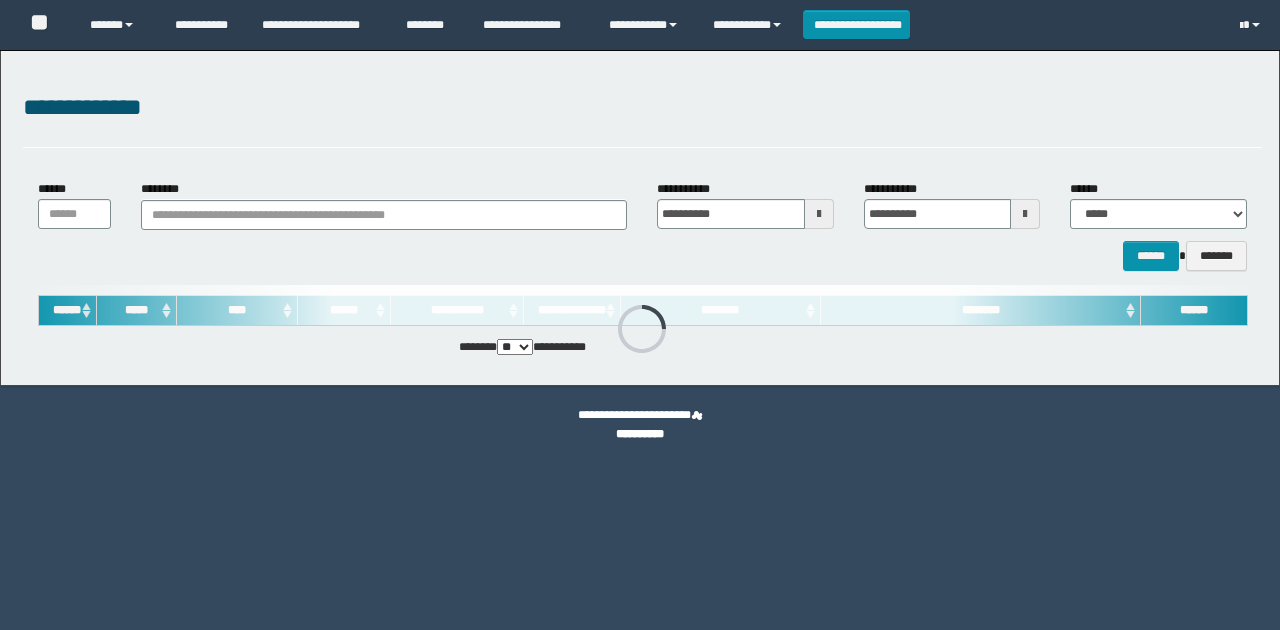 scroll, scrollTop: 0, scrollLeft: 0, axis: both 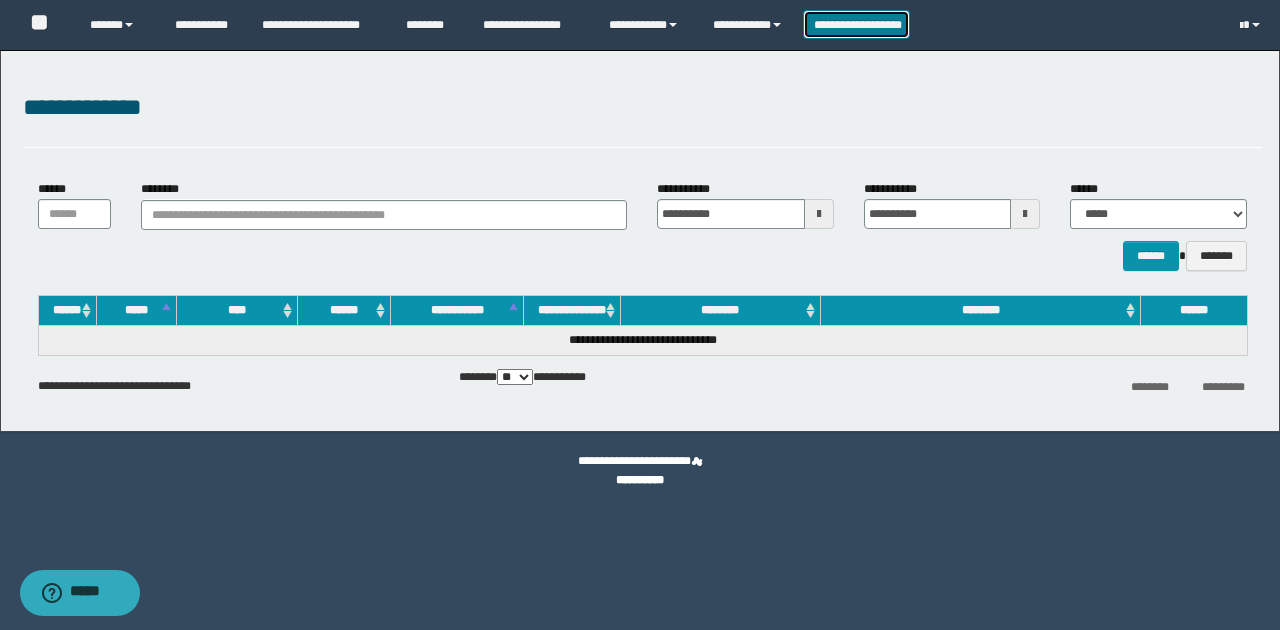 click on "**********" at bounding box center (857, 24) 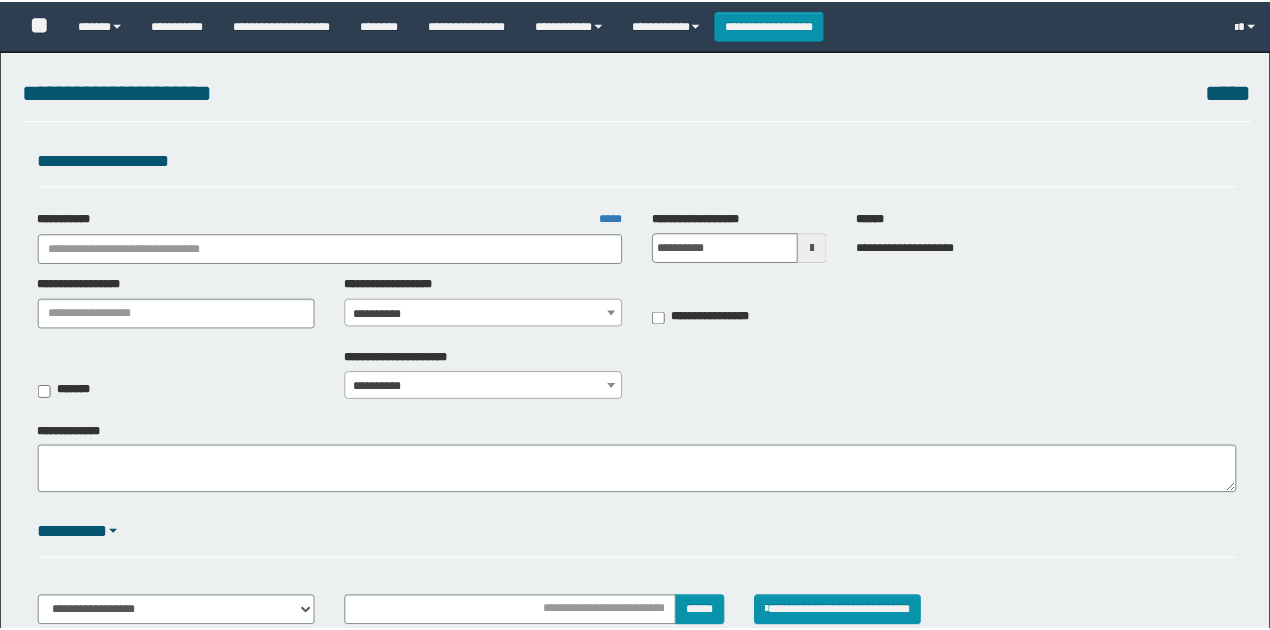 scroll, scrollTop: 0, scrollLeft: 0, axis: both 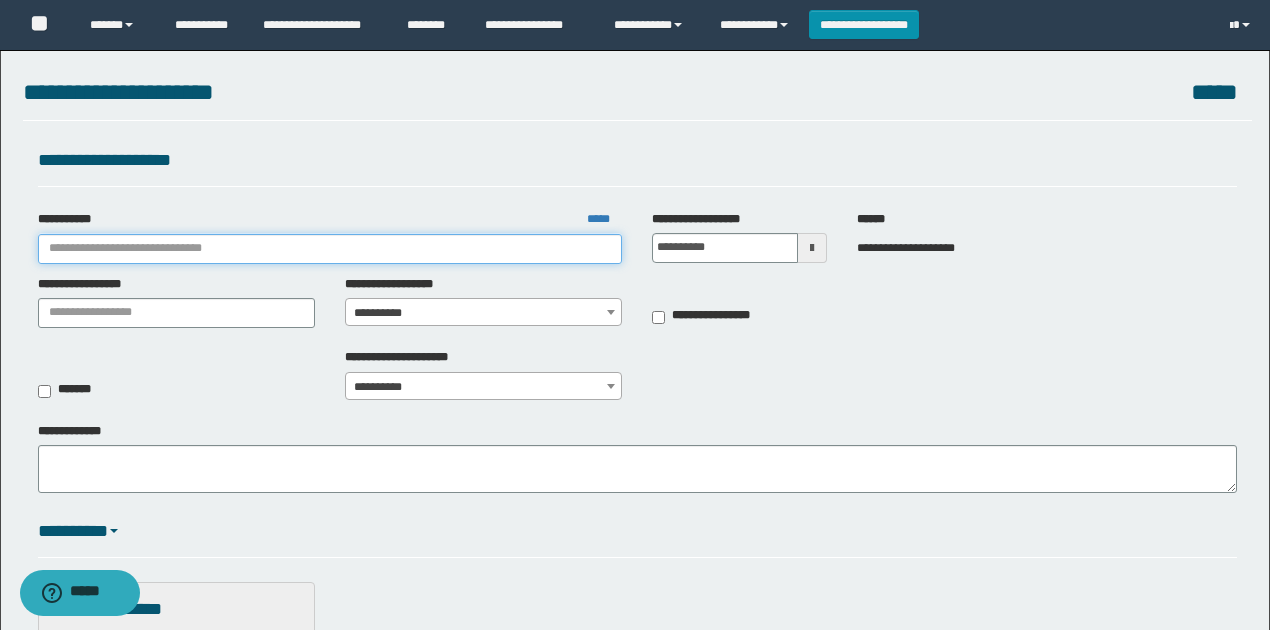 click on "**********" at bounding box center (330, 249) 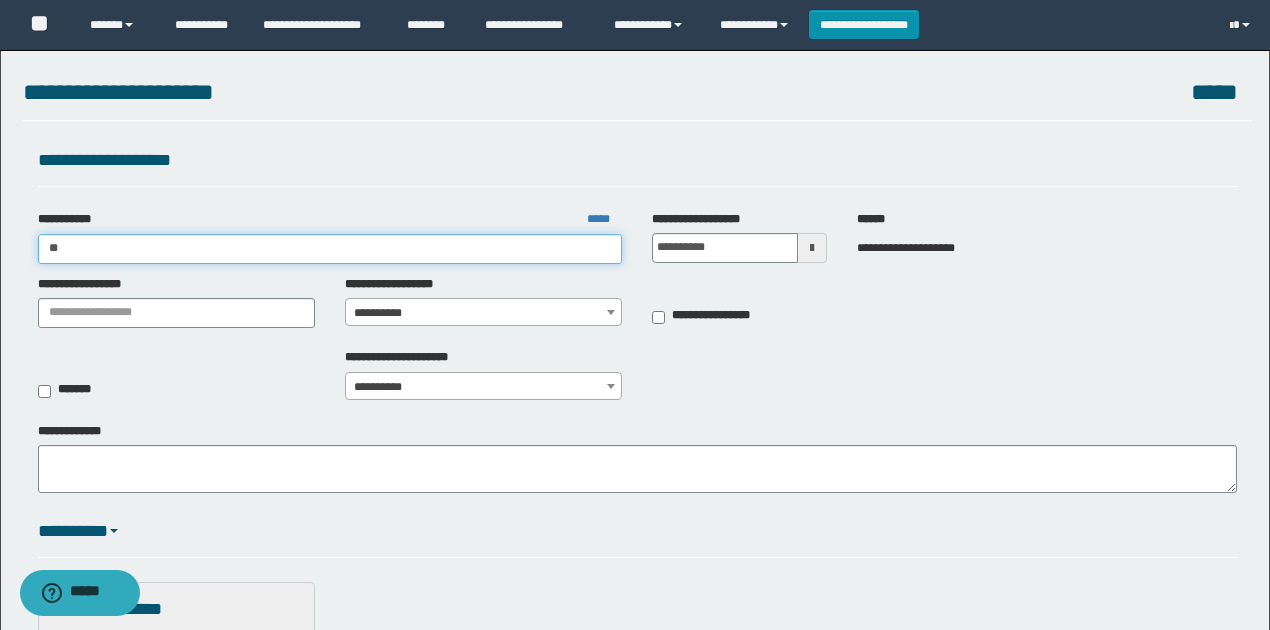 type on "***" 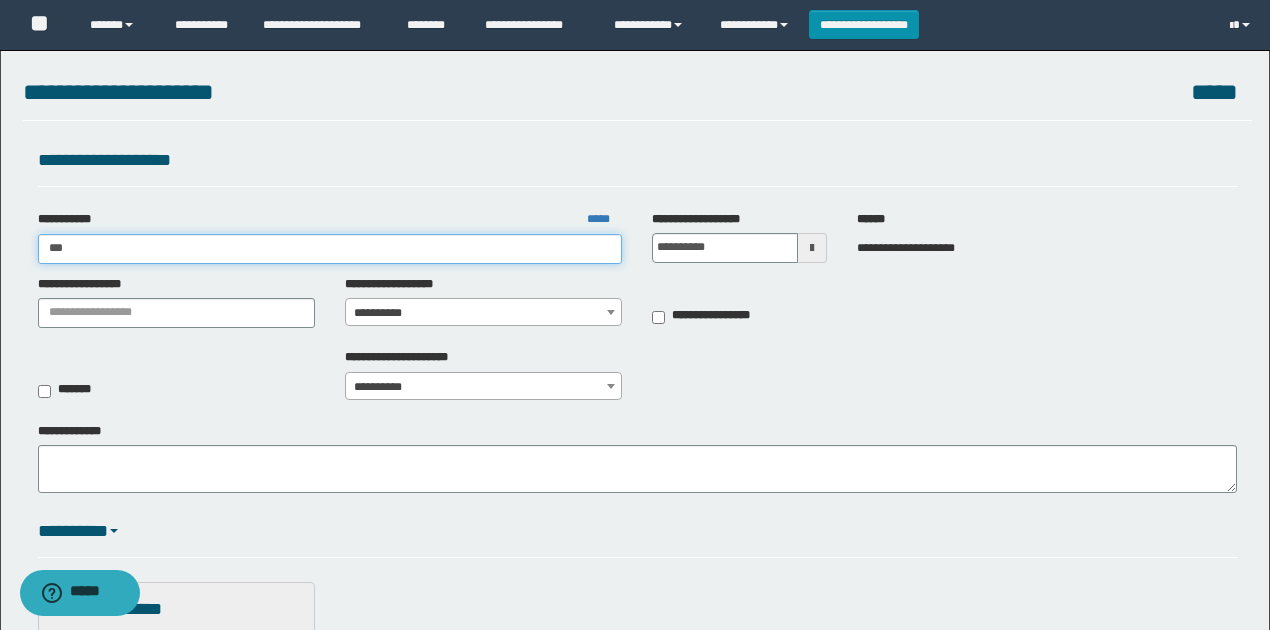 type 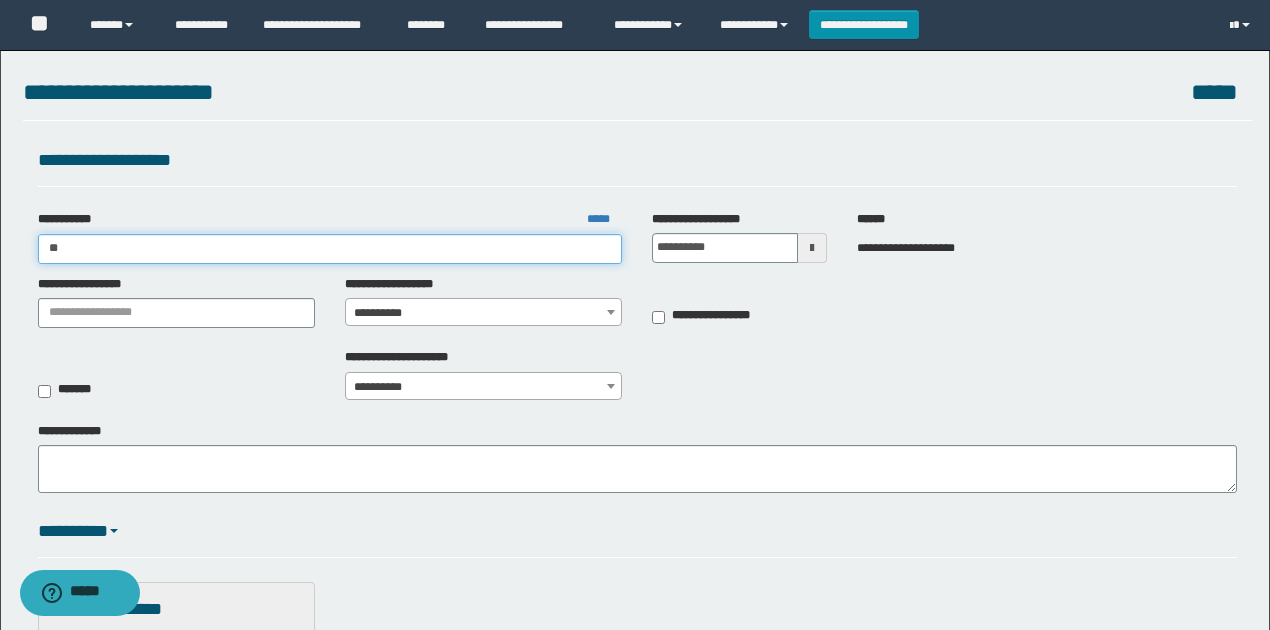 type on "***" 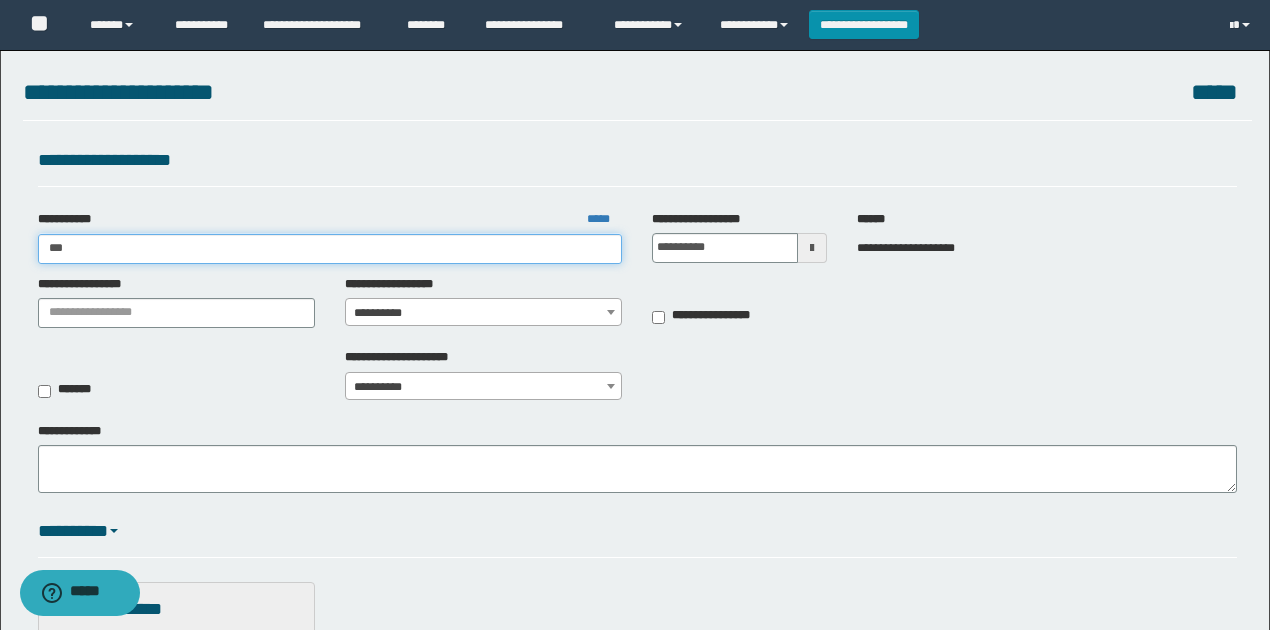 type on "***" 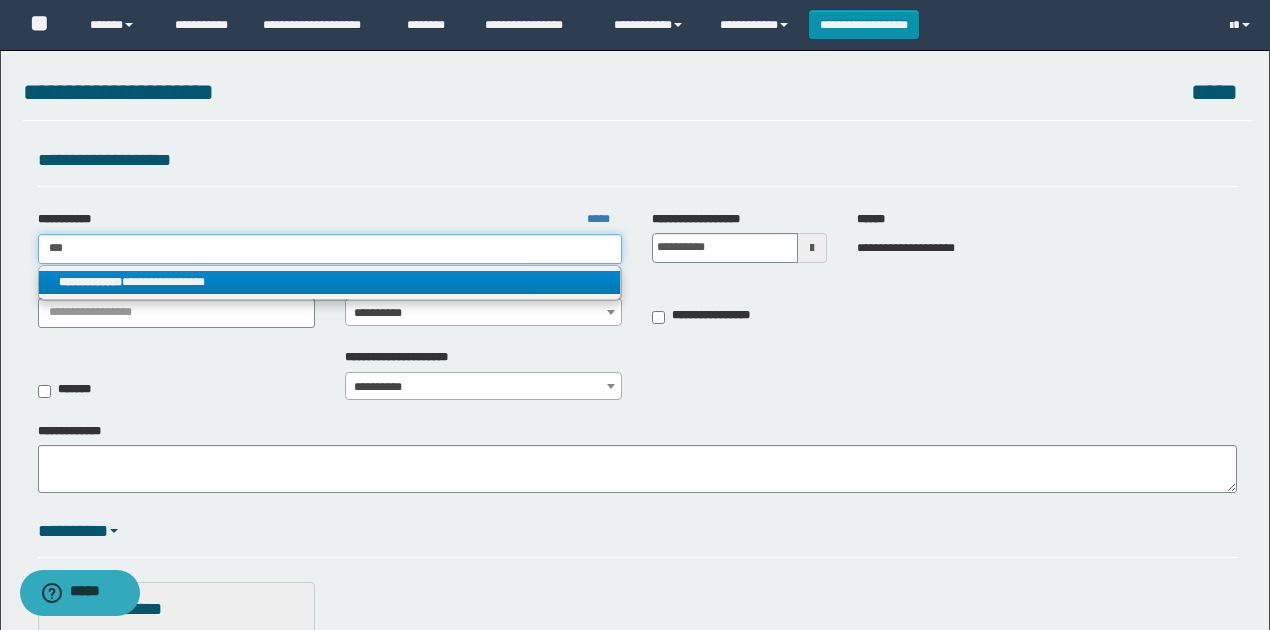 type on "***" 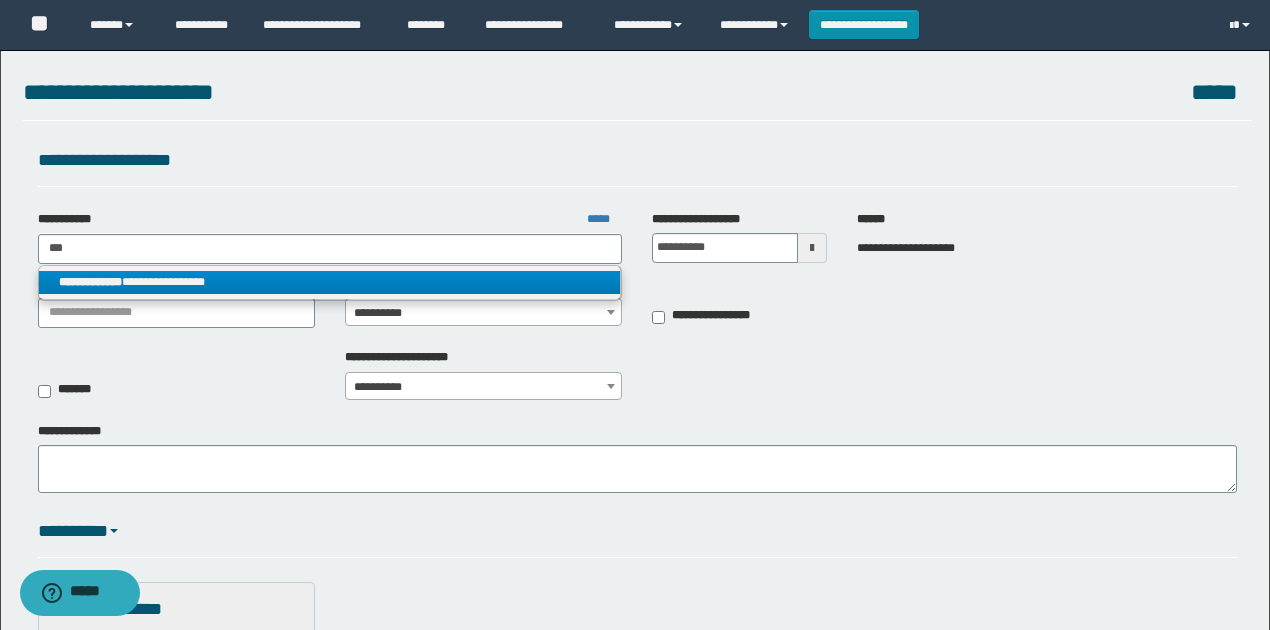 drag, startPoint x: 164, startPoint y: 277, endPoint x: 410, endPoint y: 310, distance: 248.20355 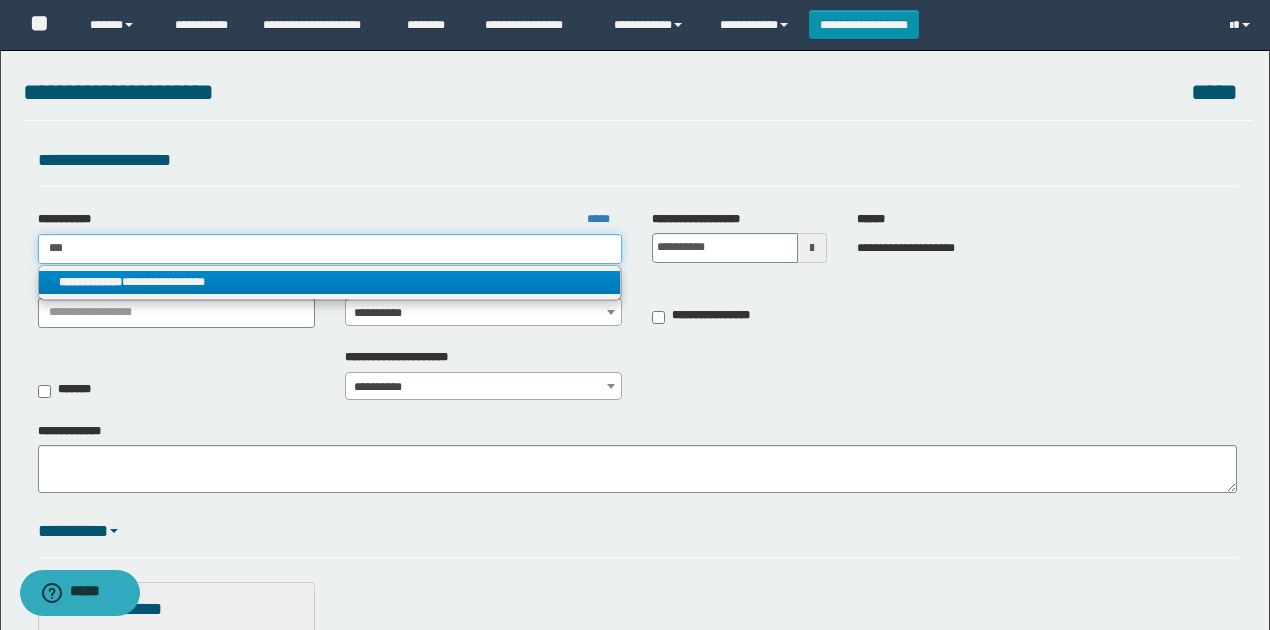 type 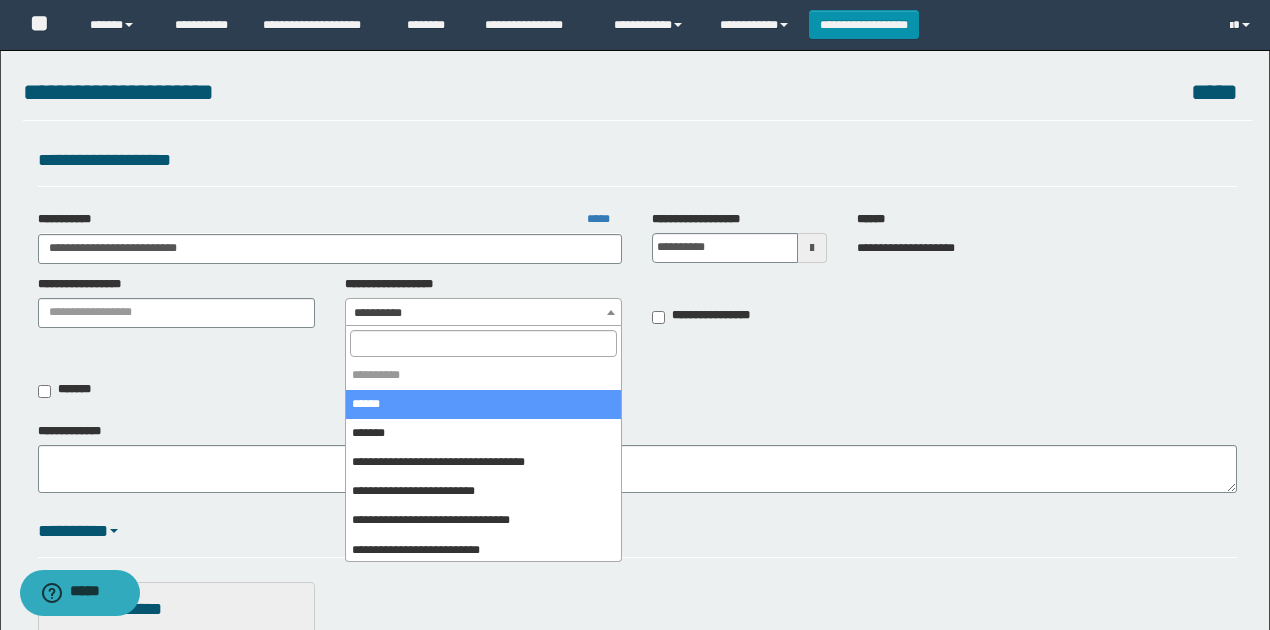 click on "**********" at bounding box center [484, 313] 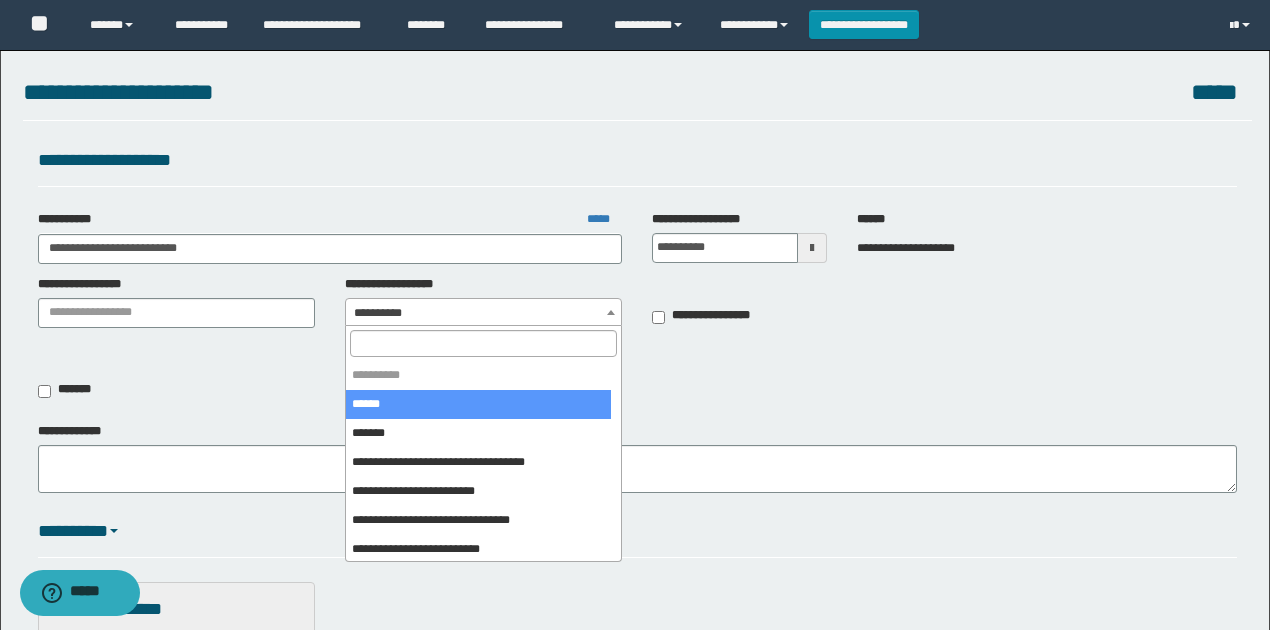 select on "****" 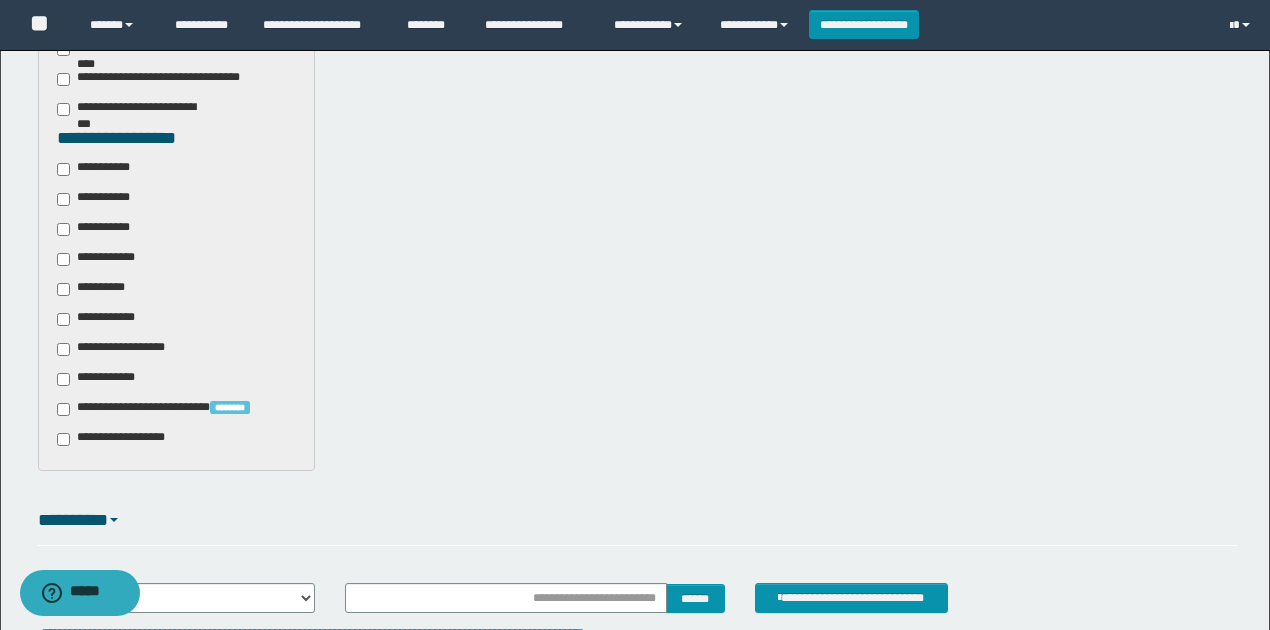 scroll, scrollTop: 749, scrollLeft: 0, axis: vertical 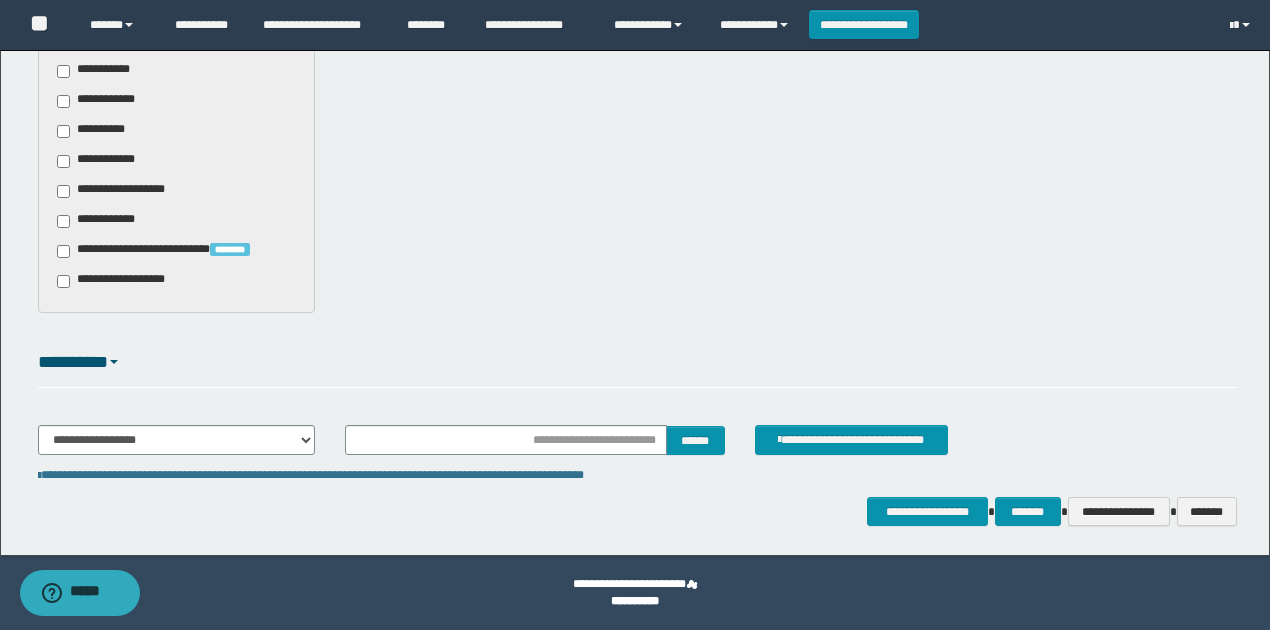 click on "**********" at bounding box center [124, 281] 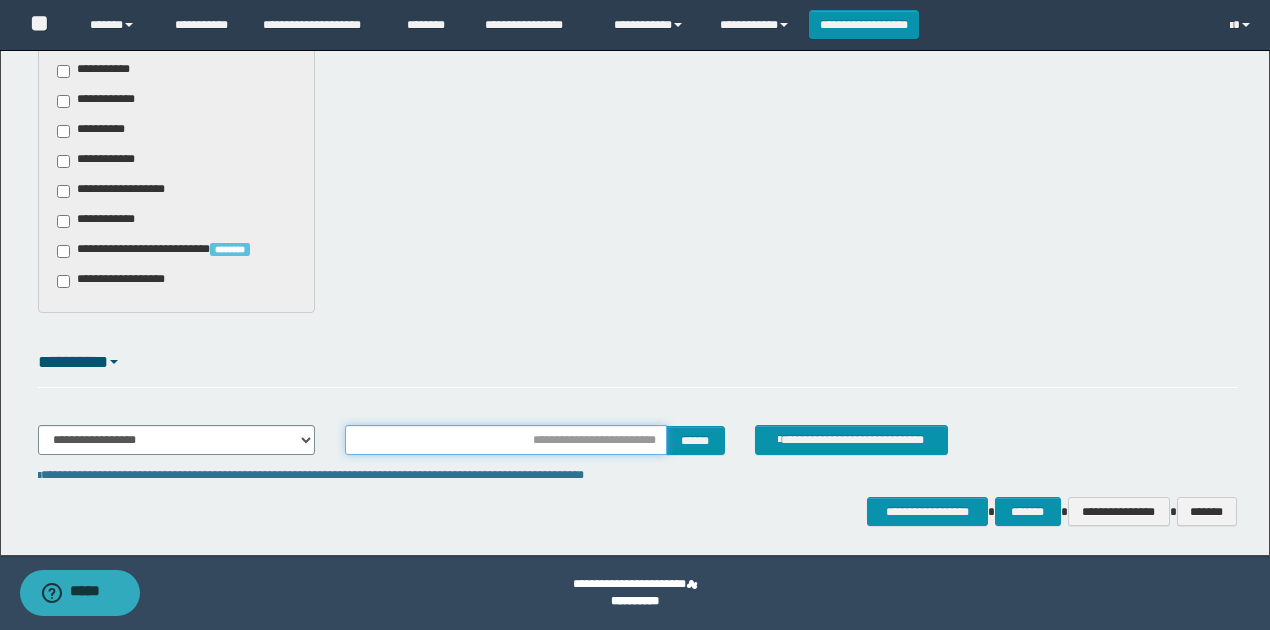 click at bounding box center [506, 440] 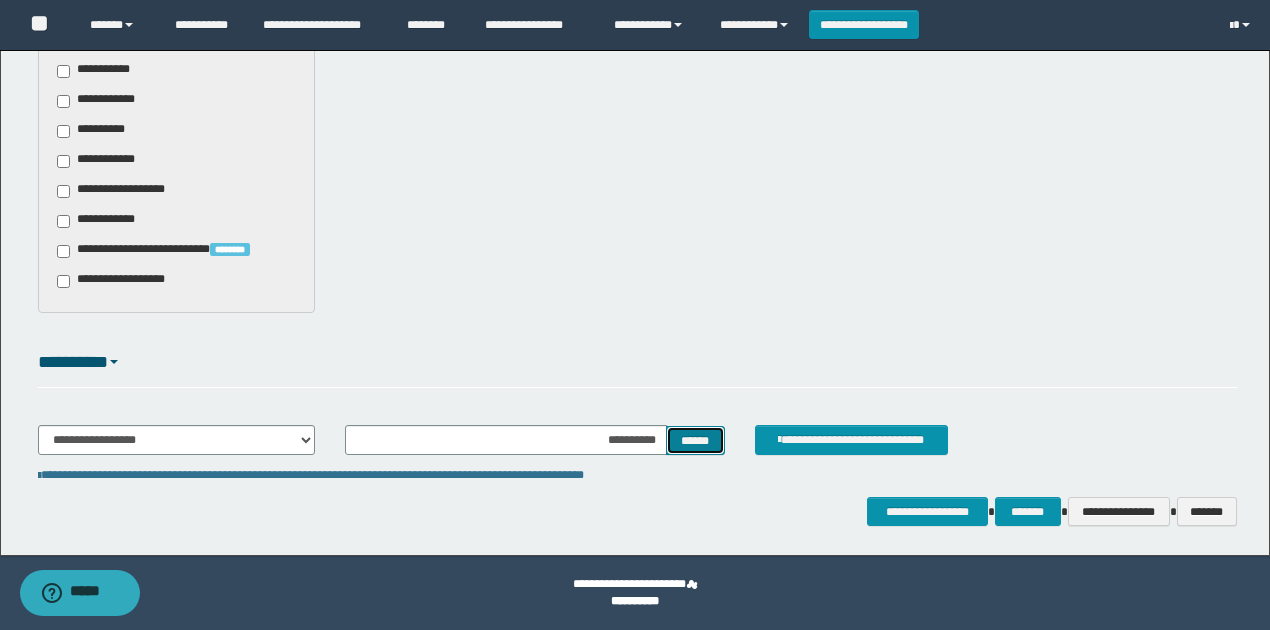 click on "******" at bounding box center (695, 440) 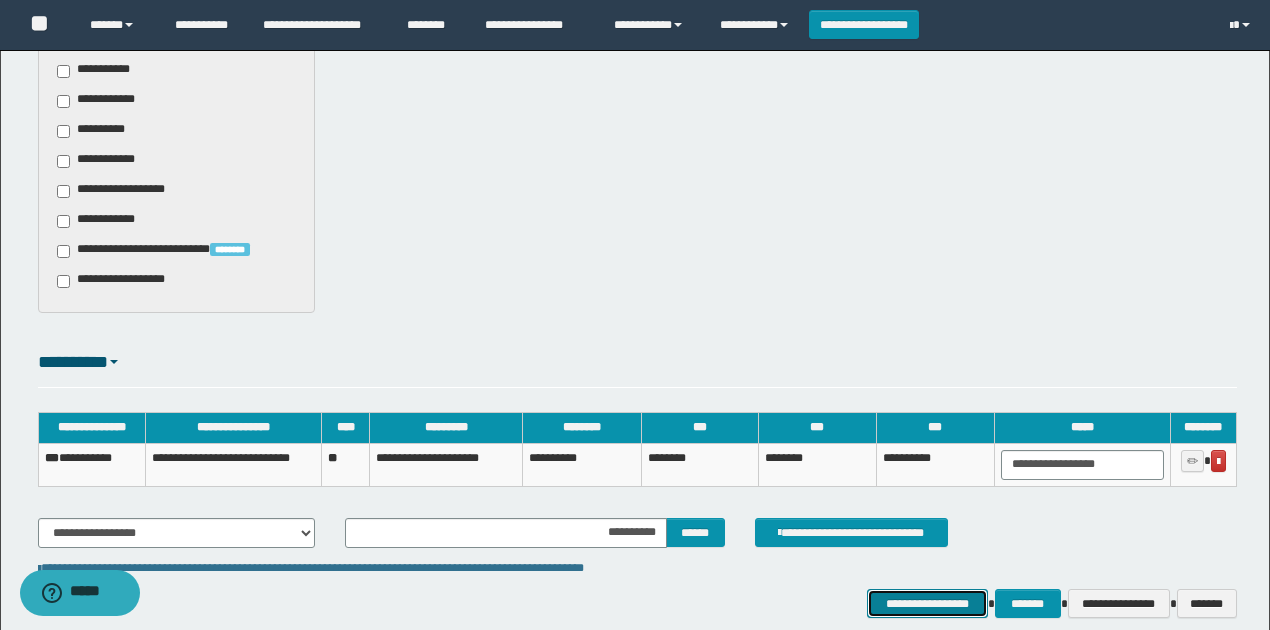 click on "**********" at bounding box center (927, 603) 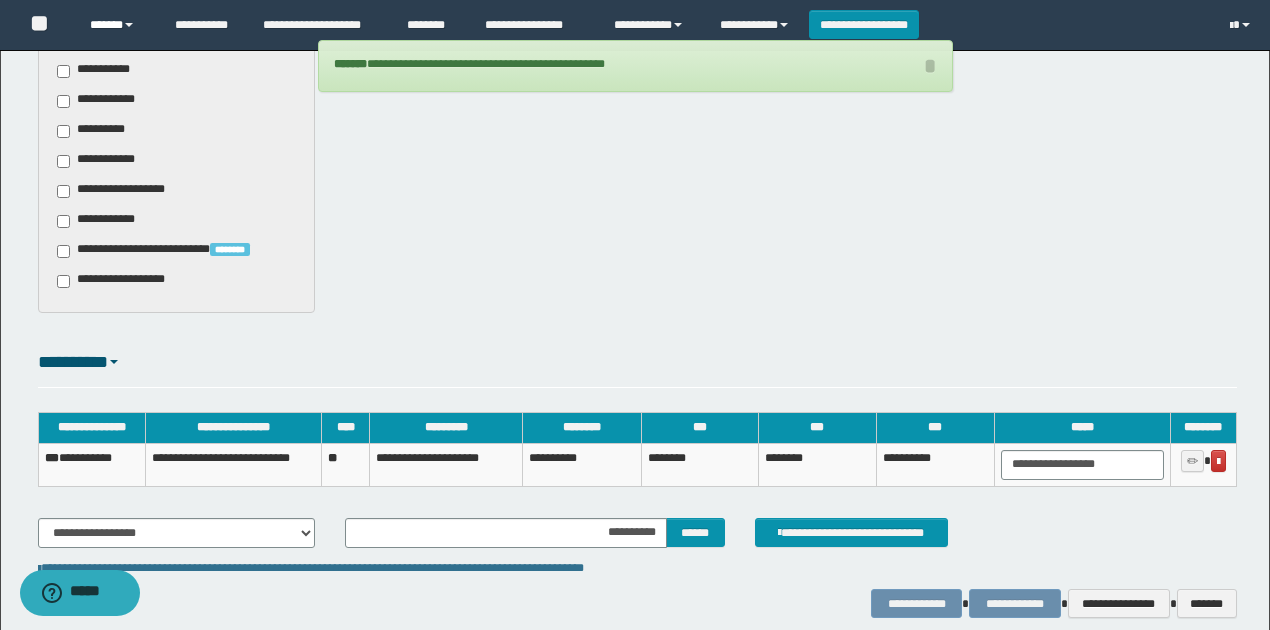 click on "******" at bounding box center [117, 25] 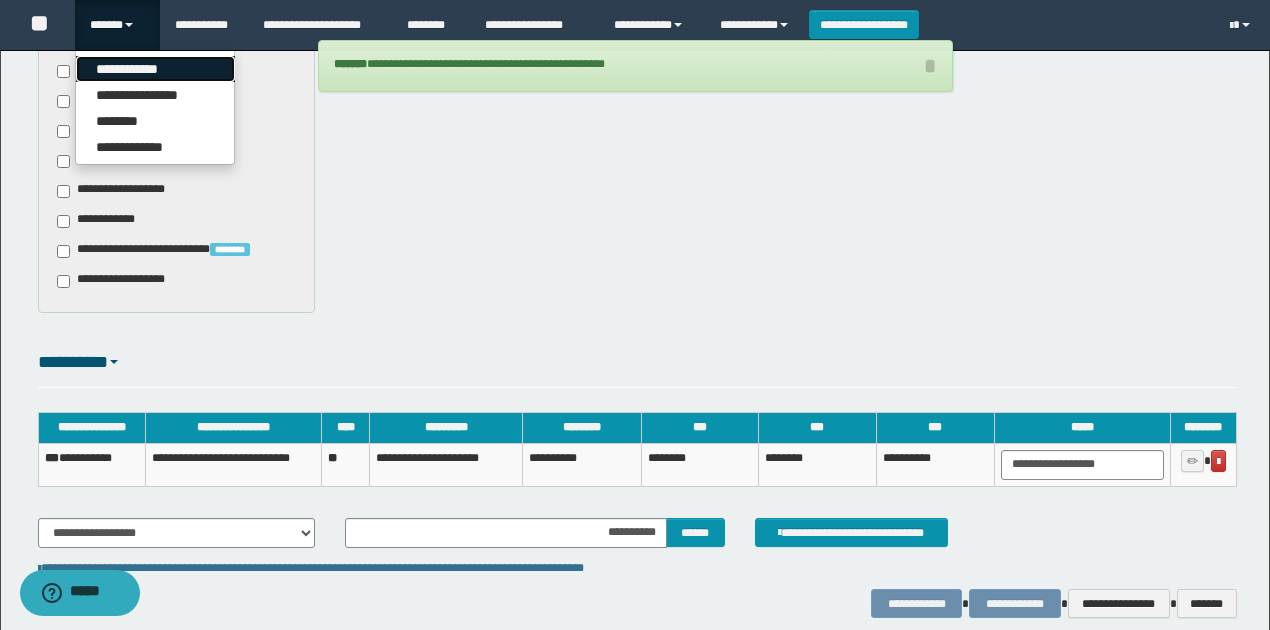 click on "**********" at bounding box center [155, 69] 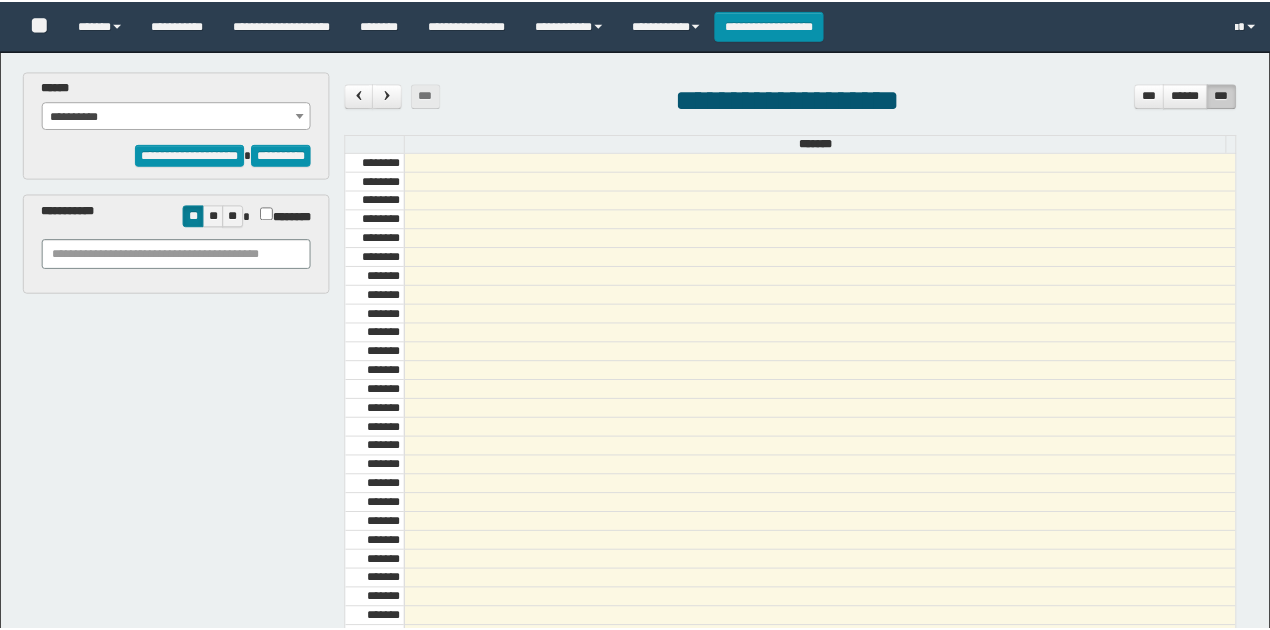 scroll, scrollTop: 0, scrollLeft: 0, axis: both 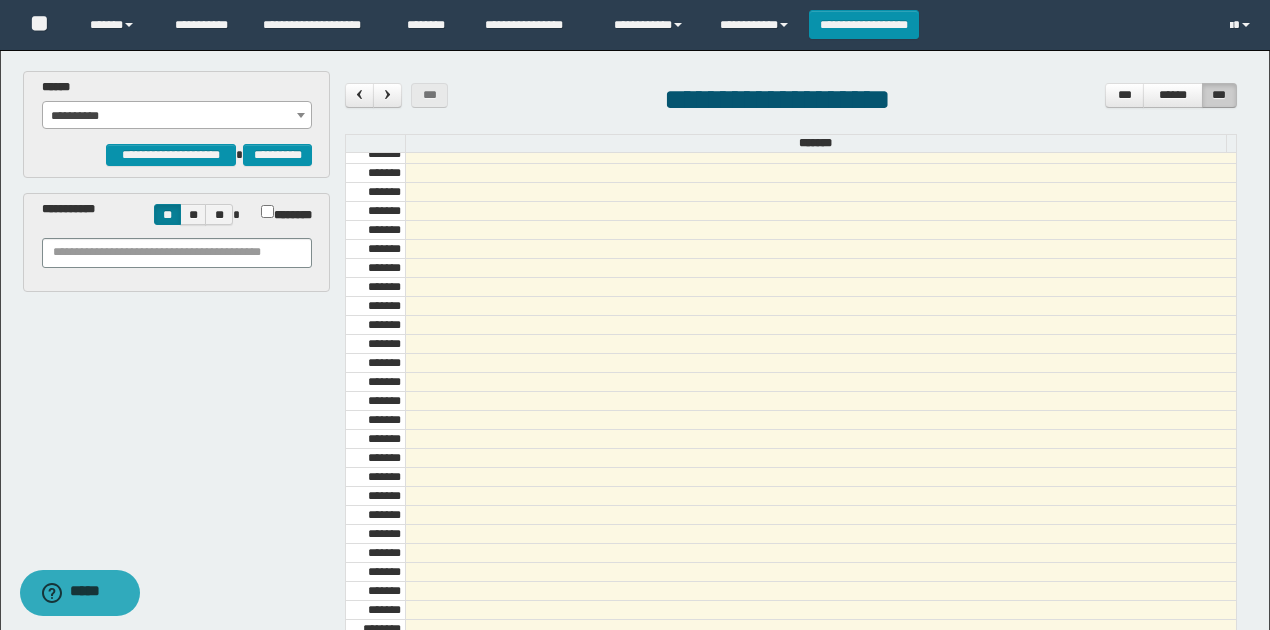 click on "**********" at bounding box center [177, 116] 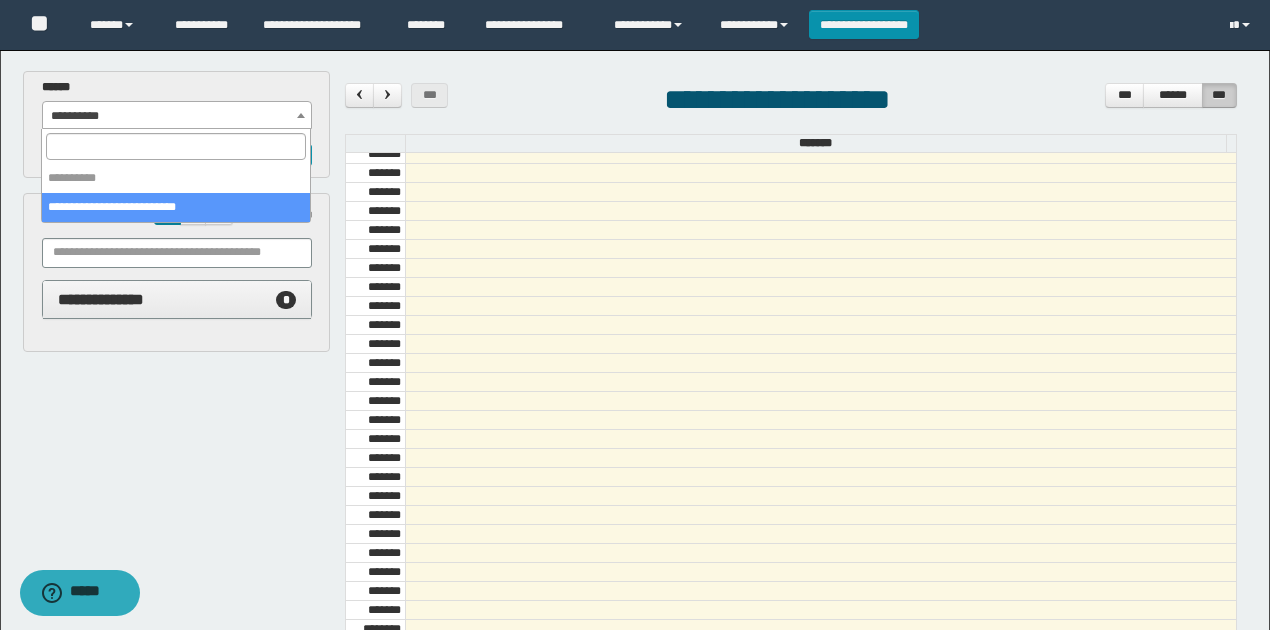 select on "******" 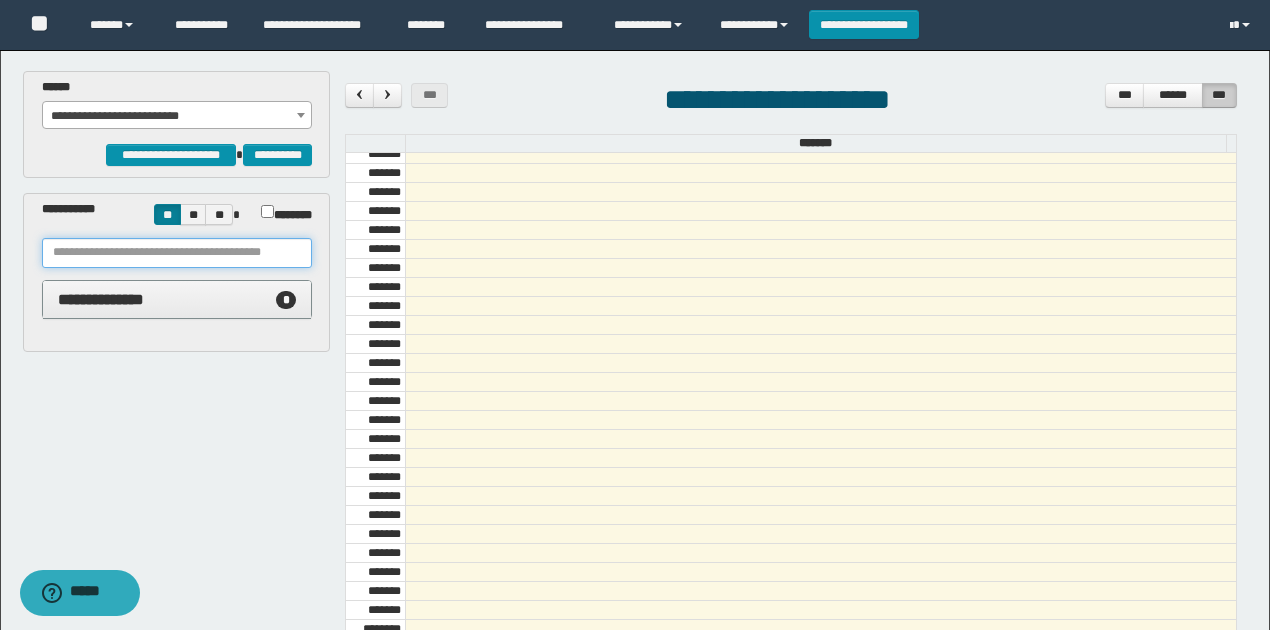 click at bounding box center [177, 253] 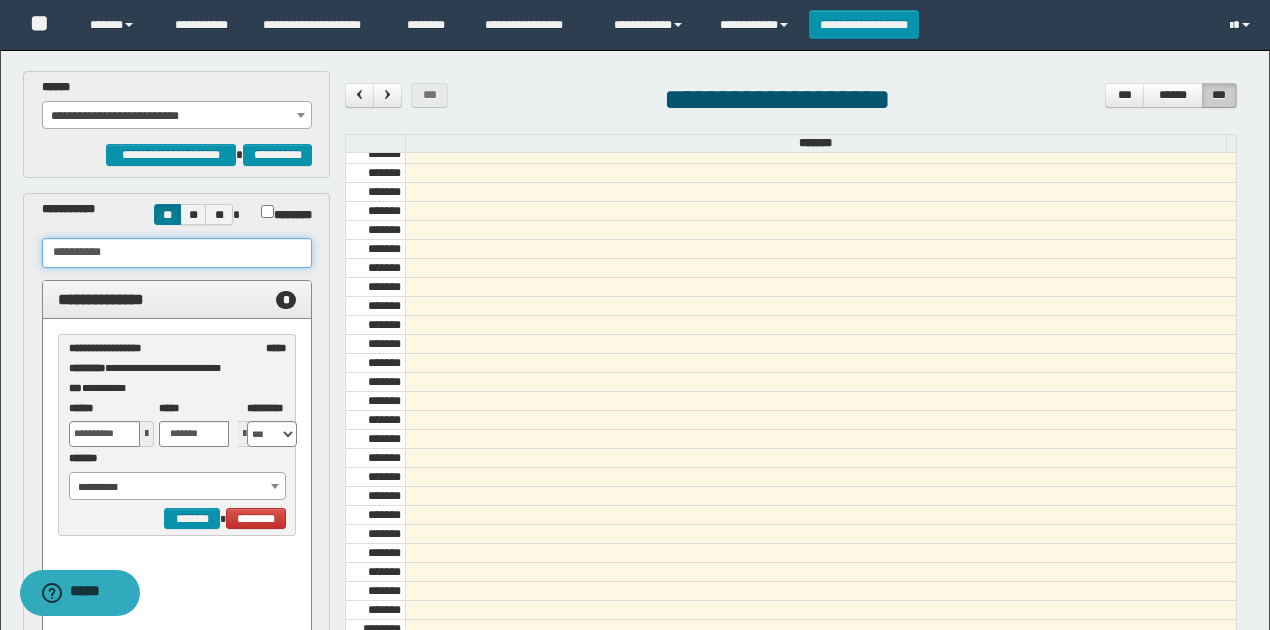 click on "**********" at bounding box center [178, 487] 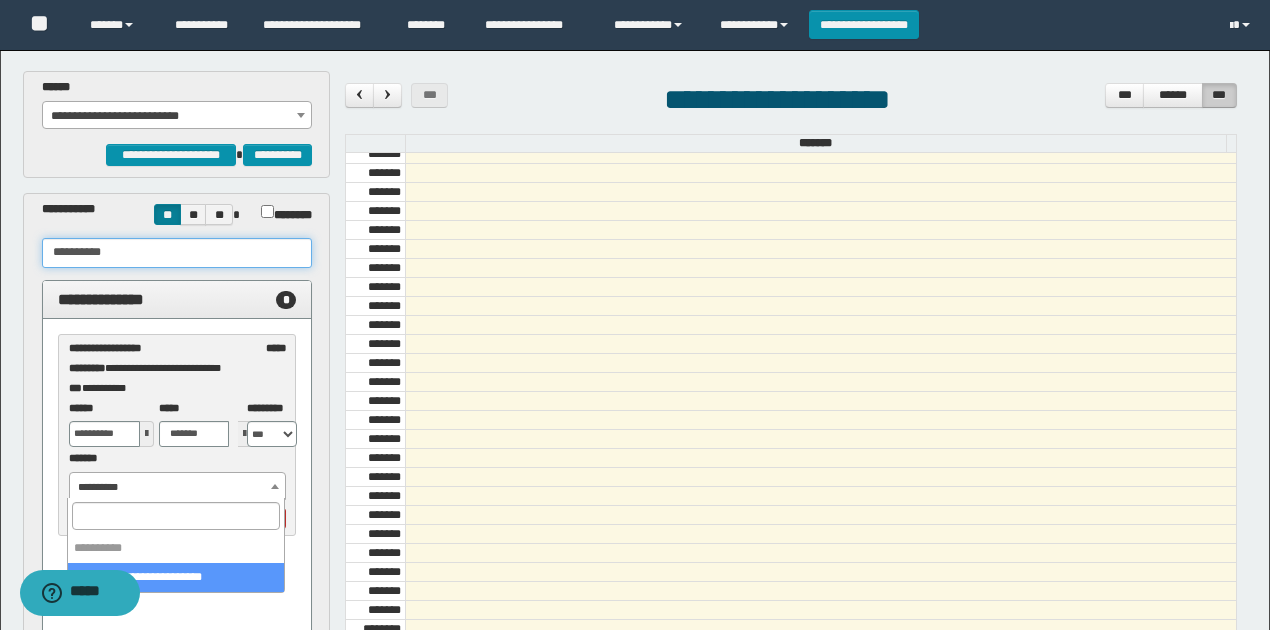 type on "**********" 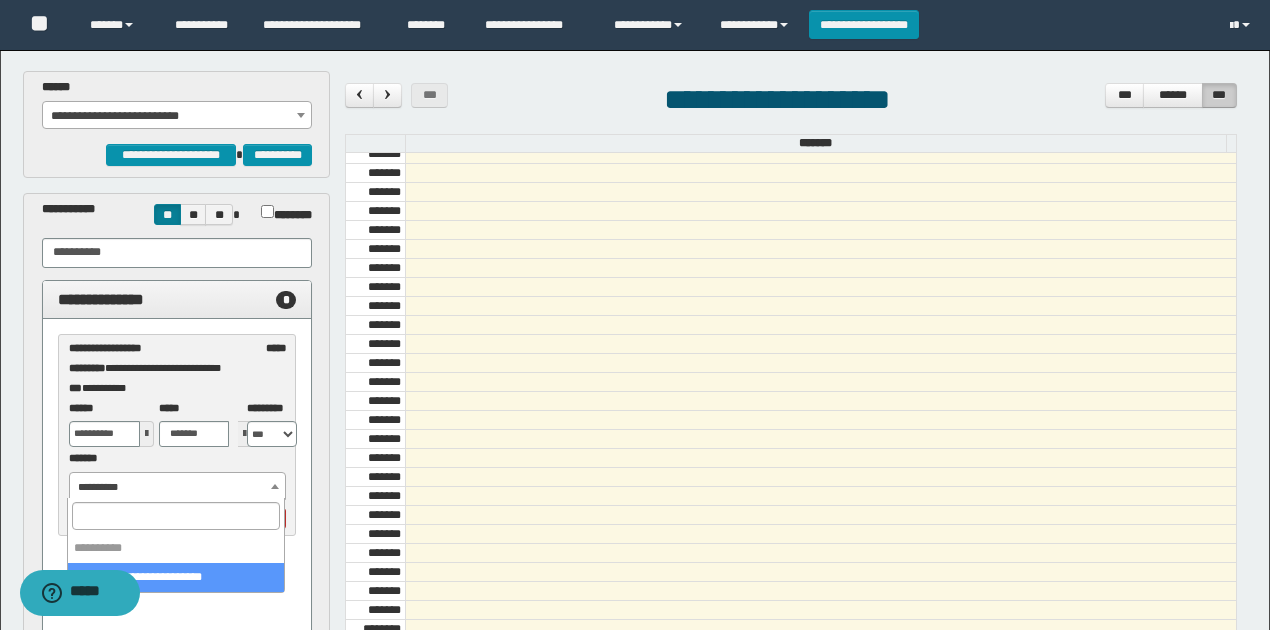 select on "******" 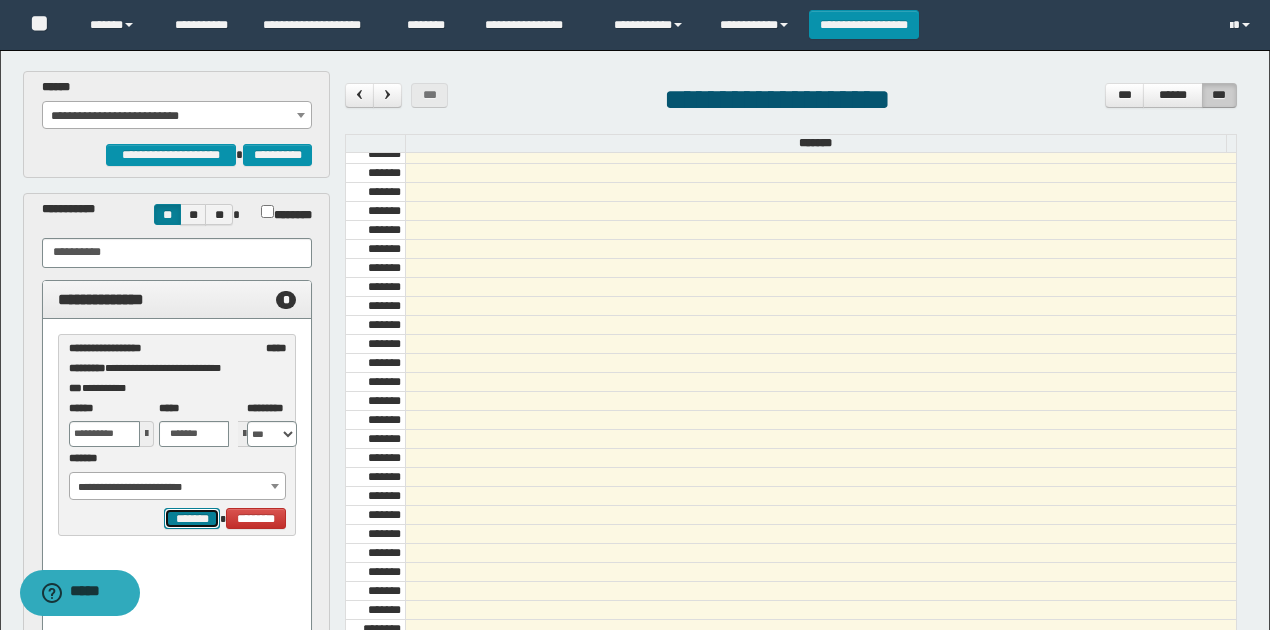 click on "*******" at bounding box center [192, 518] 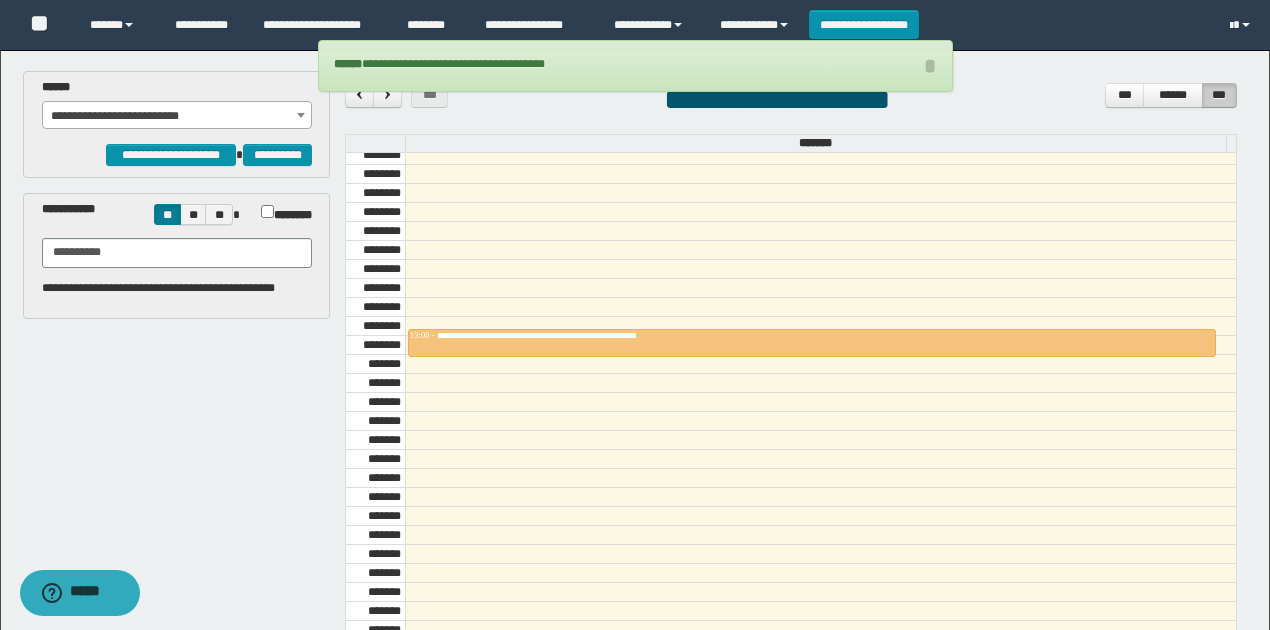 scroll, scrollTop: 1406, scrollLeft: 0, axis: vertical 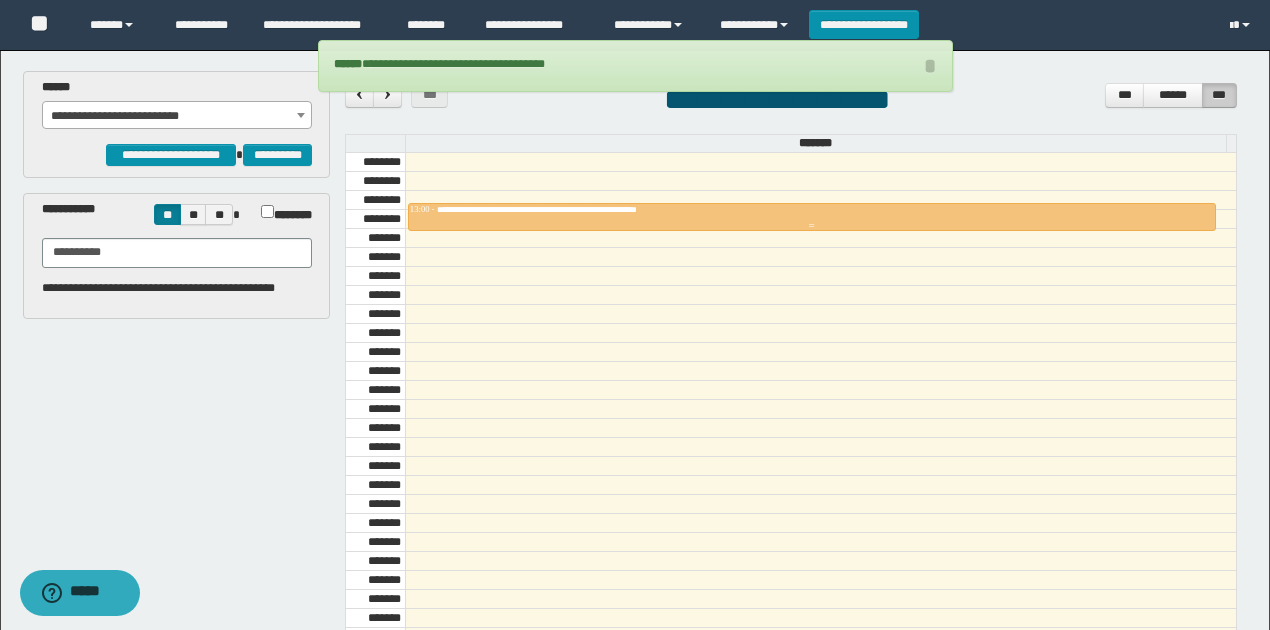 click on "**********" at bounding box center (575, 209) 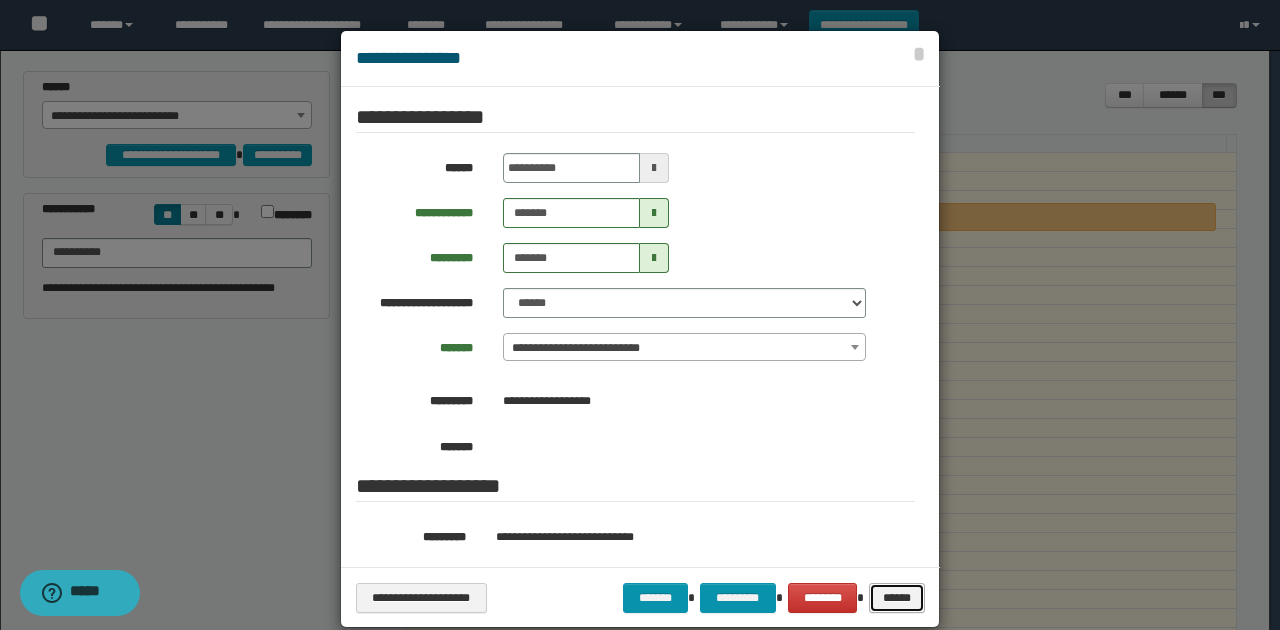 click on "******" at bounding box center [896, 597] 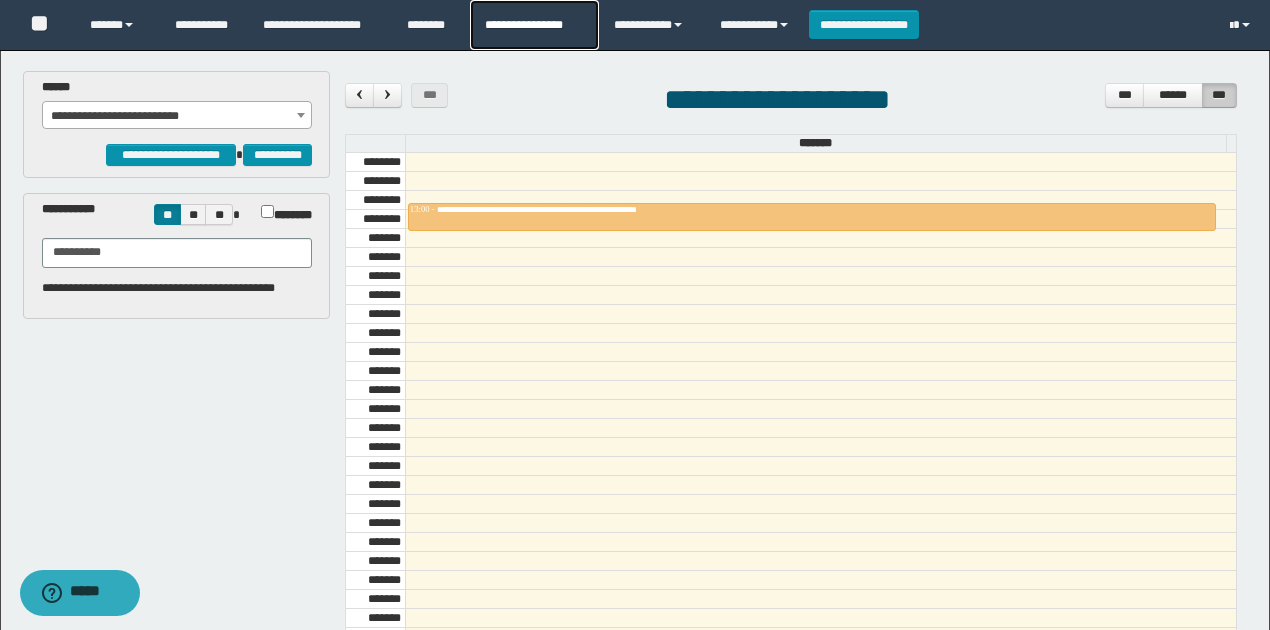 click on "**********" at bounding box center (534, 25) 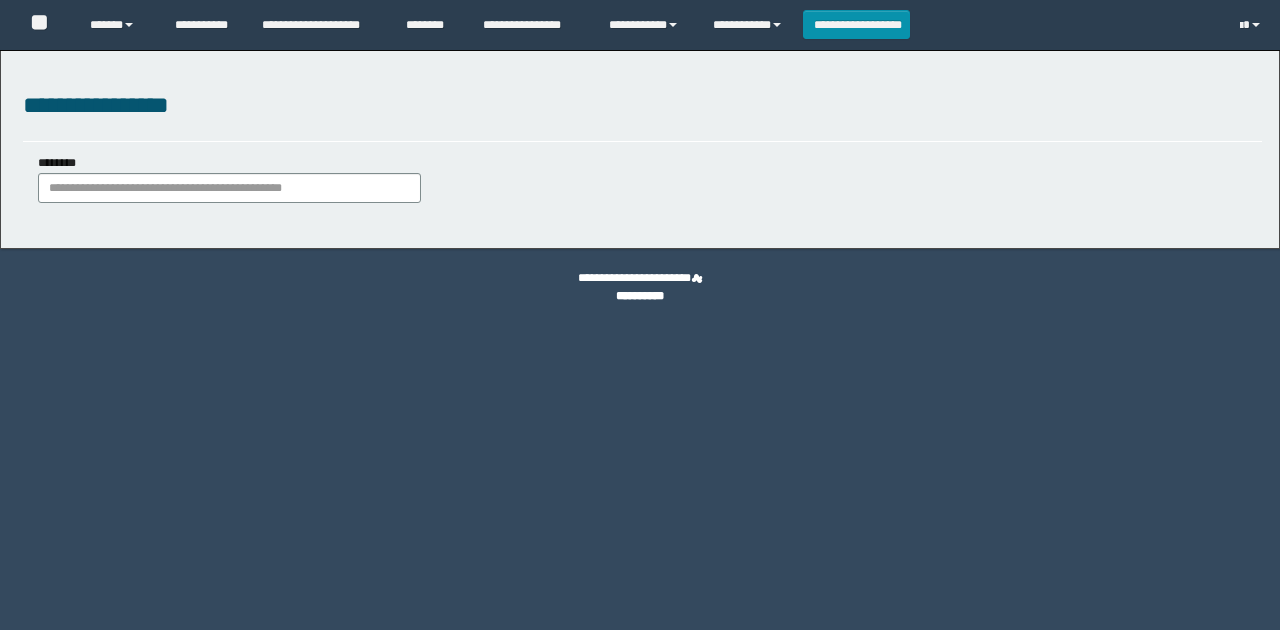 scroll, scrollTop: 0, scrollLeft: 0, axis: both 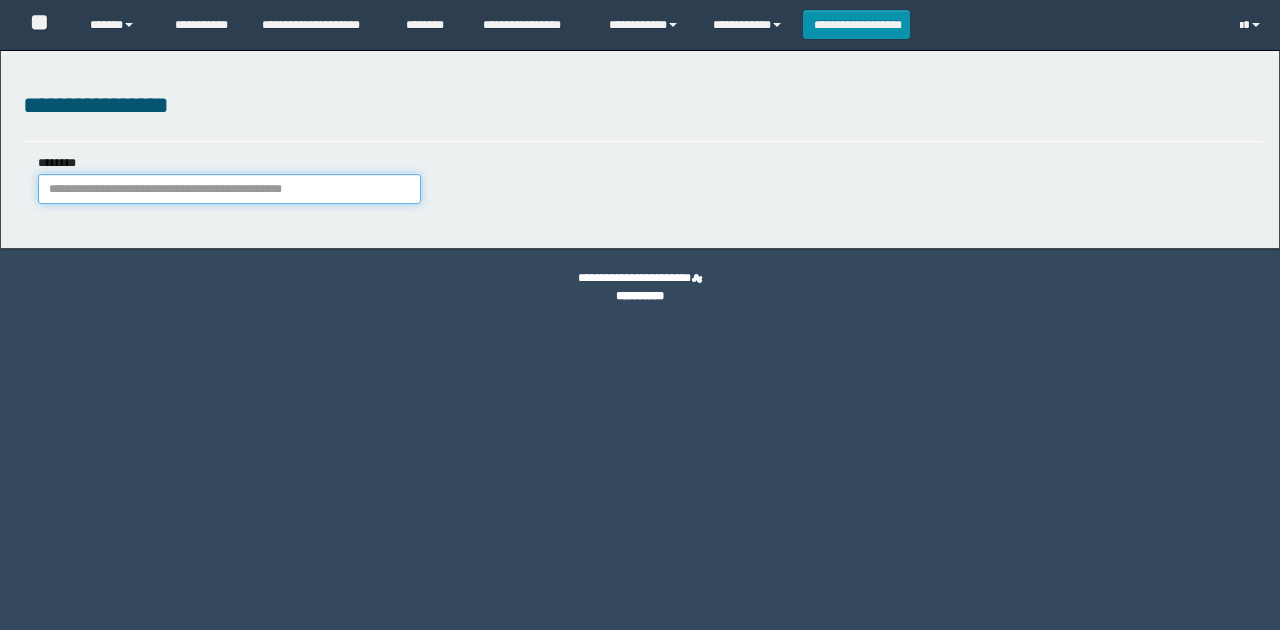 click on "********" at bounding box center [229, 189] 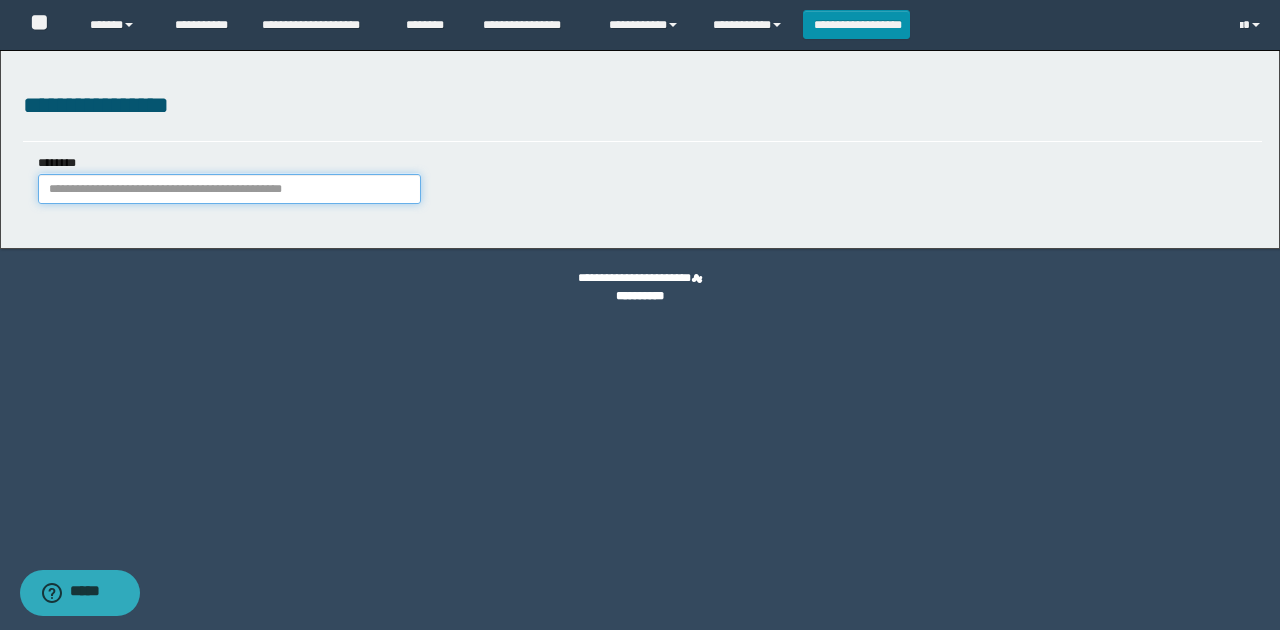 paste on "**********" 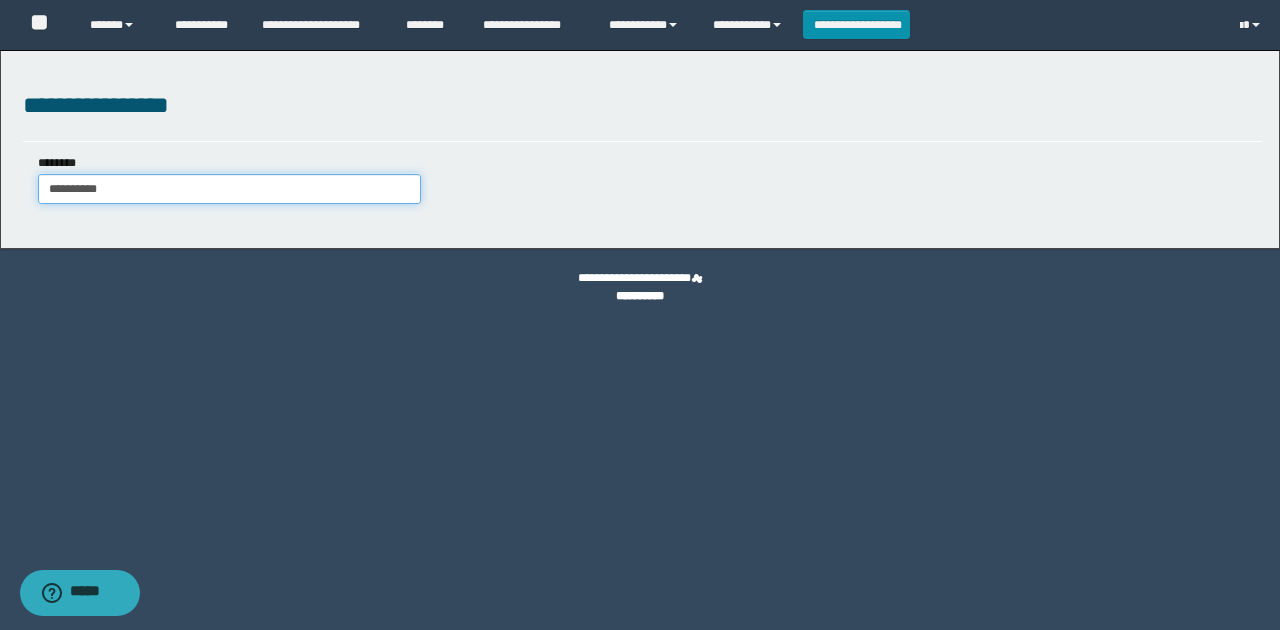type on "**********" 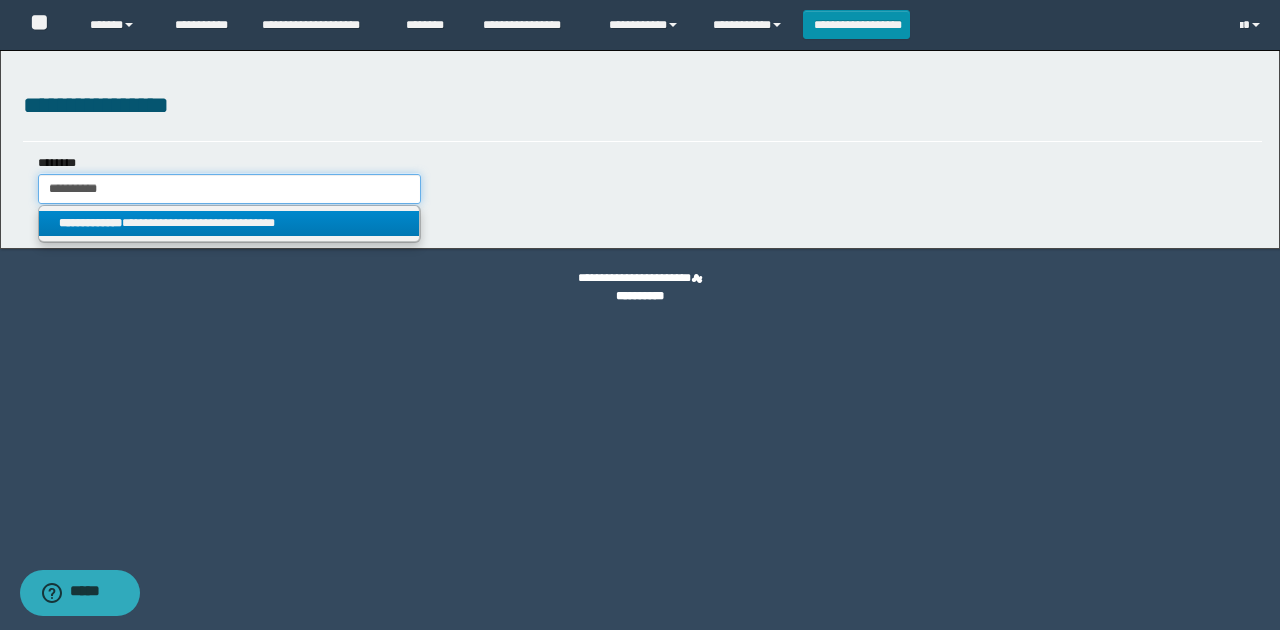type on "**********" 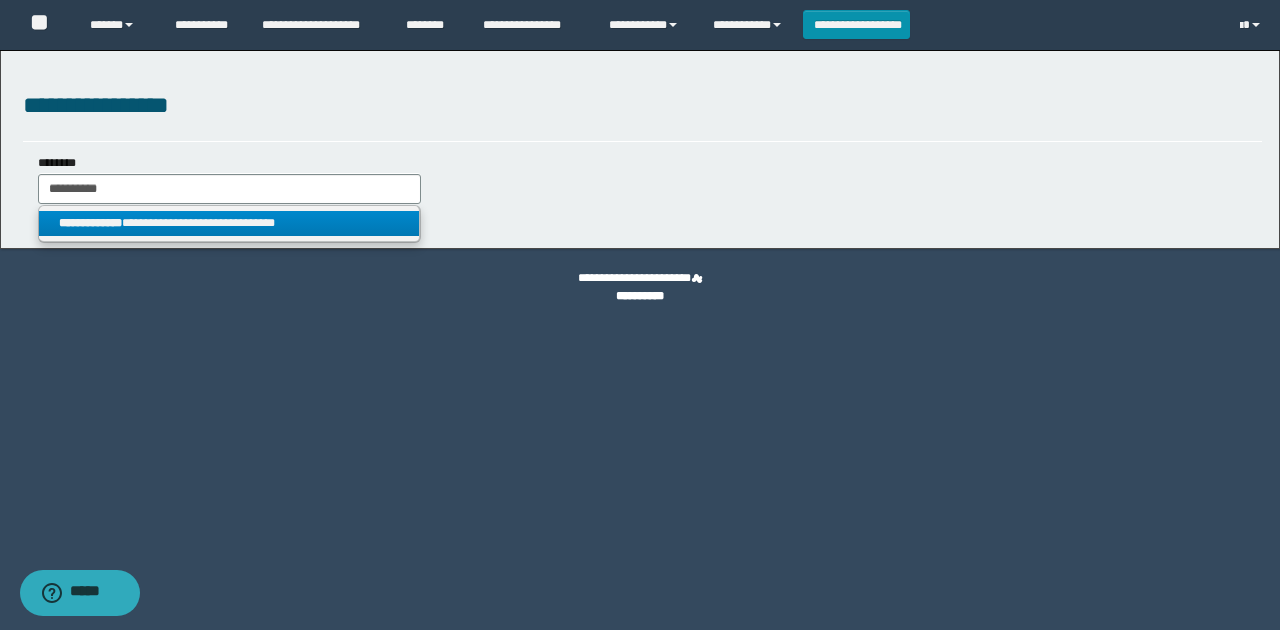 click on "**********" at bounding box center [229, 223] 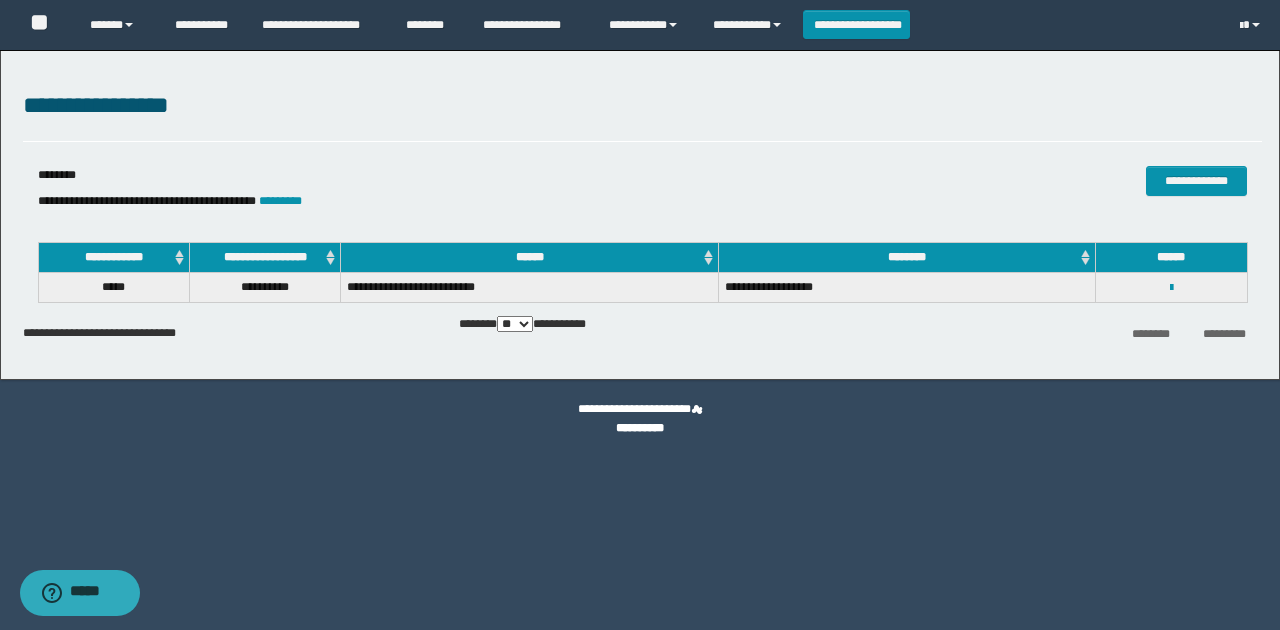 click on "**********" at bounding box center [1171, 287] 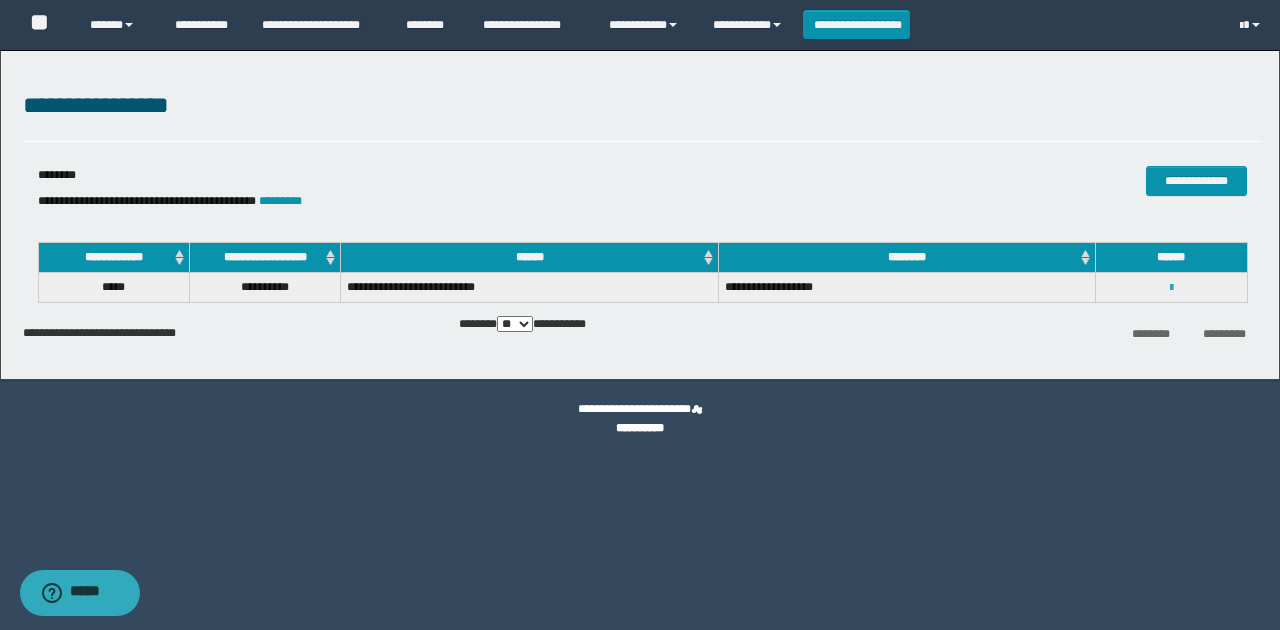 click at bounding box center (1171, 288) 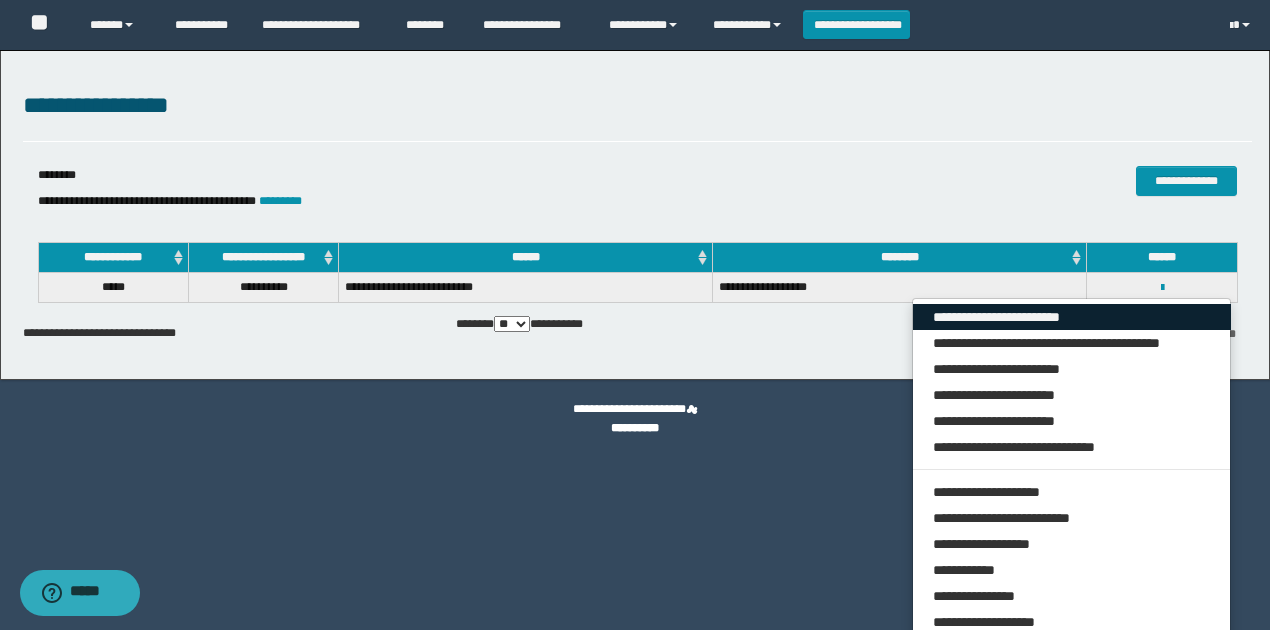 click on "**********" at bounding box center [1072, 317] 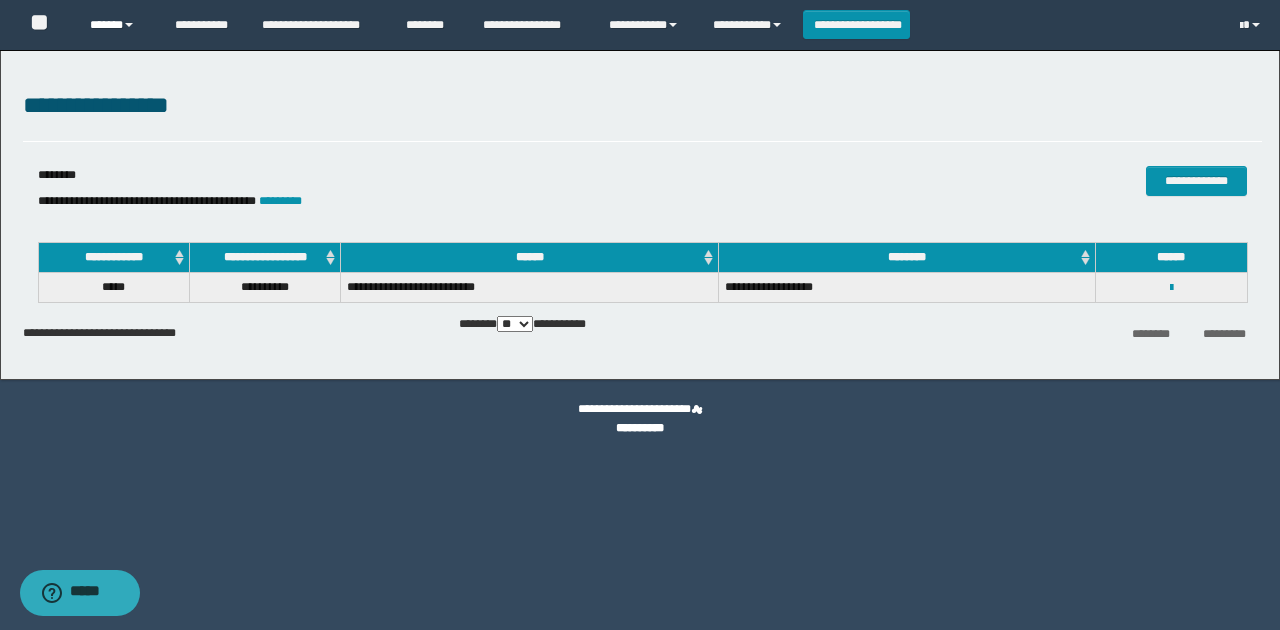 click at bounding box center (129, 25) 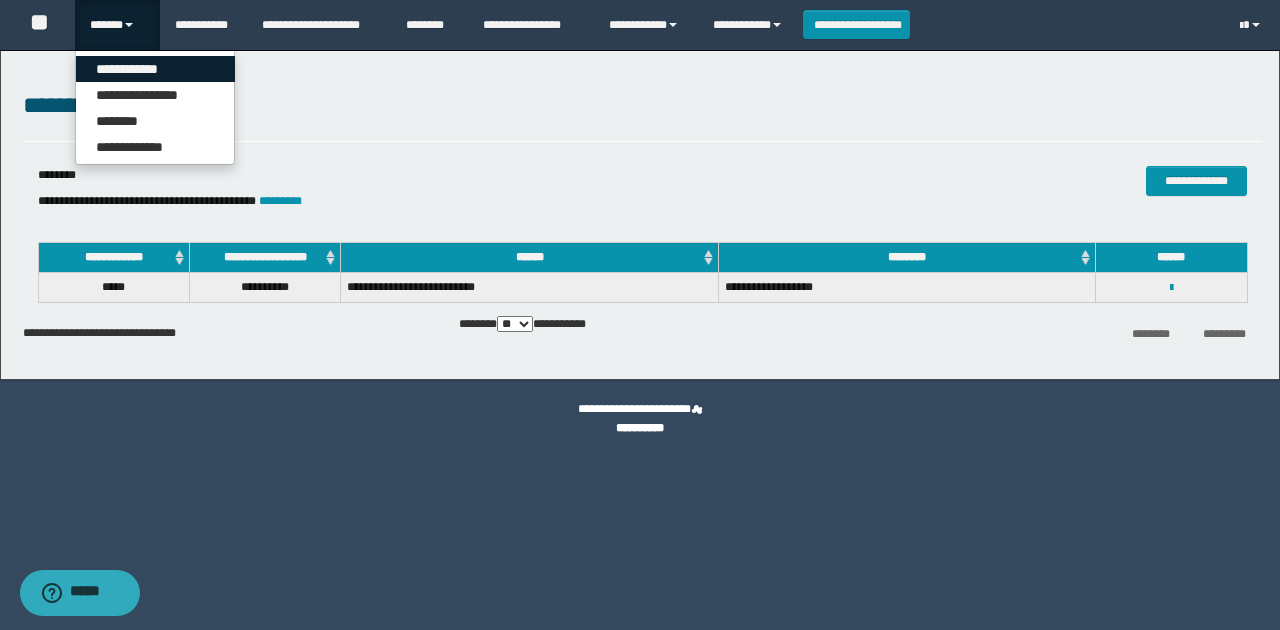 click on "**********" at bounding box center [155, 69] 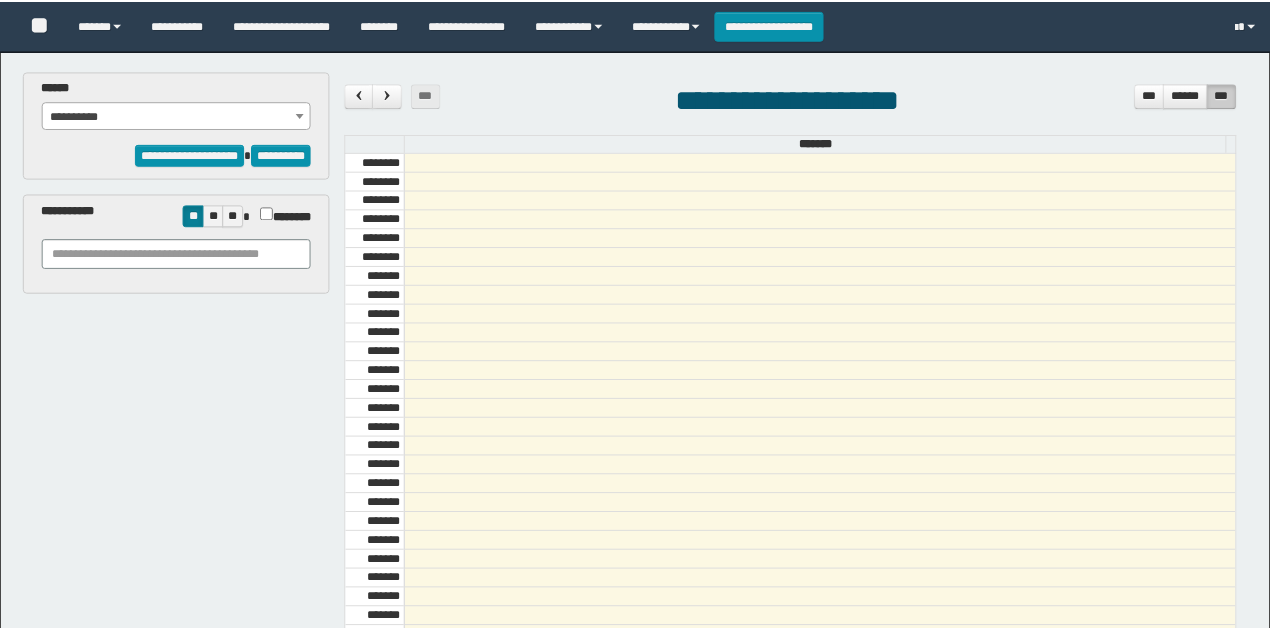 scroll, scrollTop: 0, scrollLeft: 0, axis: both 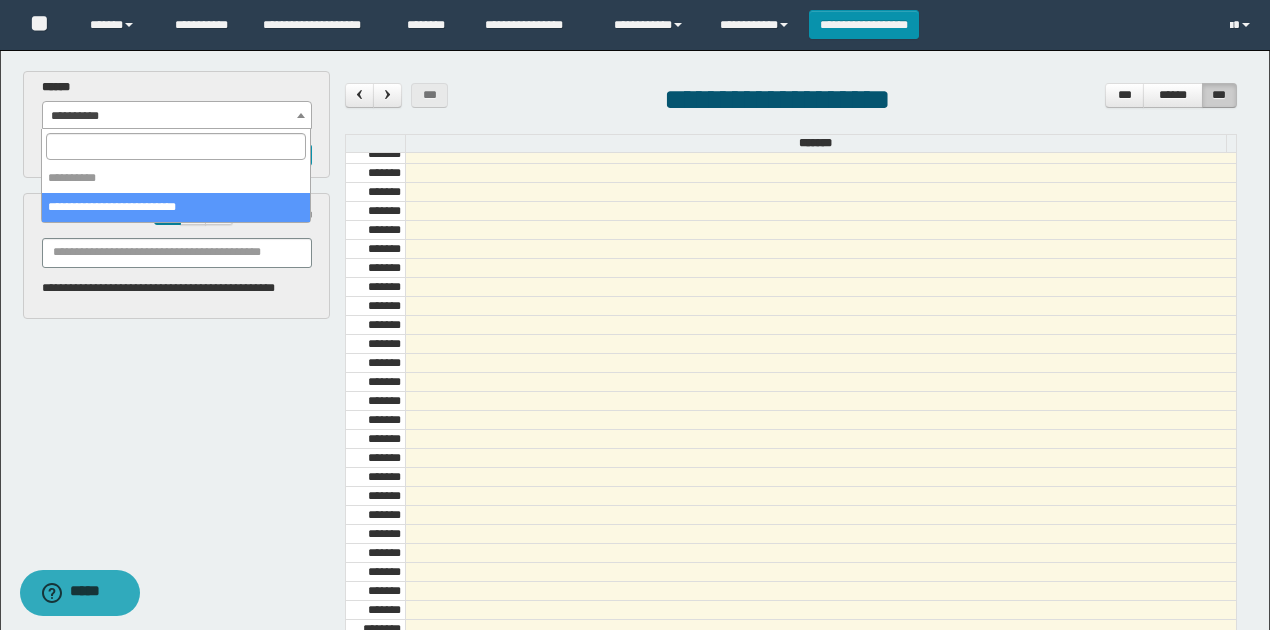 click on "**********" at bounding box center [177, 116] 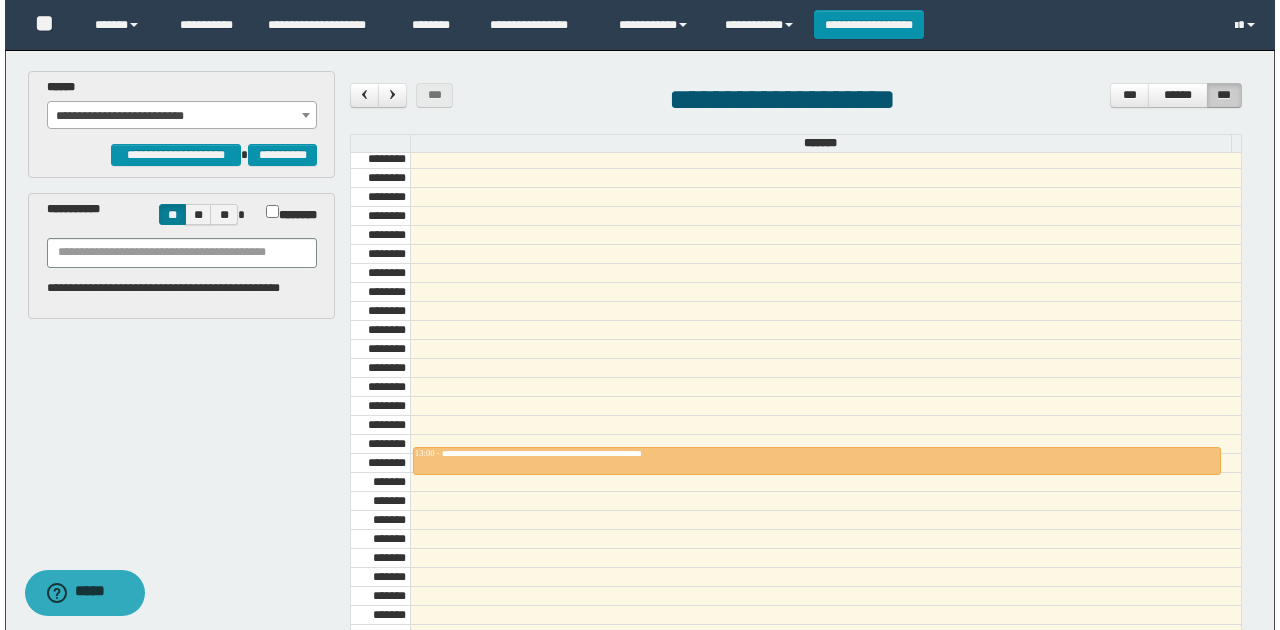 scroll, scrollTop: 1273, scrollLeft: 0, axis: vertical 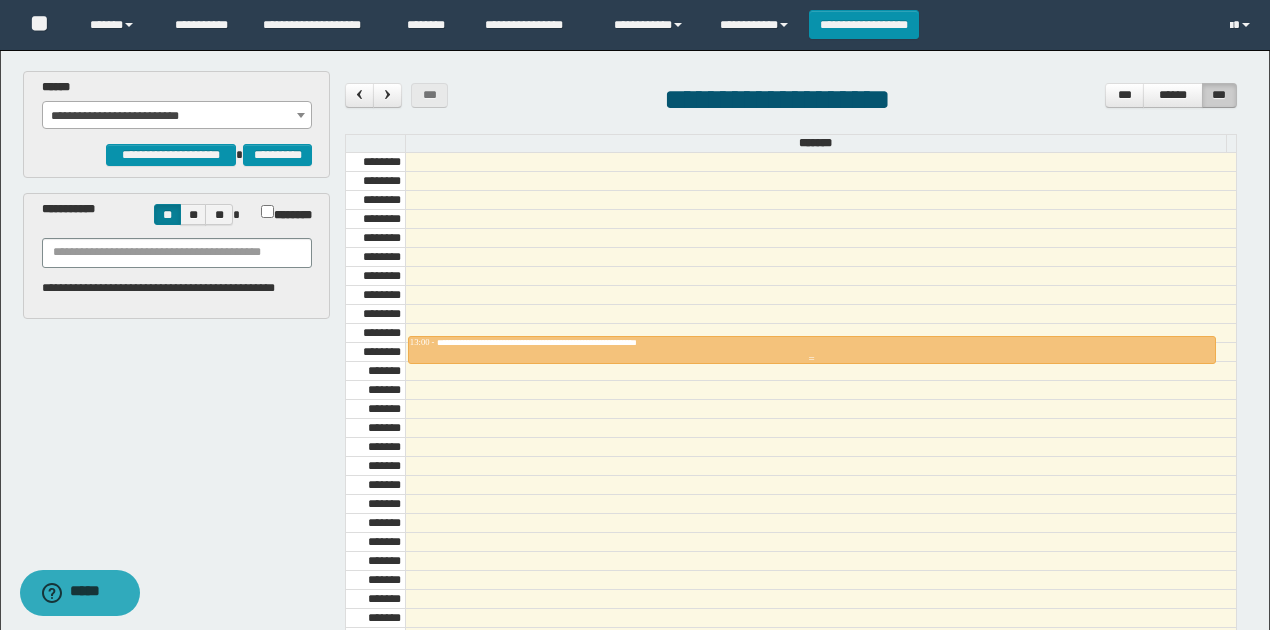 click on "**********" at bounding box center [575, 342] 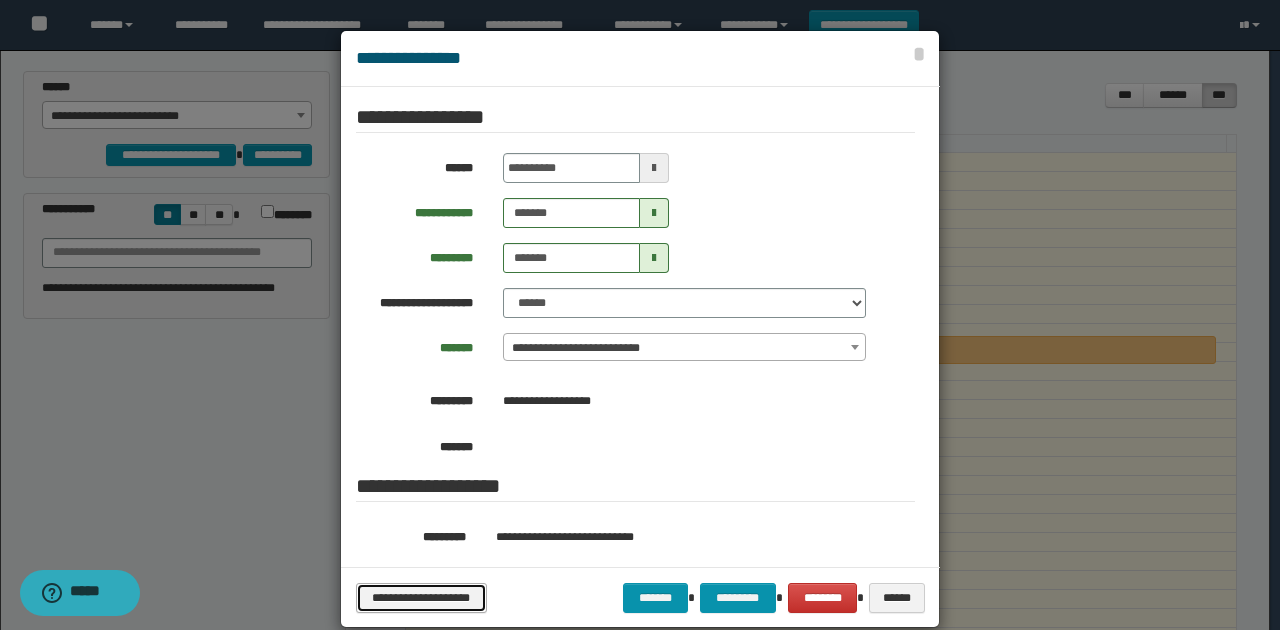 click on "**********" at bounding box center (421, 597) 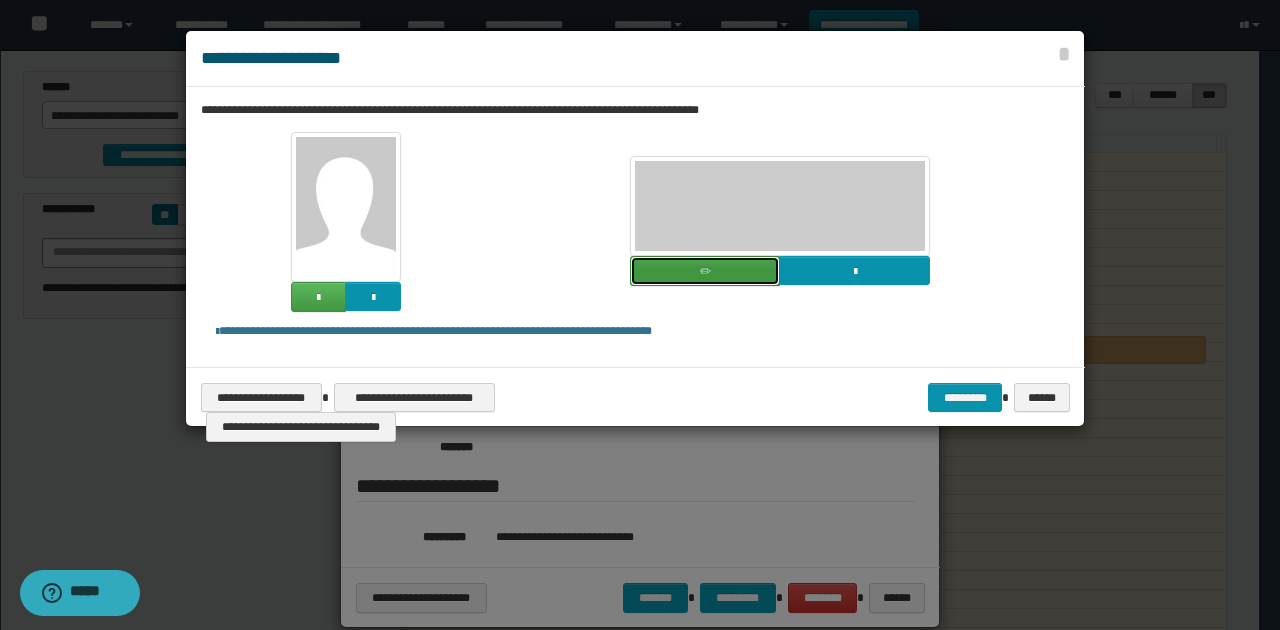 click at bounding box center [705, 271] 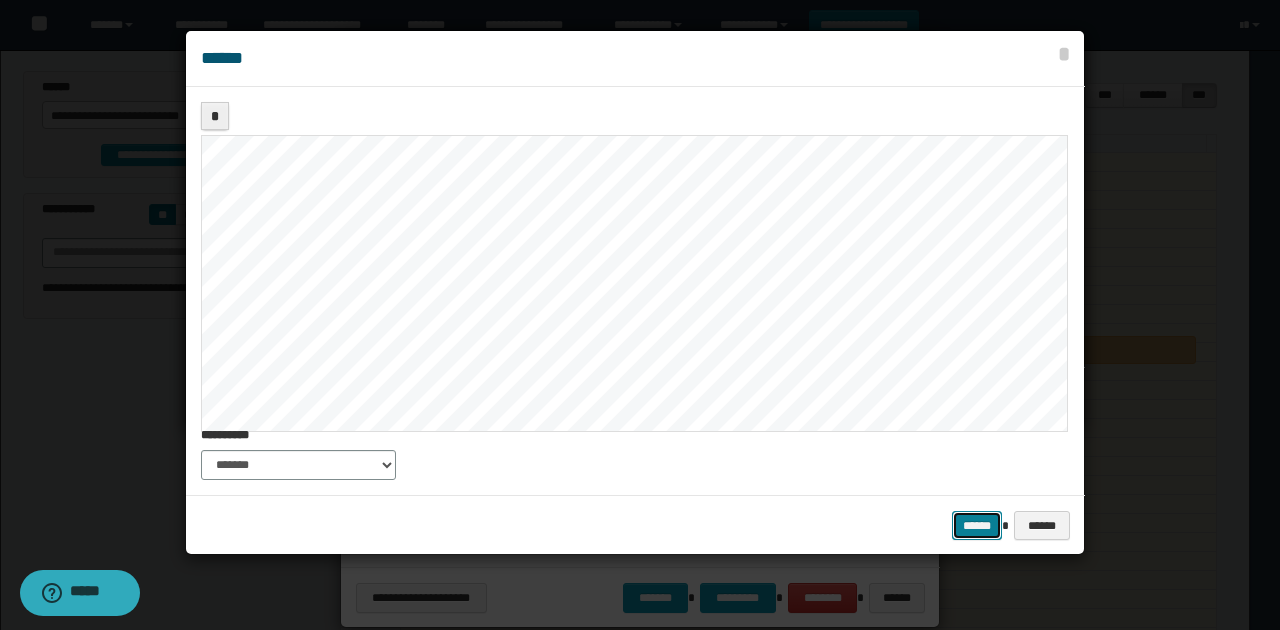 click on "******" at bounding box center [977, 525] 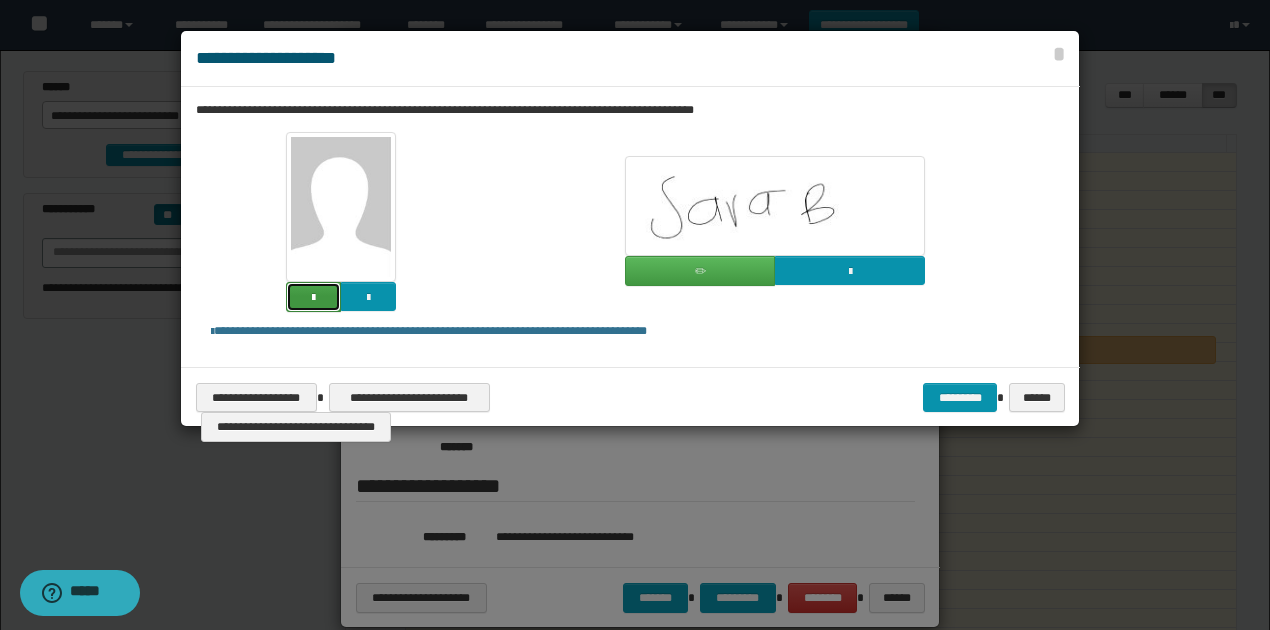 click at bounding box center [313, 298] 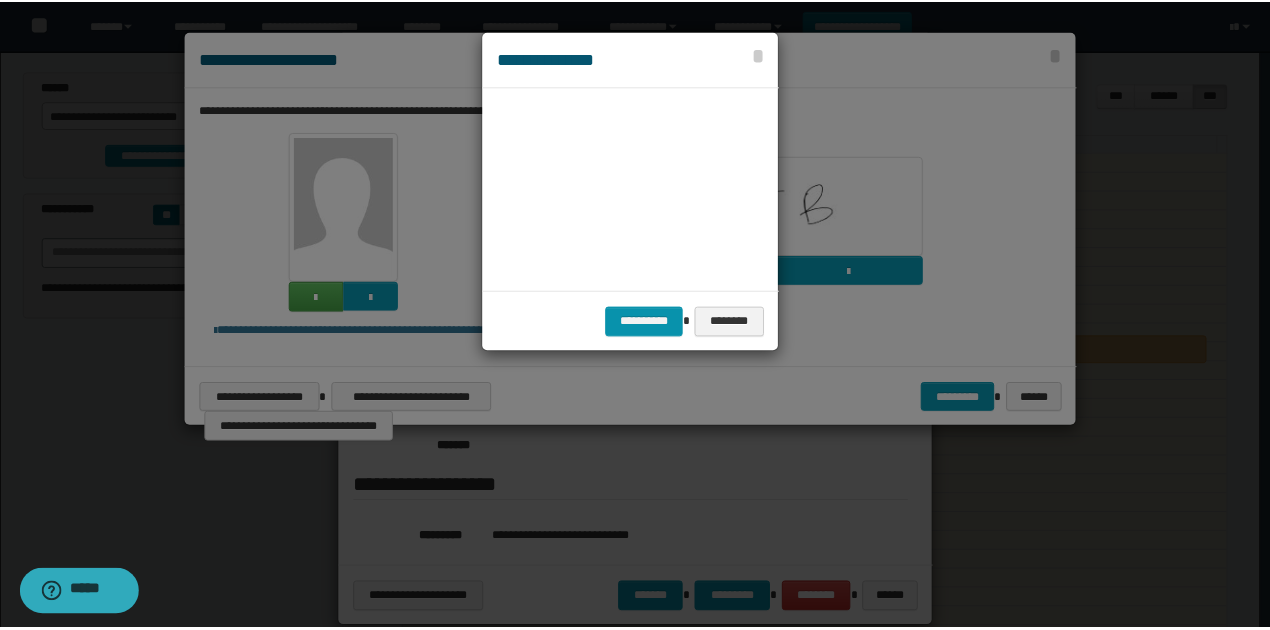 scroll, scrollTop: 45, scrollLeft: 105, axis: both 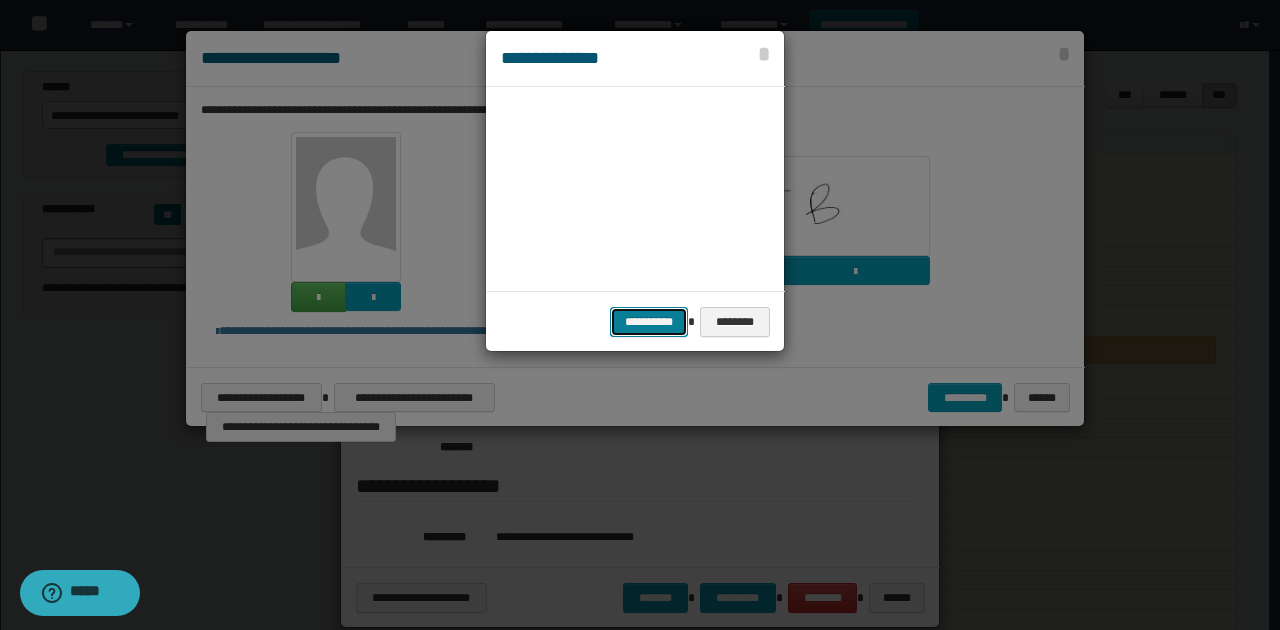 click on "**********" at bounding box center (649, 321) 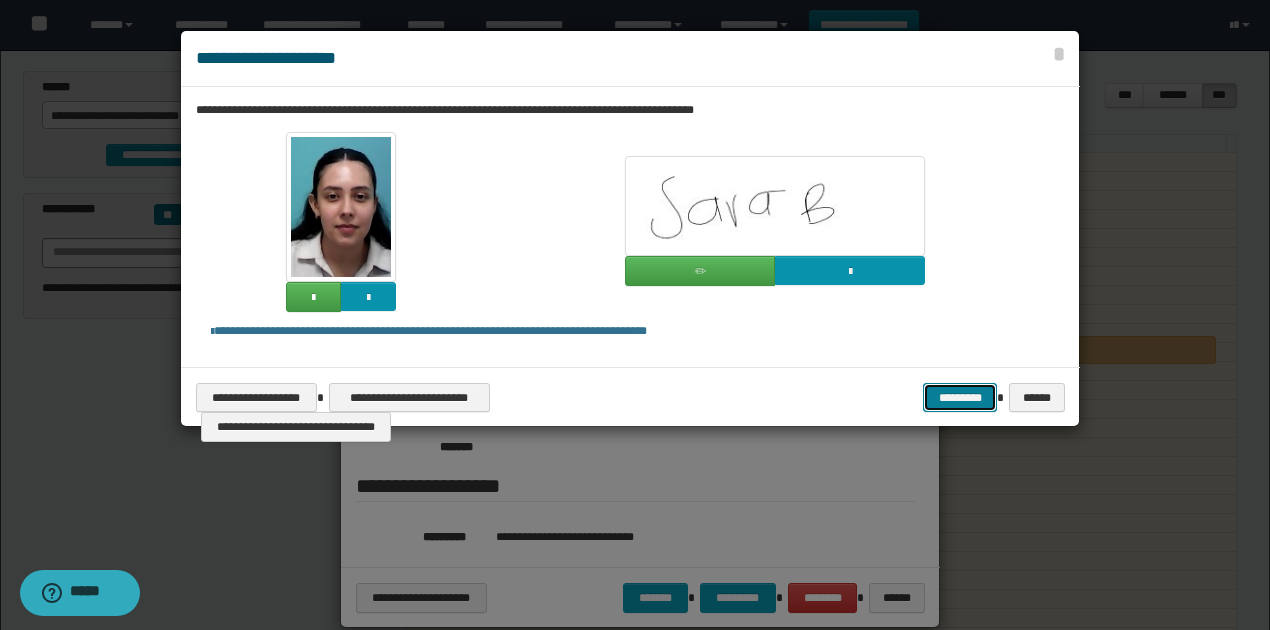 click on "*********" at bounding box center (960, 397) 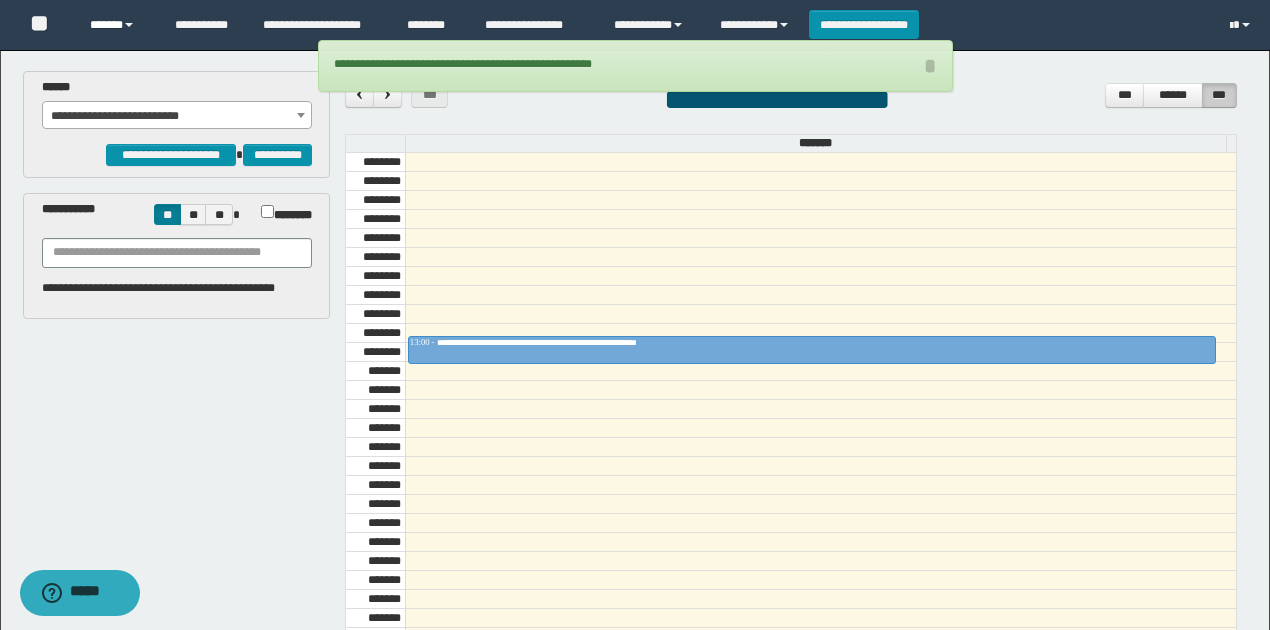 click on "******" at bounding box center (117, 25) 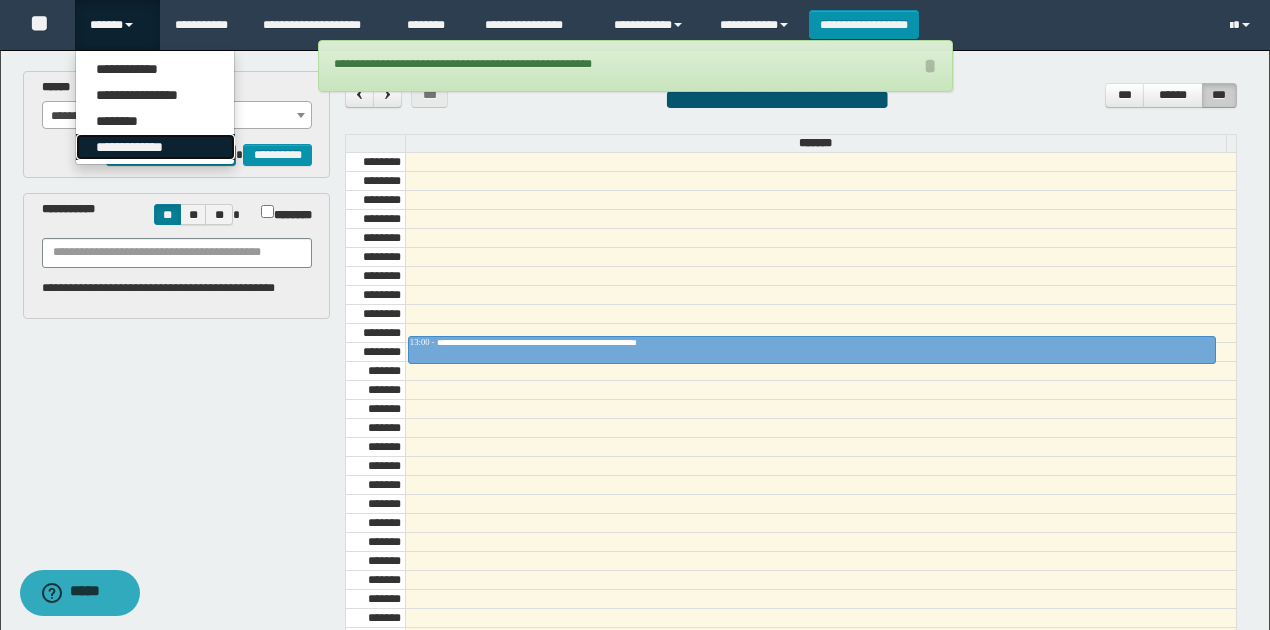 click on "**********" at bounding box center (155, 147) 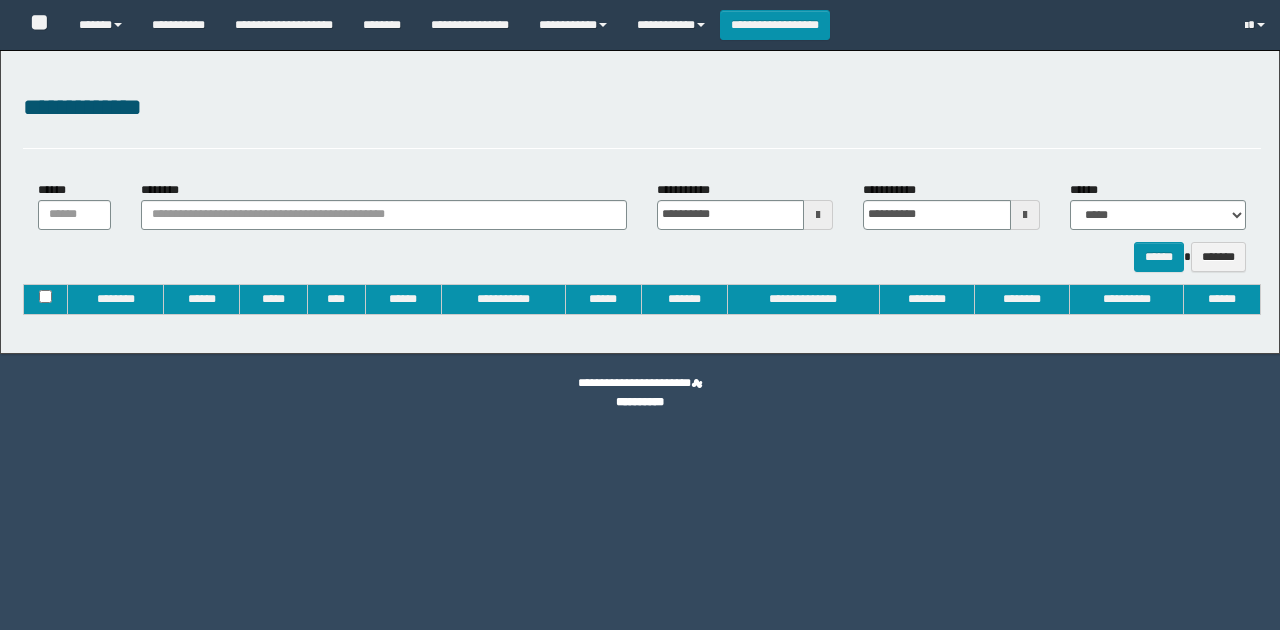 type on "**********" 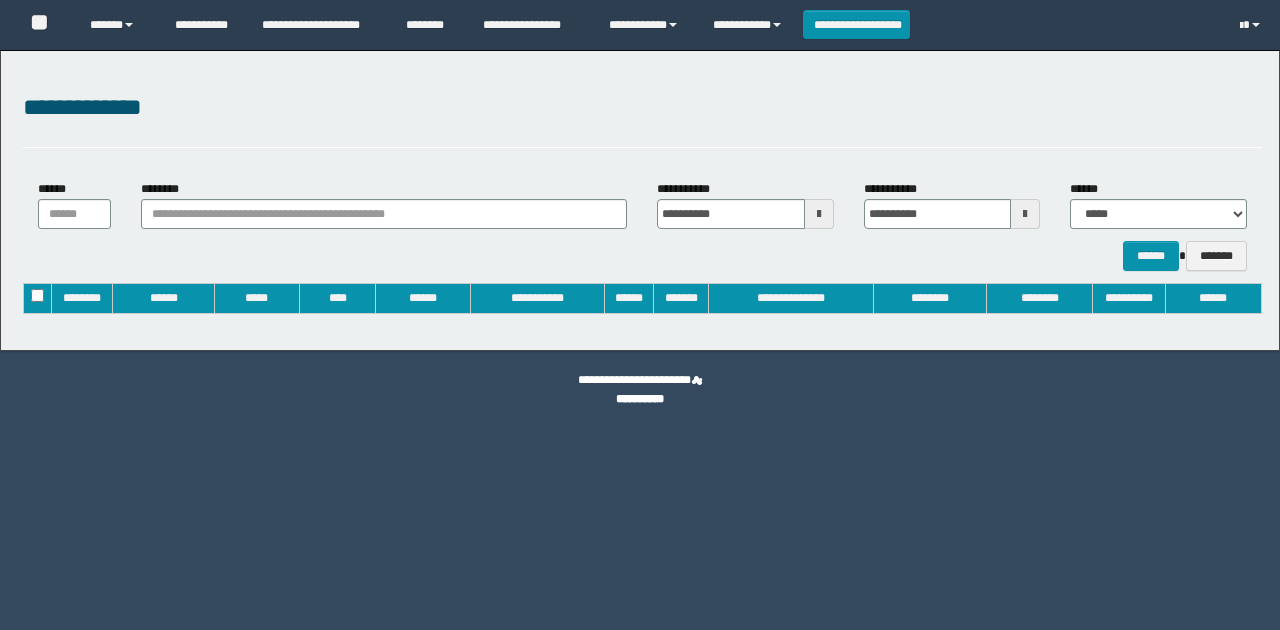 scroll, scrollTop: 0, scrollLeft: 0, axis: both 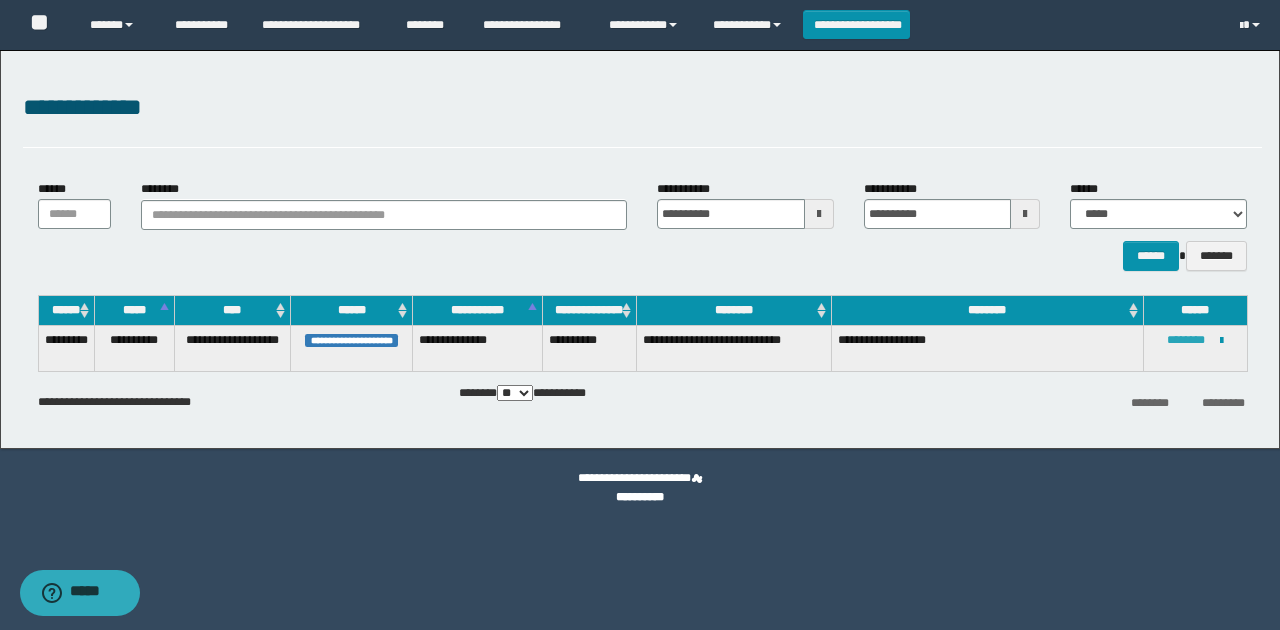 click on "********" at bounding box center (1186, 340) 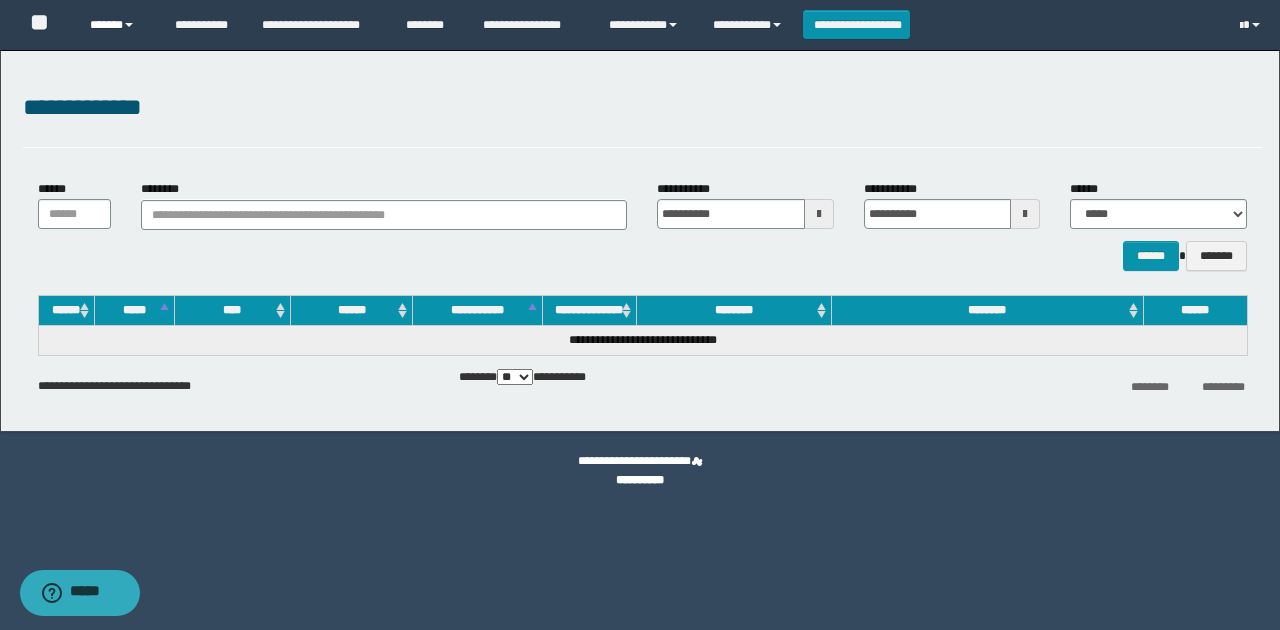 click at bounding box center [129, 25] 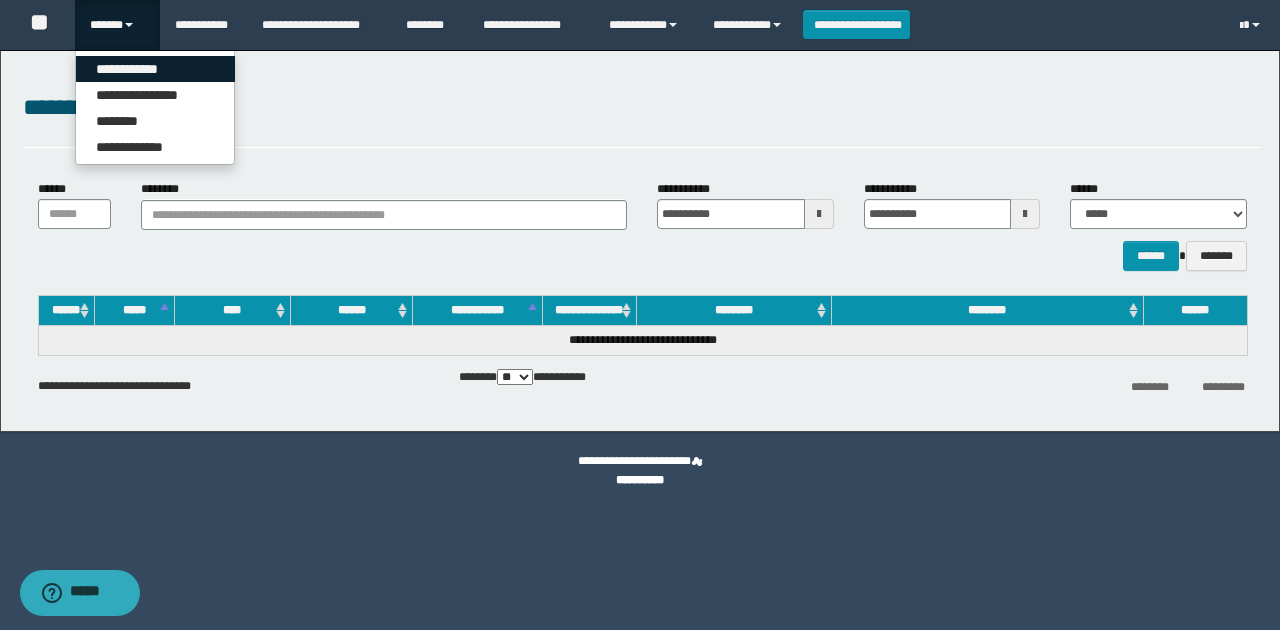 click on "**********" at bounding box center (155, 69) 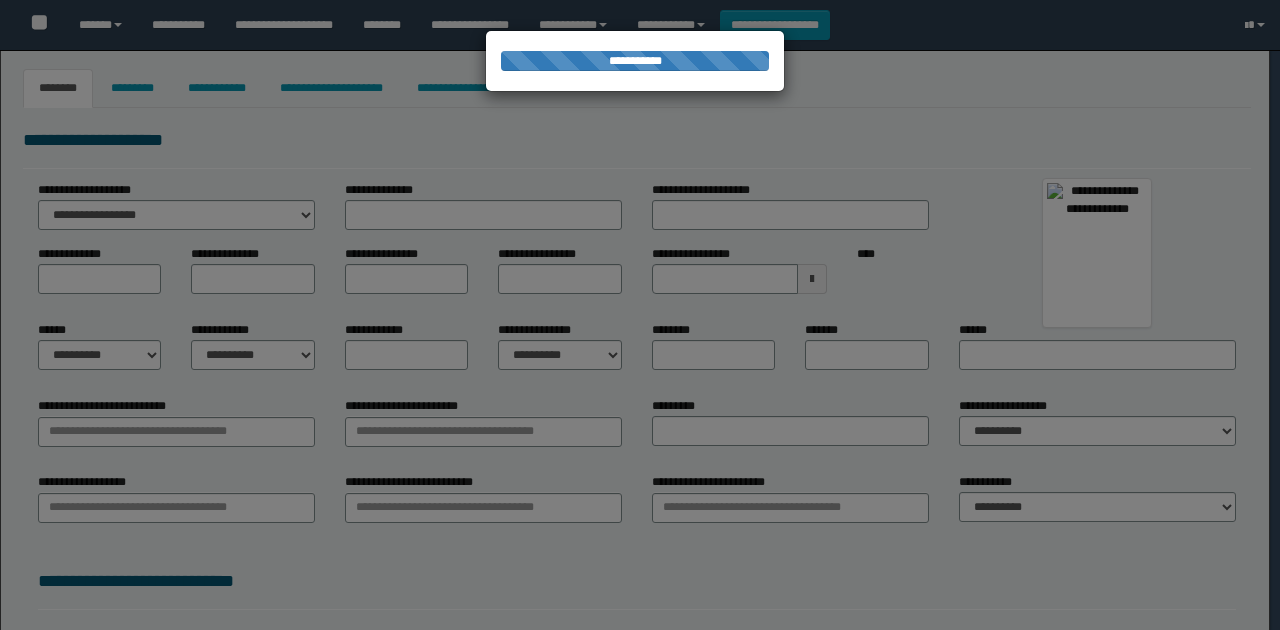 select on "**" 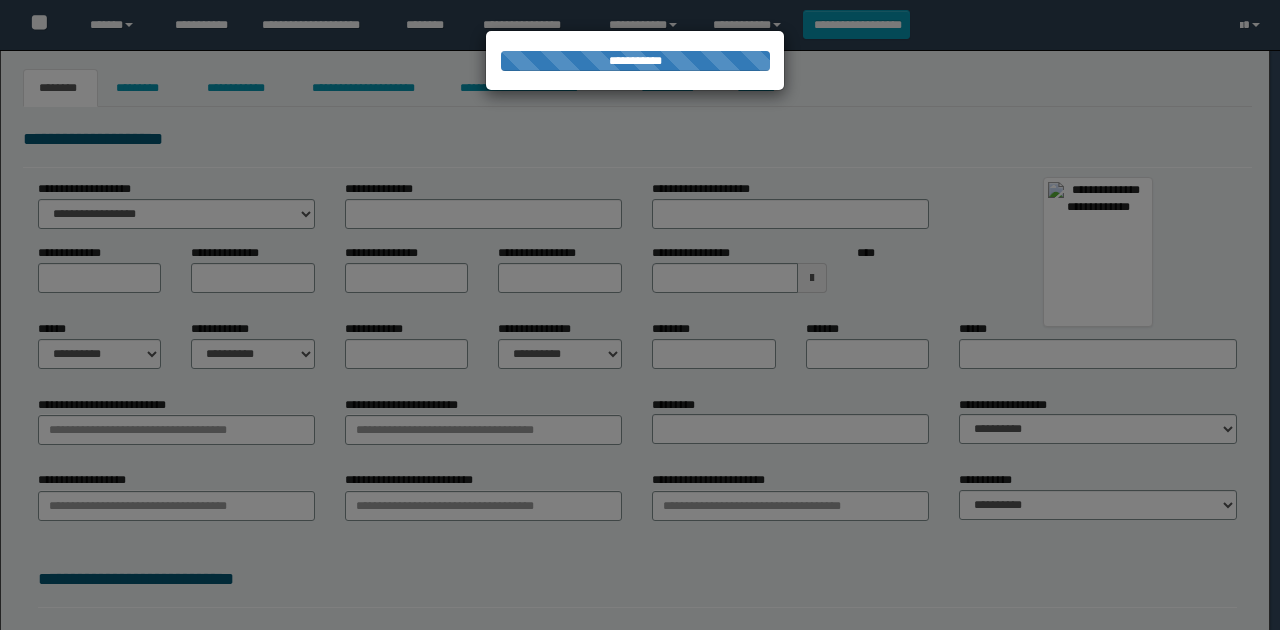 type on "**********" 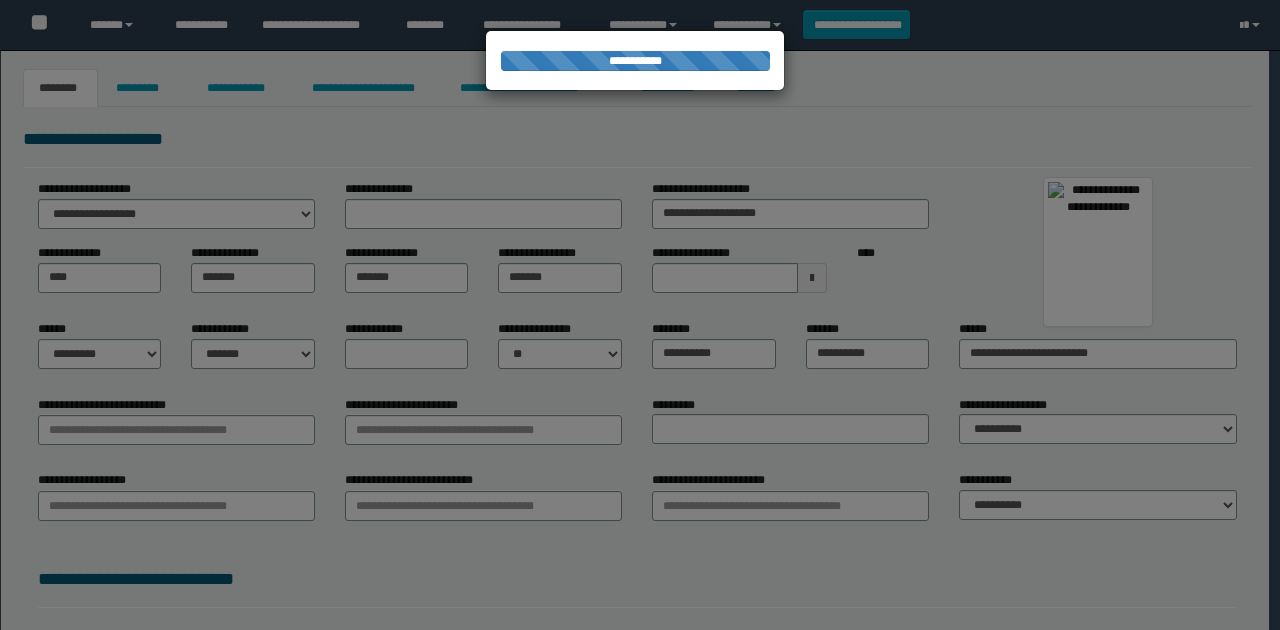 type on "*********" 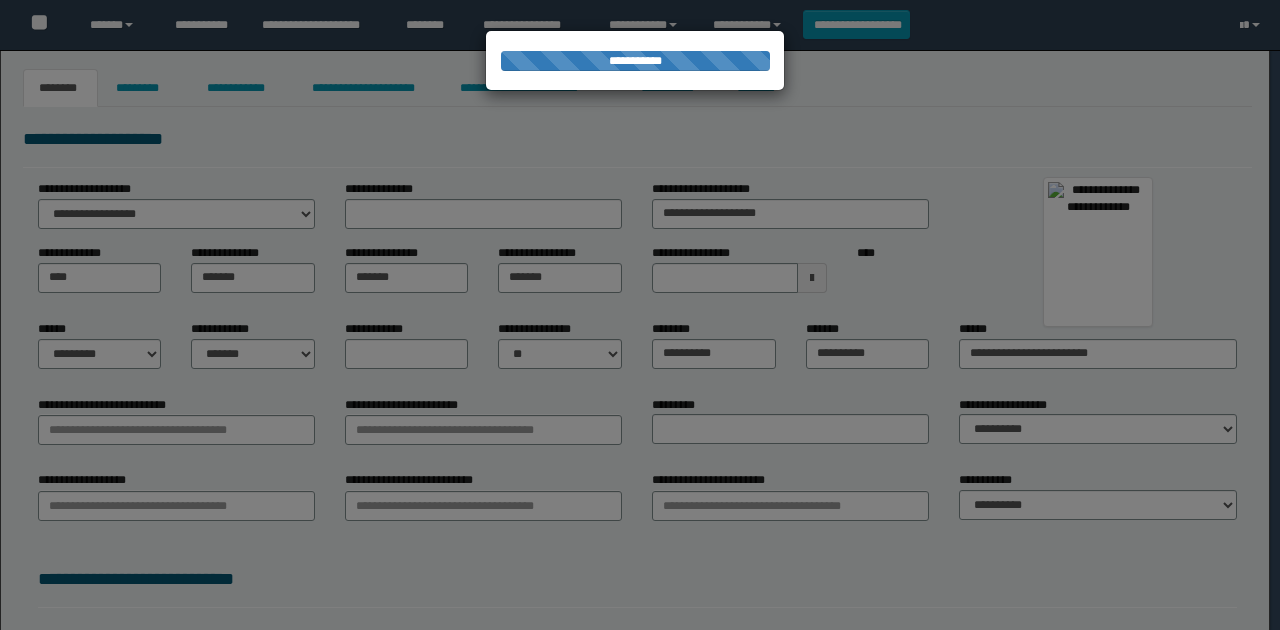 type on "********" 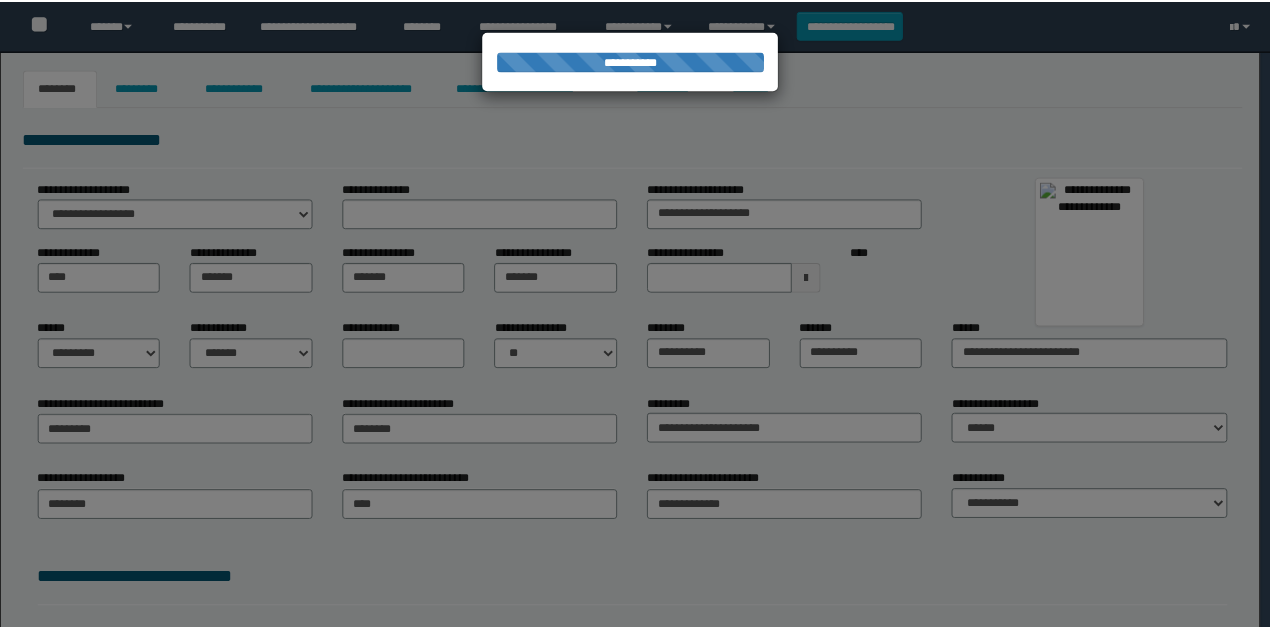 scroll, scrollTop: 0, scrollLeft: 0, axis: both 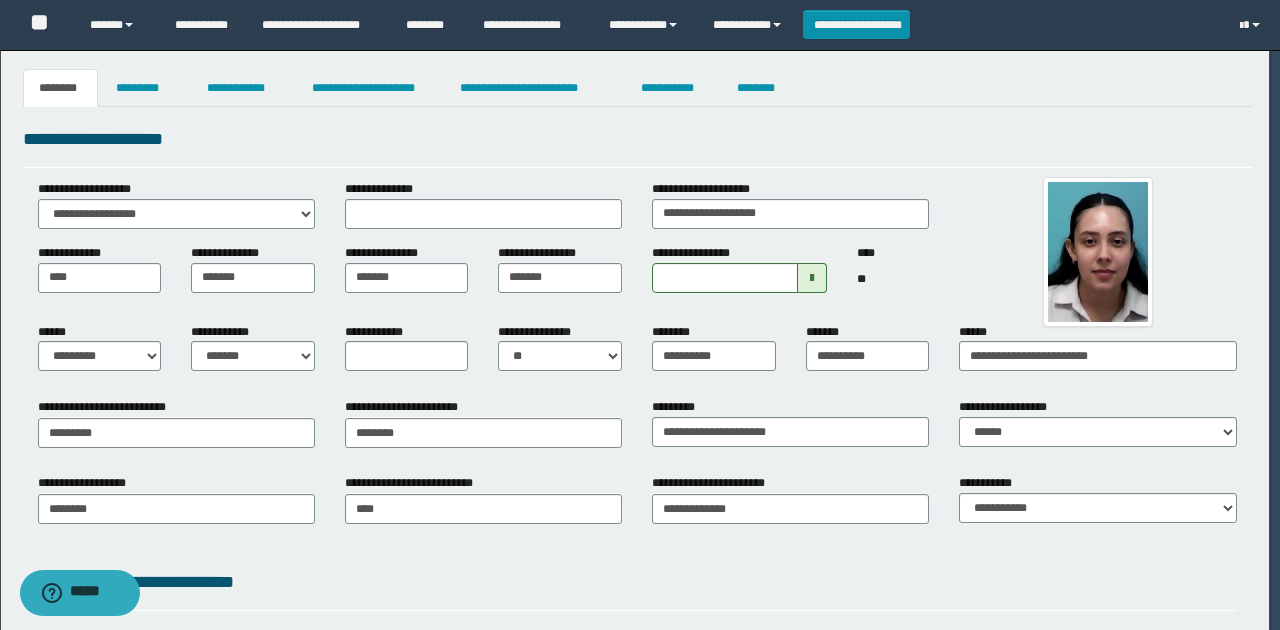 click on "**********" at bounding box center [637, 245] 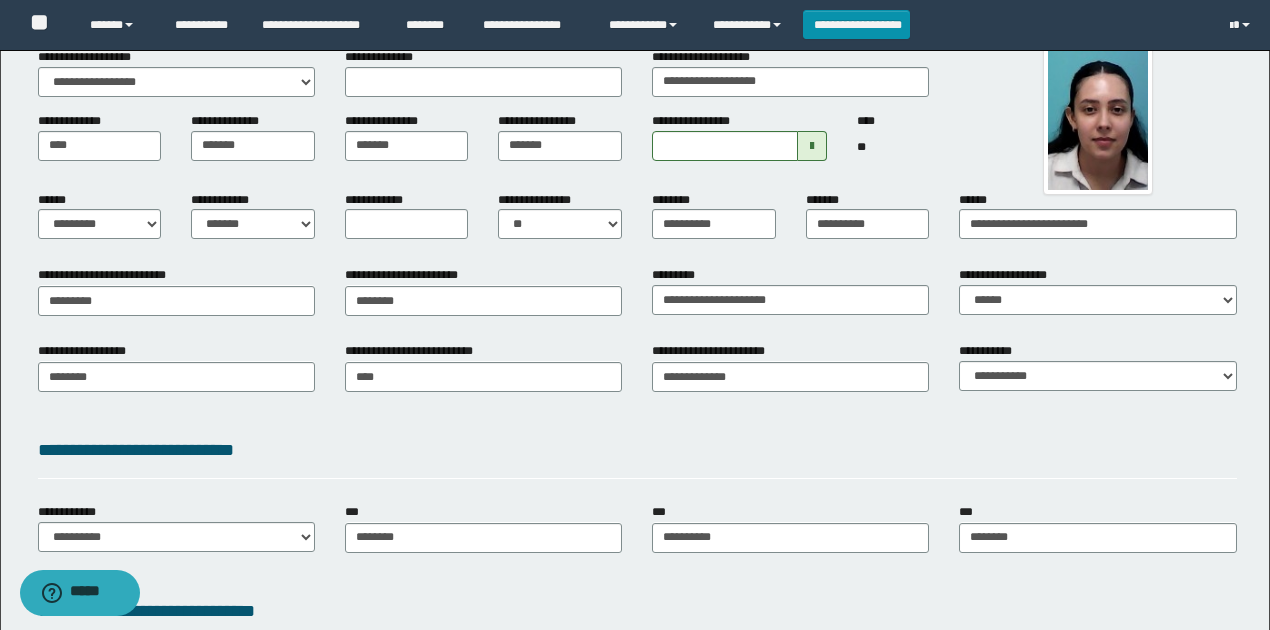 scroll, scrollTop: 133, scrollLeft: 0, axis: vertical 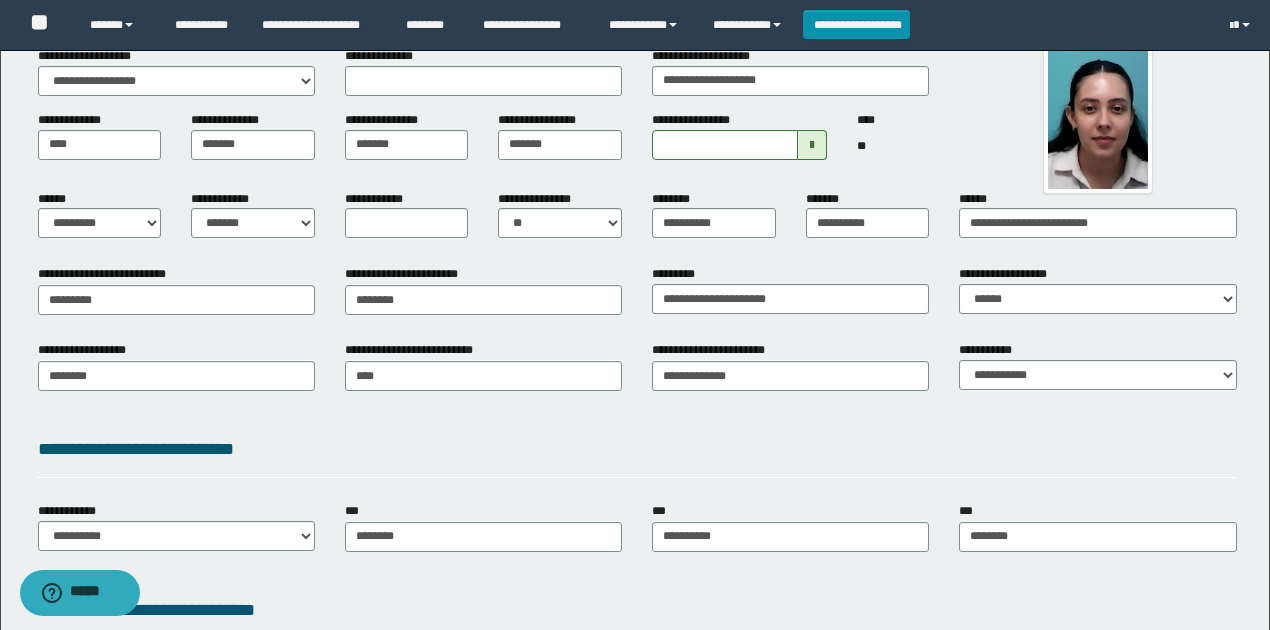 click on "**********" at bounding box center [637, 449] 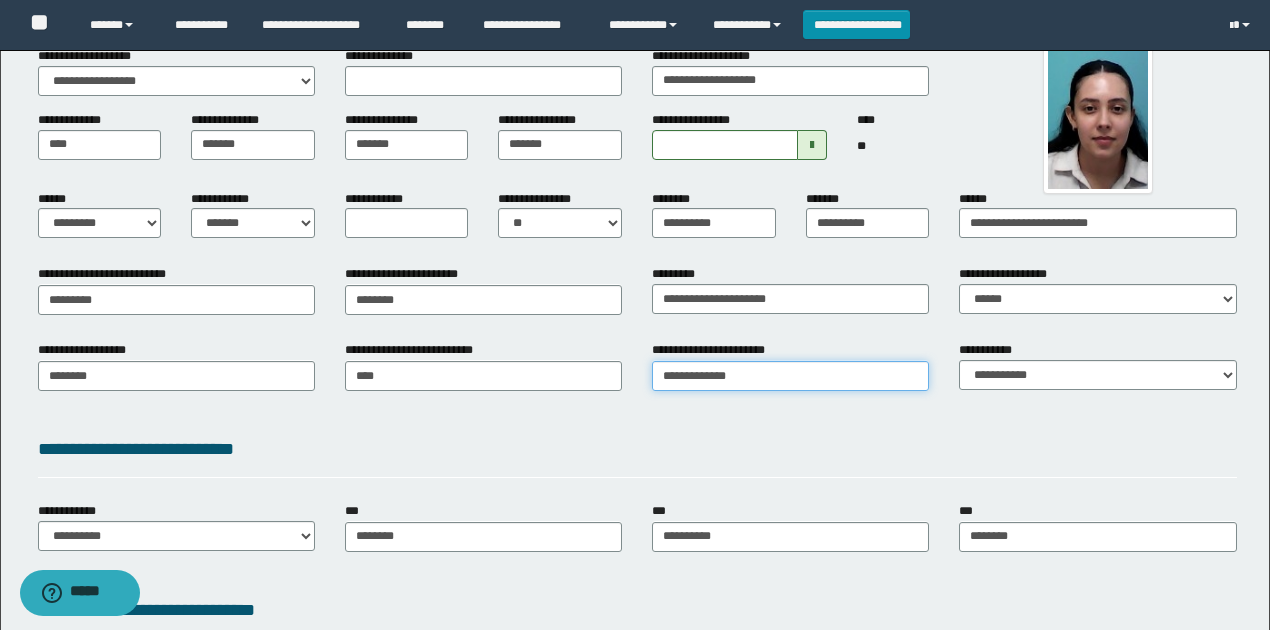 click on "**********" at bounding box center [790, 376] 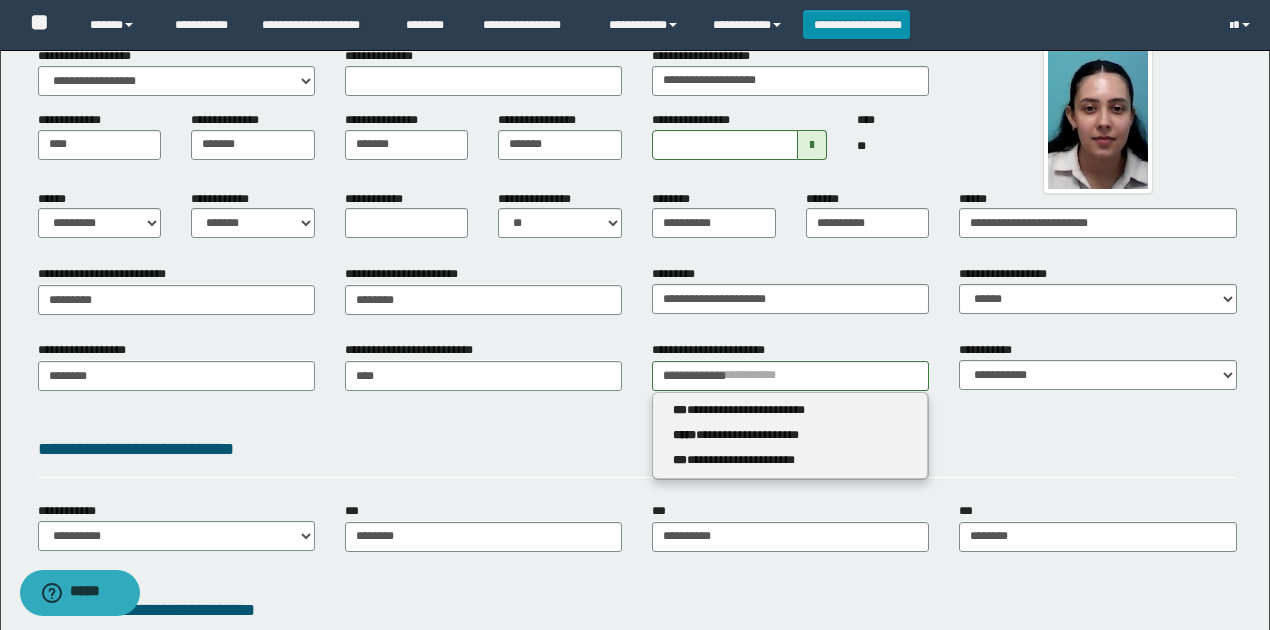 type 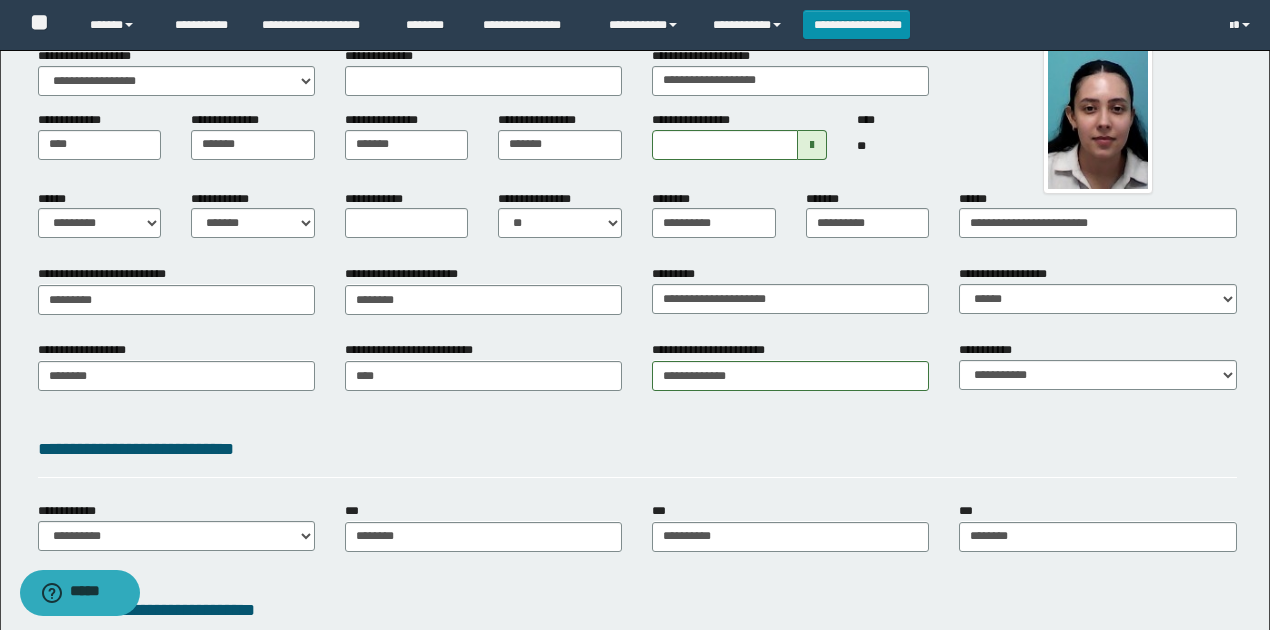 click on "**********" at bounding box center [637, 449] 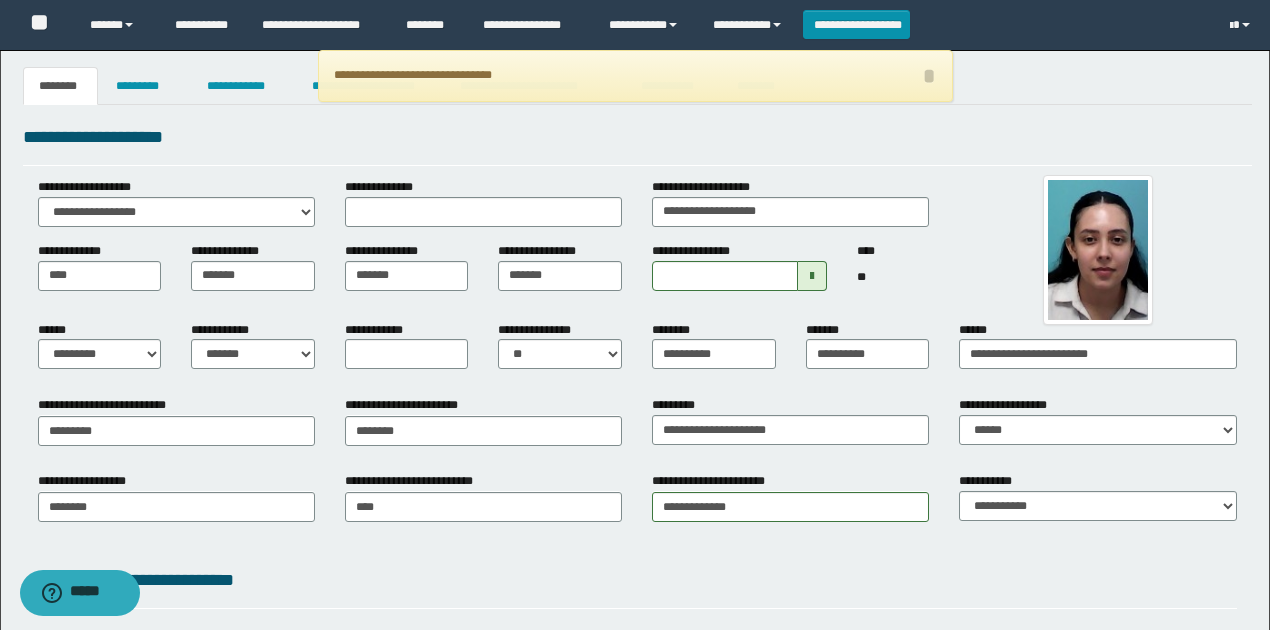 scroll, scrollTop: 0, scrollLeft: 0, axis: both 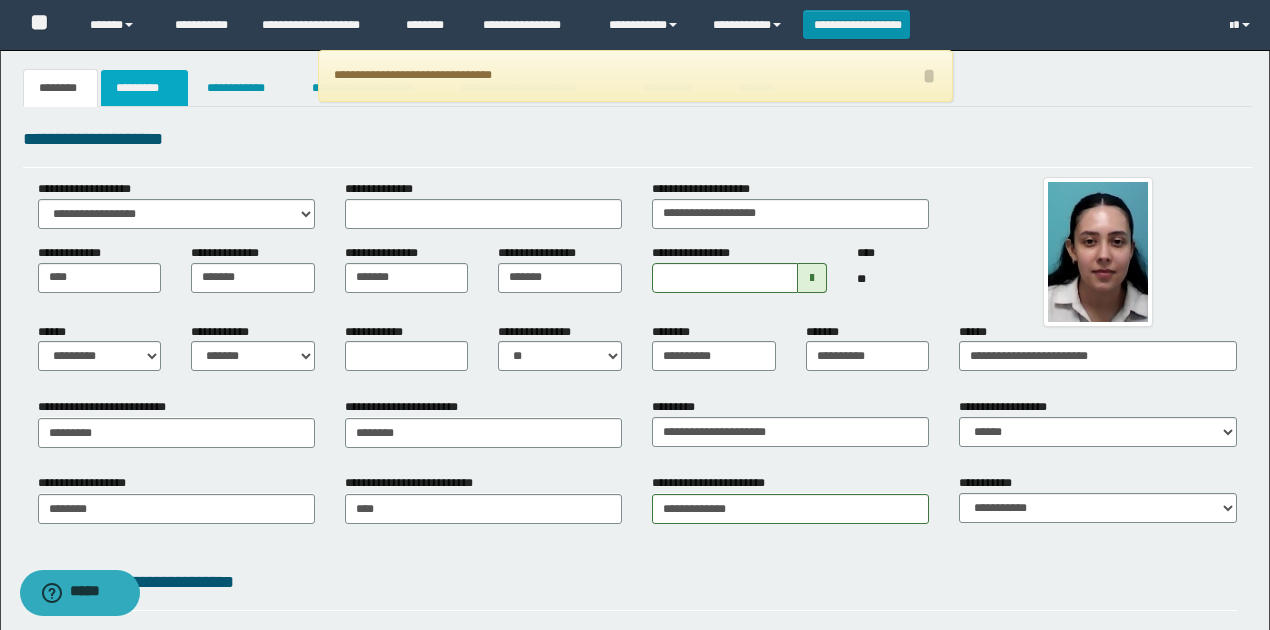 click on "*********" at bounding box center (144, 88) 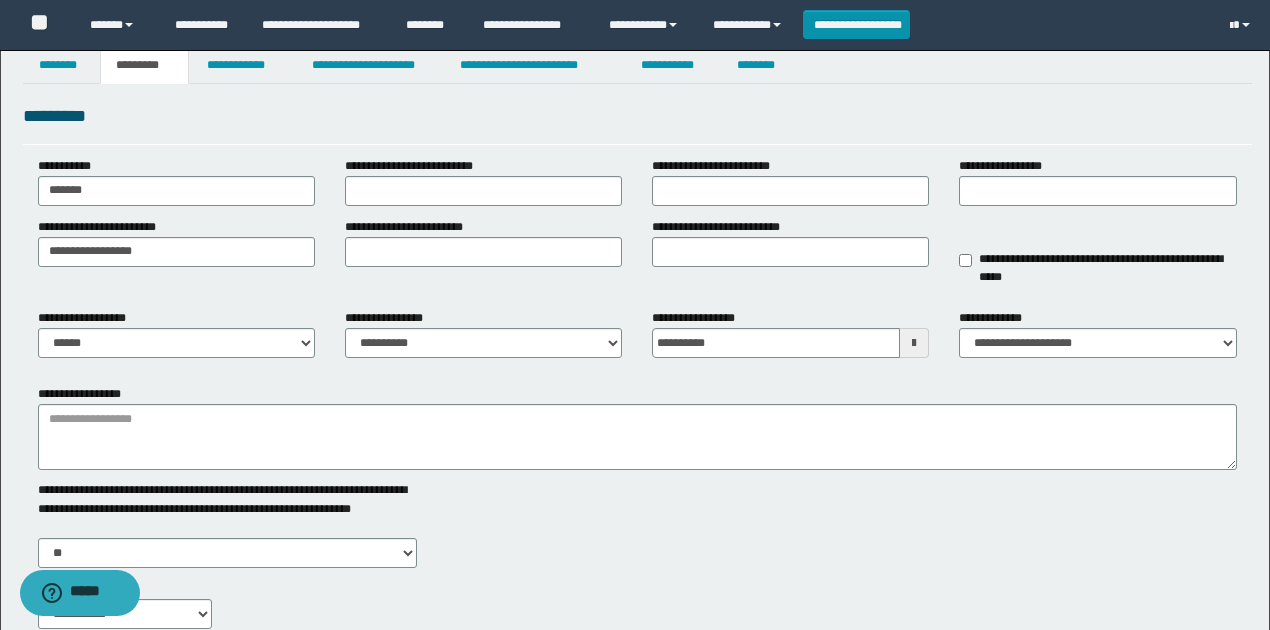 scroll, scrollTop: 0, scrollLeft: 0, axis: both 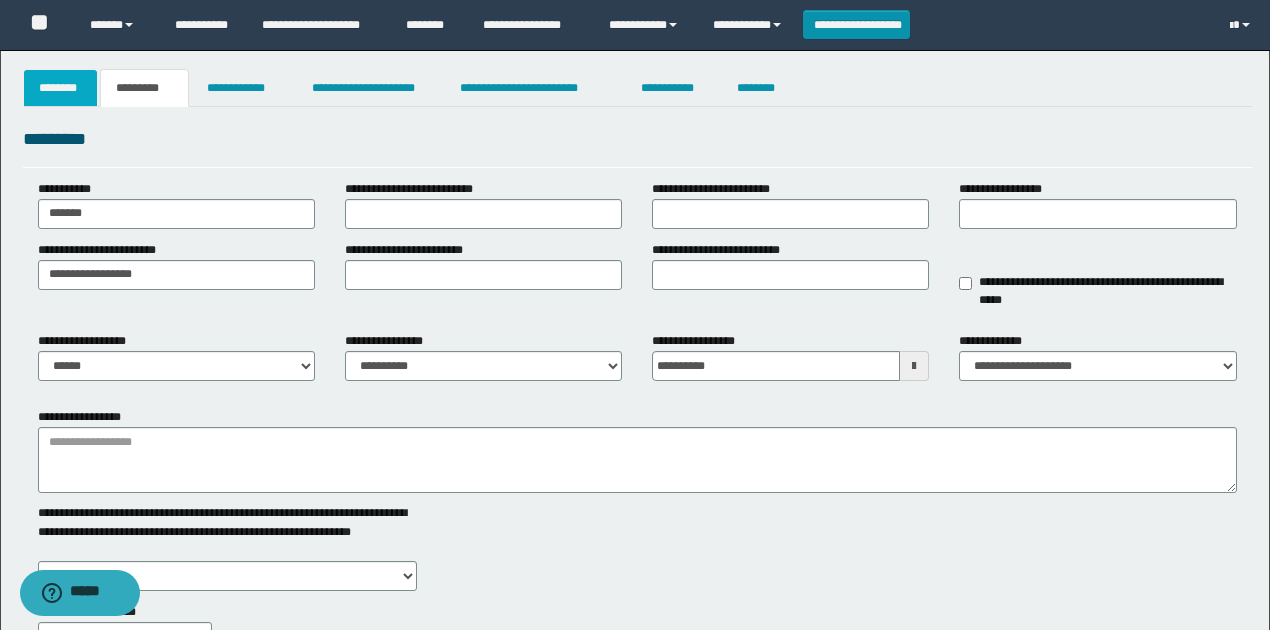 click on "********" at bounding box center [61, 88] 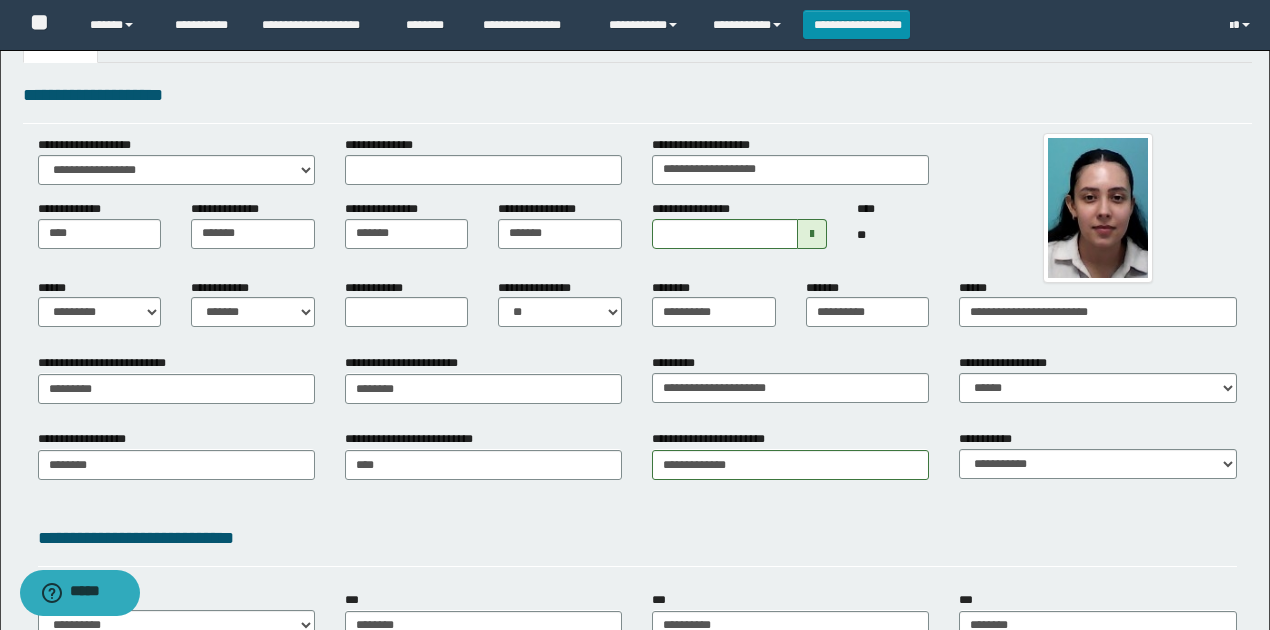 scroll, scrollTop: 66, scrollLeft: 0, axis: vertical 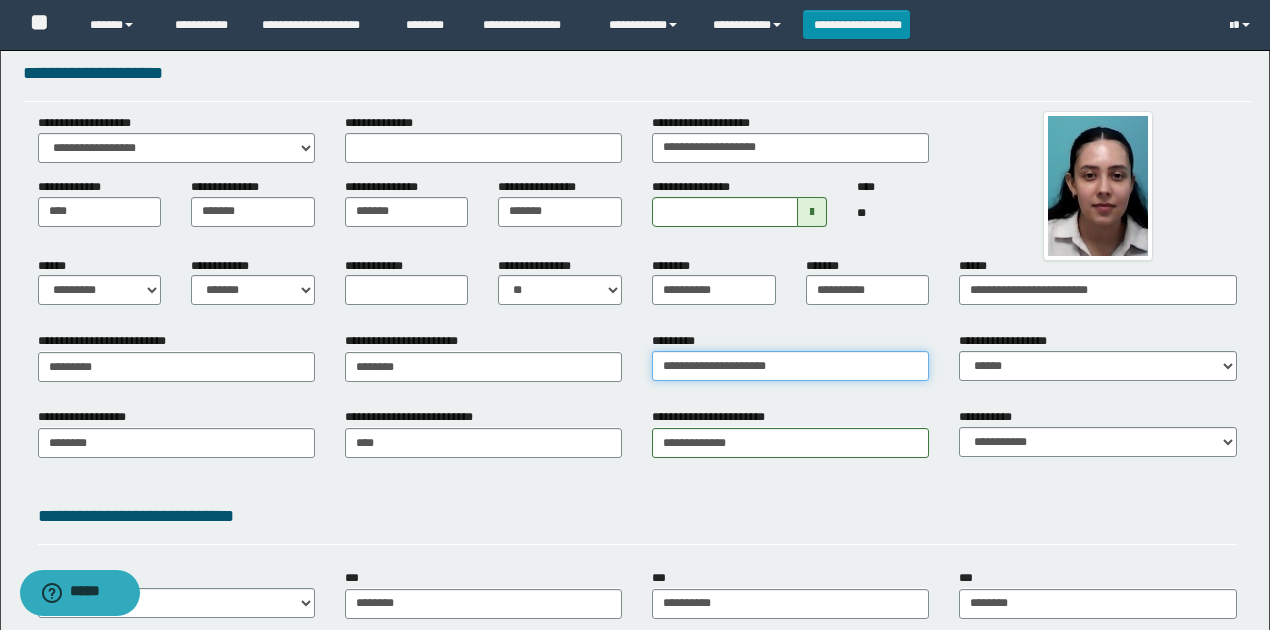 drag, startPoint x: 820, startPoint y: 365, endPoint x: 537, endPoint y: 334, distance: 284.6928 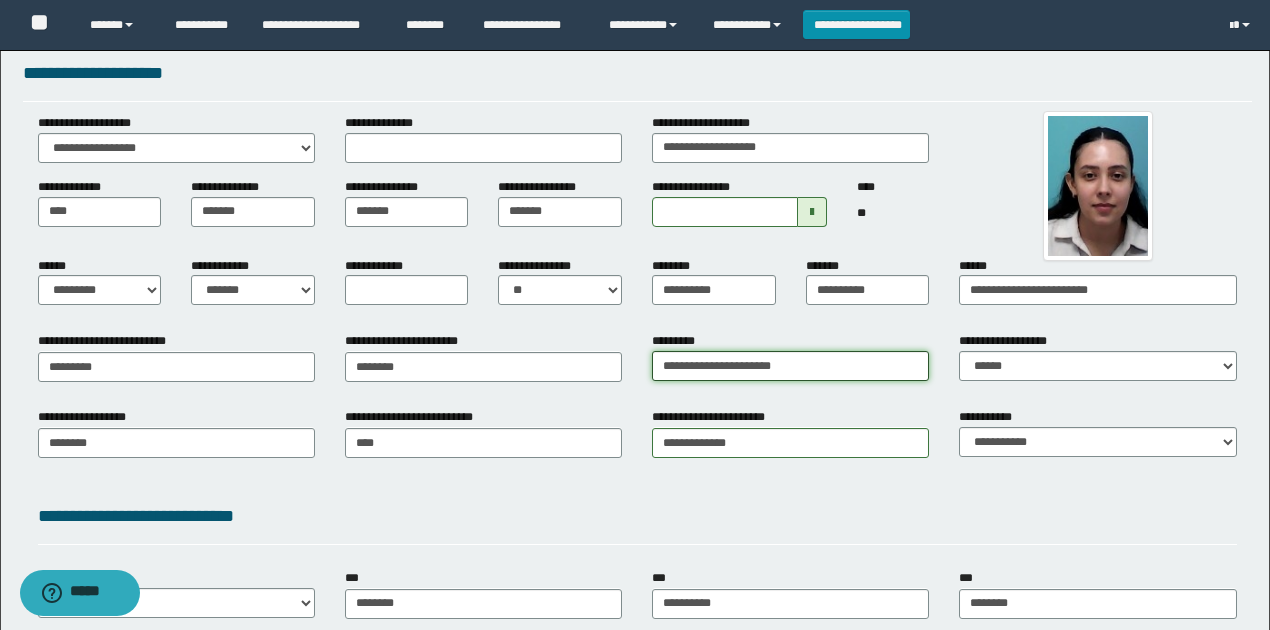 type on "**********" 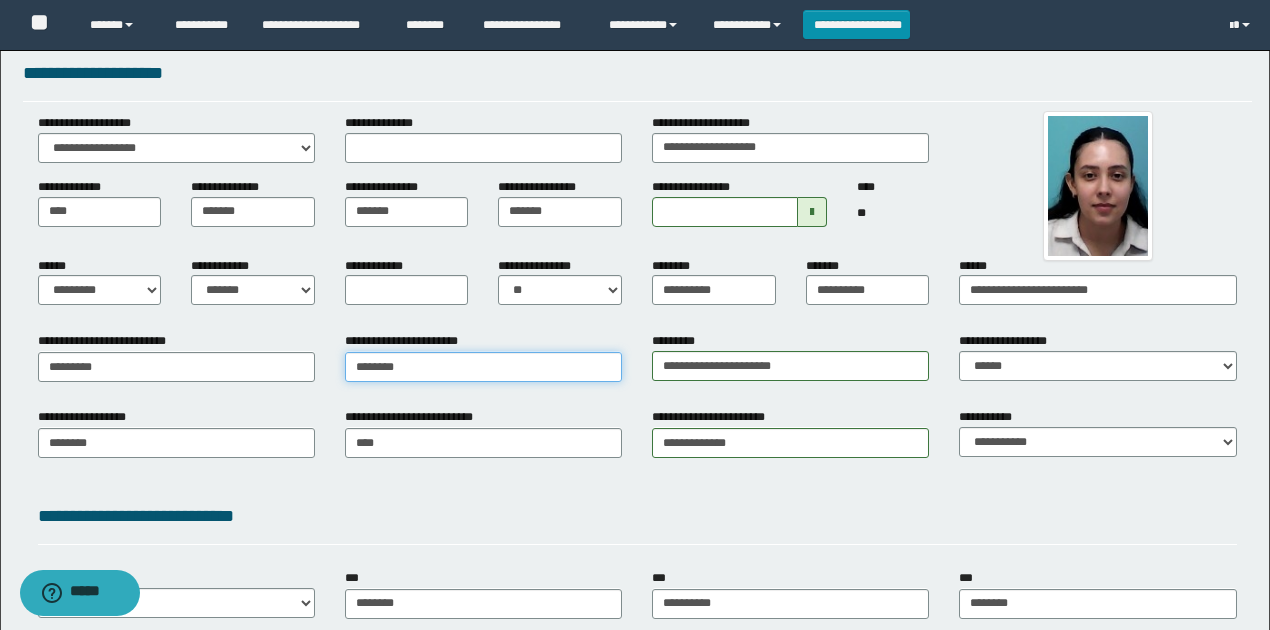 drag, startPoint x: 476, startPoint y: 369, endPoint x: 82, endPoint y: 358, distance: 394.15353 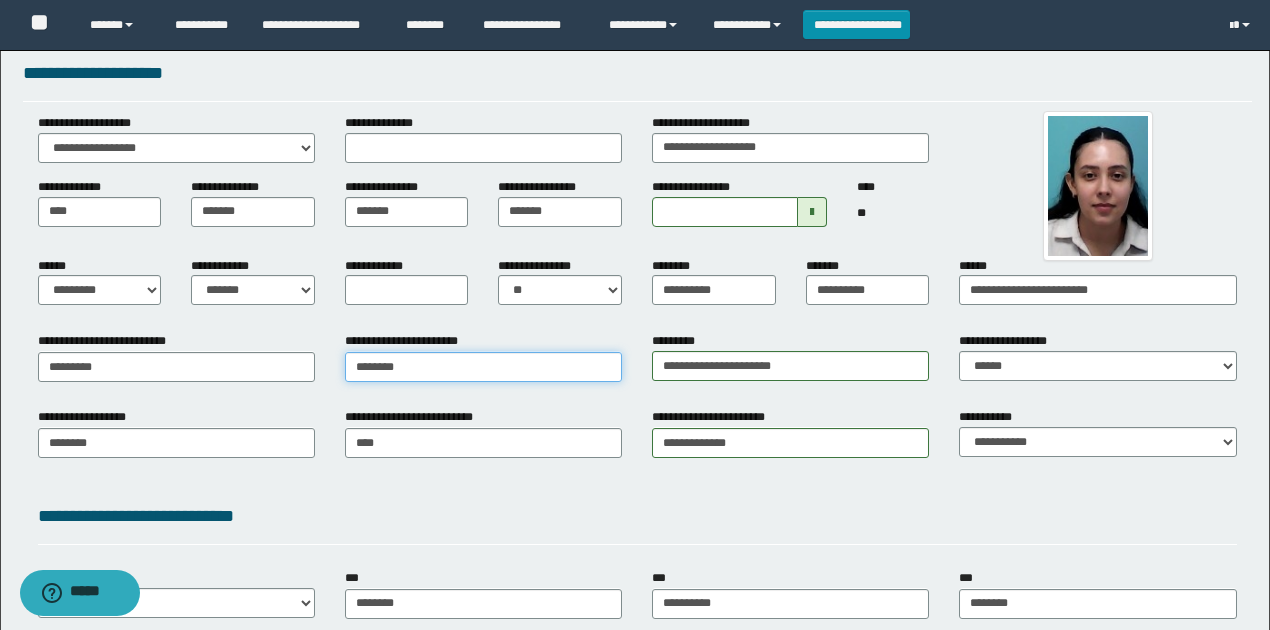 click on "**********" at bounding box center [637, 364] 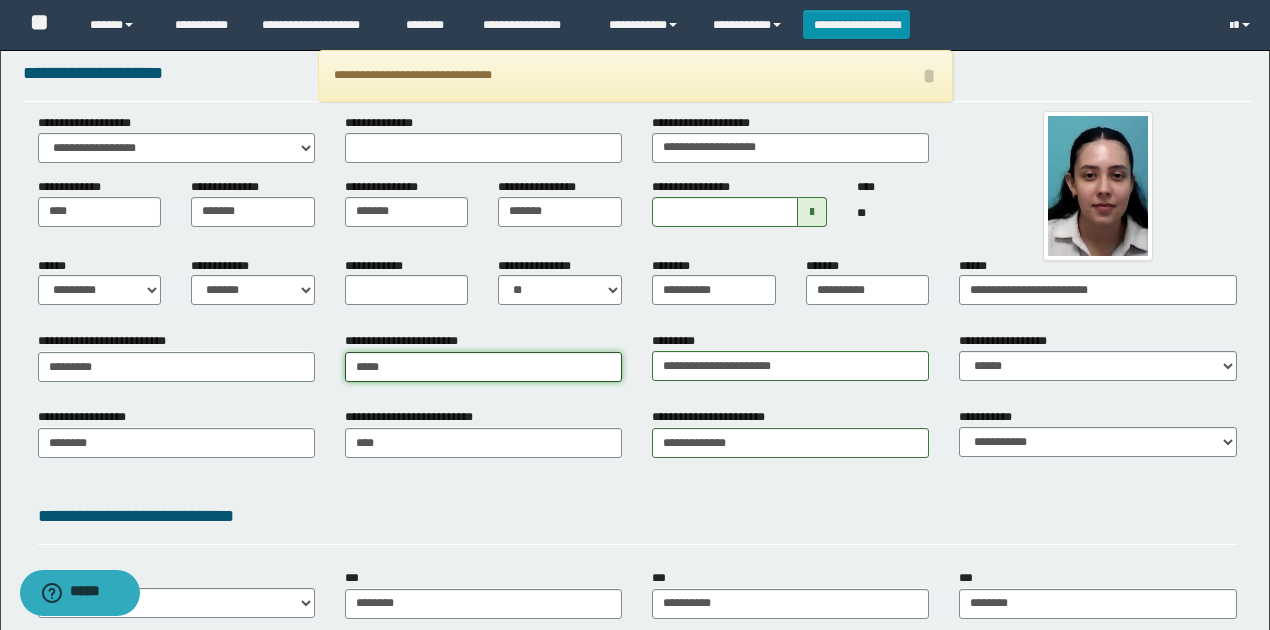 type on "******" 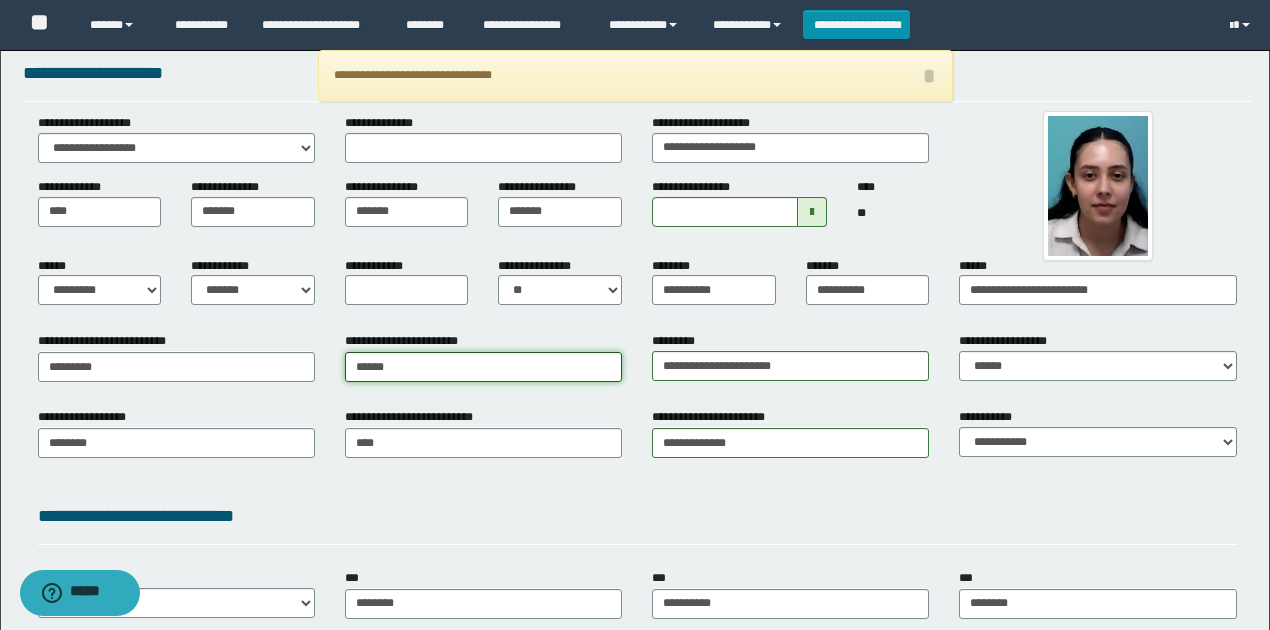 type on "******" 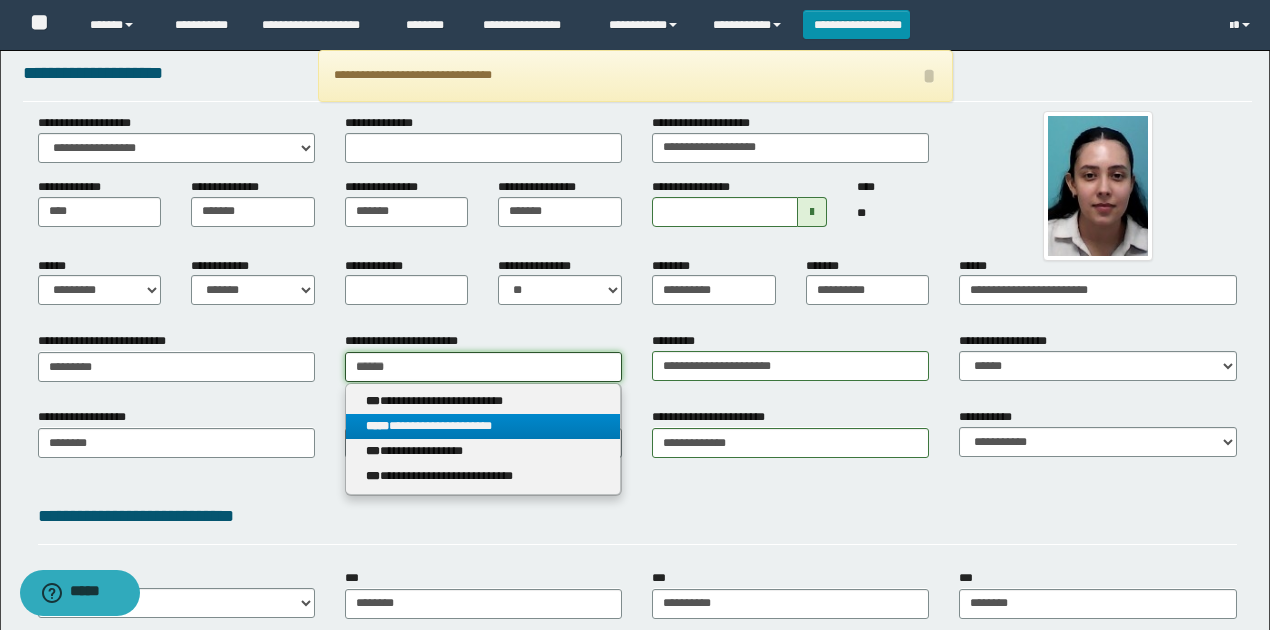 type on "******" 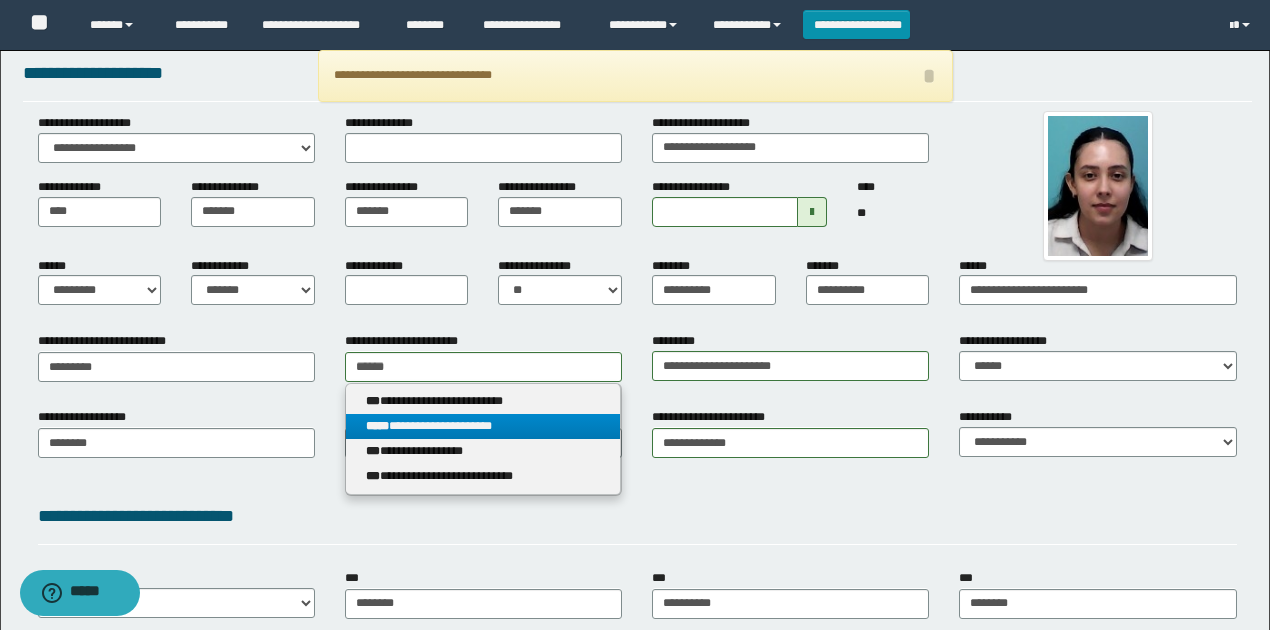 click on "**********" at bounding box center (483, 426) 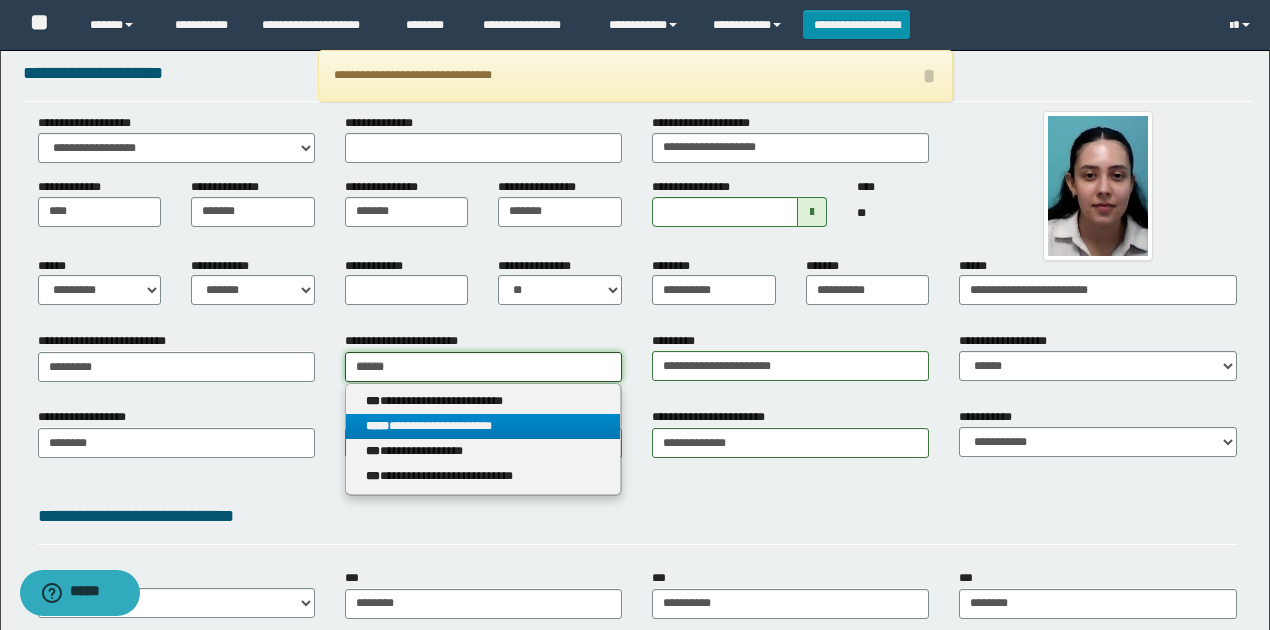 type 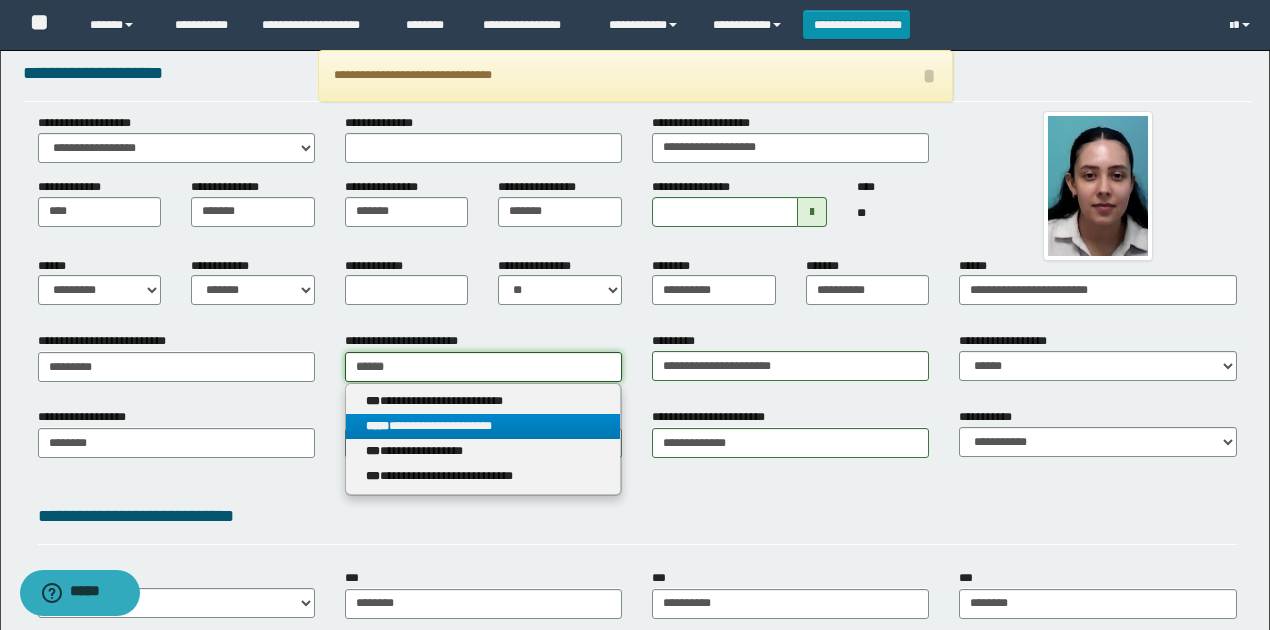 type on "**********" 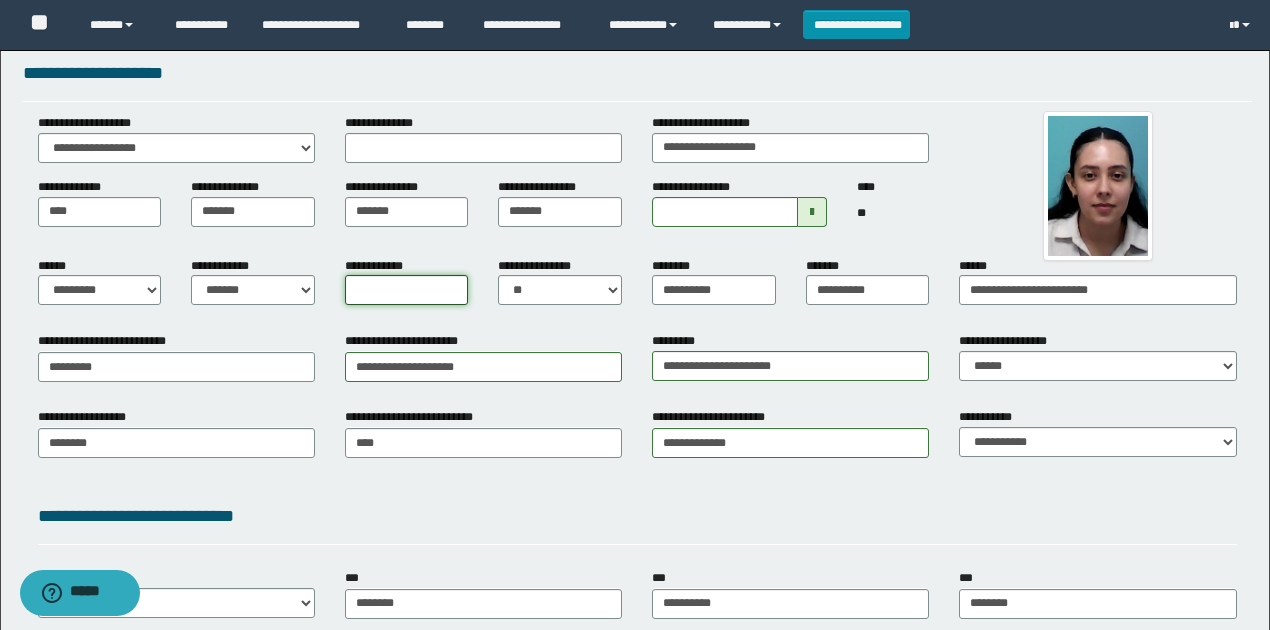 drag, startPoint x: 468, startPoint y: 296, endPoint x: 432, endPoint y: 293, distance: 36.124783 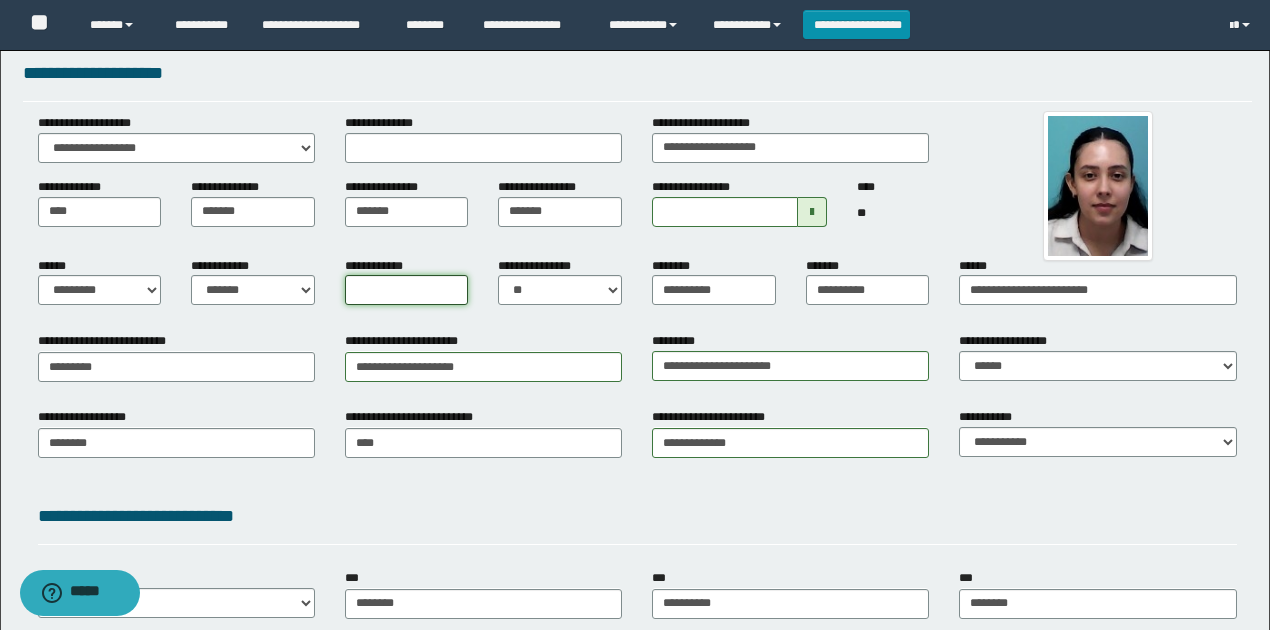 click on "**********" at bounding box center (407, 290) 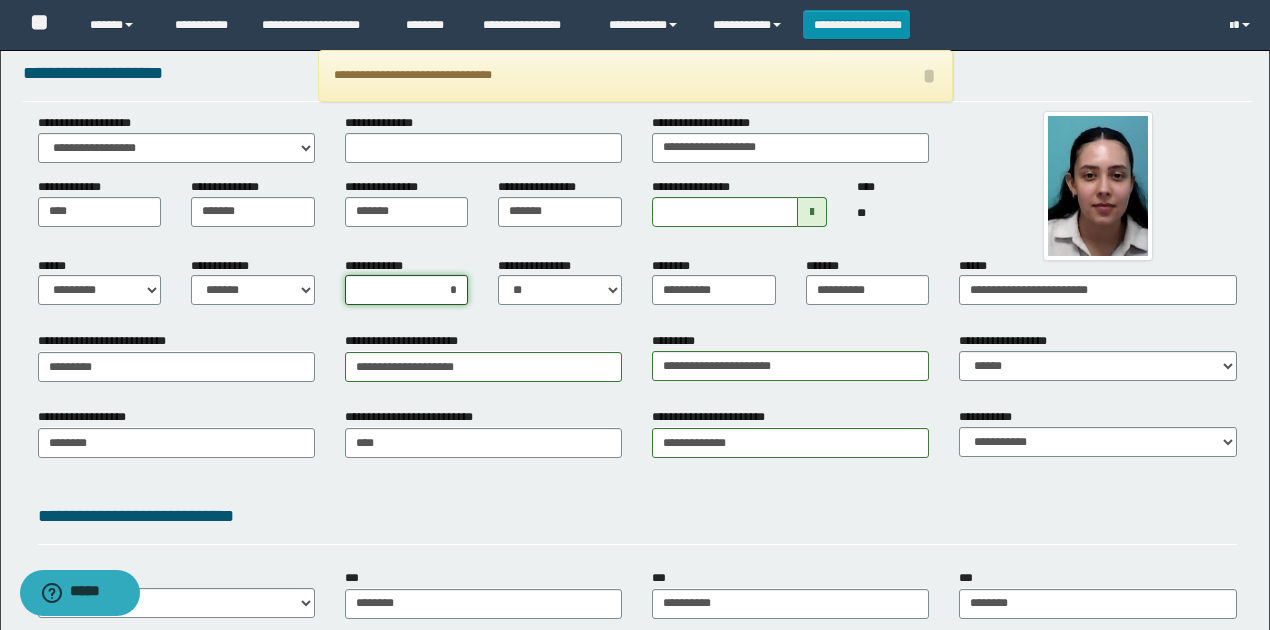 type on "*" 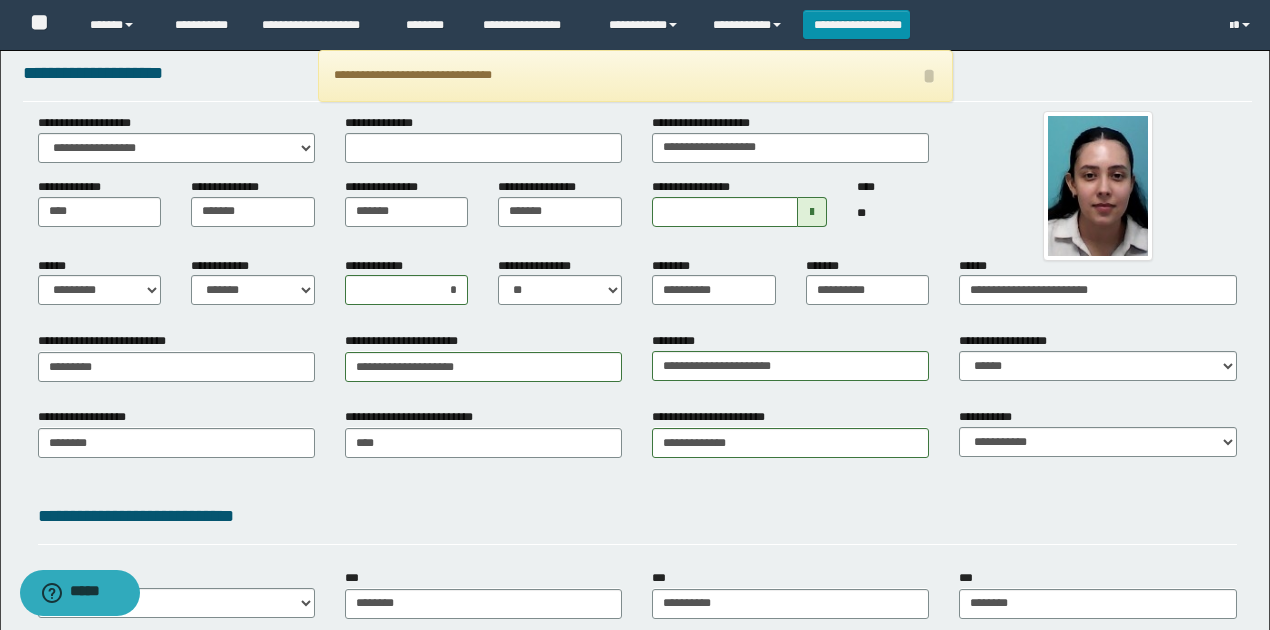 click on "**********" at bounding box center [407, 289] 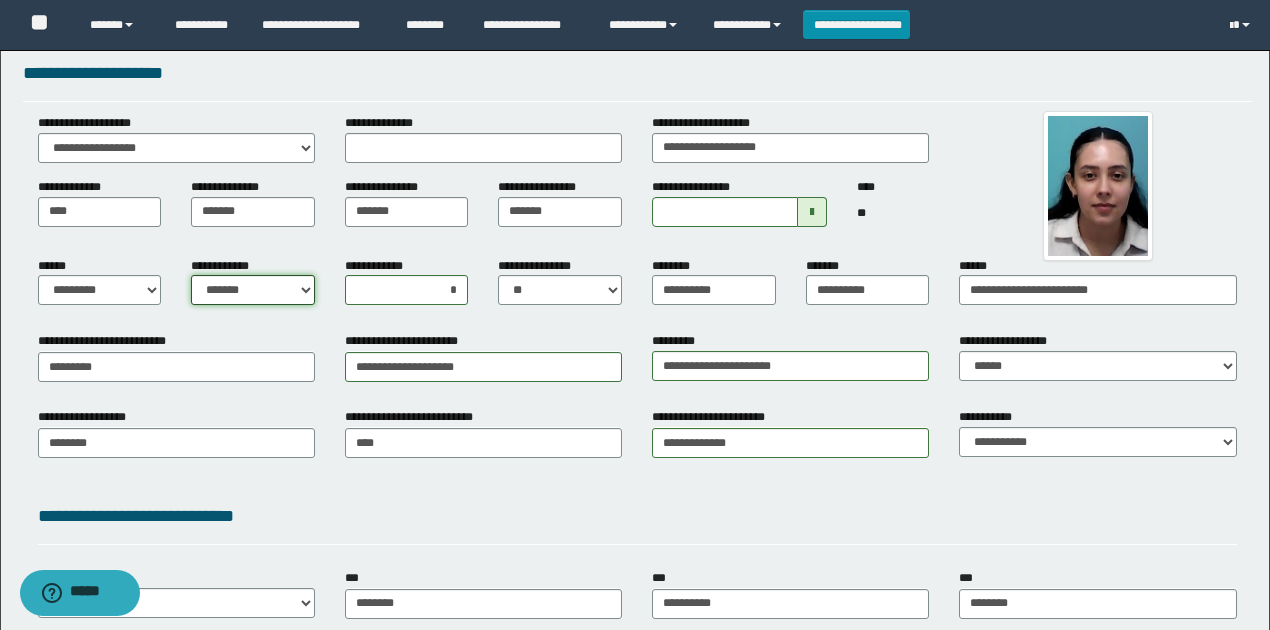 click on "**********" at bounding box center (253, 290) 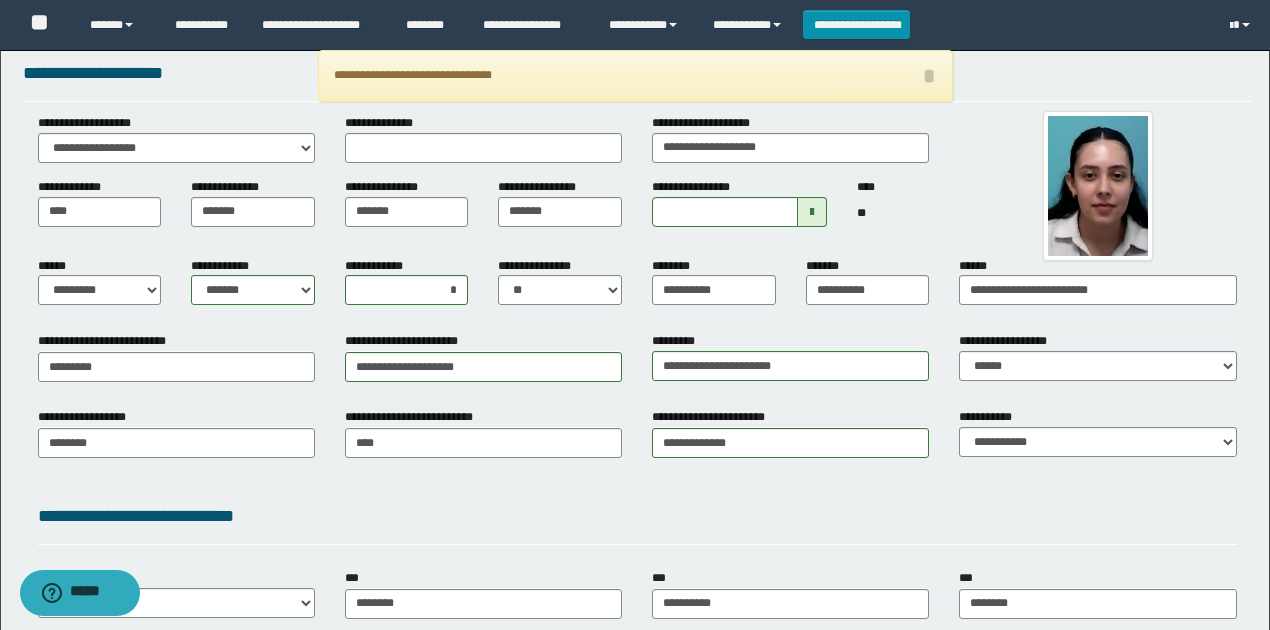 click on "**********" at bounding box center (408, 341) 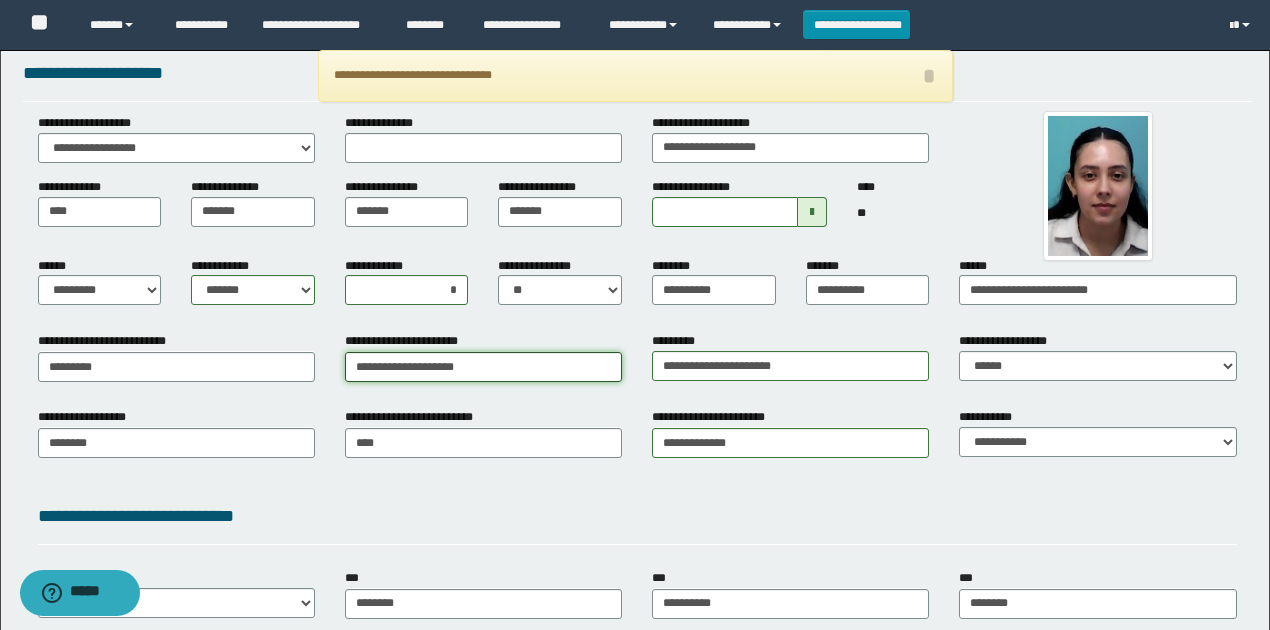 click on "**********" at bounding box center [483, 367] 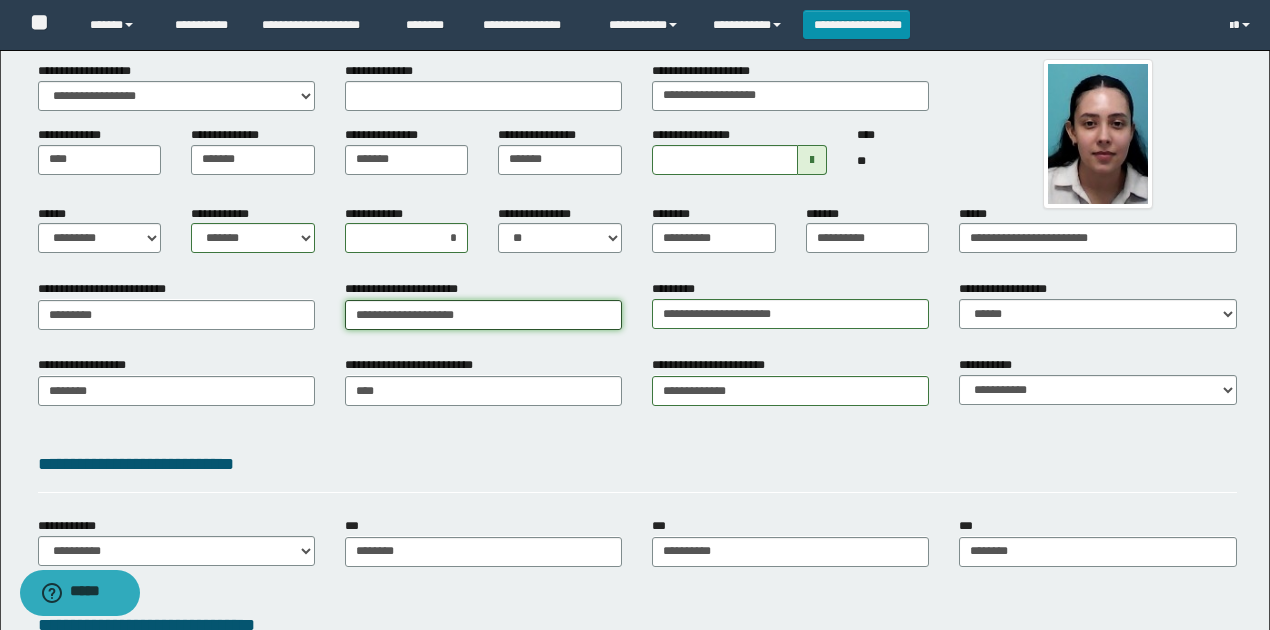 scroll, scrollTop: 200, scrollLeft: 0, axis: vertical 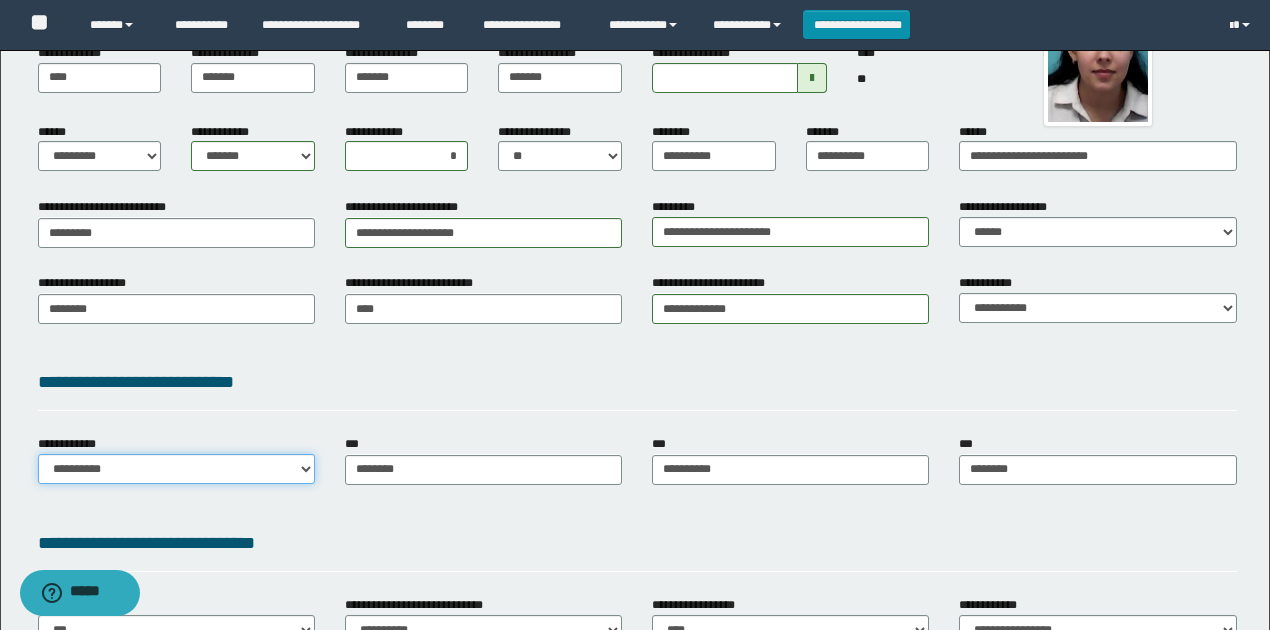 click on "**********" at bounding box center [176, 469] 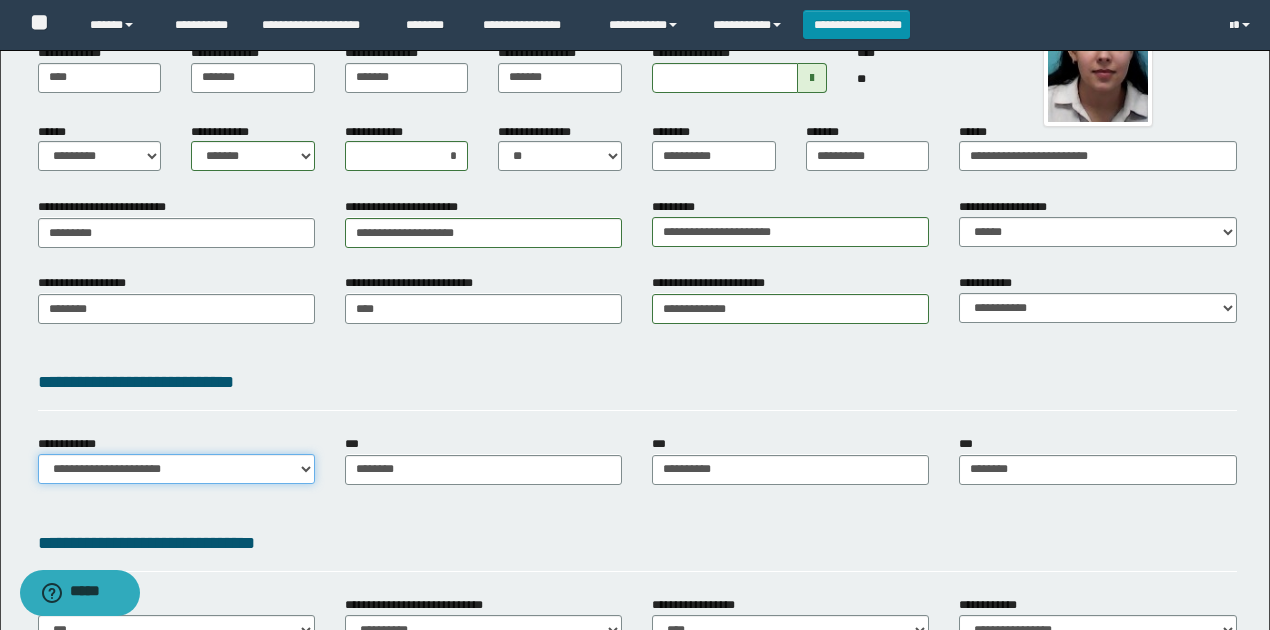 click on "**********" at bounding box center [176, 469] 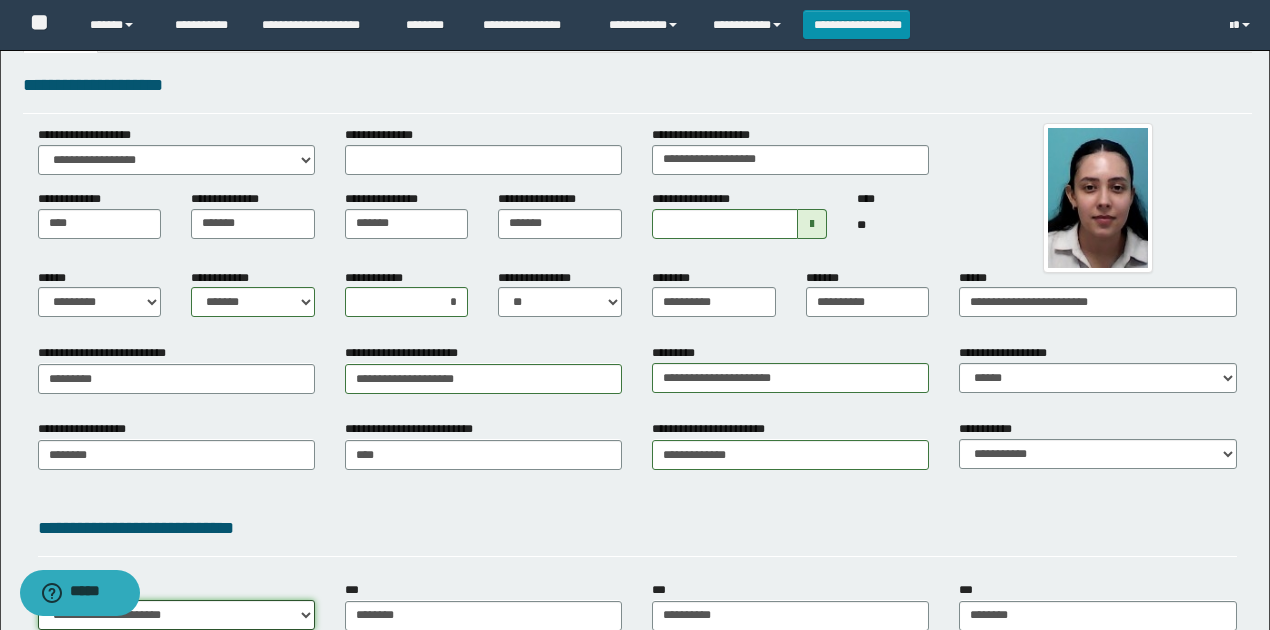 scroll, scrollTop: 0, scrollLeft: 0, axis: both 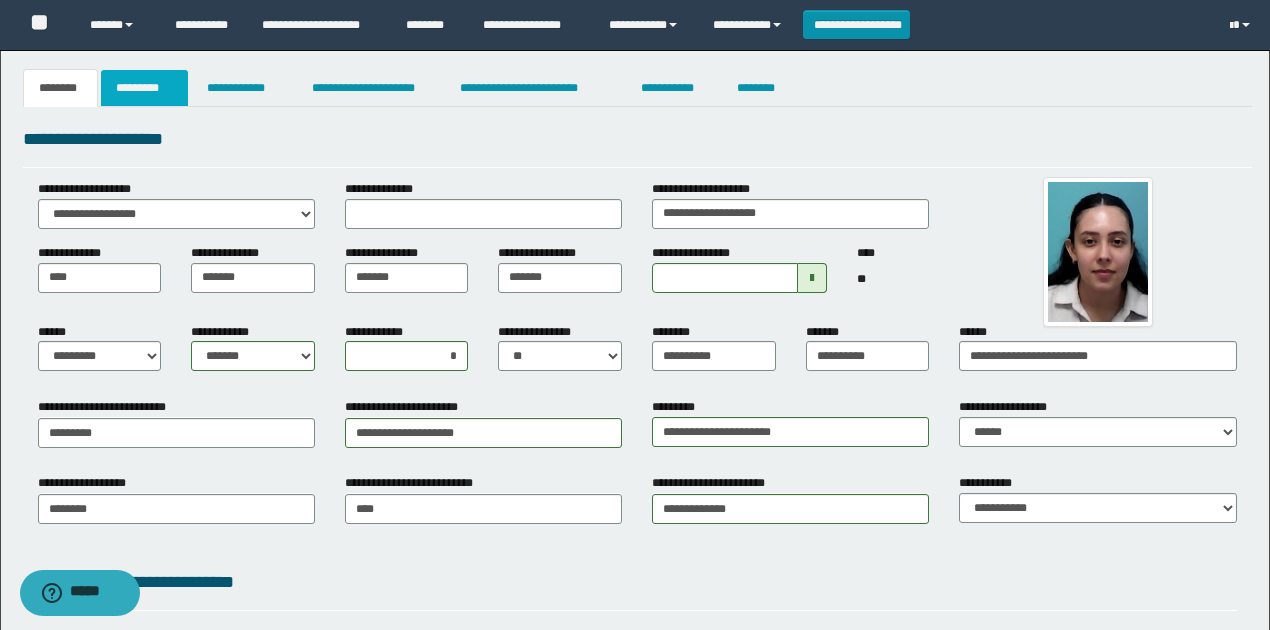 click on "*********" at bounding box center (144, 88) 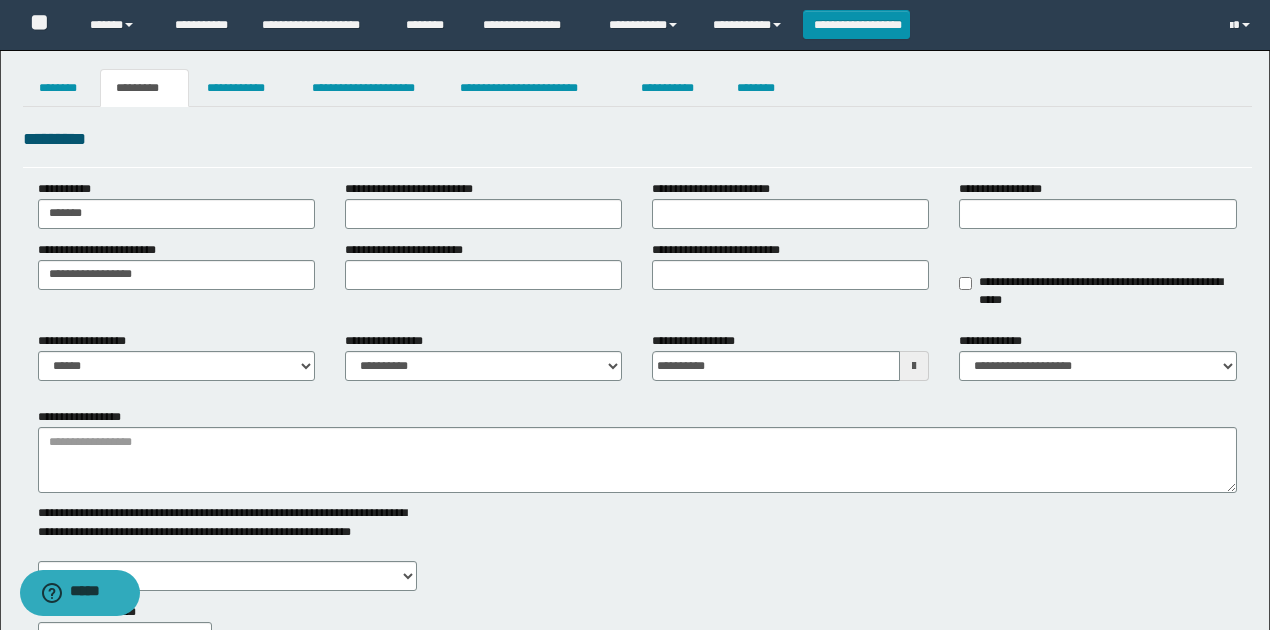scroll, scrollTop: 200, scrollLeft: 0, axis: vertical 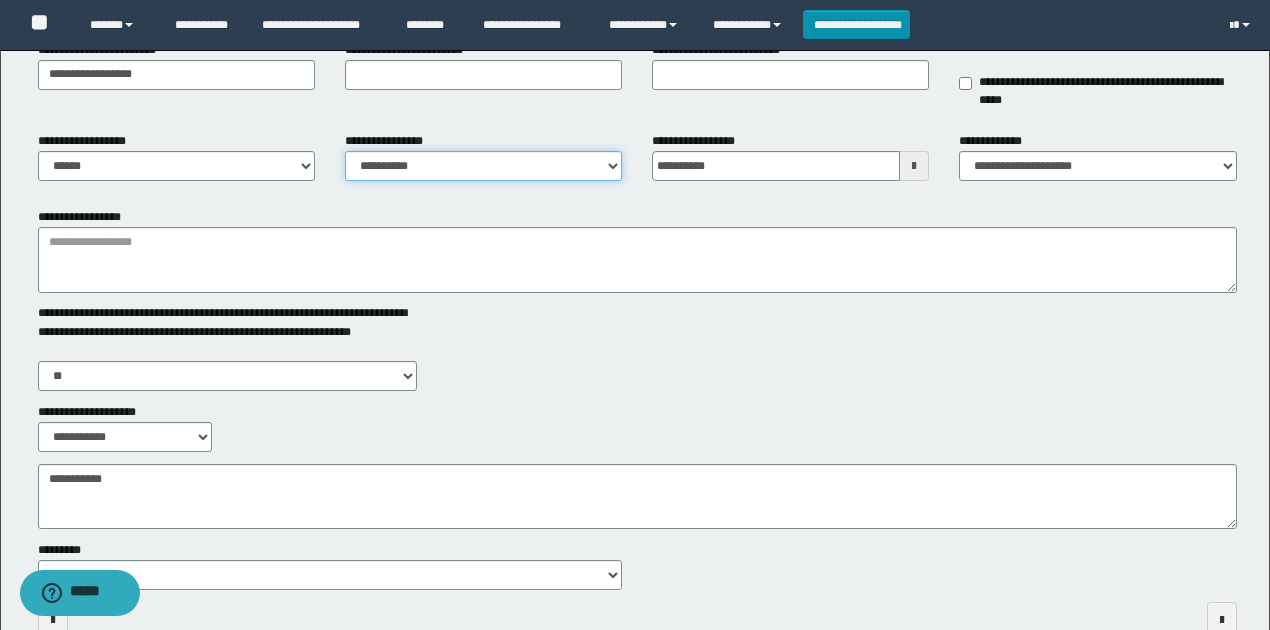 drag, startPoint x: 402, startPoint y: 164, endPoint x: 407, endPoint y: 180, distance: 16.763054 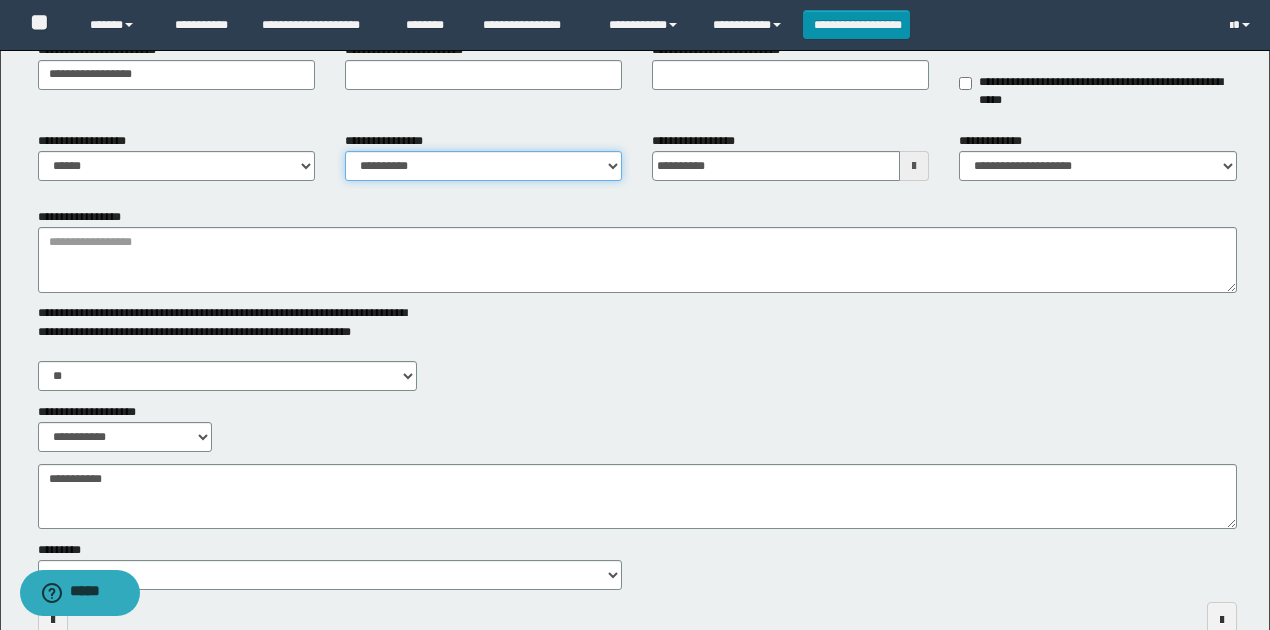select on "****" 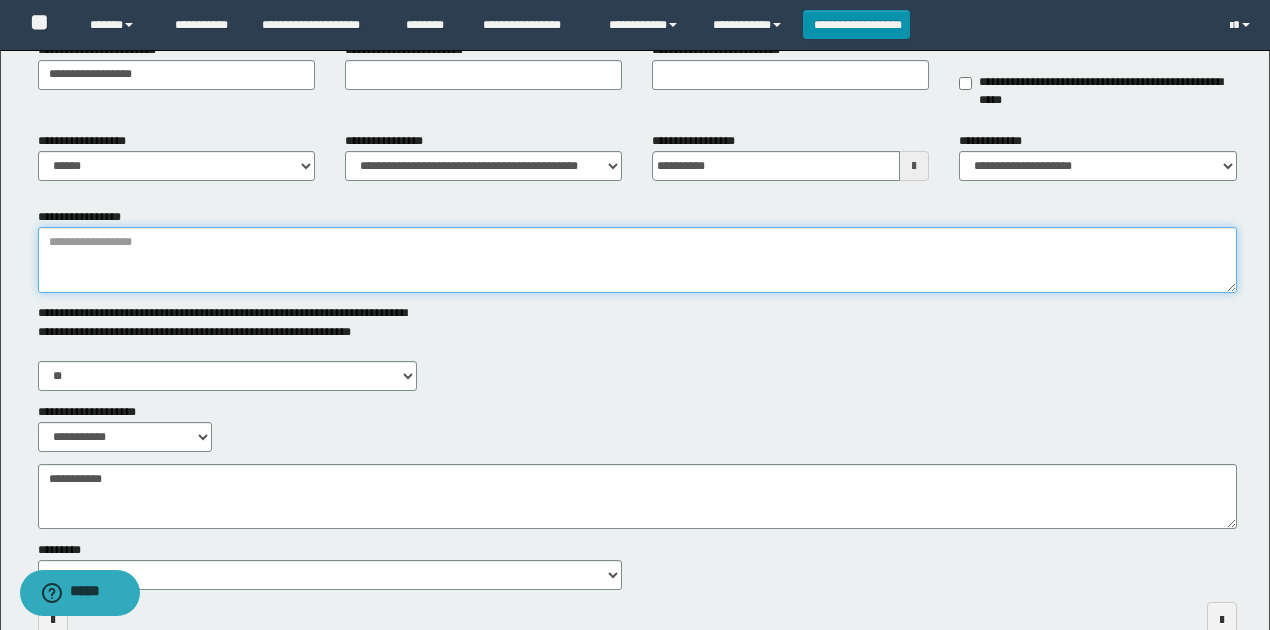 click on "**********" at bounding box center (637, 260) 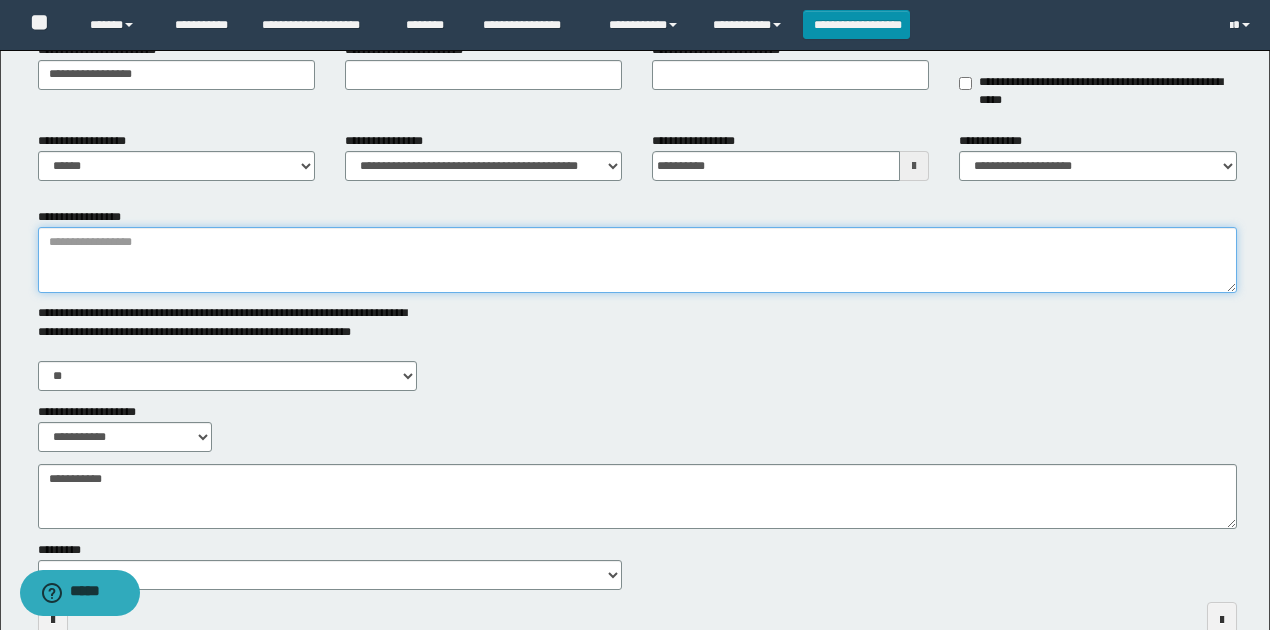click on "**********" at bounding box center (637, 260) 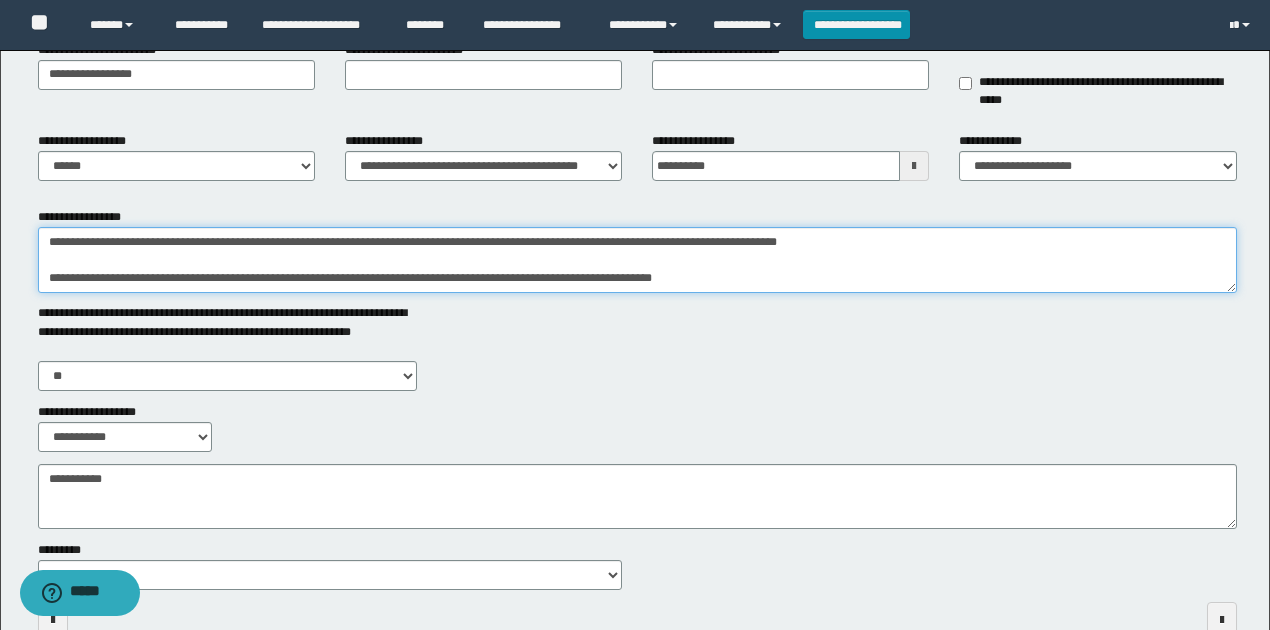 click on "**********" at bounding box center (637, 260) 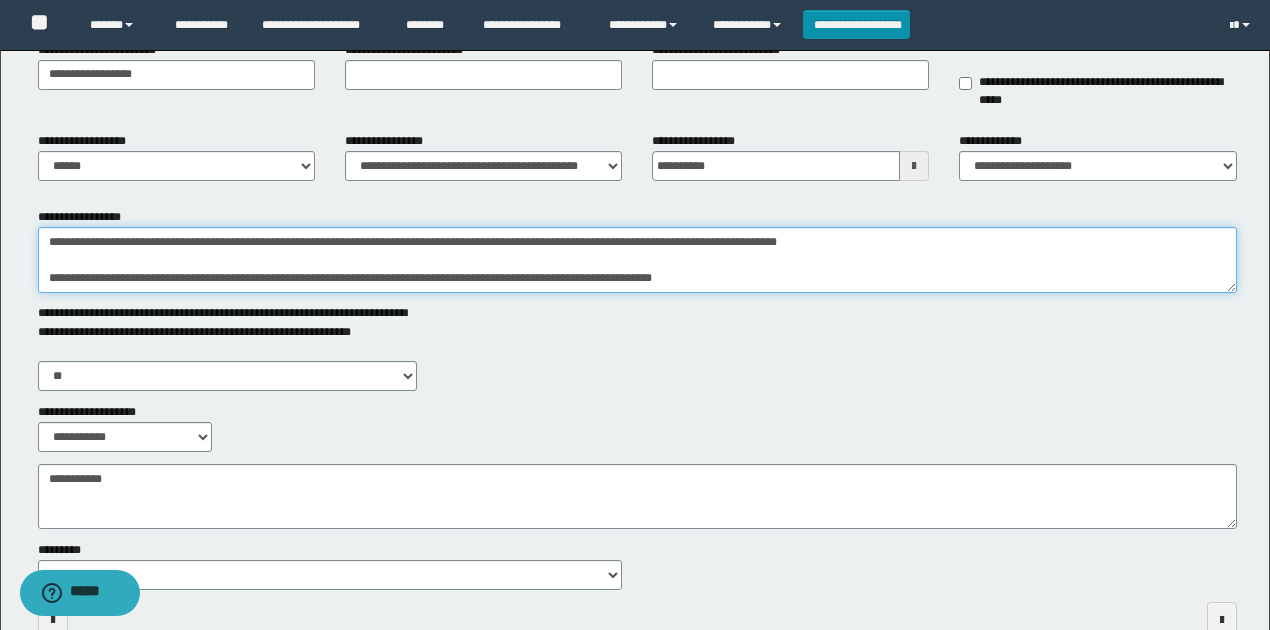 drag, startPoint x: 728, startPoint y: 281, endPoint x: 5, endPoint y: 279, distance: 723.00275 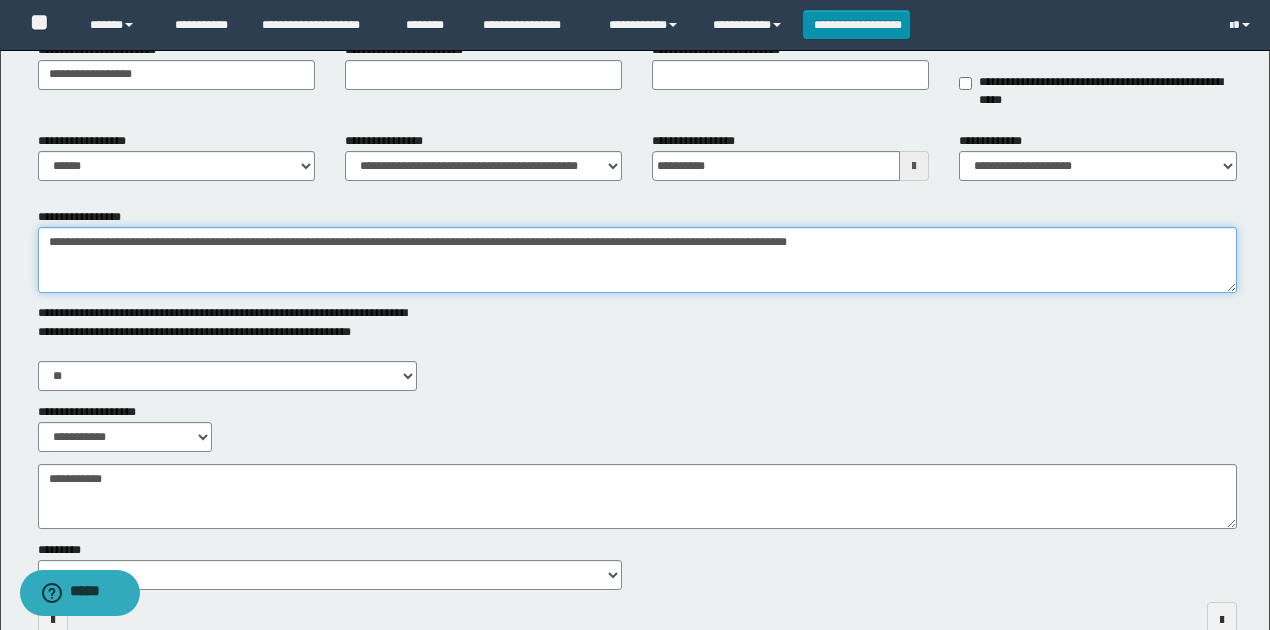 type on "**********" 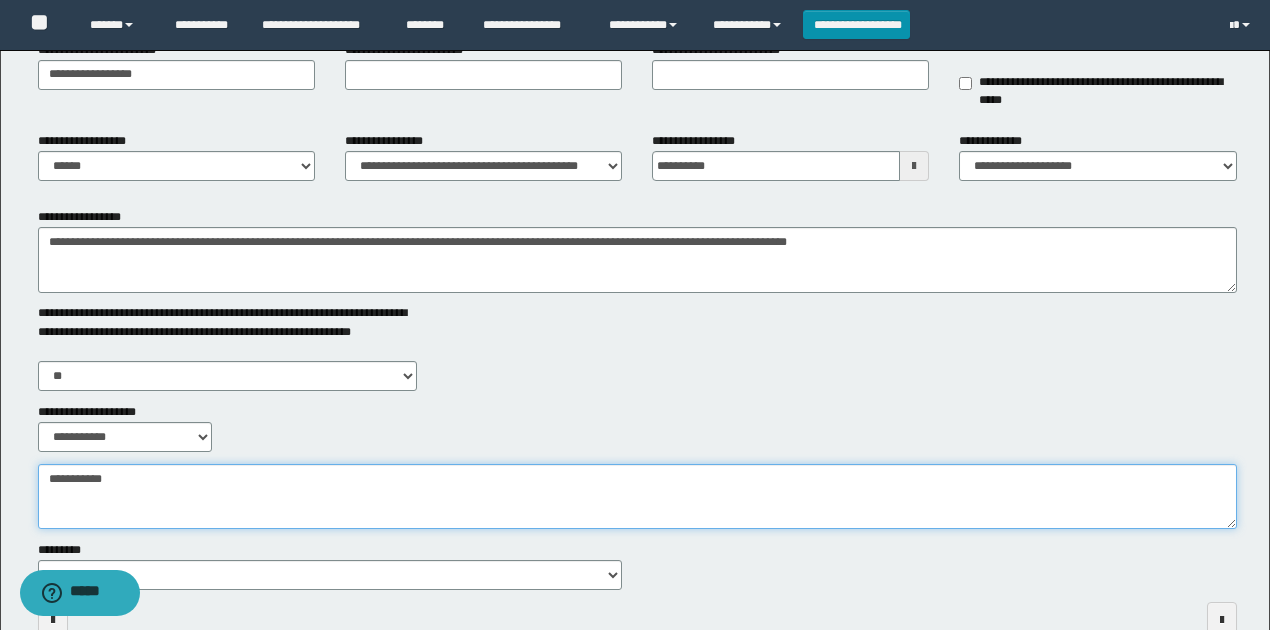 click on "**********" at bounding box center [637, 496] 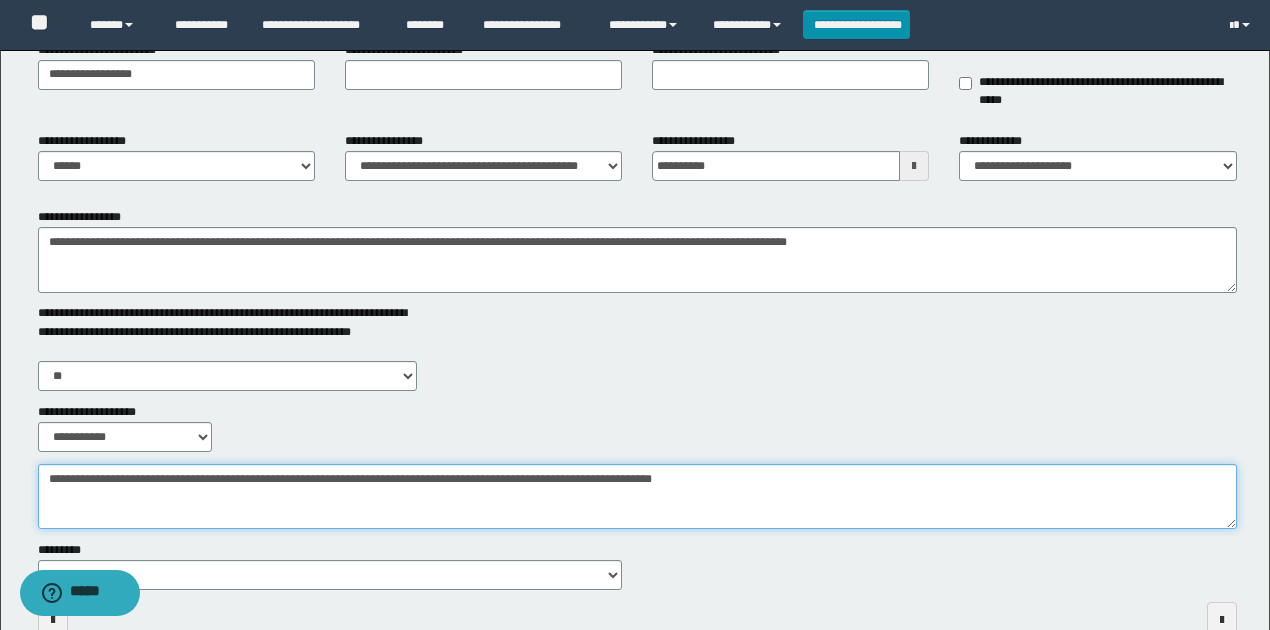 type on "**********" 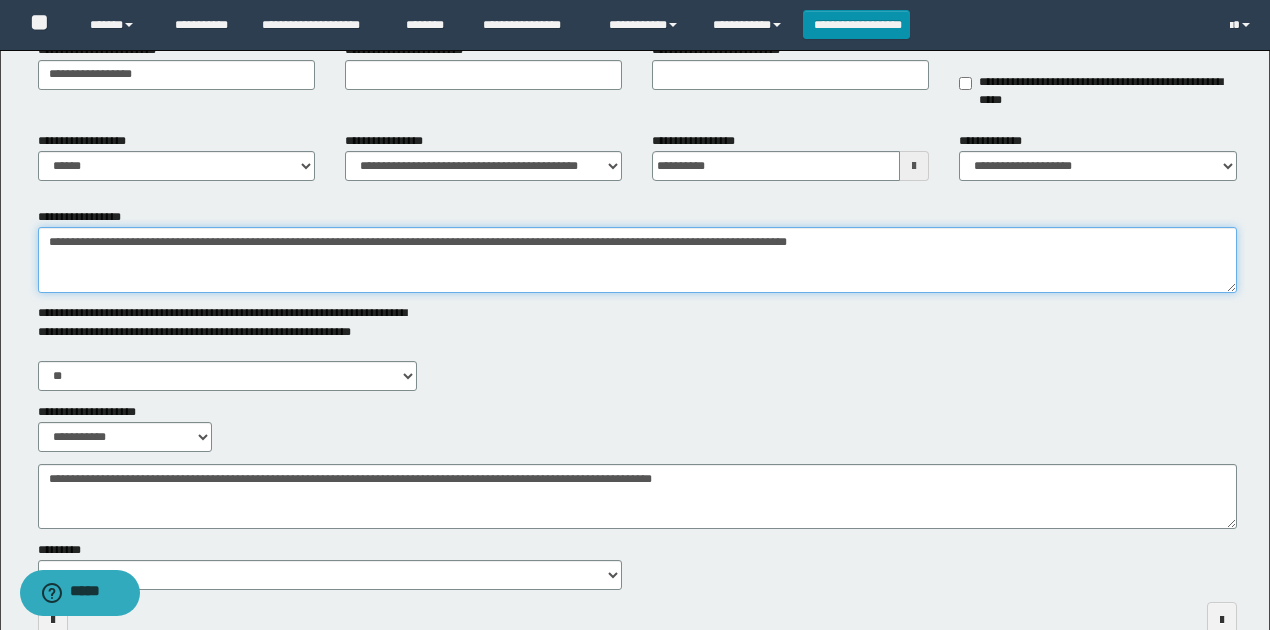click on "**********" at bounding box center [637, 260] 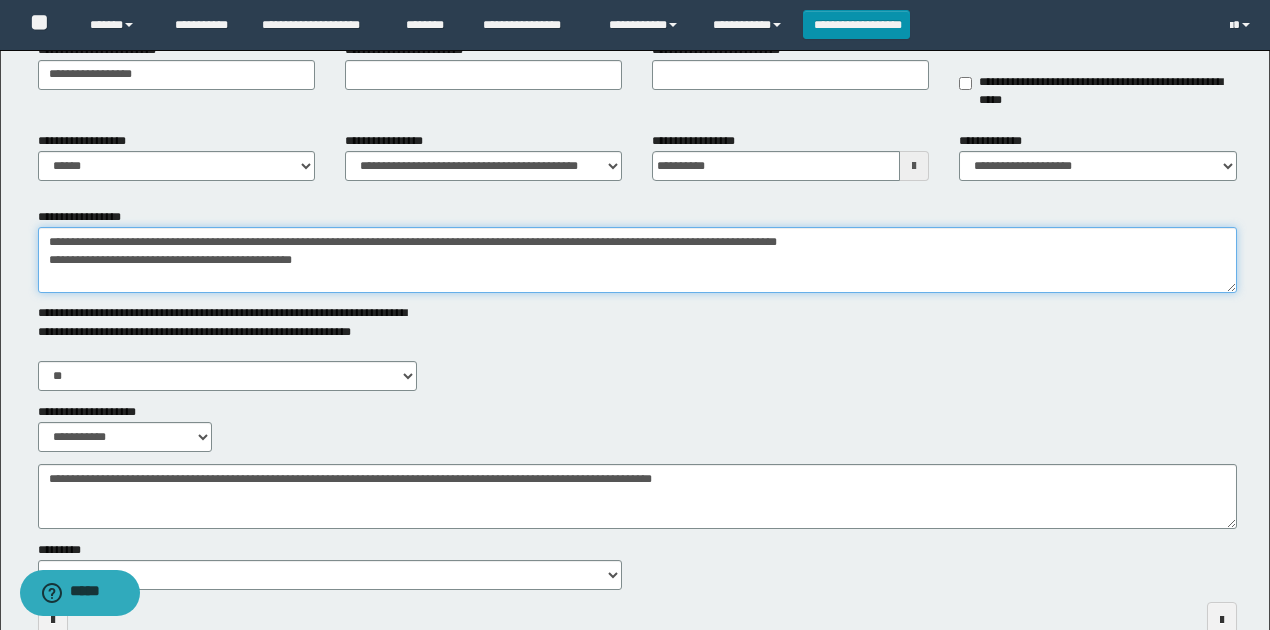 drag, startPoint x: 302, startPoint y: 261, endPoint x: 240, endPoint y: 261, distance: 62 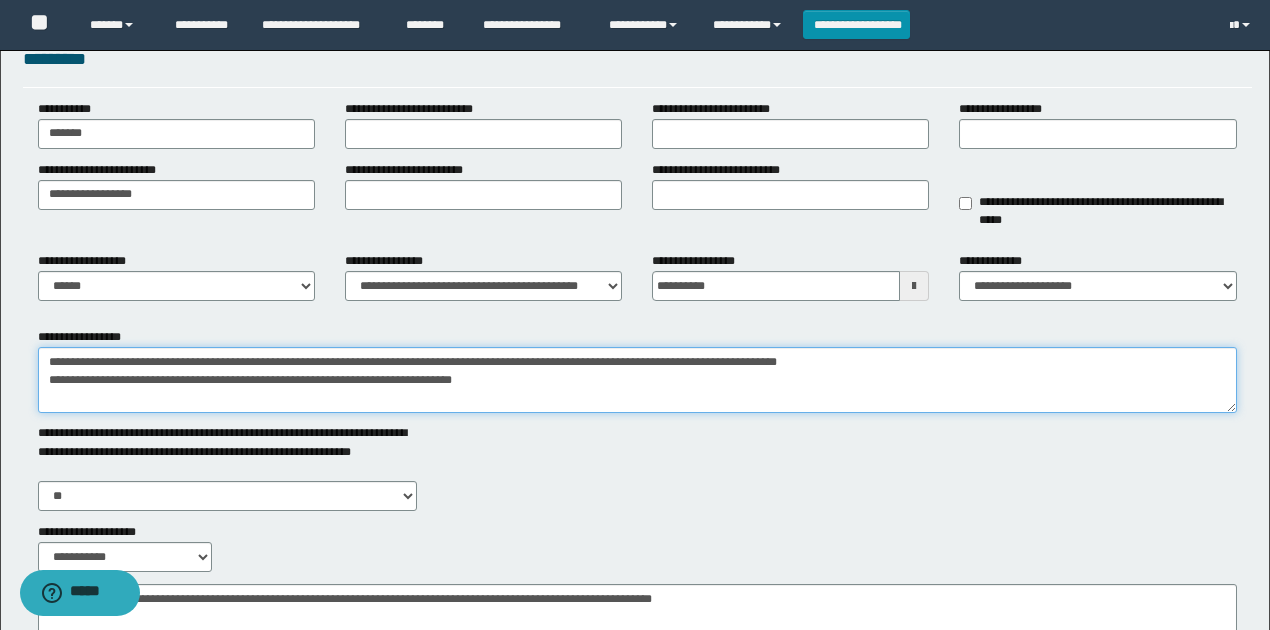 scroll, scrollTop: 0, scrollLeft: 0, axis: both 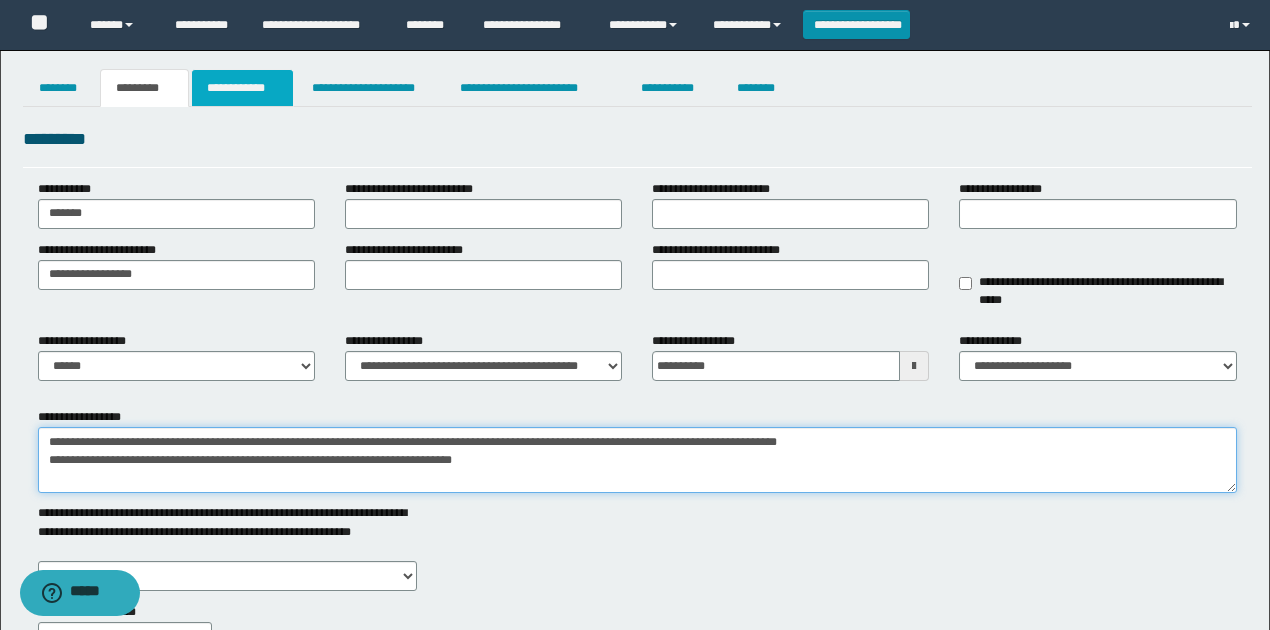type on "**********" 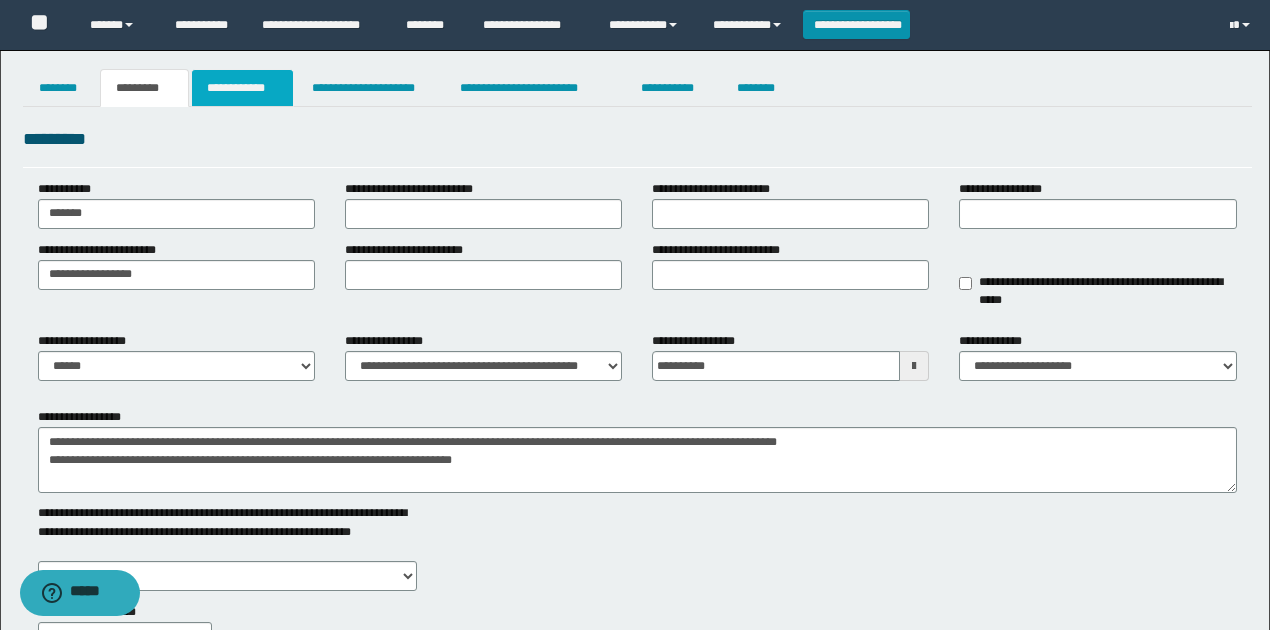 click on "**********" at bounding box center [243, 88] 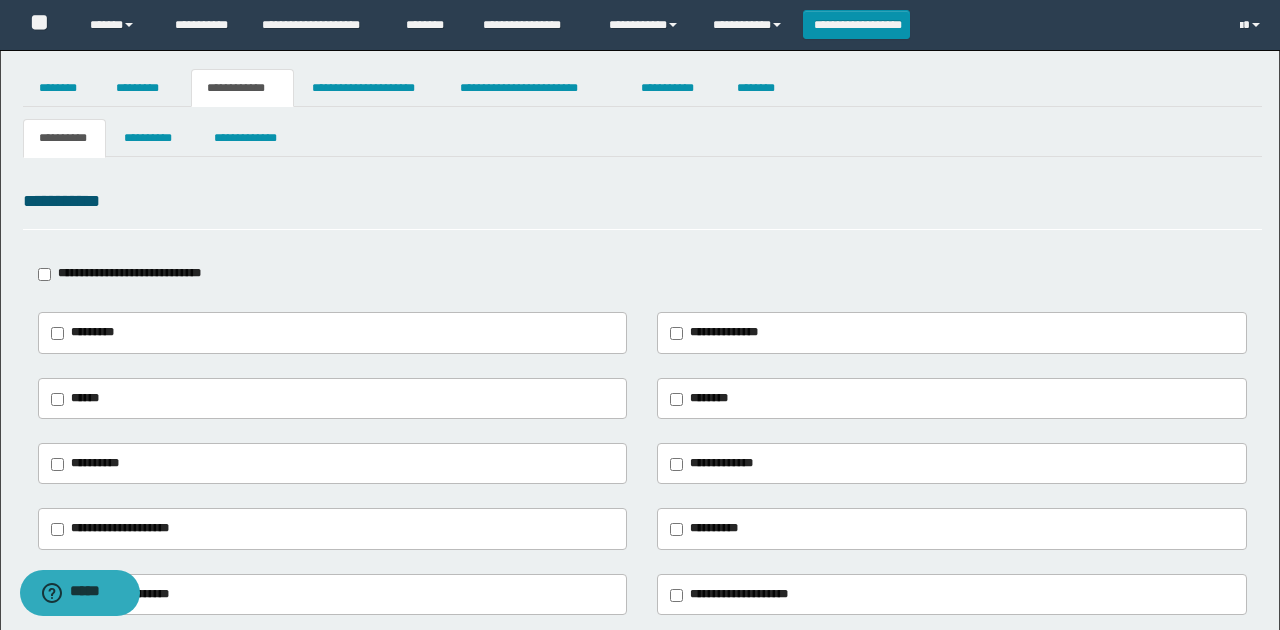 type on "**********" 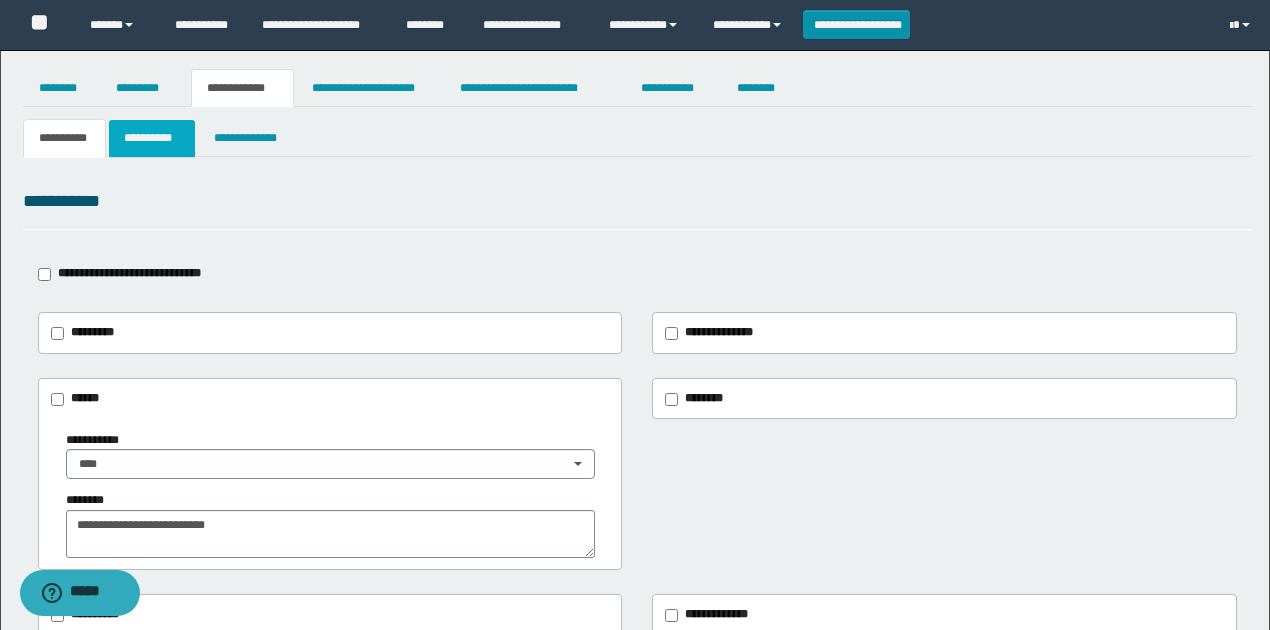 click on "**********" at bounding box center (151, 138) 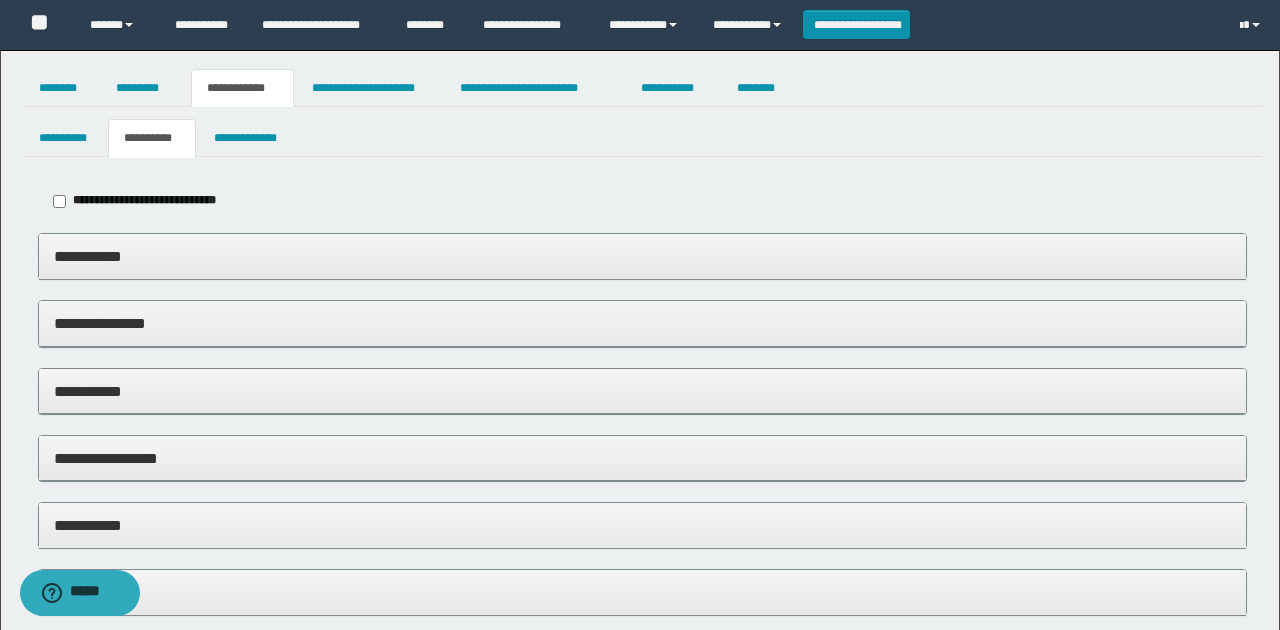 type on "**********" 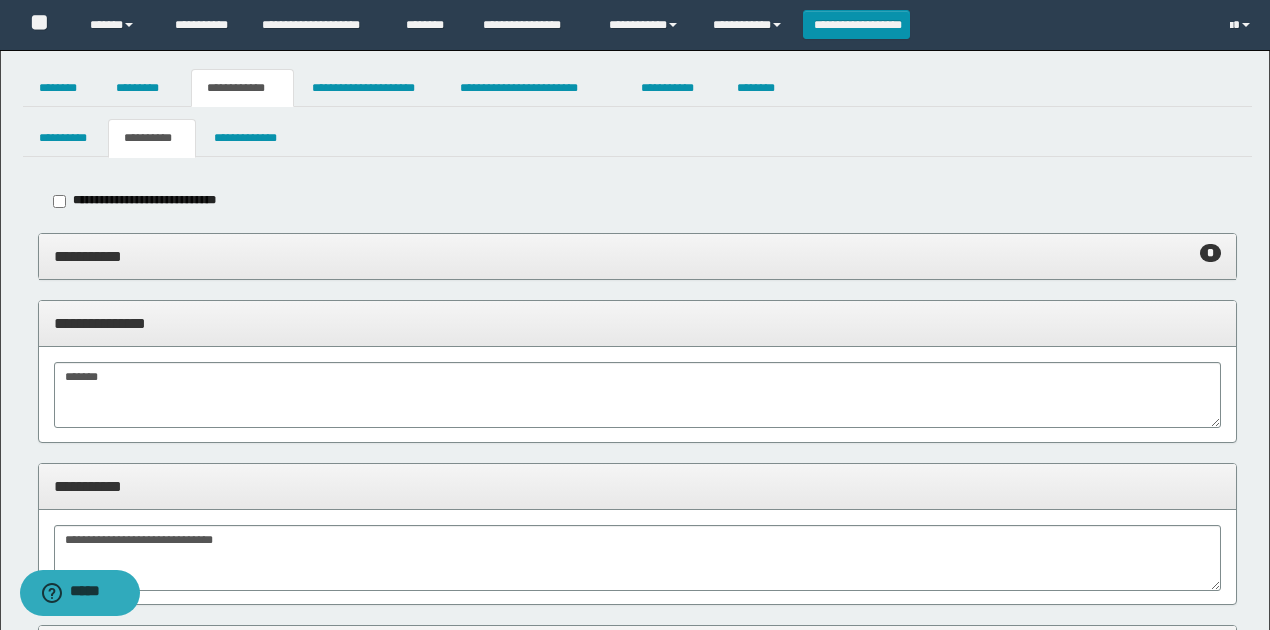 click on "**********" at bounding box center (638, 257) 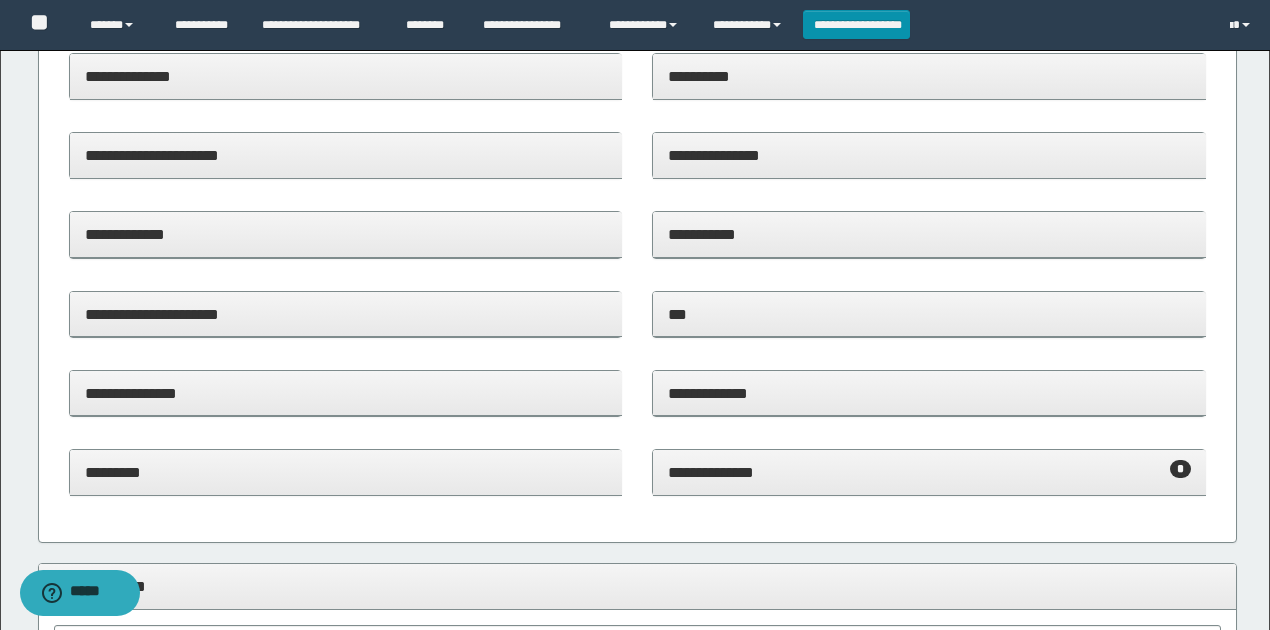 click on "**********" at bounding box center (929, 472) 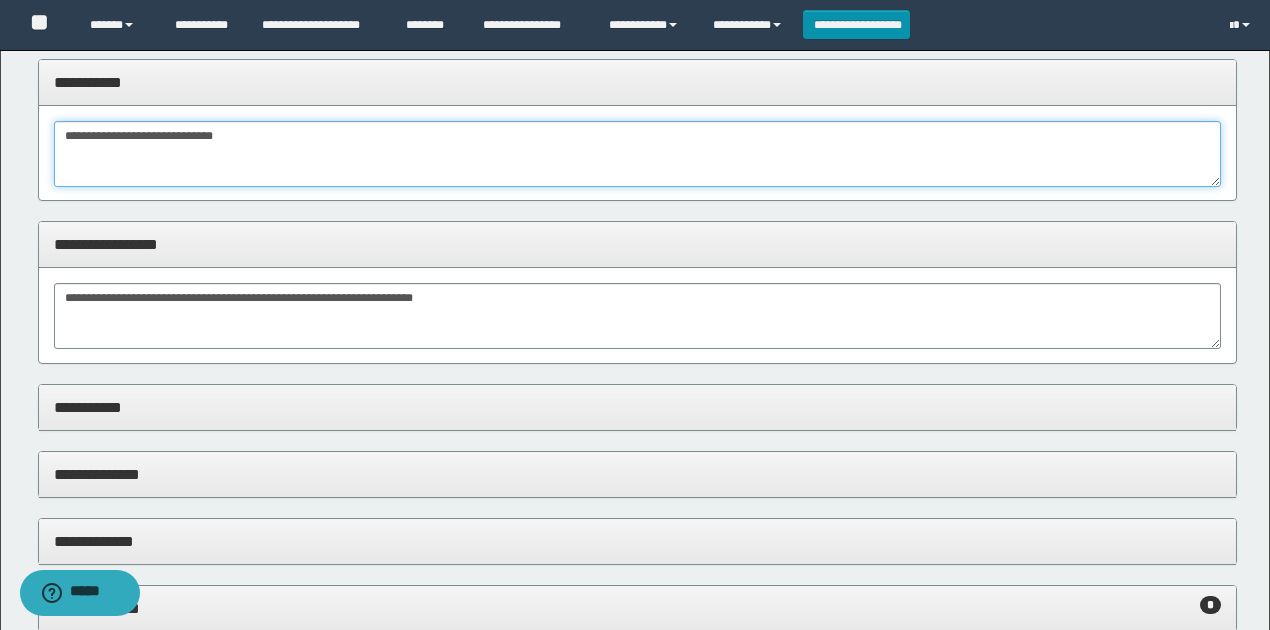 click on "**********" at bounding box center (638, 154) 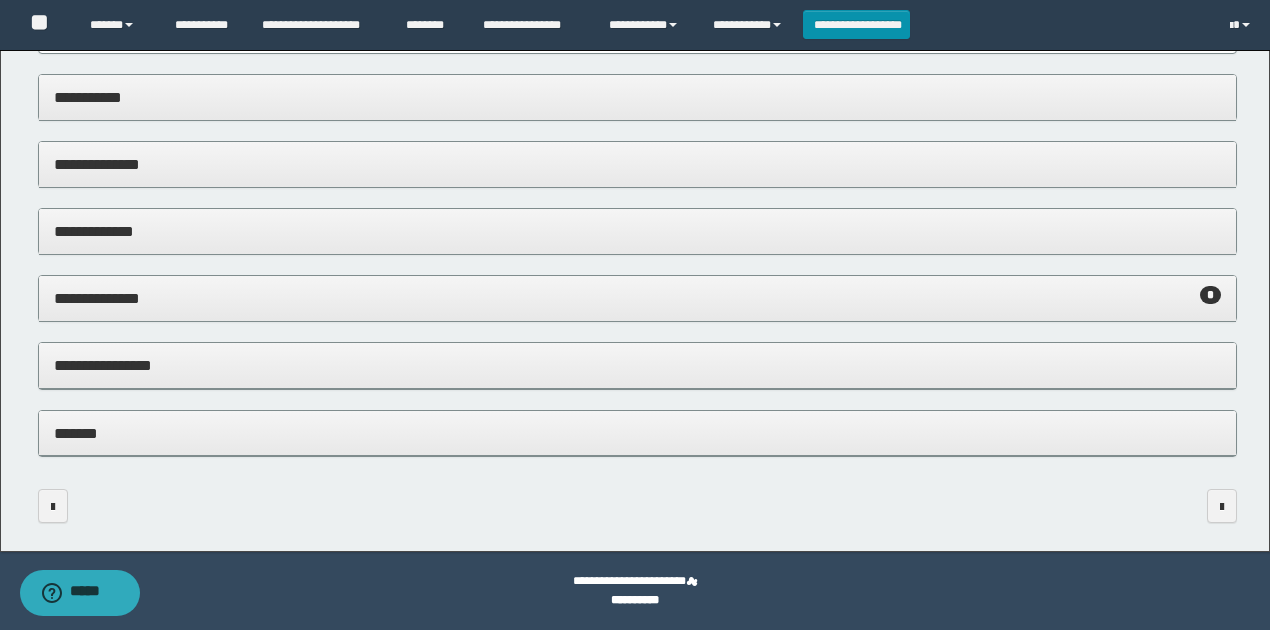 drag, startPoint x: 167, startPoint y: 368, endPoint x: 208, endPoint y: 368, distance: 41 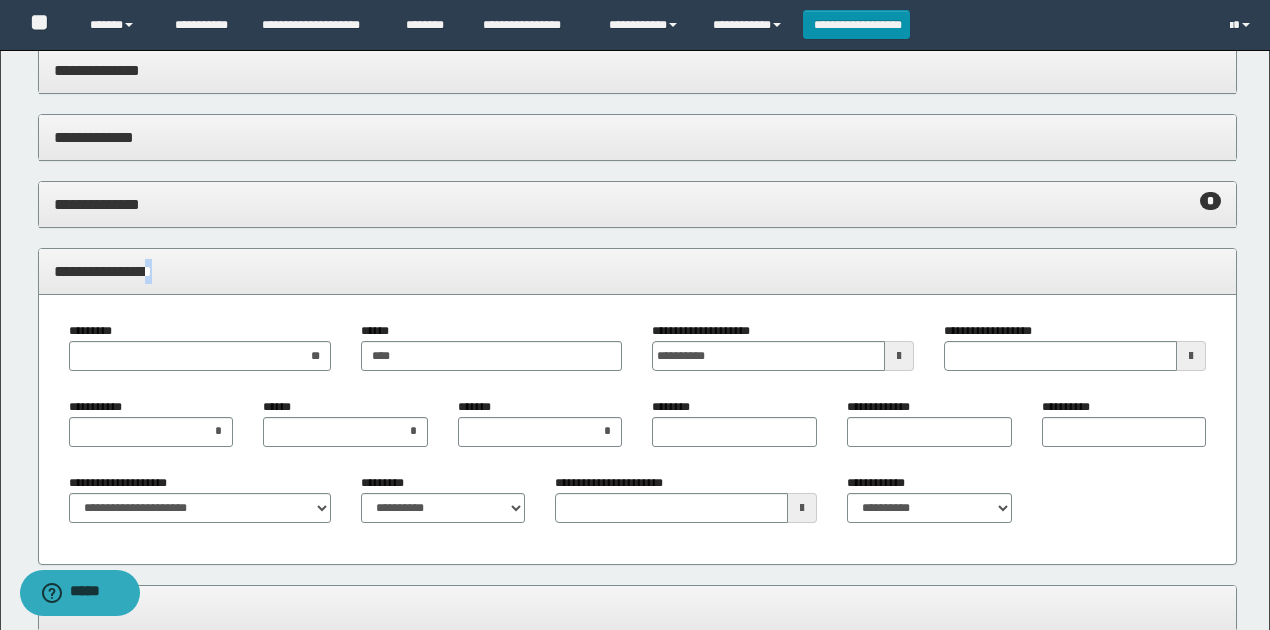 scroll, scrollTop: 2110, scrollLeft: 0, axis: vertical 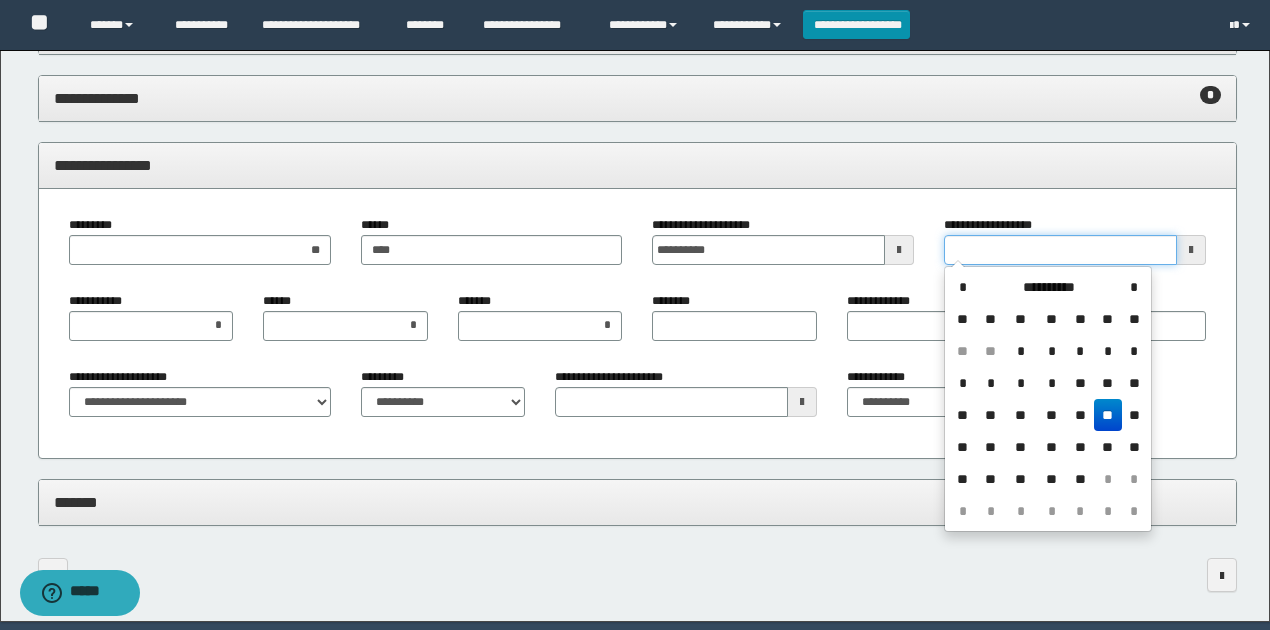 click on "**********" at bounding box center (1060, 250) 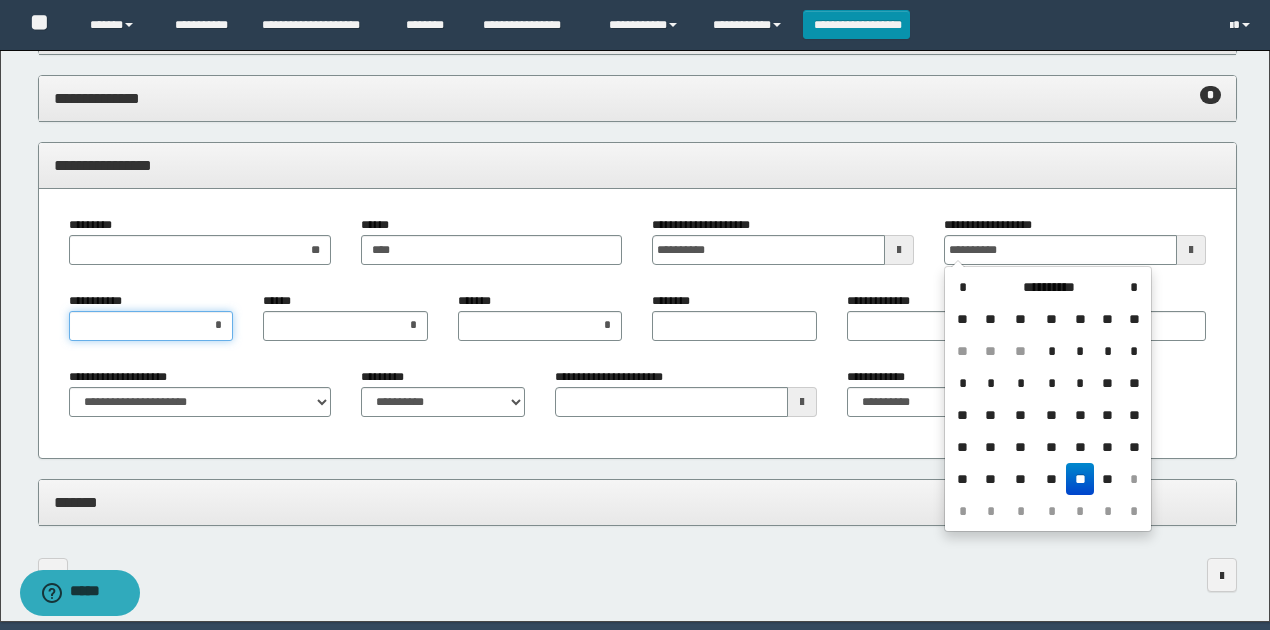type on "**********" 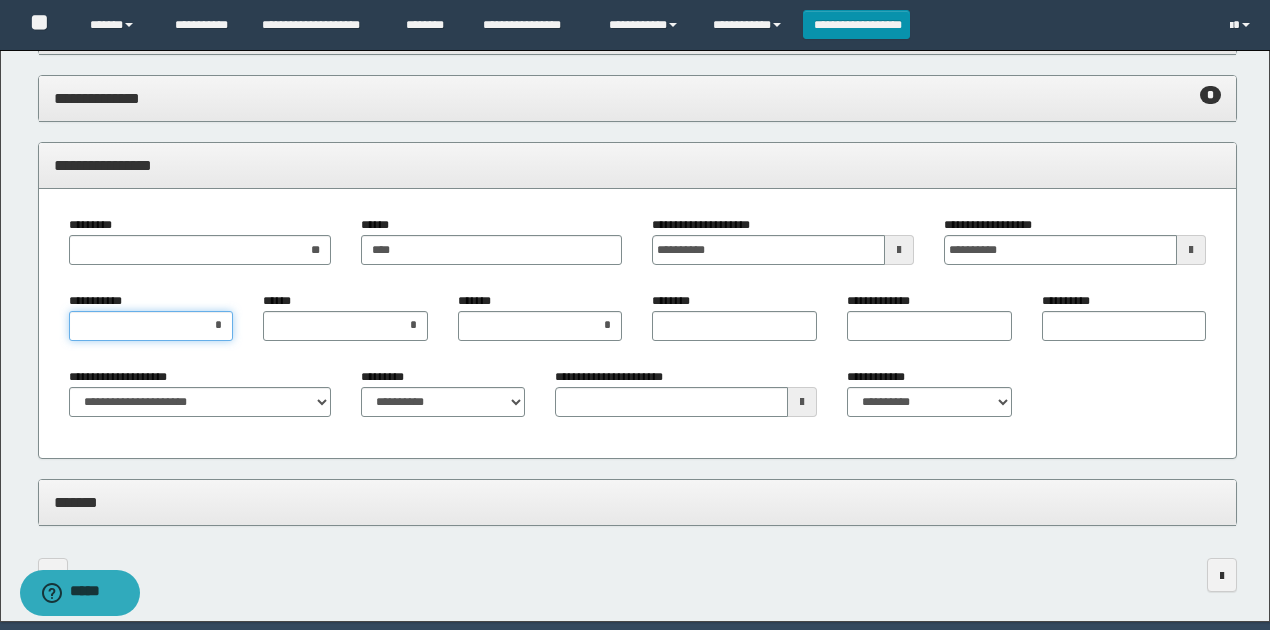 drag, startPoint x: 216, startPoint y: 323, endPoint x: 171, endPoint y: 318, distance: 45.276924 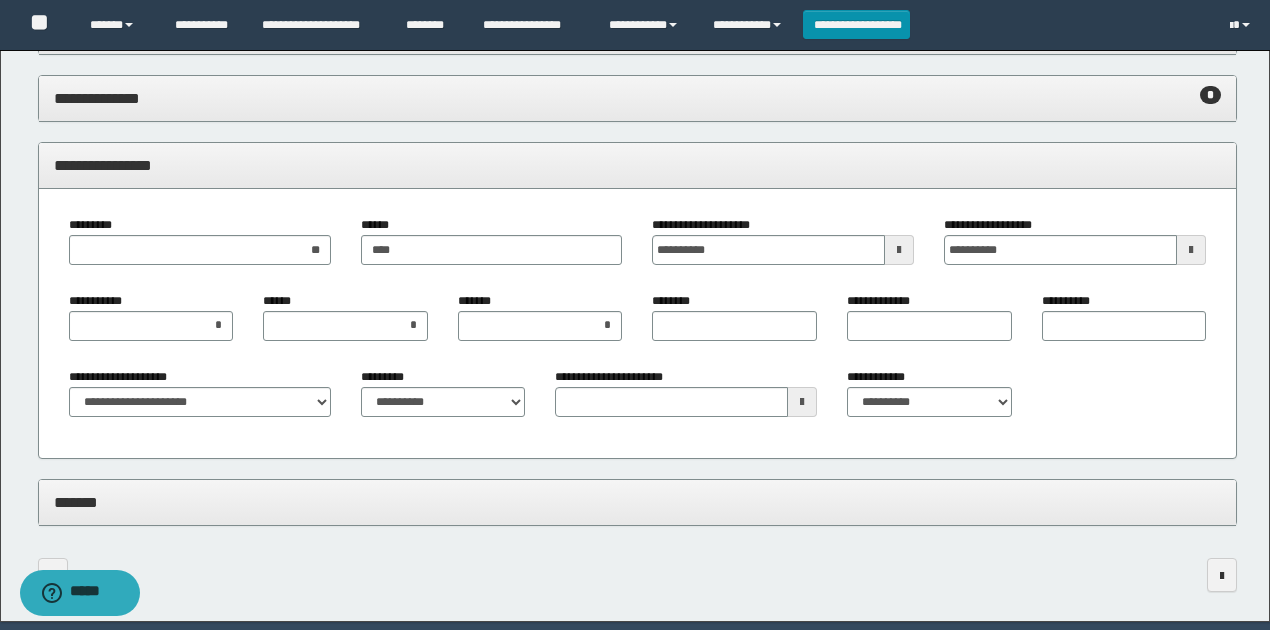 click on "**********" at bounding box center [638, 324] 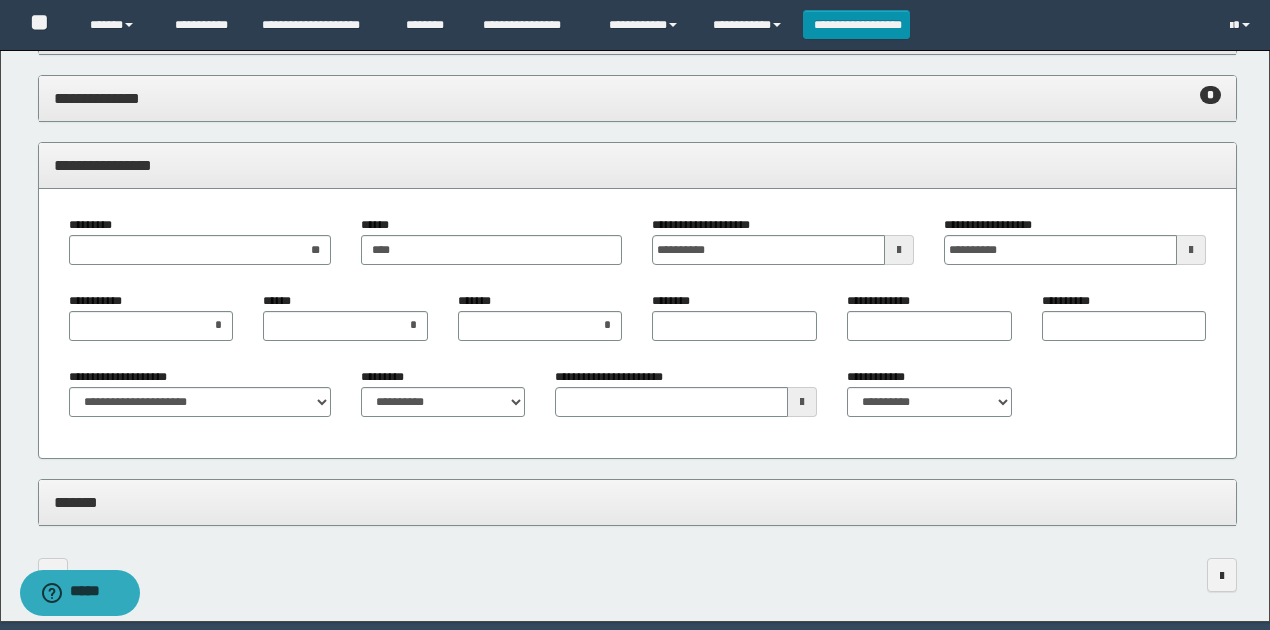 click on "**********" at bounding box center (443, 400) 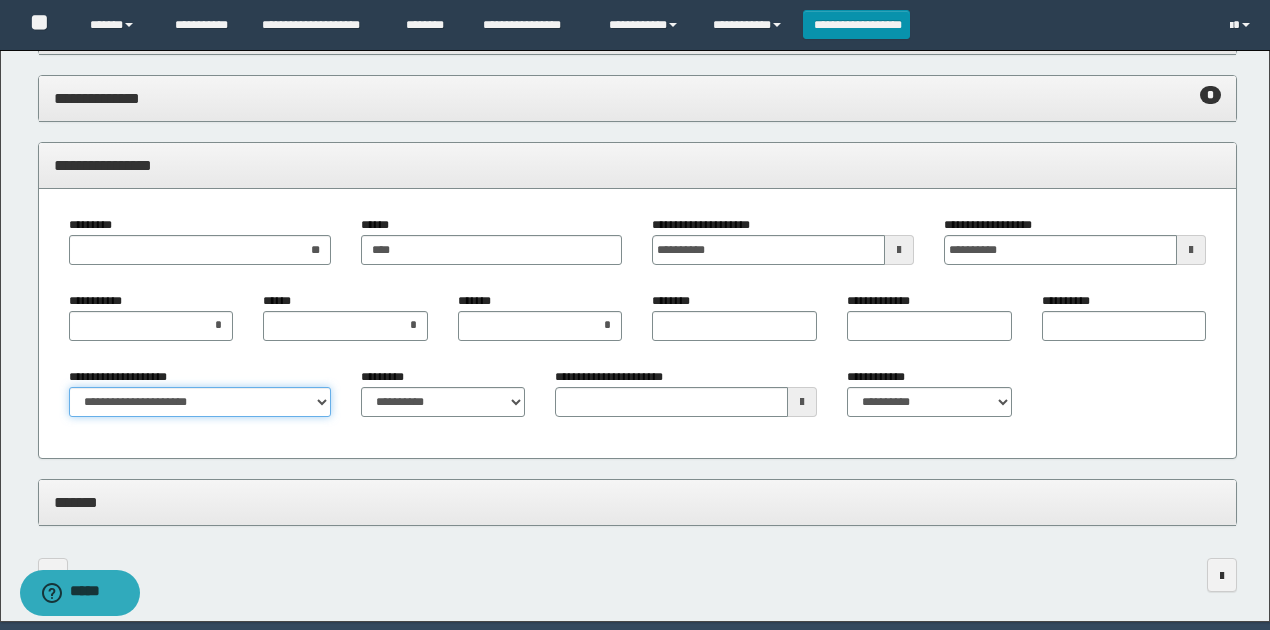 click on "**********" at bounding box center (200, 402) 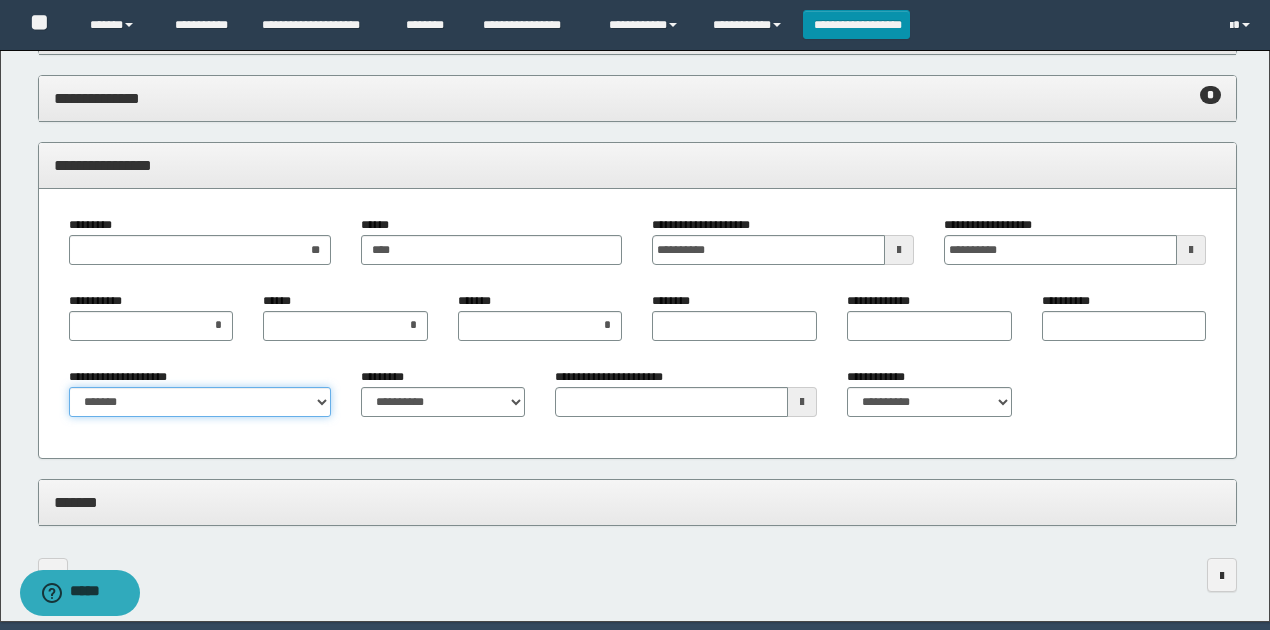 click on "**********" at bounding box center (200, 402) 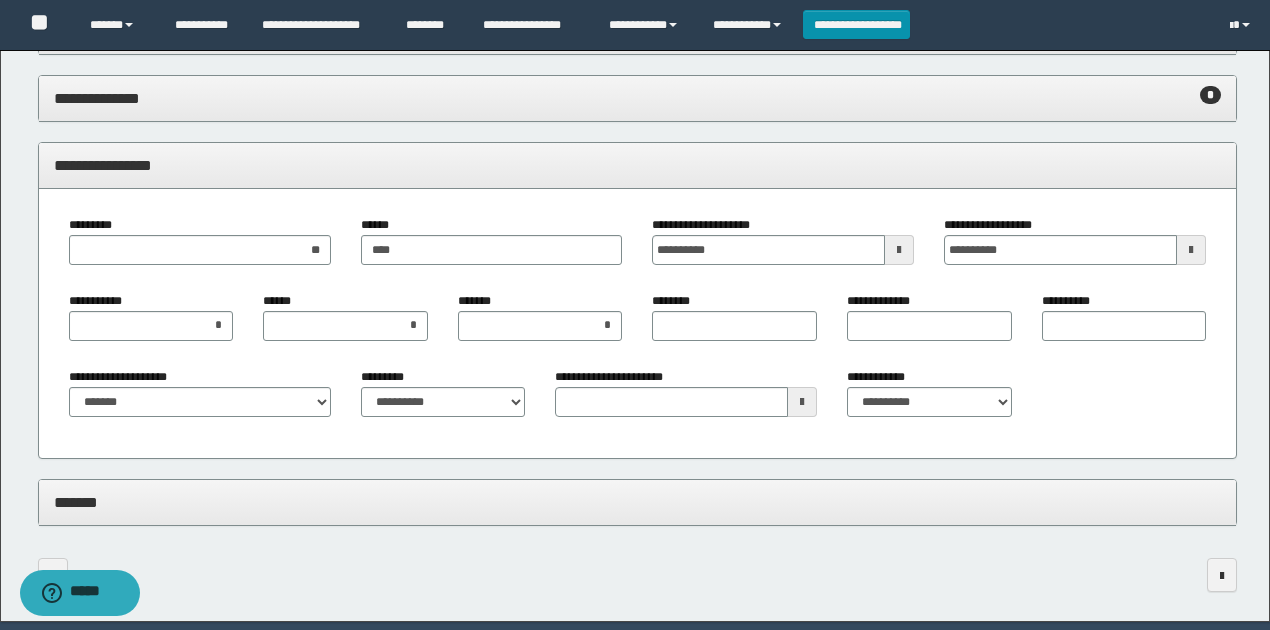 click on "**********" at bounding box center (200, 400) 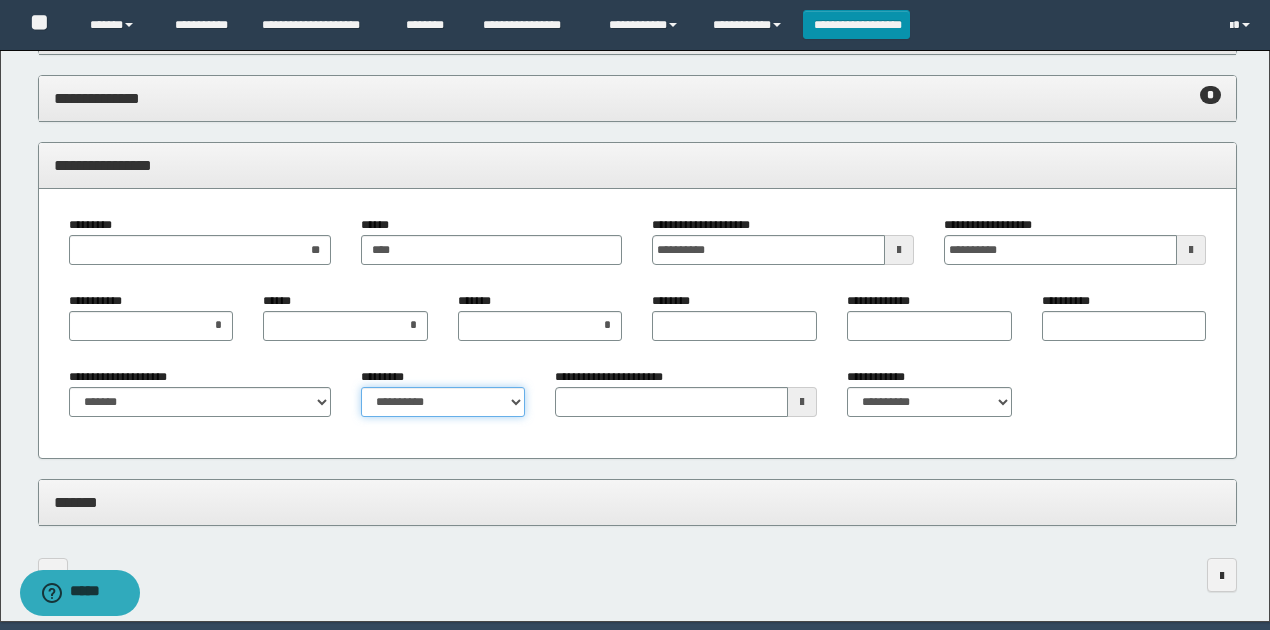 drag, startPoint x: 432, startPoint y: 406, endPoint x: 424, endPoint y: 386, distance: 21.540659 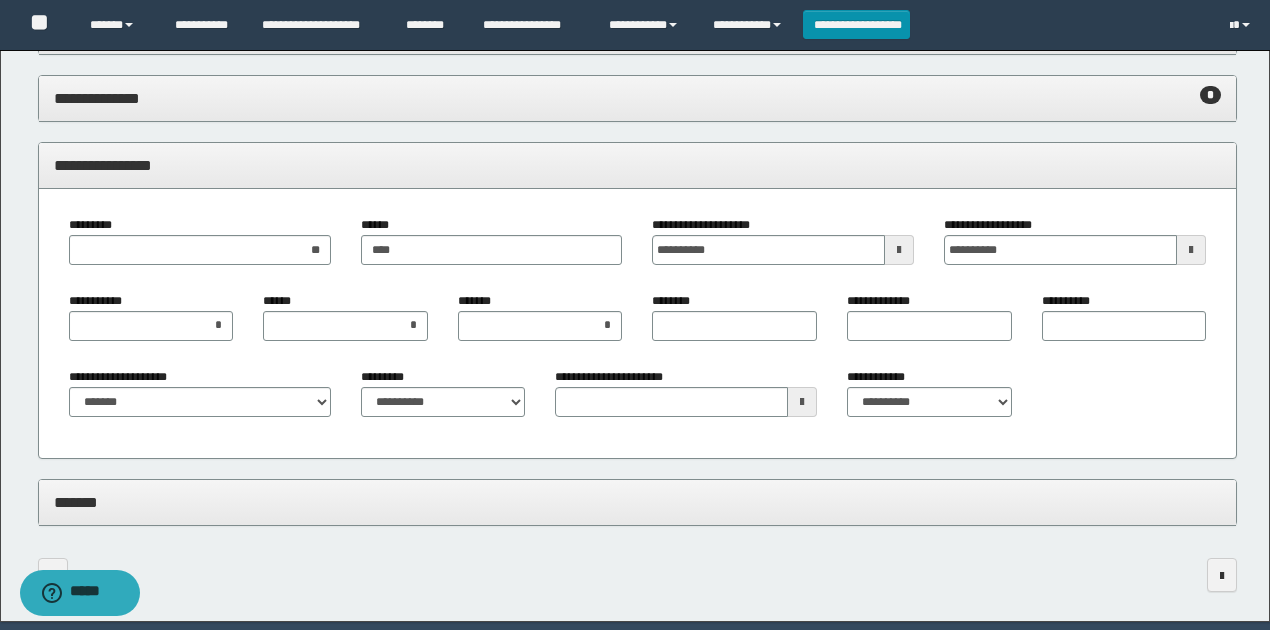 click on "**********" at bounding box center [638, 324] 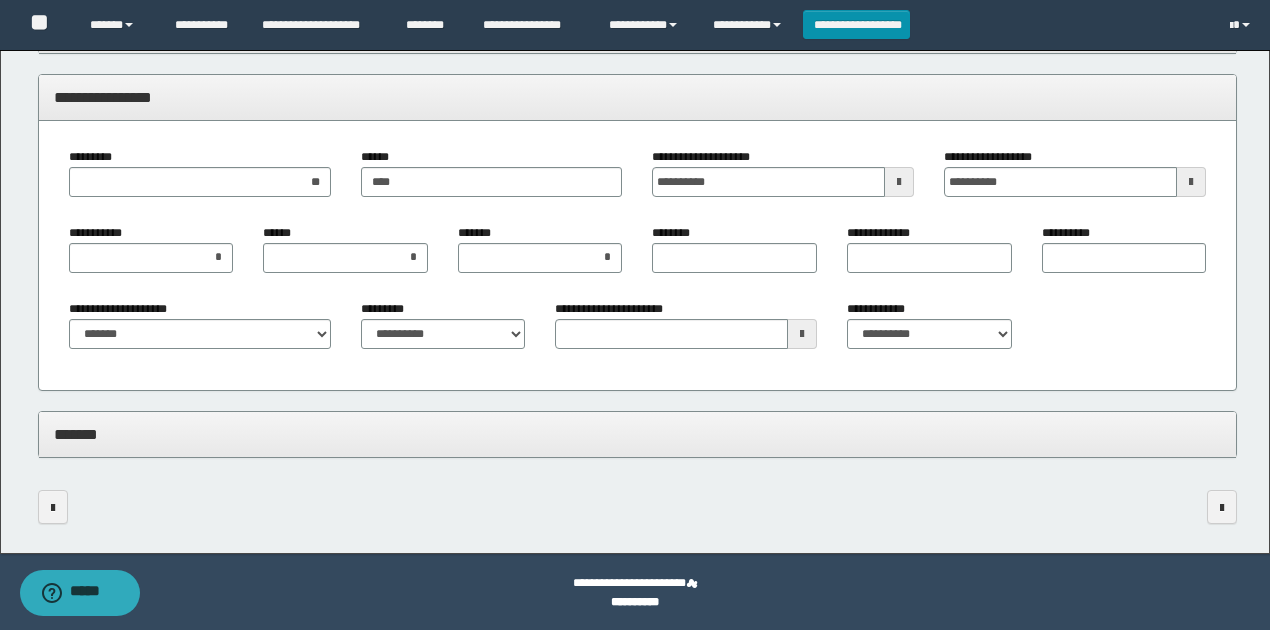 scroll, scrollTop: 2180, scrollLeft: 0, axis: vertical 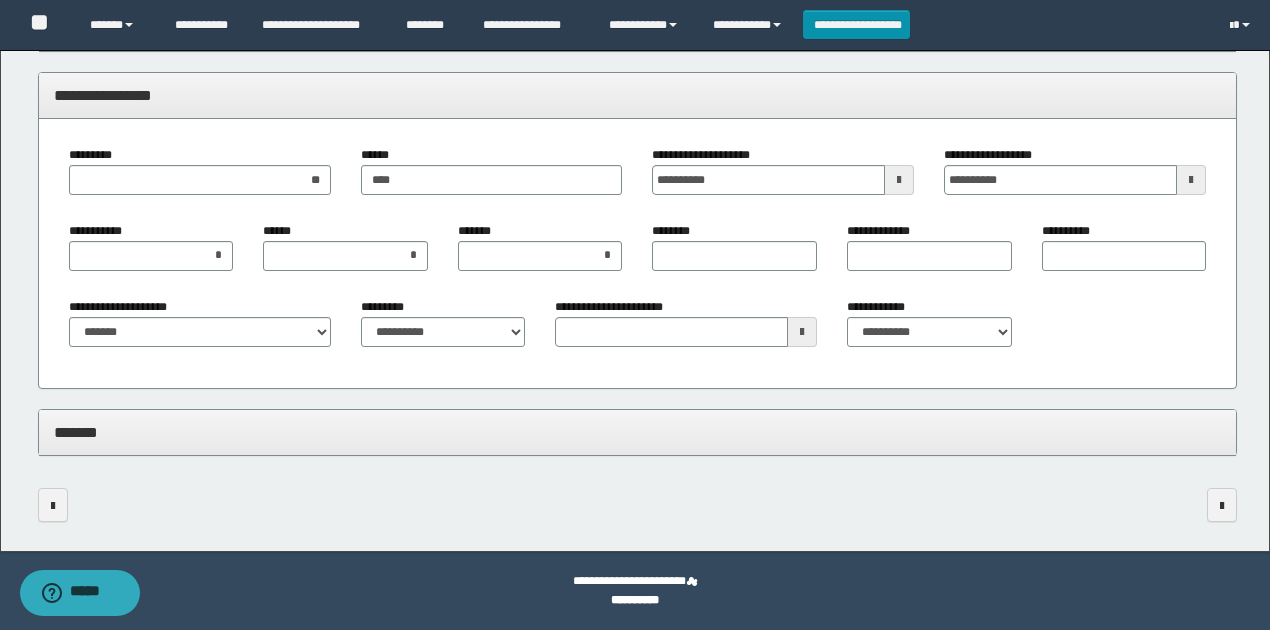 click on "*******" at bounding box center [638, 432] 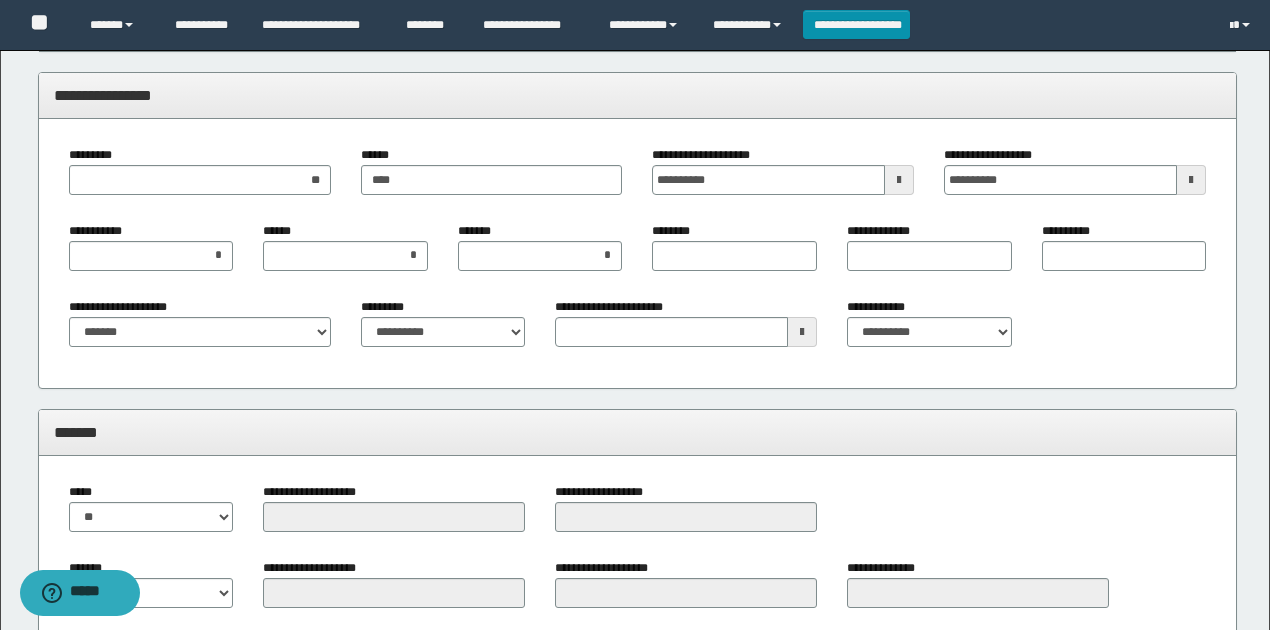click on "**********" at bounding box center [638, 254] 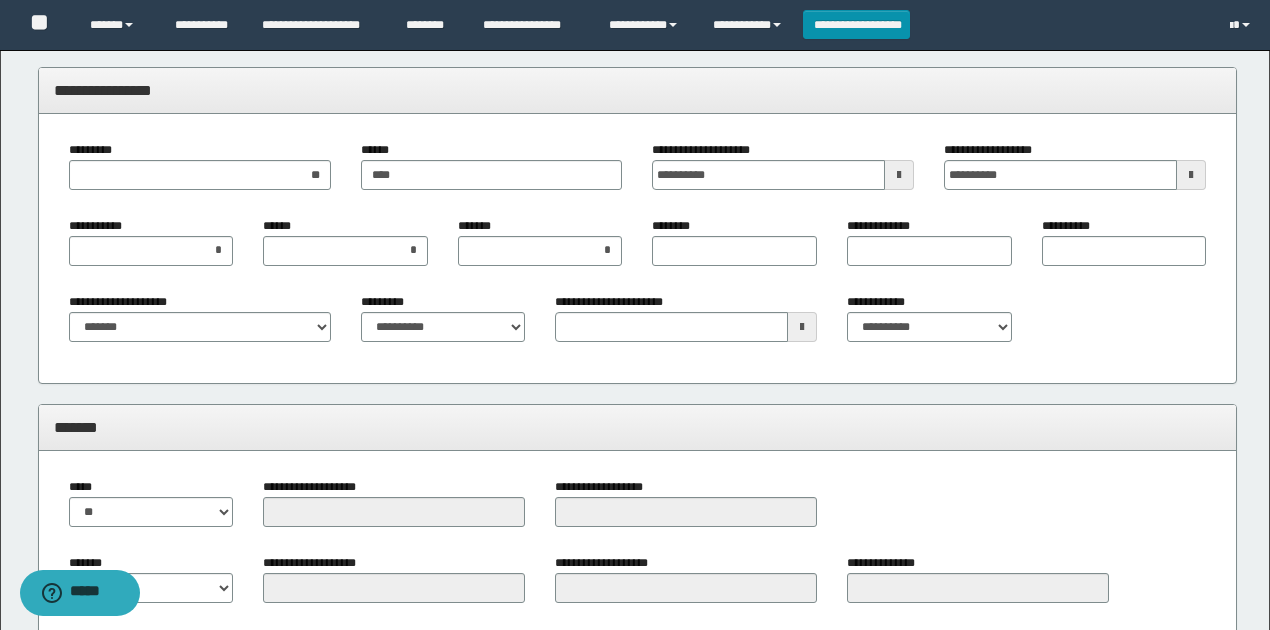 scroll, scrollTop: 2513, scrollLeft: 0, axis: vertical 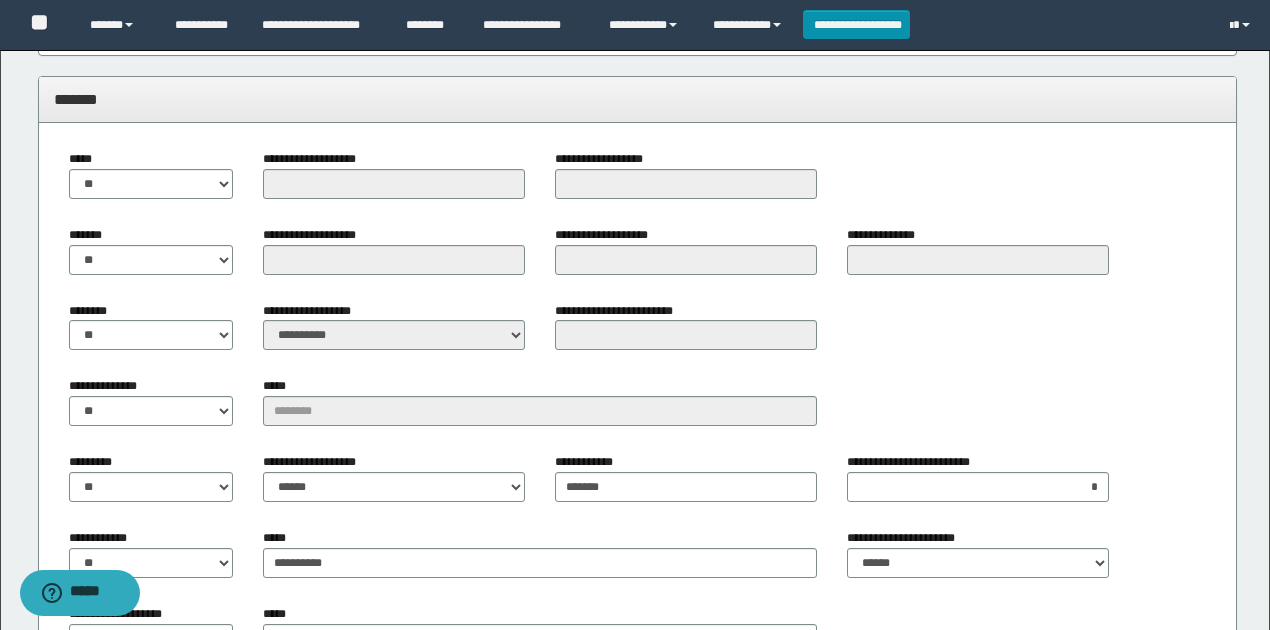 click on "**********" at bounding box center (638, 447) 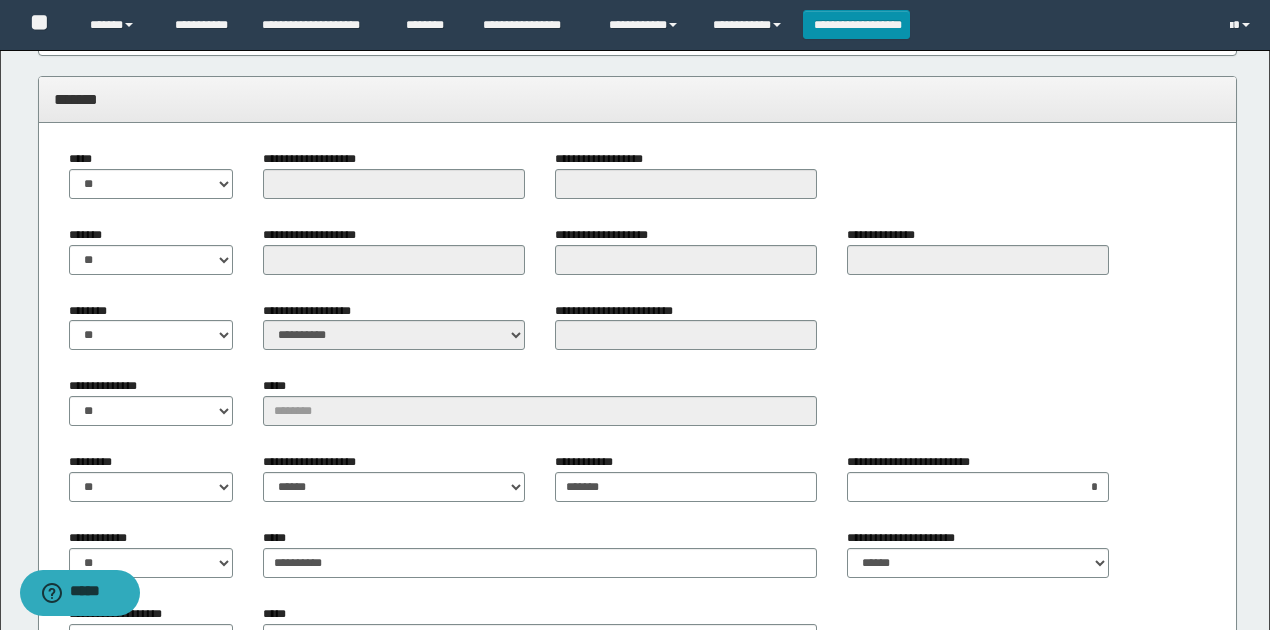 click on "**********" at bounding box center [638, 447] 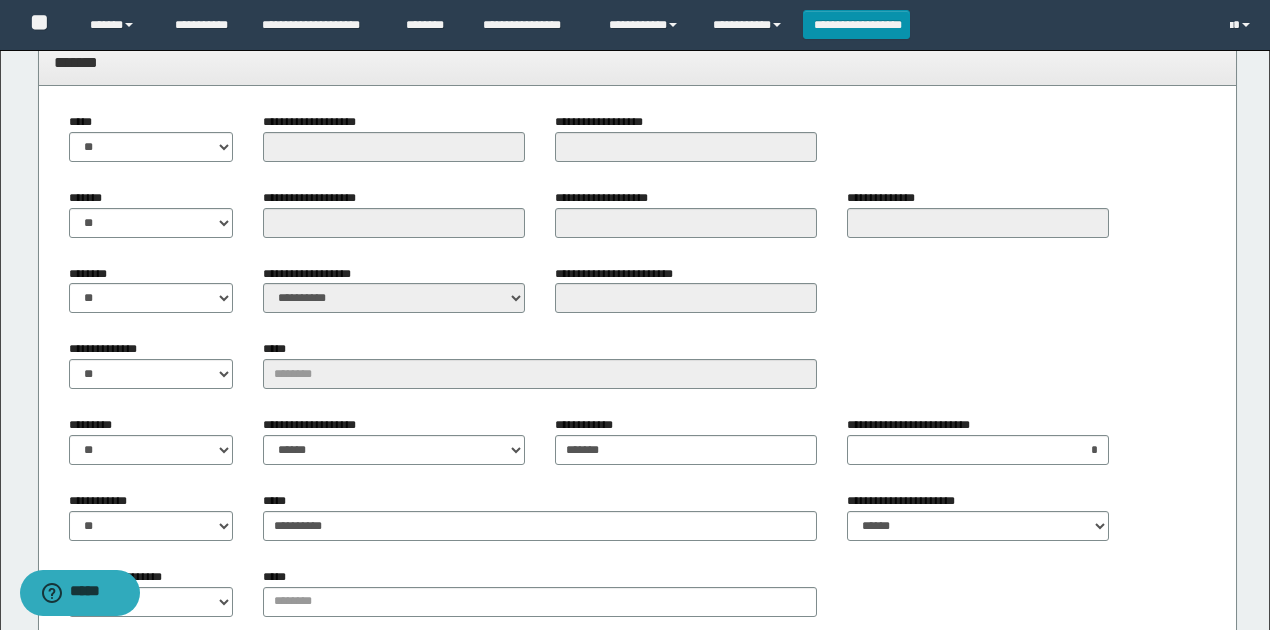 scroll, scrollTop: 2646, scrollLeft: 0, axis: vertical 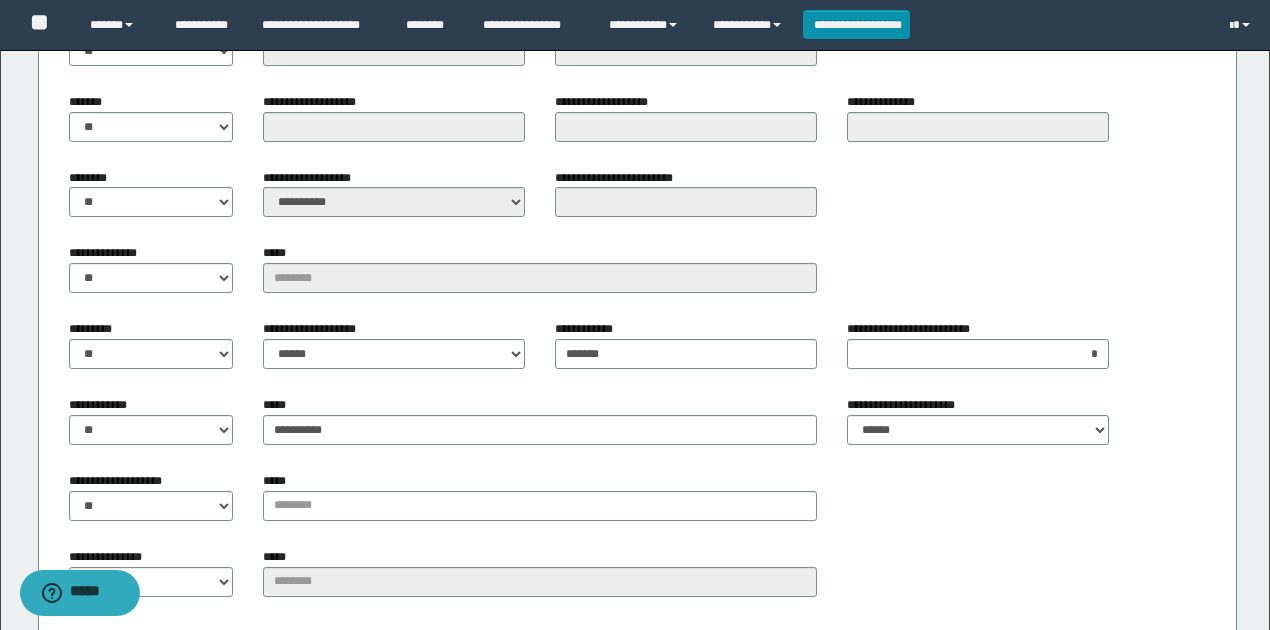 click on "**********" at bounding box center (638, 314) 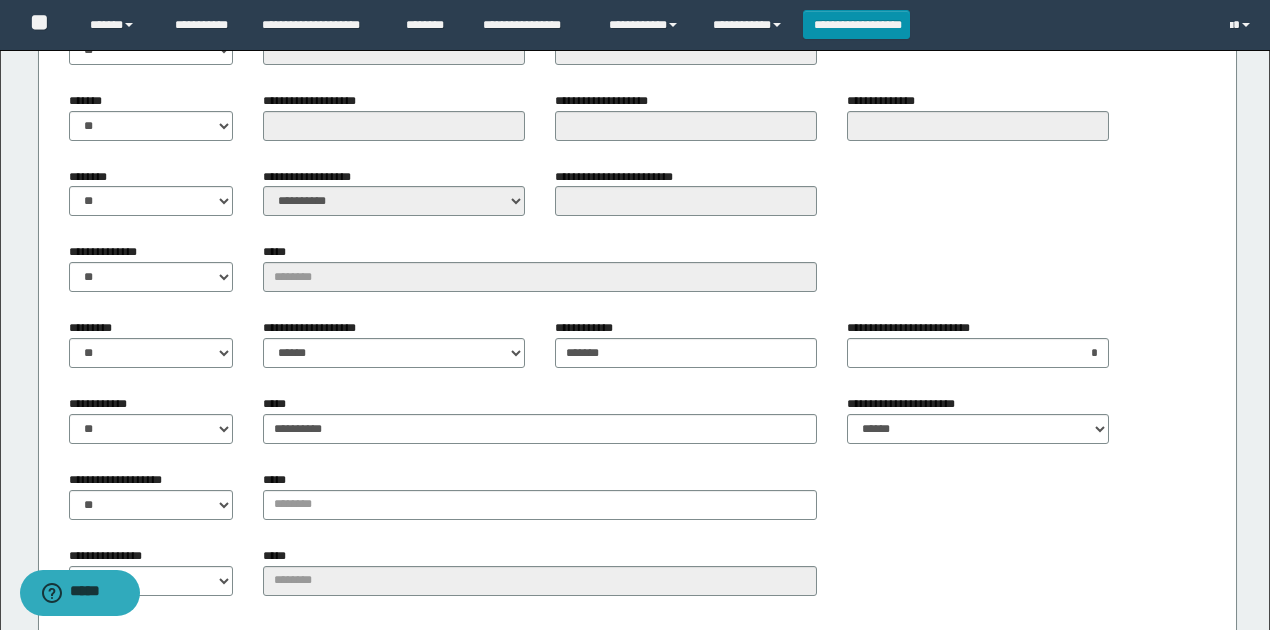 scroll, scrollTop: 2646, scrollLeft: 0, axis: vertical 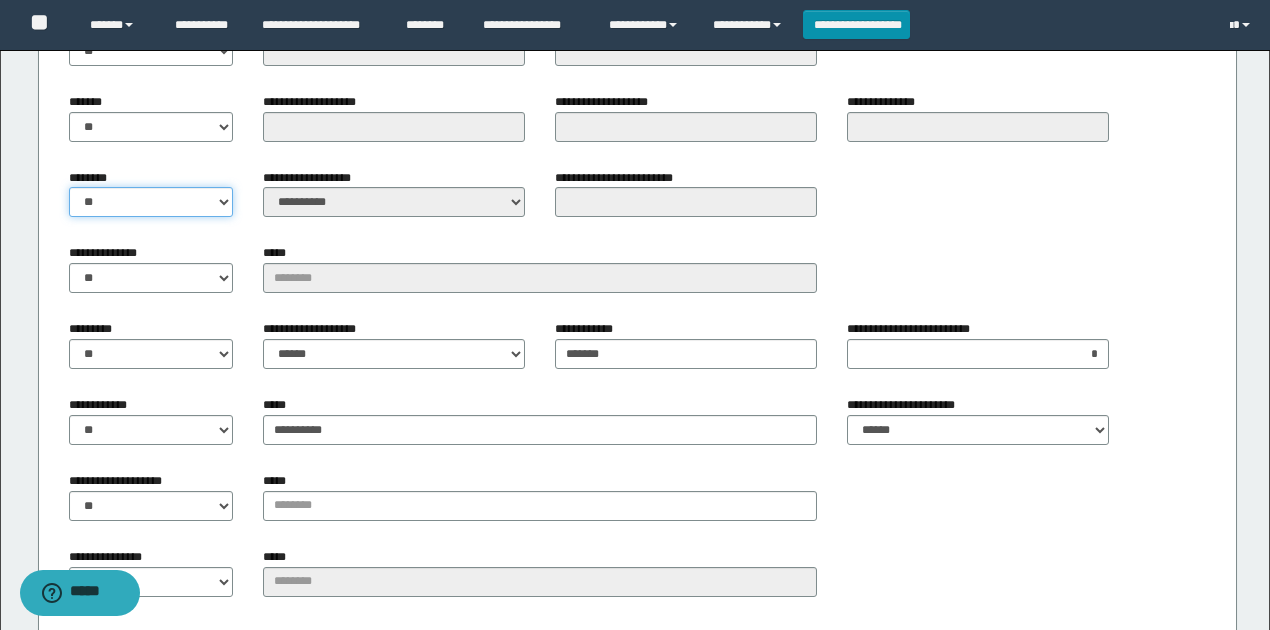 click on "**
**" at bounding box center (151, 202) 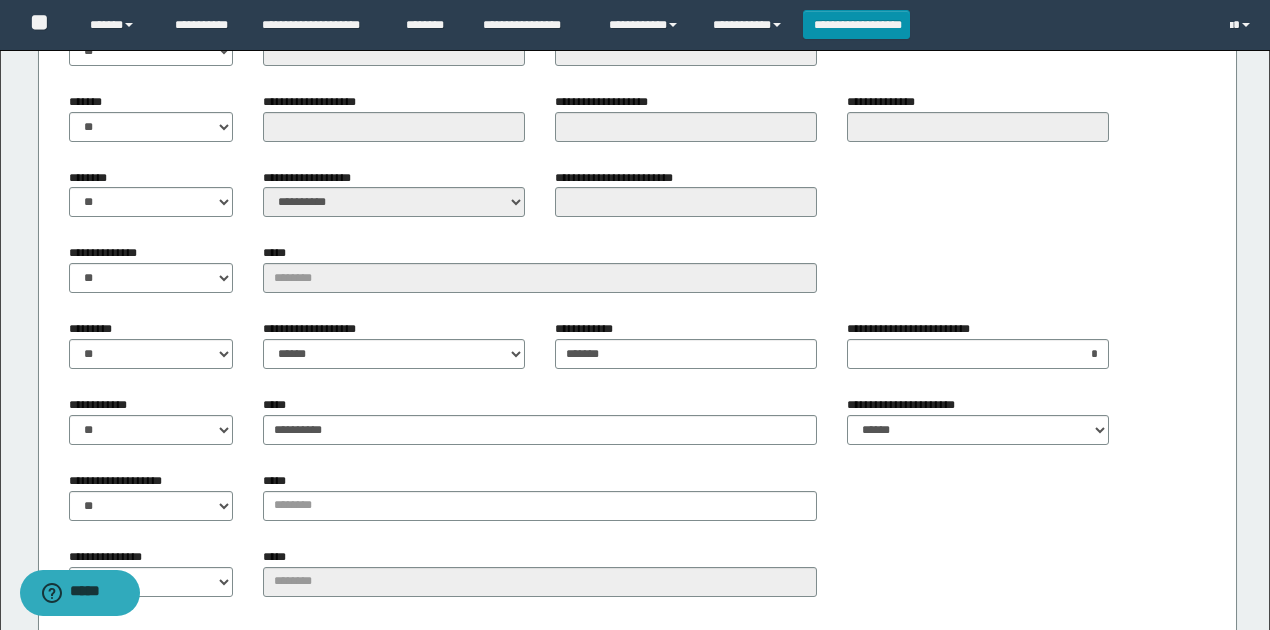 click on "**********" at bounding box center [638, 314] 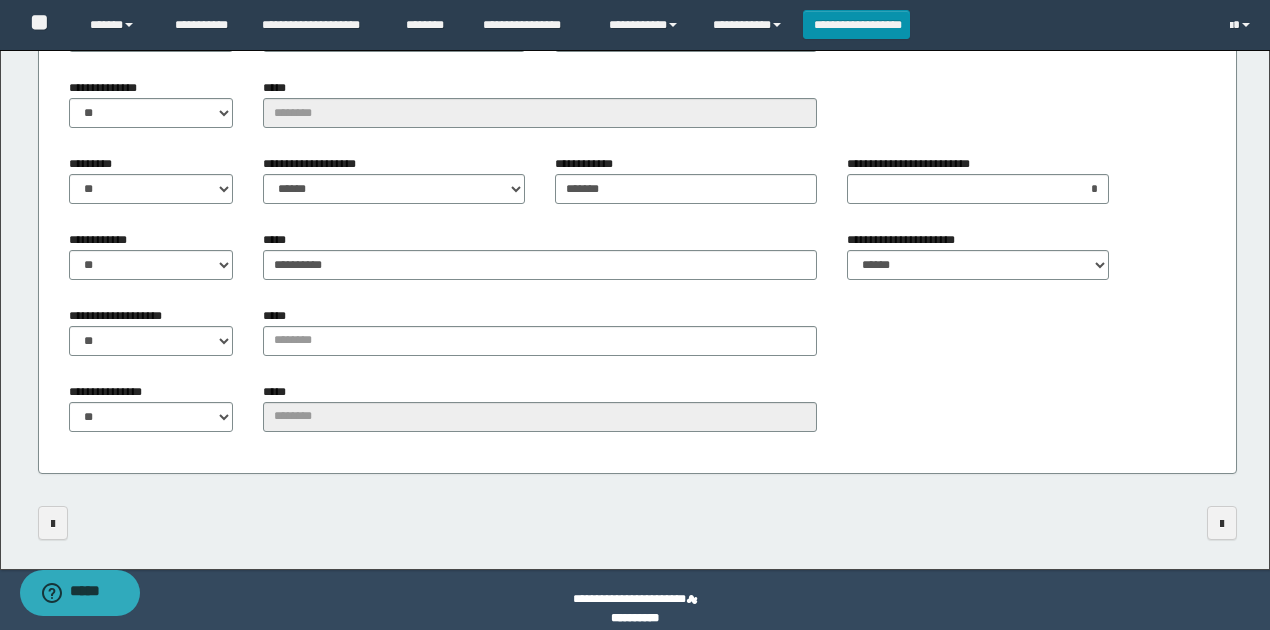 scroll, scrollTop: 2828, scrollLeft: 0, axis: vertical 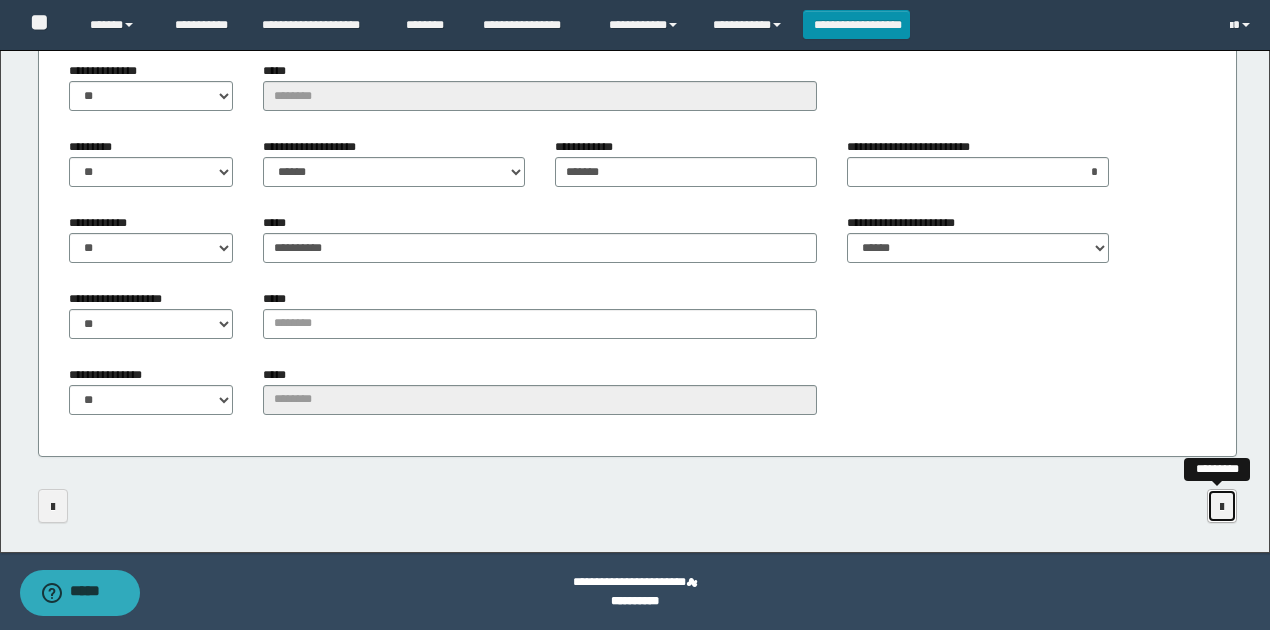click at bounding box center (1222, 507) 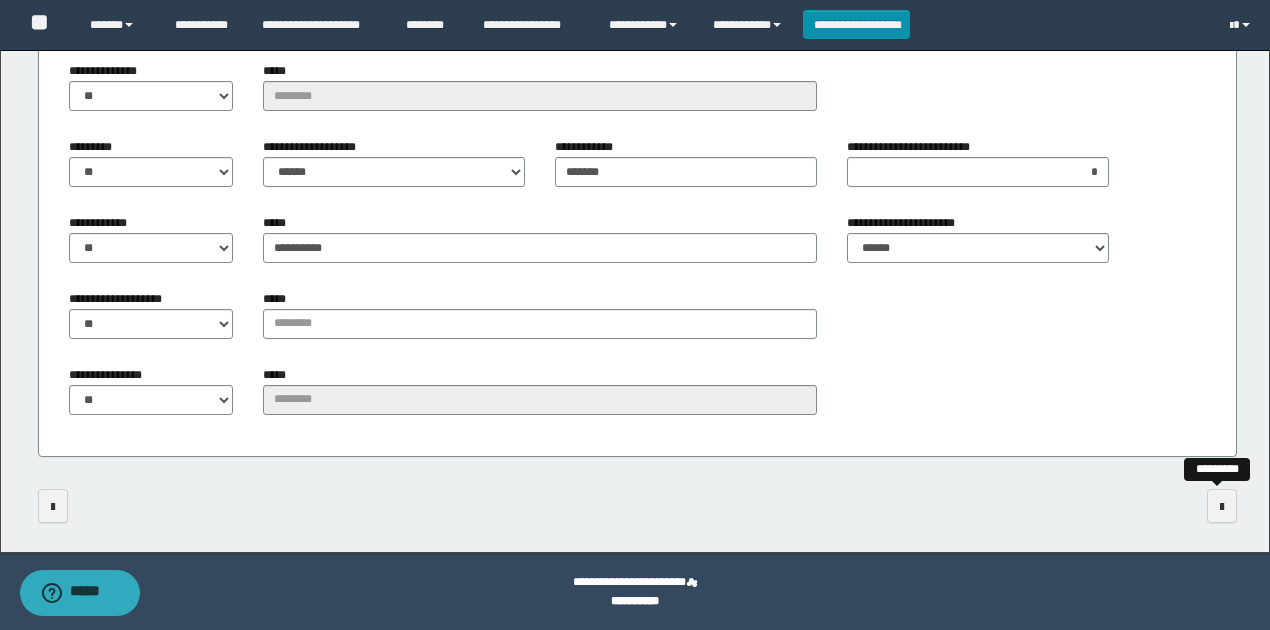 scroll, scrollTop: 0, scrollLeft: 0, axis: both 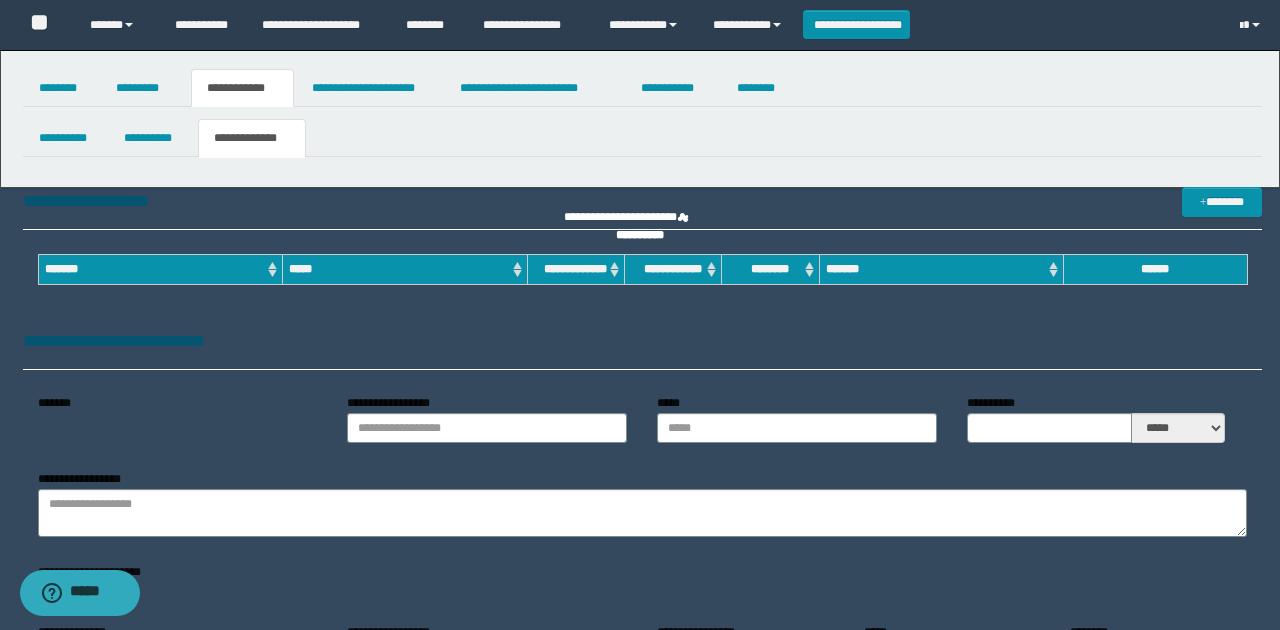 type on "**********" 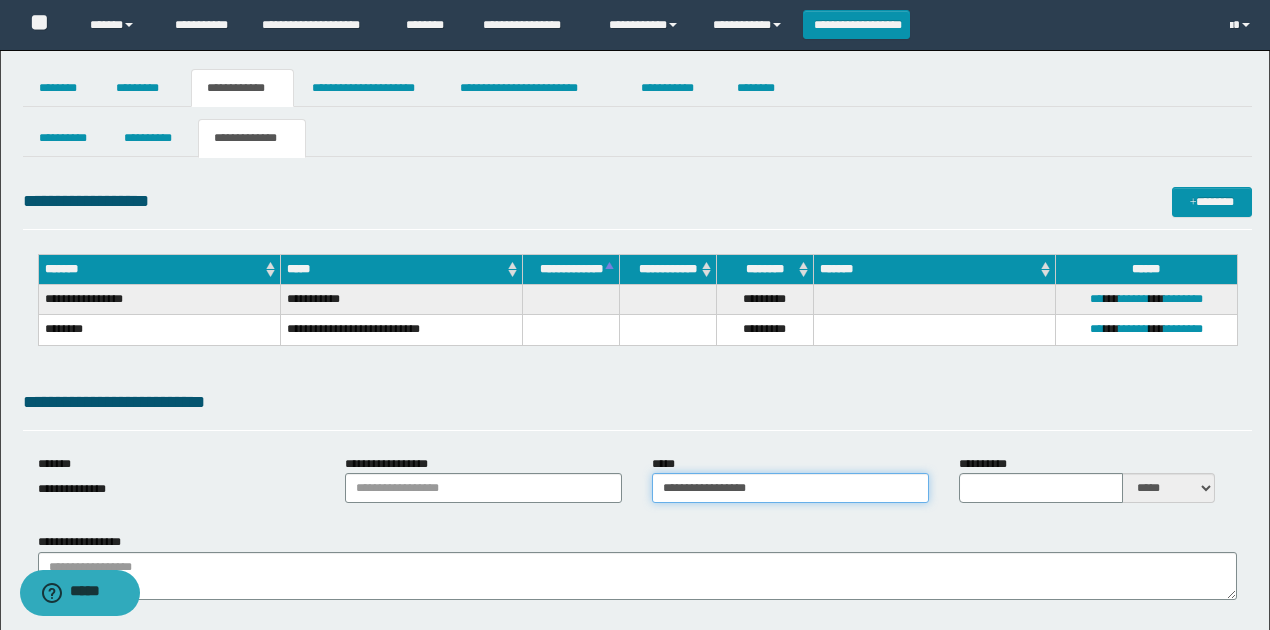 drag, startPoint x: 770, startPoint y: 488, endPoint x: 636, endPoint y: 488, distance: 134 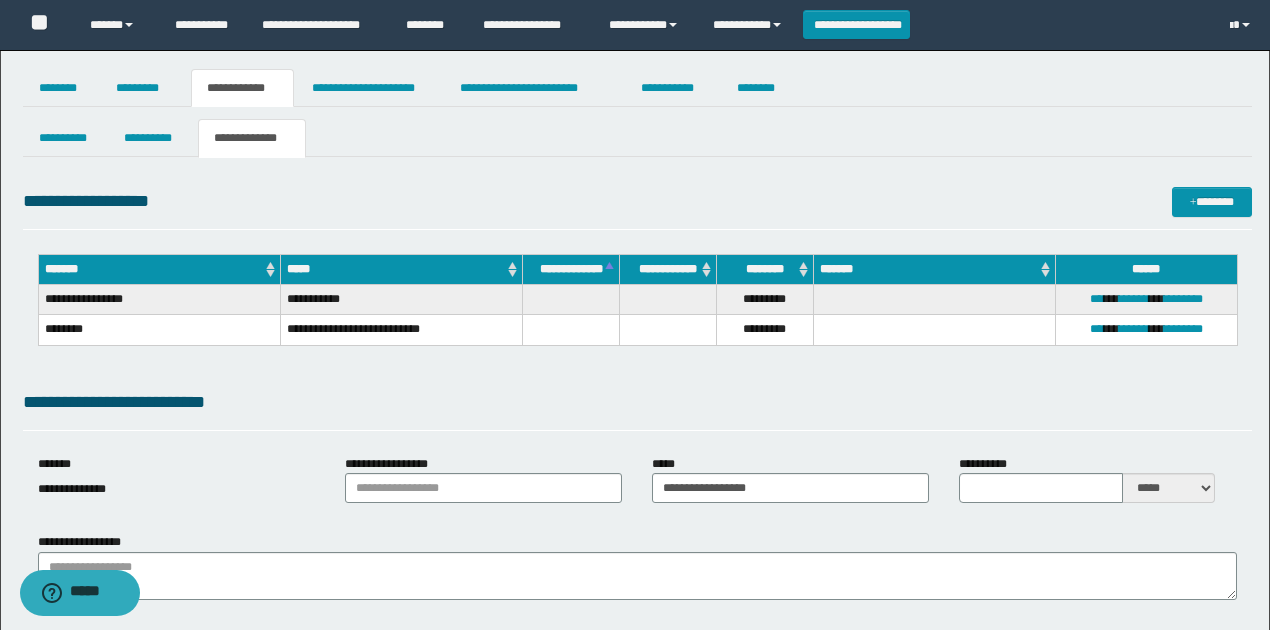click on "**********" at bounding box center (637, 402) 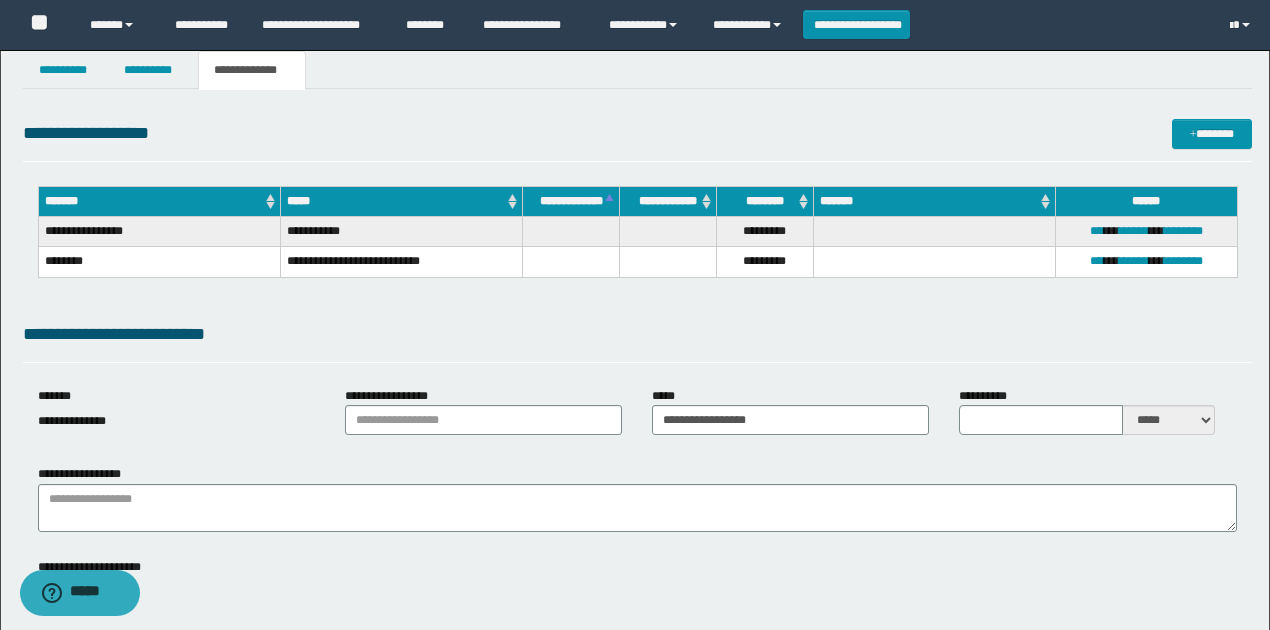 scroll, scrollTop: 133, scrollLeft: 0, axis: vertical 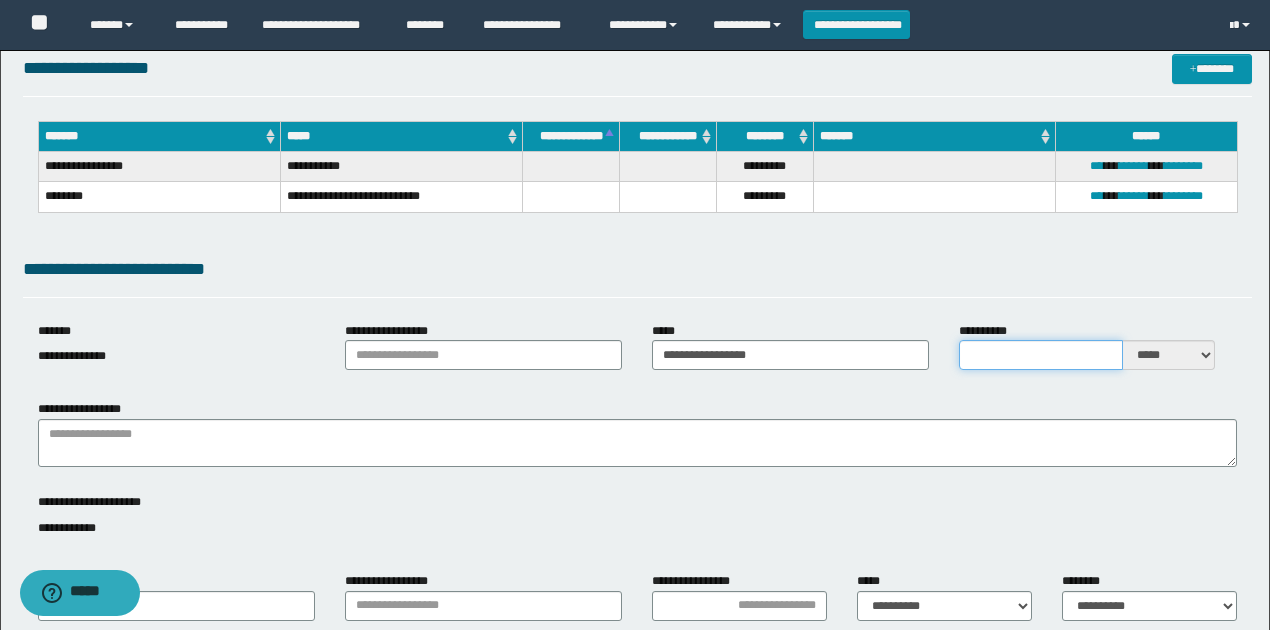 click on "**********" at bounding box center (1041, 355) 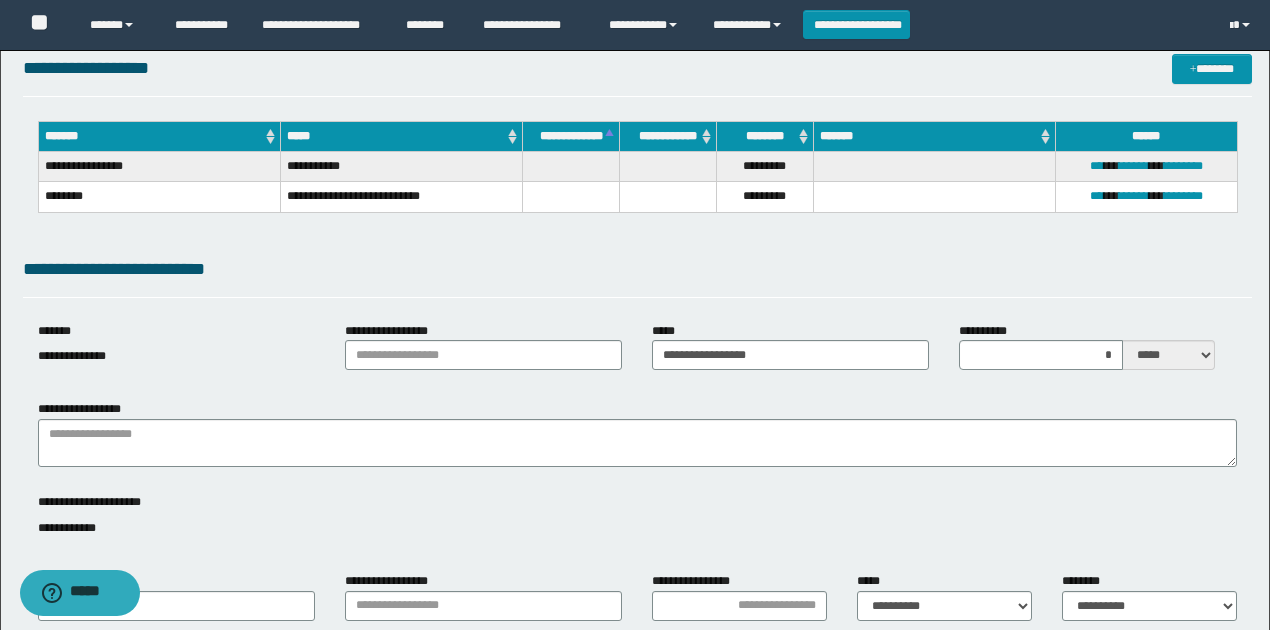 click on "**********" at bounding box center [637, 276] 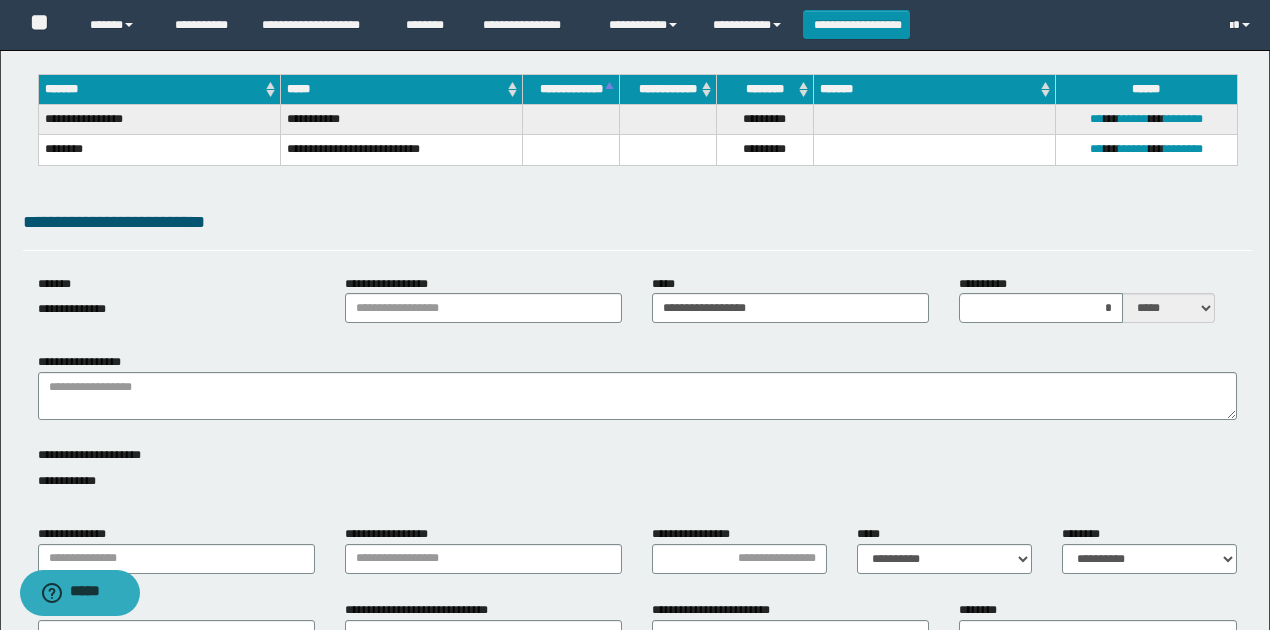 scroll, scrollTop: 266, scrollLeft: 0, axis: vertical 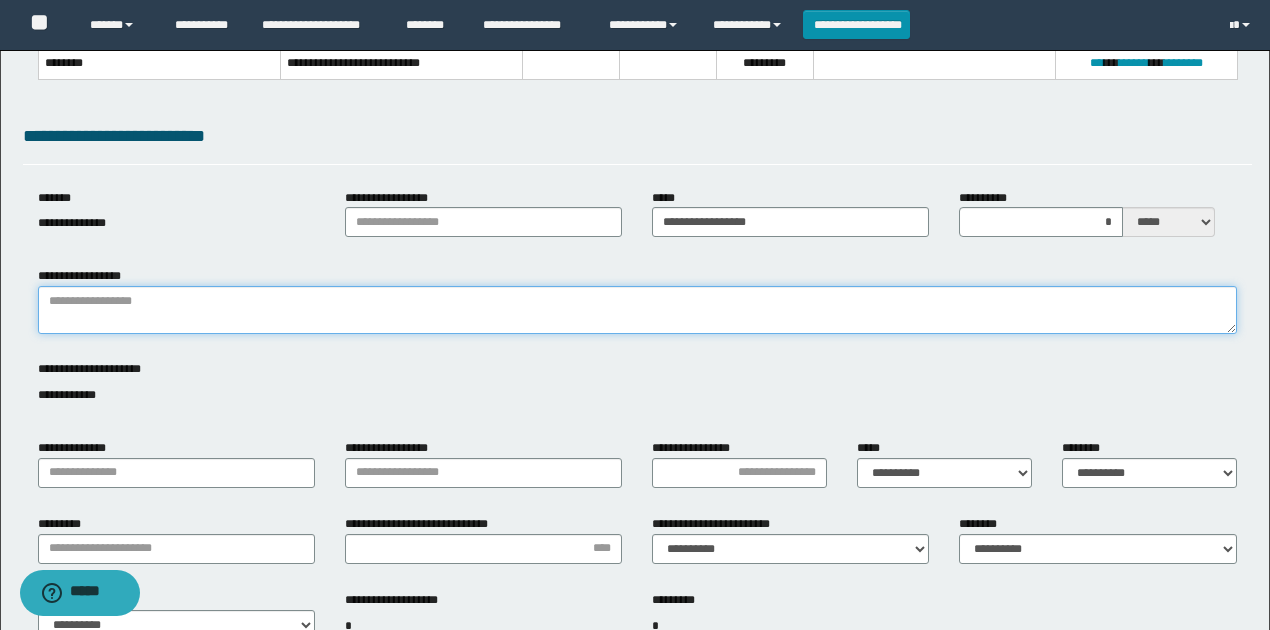 click on "**********" at bounding box center [637, 310] 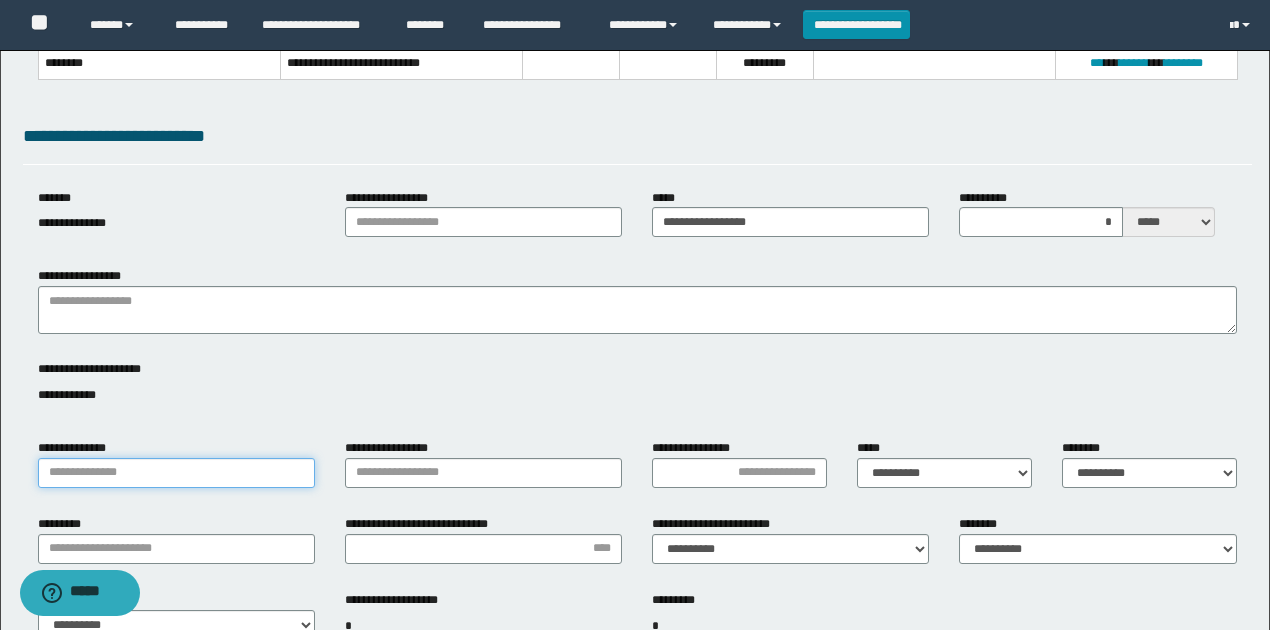 click on "**********" at bounding box center [176, 473] 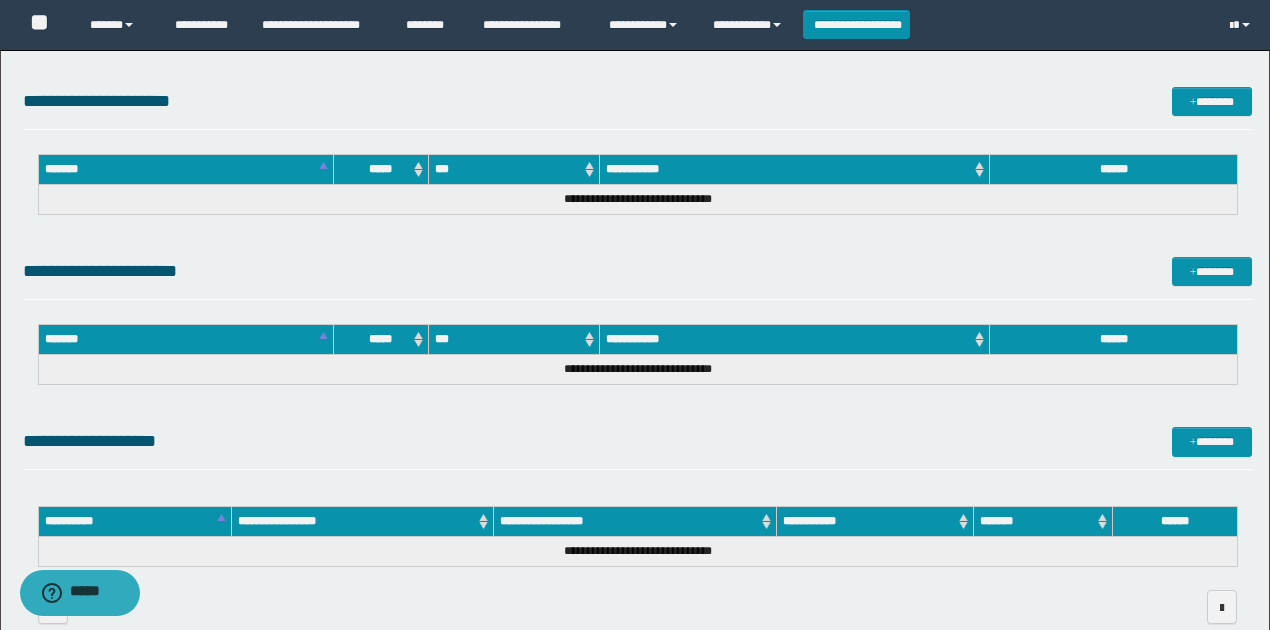 scroll, scrollTop: 1110, scrollLeft: 0, axis: vertical 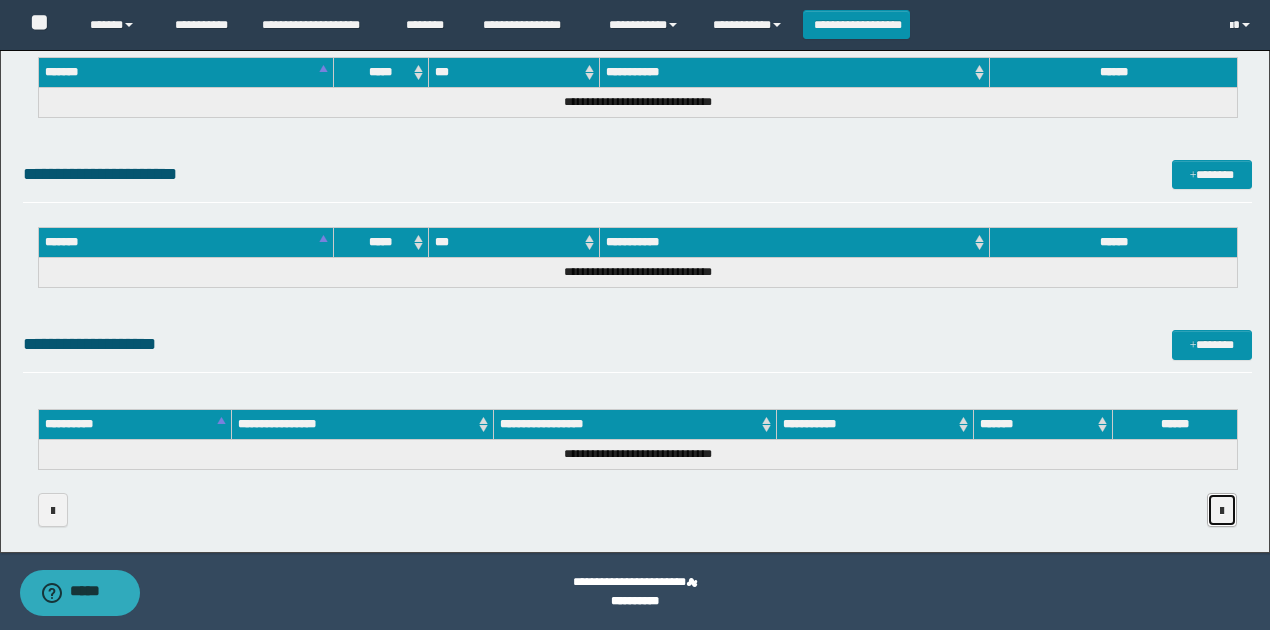 click at bounding box center (1222, 510) 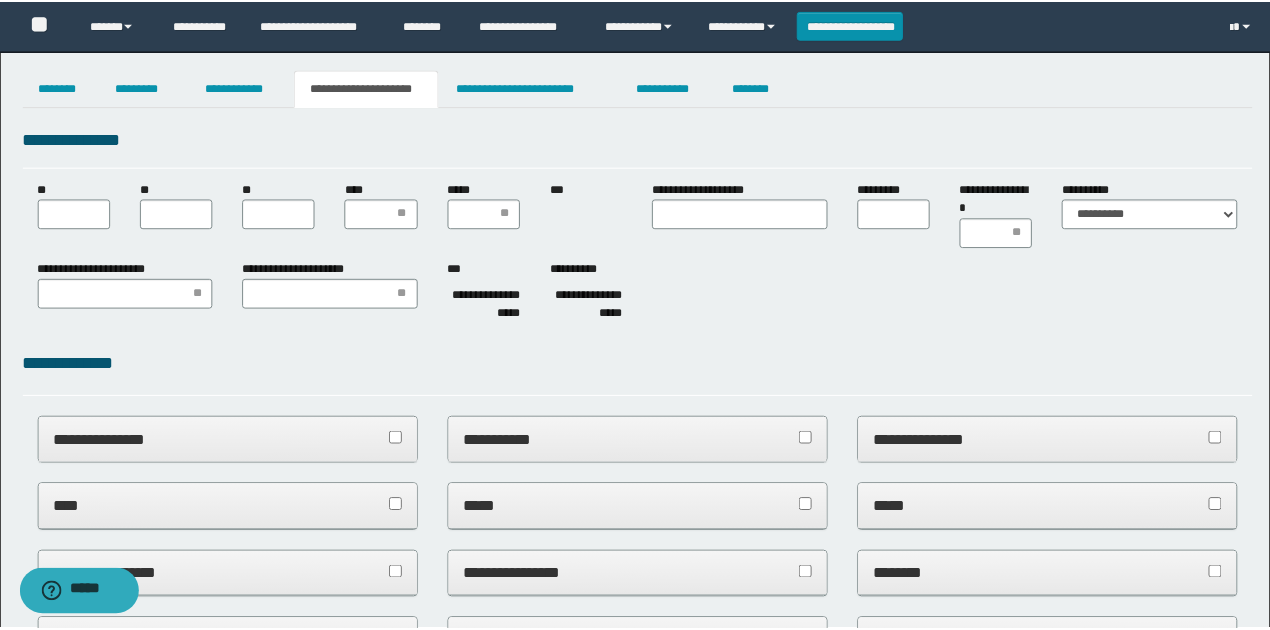 scroll, scrollTop: 0, scrollLeft: 0, axis: both 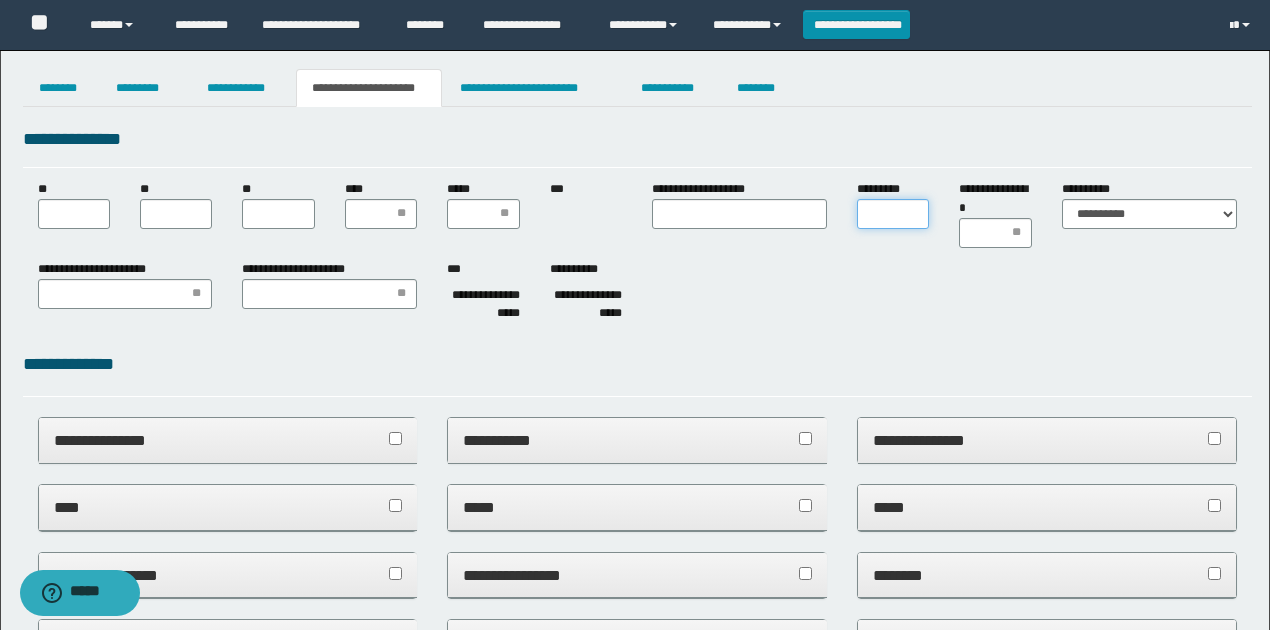 click on "*********" at bounding box center [893, 214] 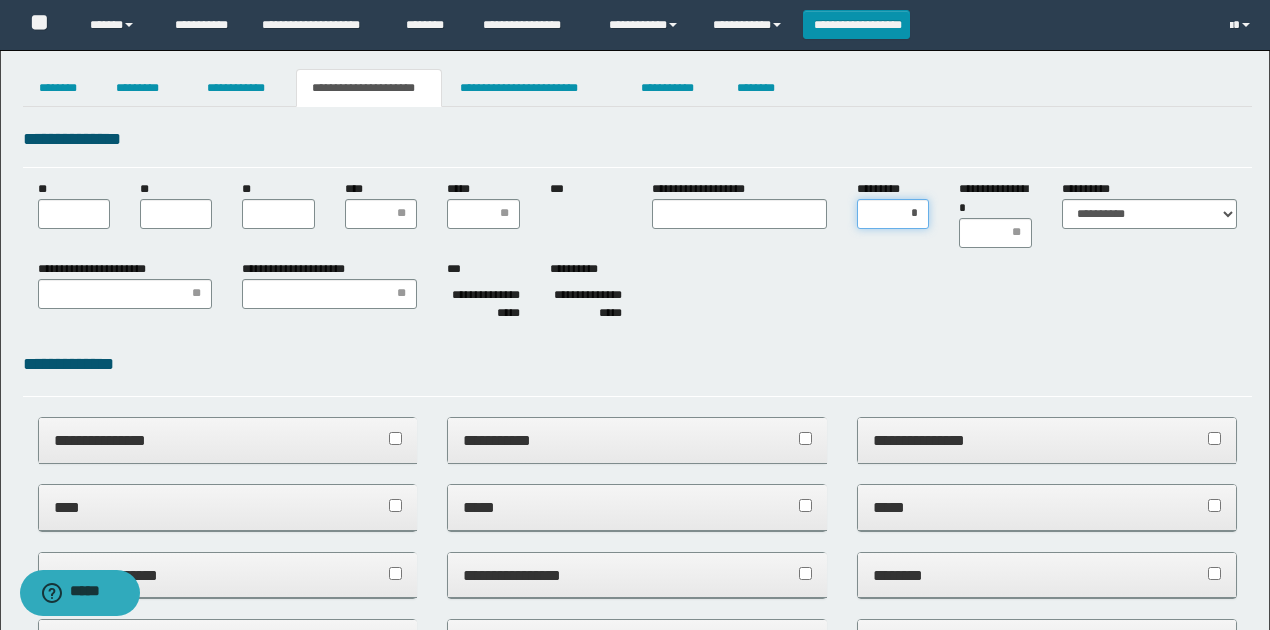 type on "**" 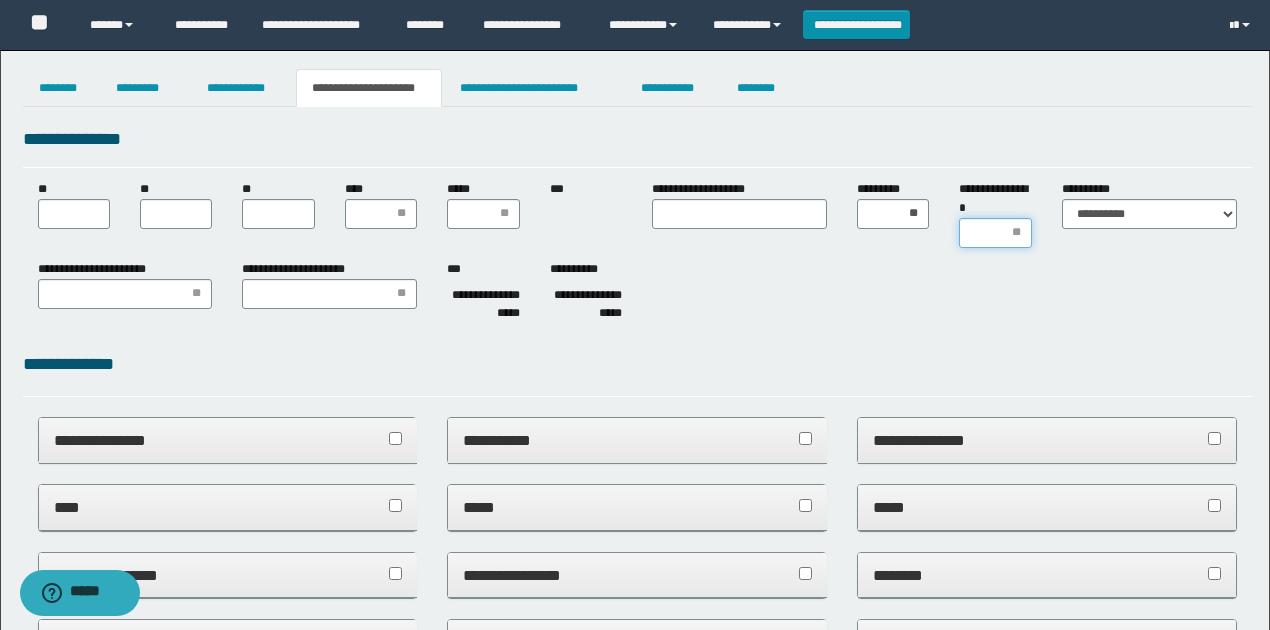 click on "**********" at bounding box center (995, 233) 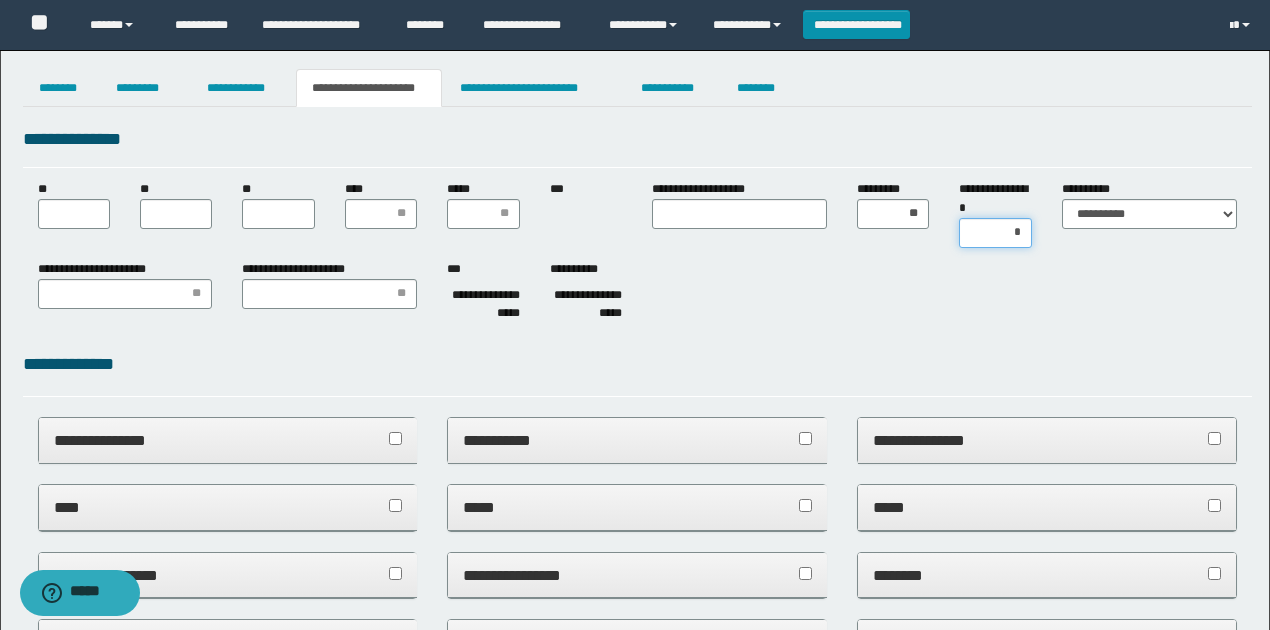 type on "**" 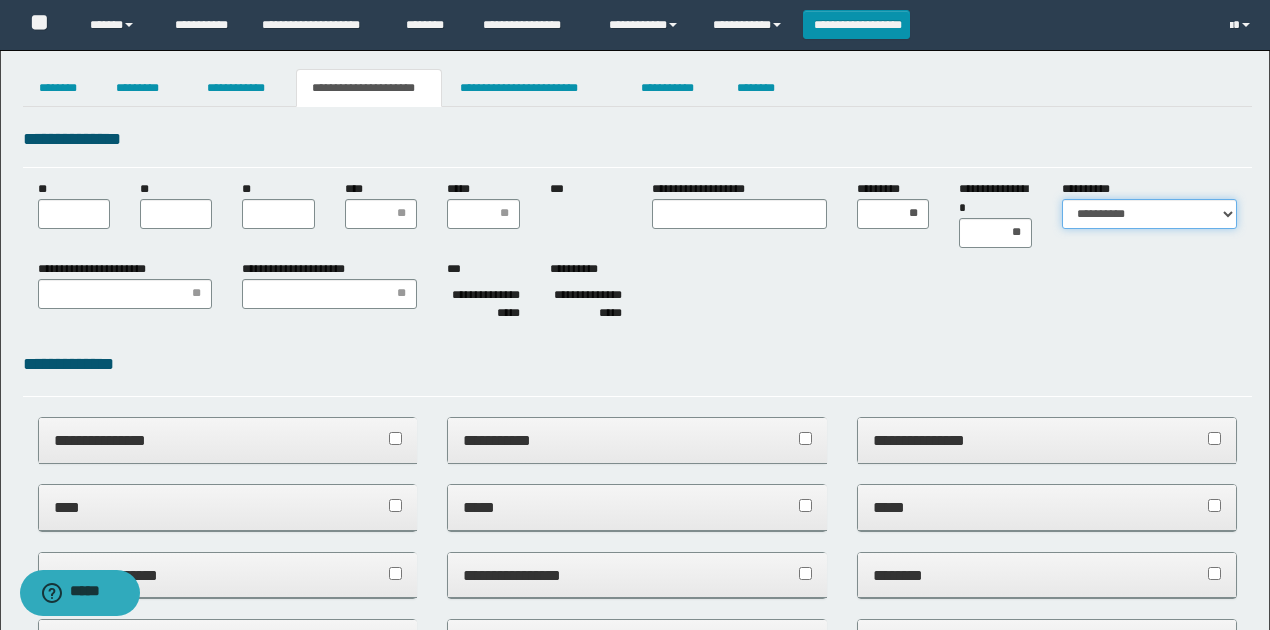 drag, startPoint x: 1112, startPoint y: 214, endPoint x: 1108, endPoint y: 228, distance: 14.56022 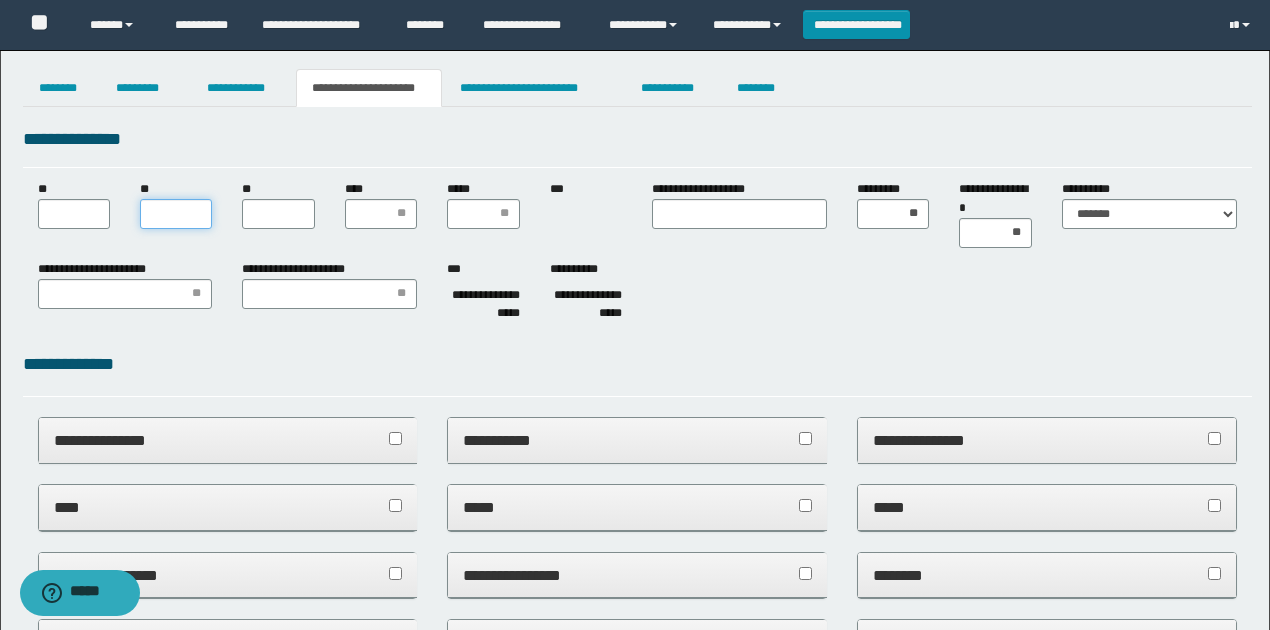 click on "**" at bounding box center [176, 214] 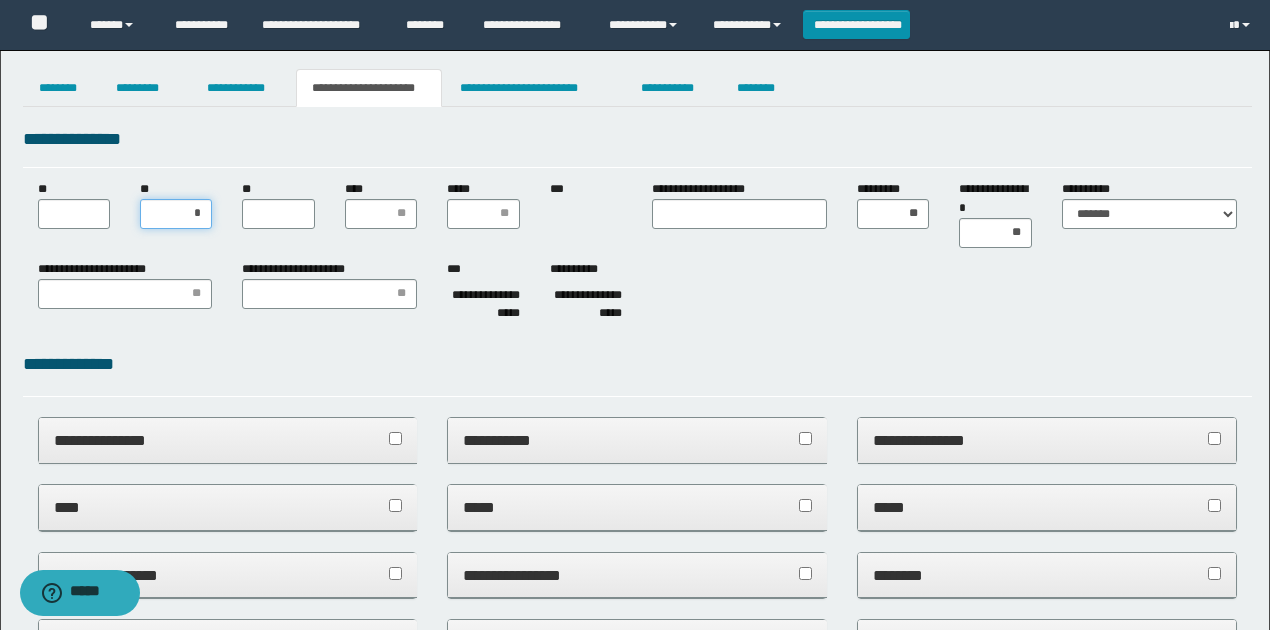 type on "**" 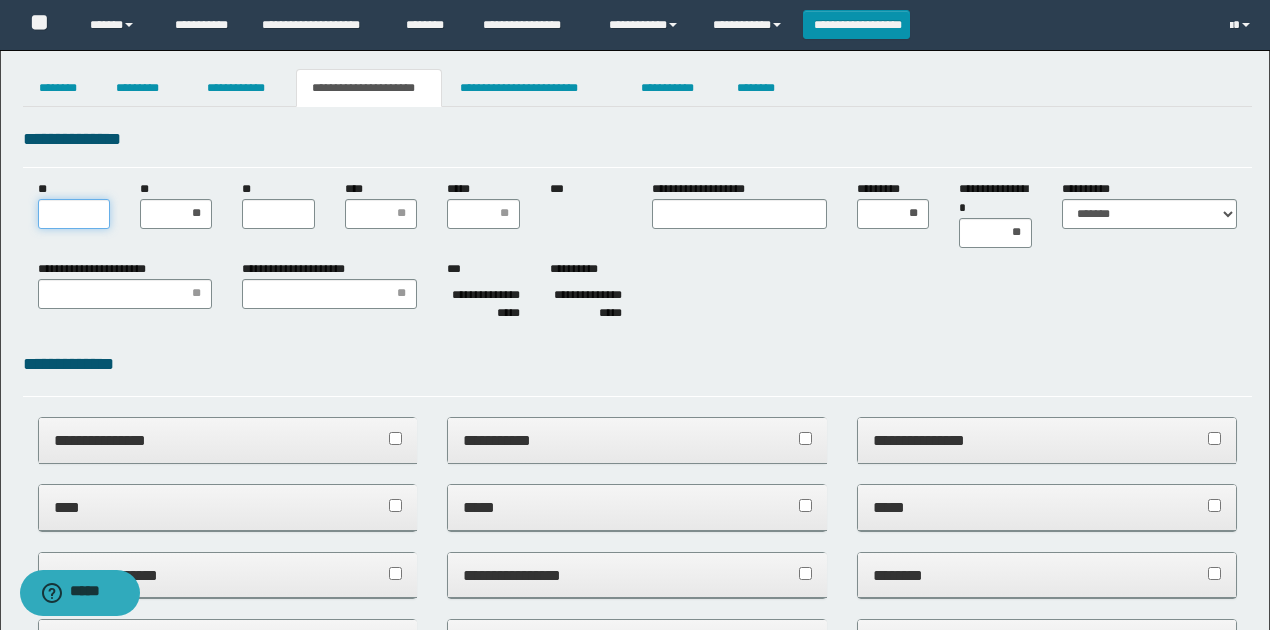 click on "**" at bounding box center (74, 214) 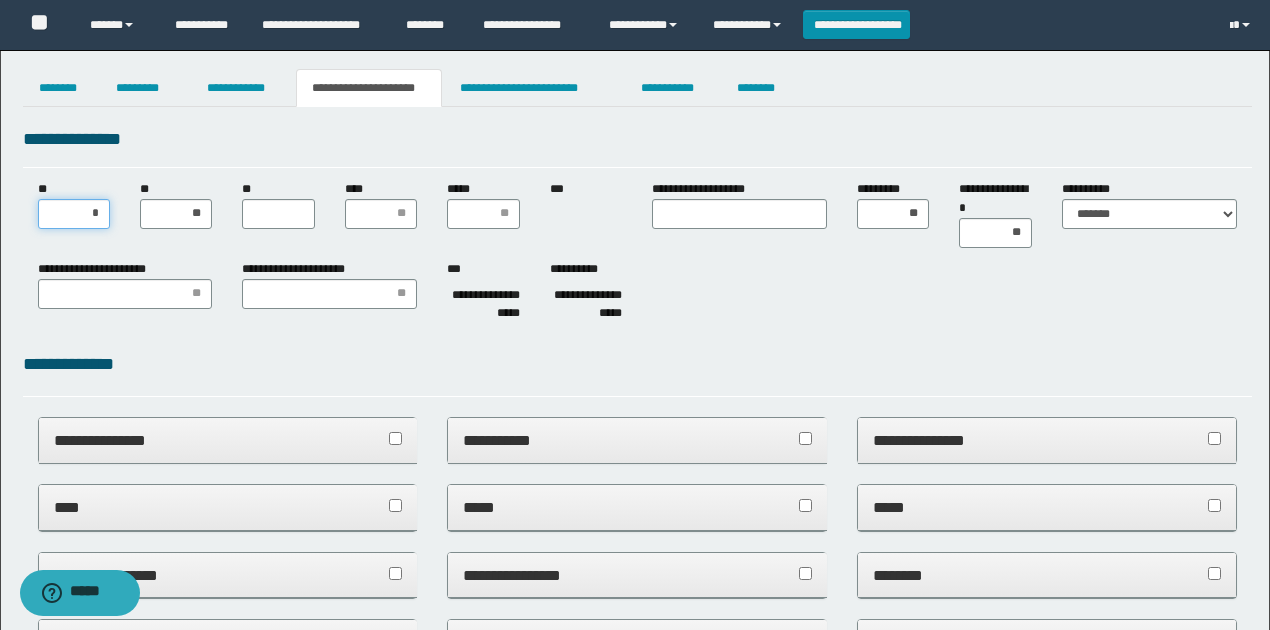 type on "**" 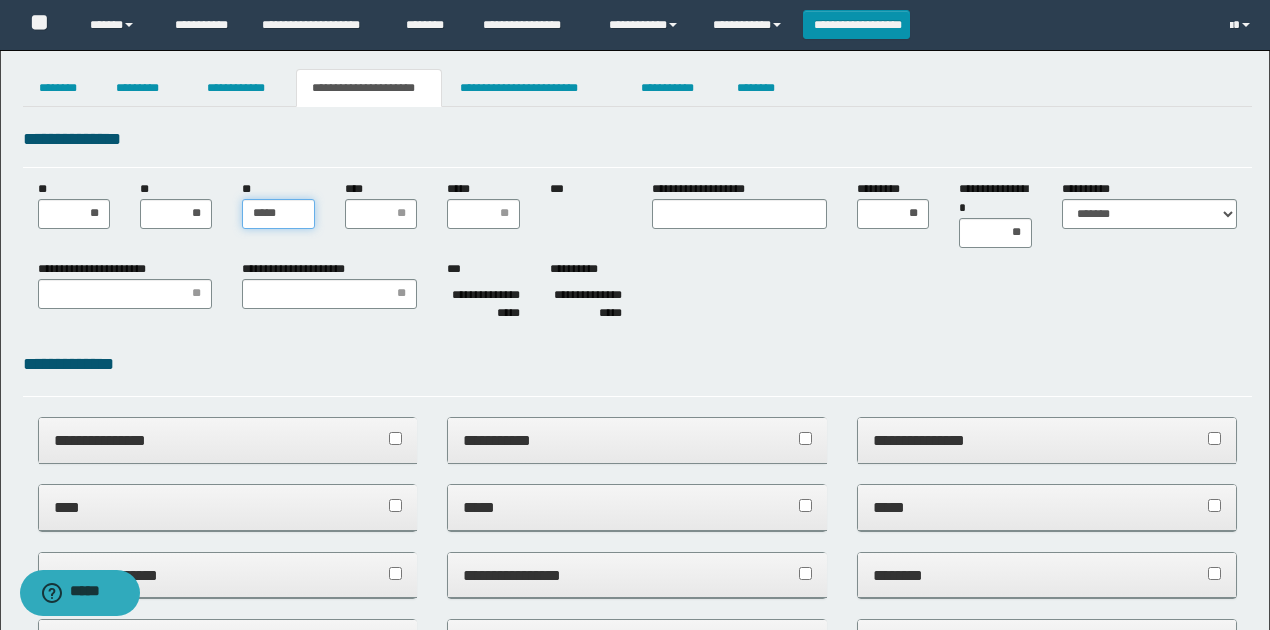 type on "******" 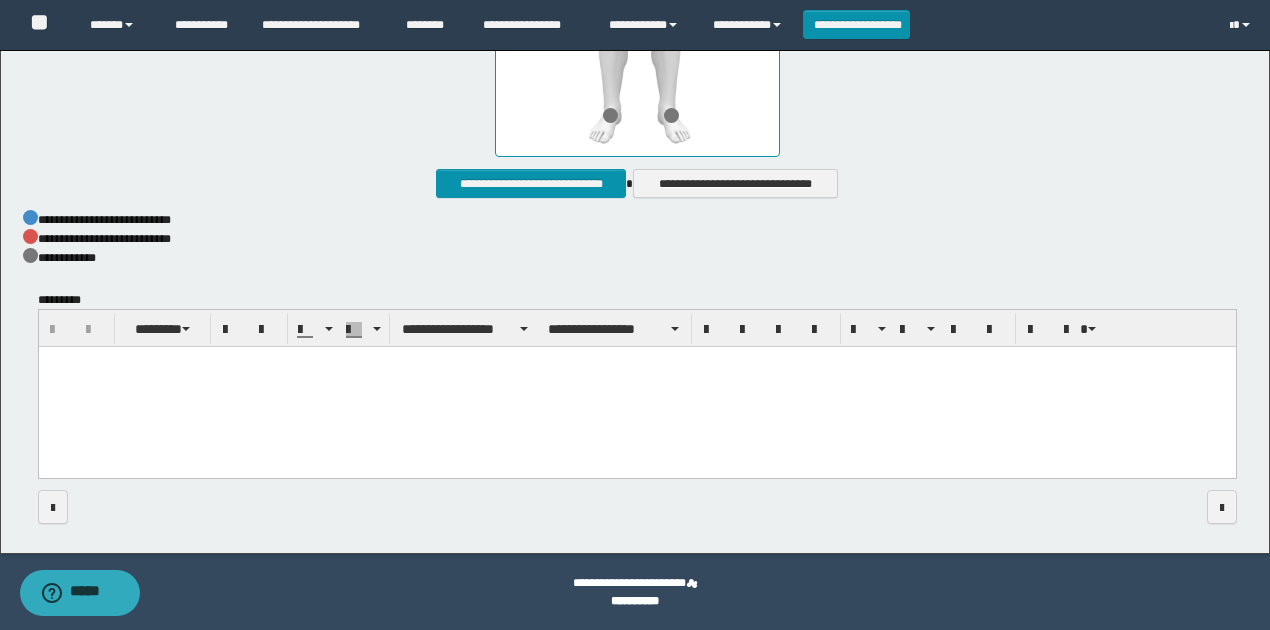 scroll, scrollTop: 1136, scrollLeft: 0, axis: vertical 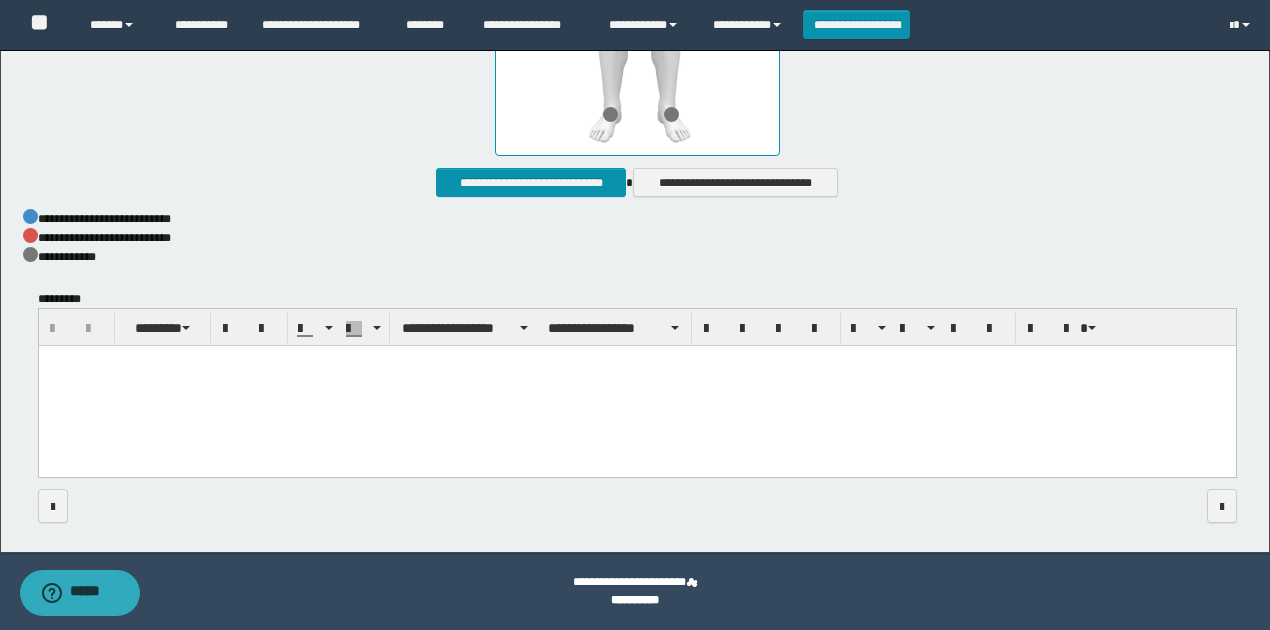 drag, startPoint x: 430, startPoint y: 445, endPoint x: 415, endPoint y: 421, distance: 28.301943 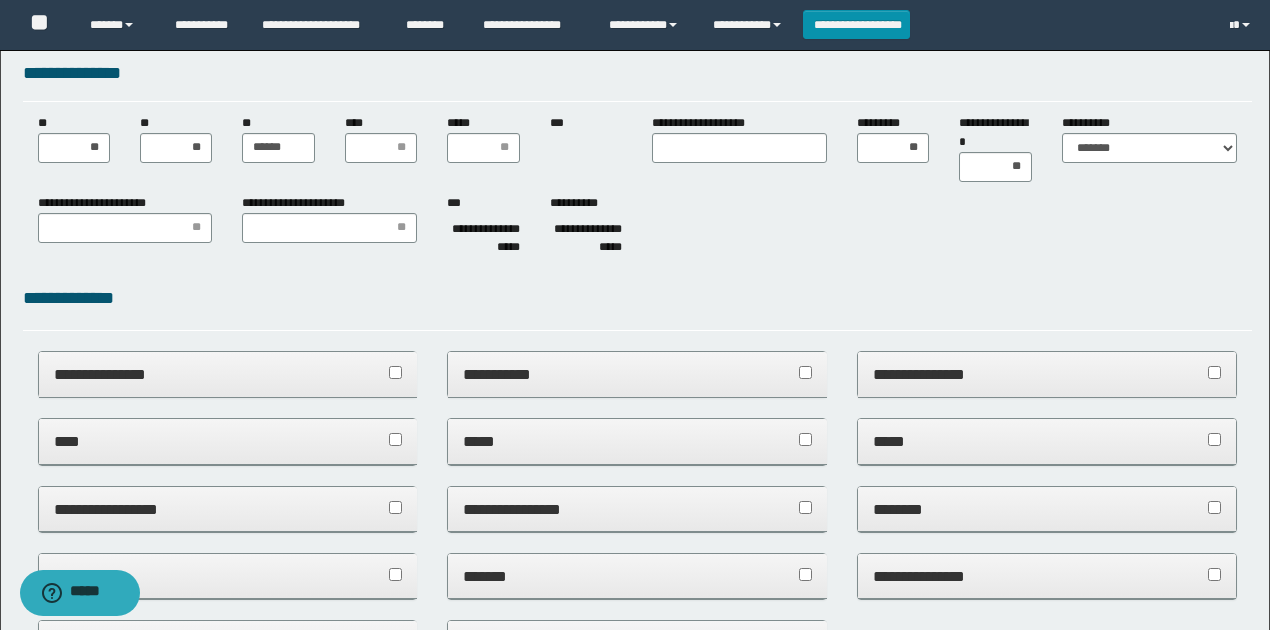 scroll, scrollTop: 0, scrollLeft: 0, axis: both 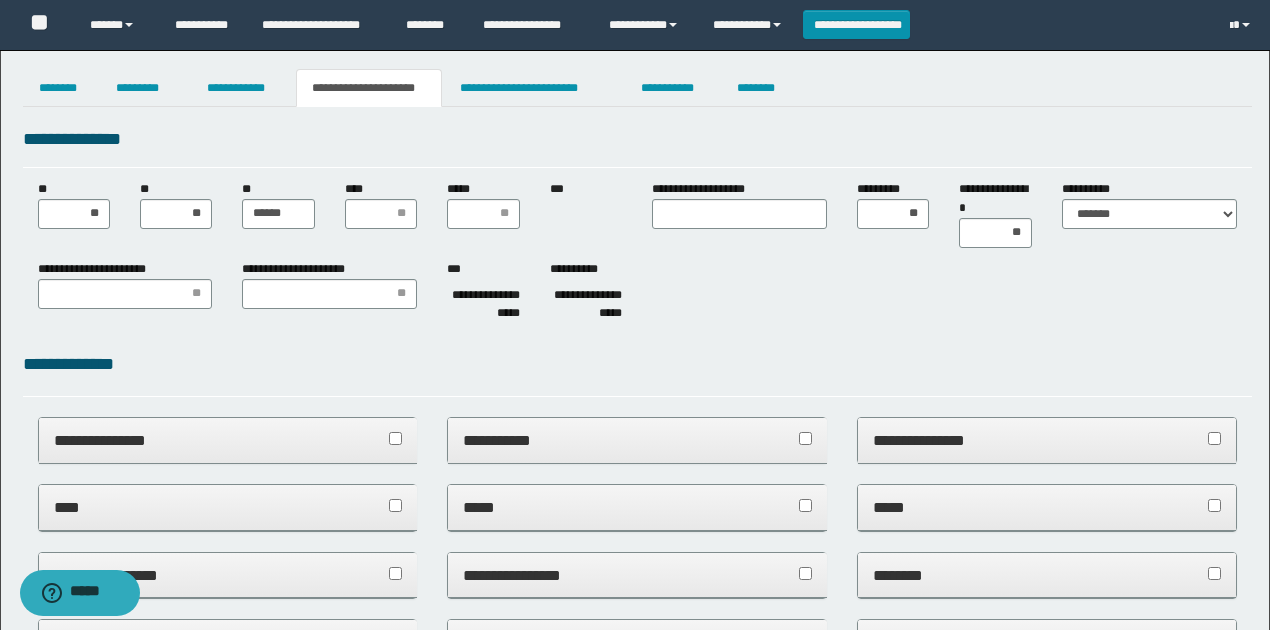 click on "****" at bounding box center (381, 204) 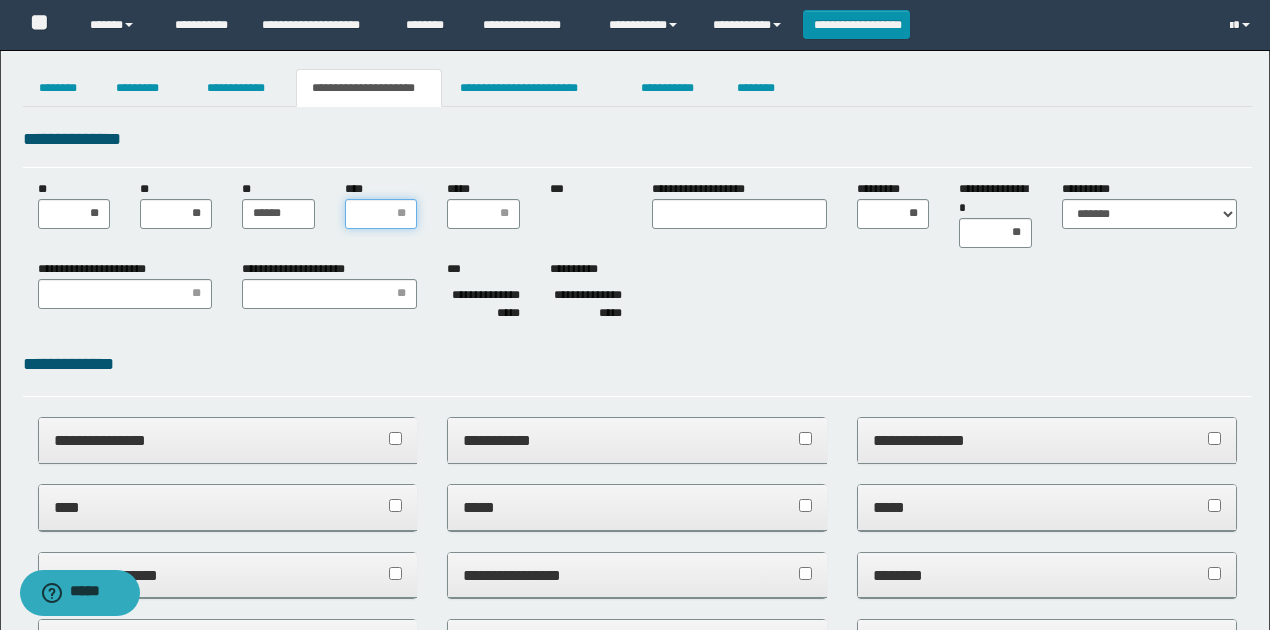 click on "****" at bounding box center (381, 214) 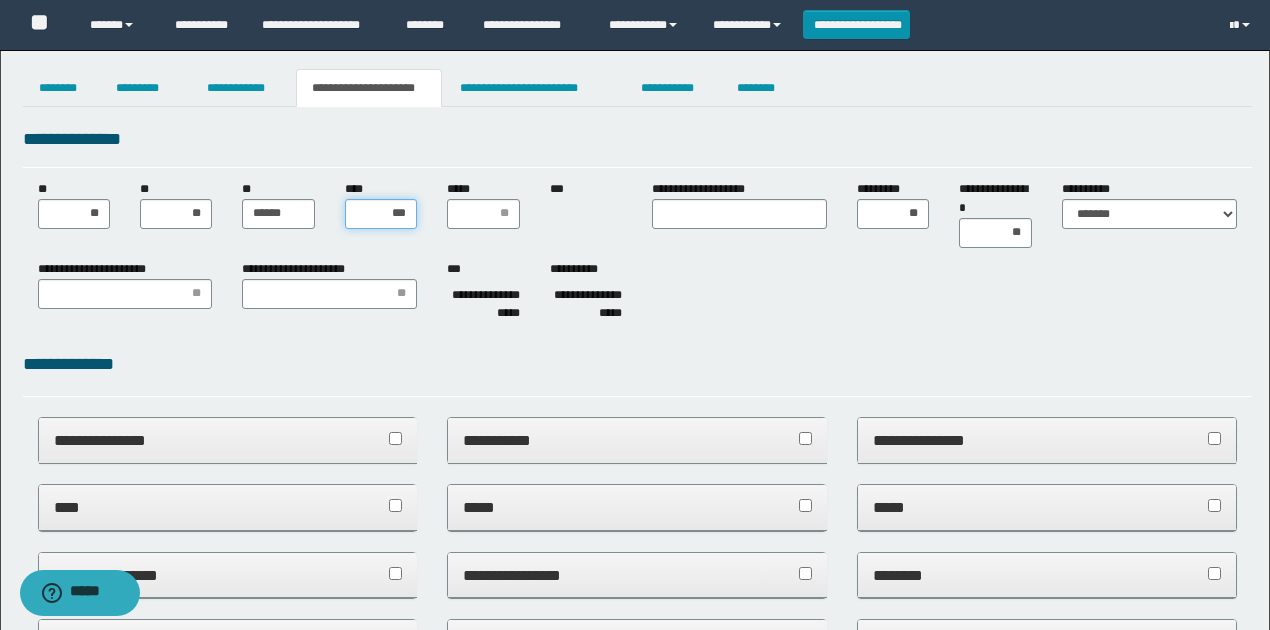 type on "****" 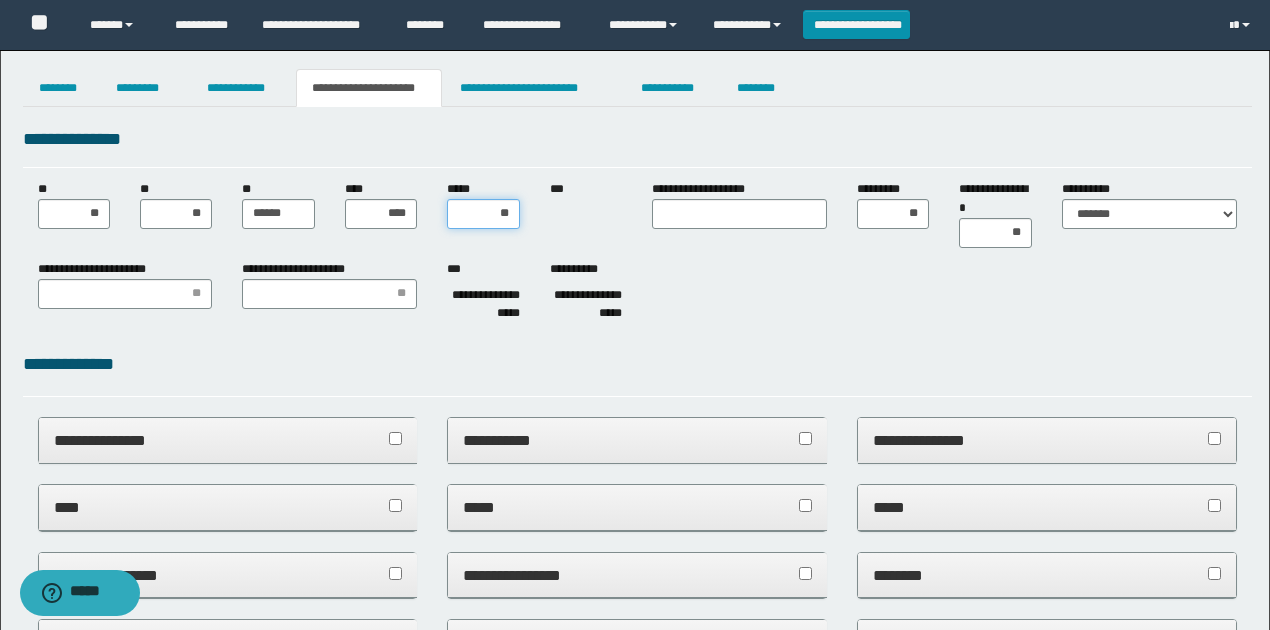 type on "***" 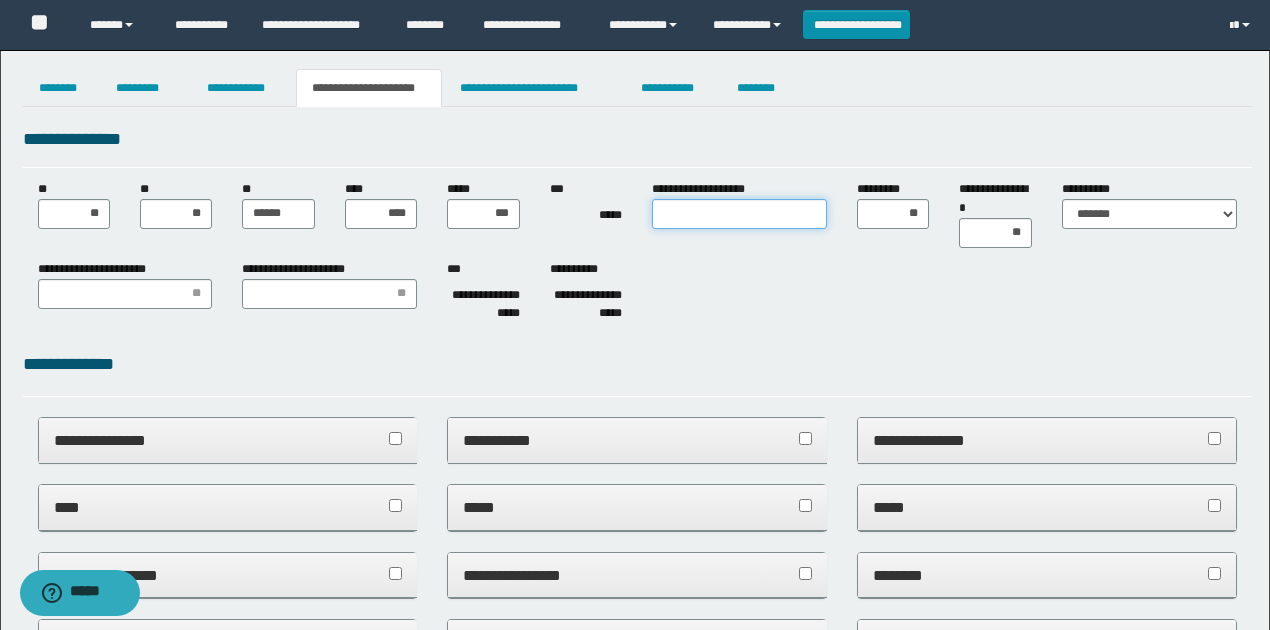 click on "**********" at bounding box center [739, 214] 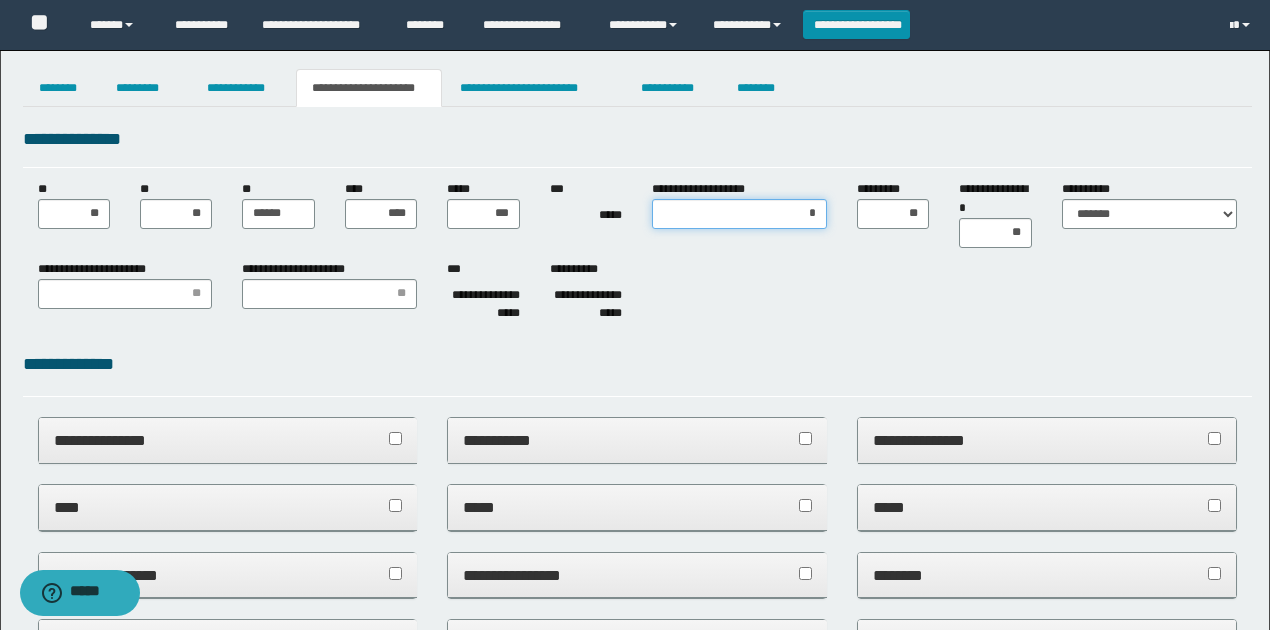 type on "**" 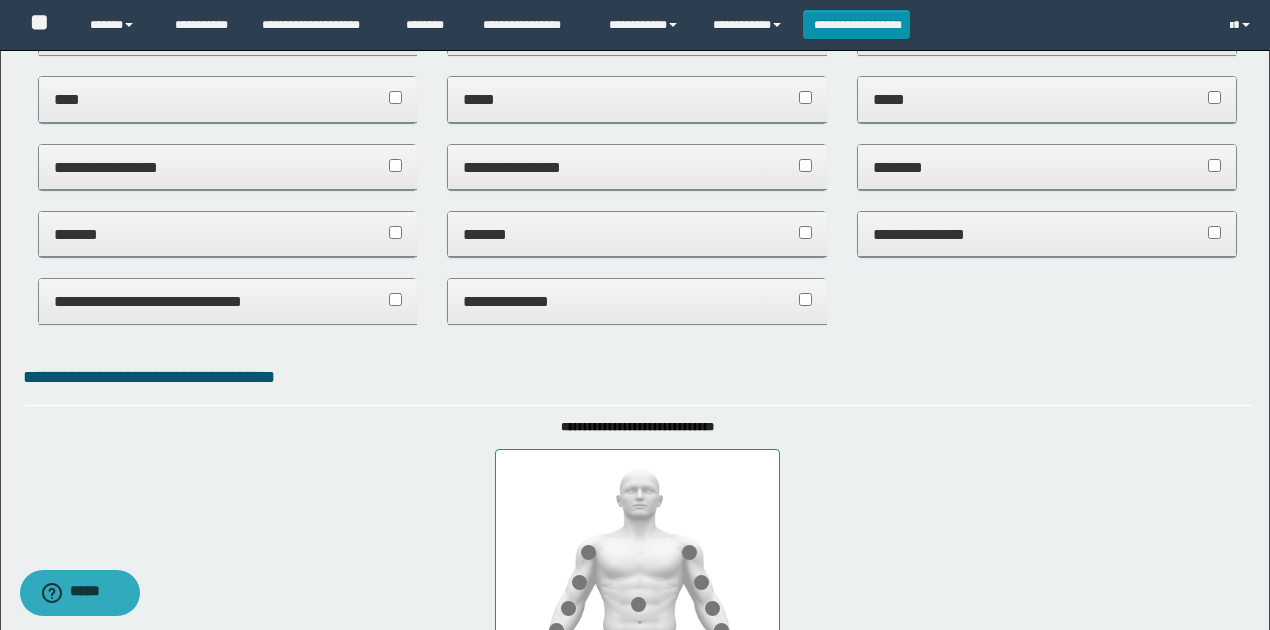scroll, scrollTop: 466, scrollLeft: 0, axis: vertical 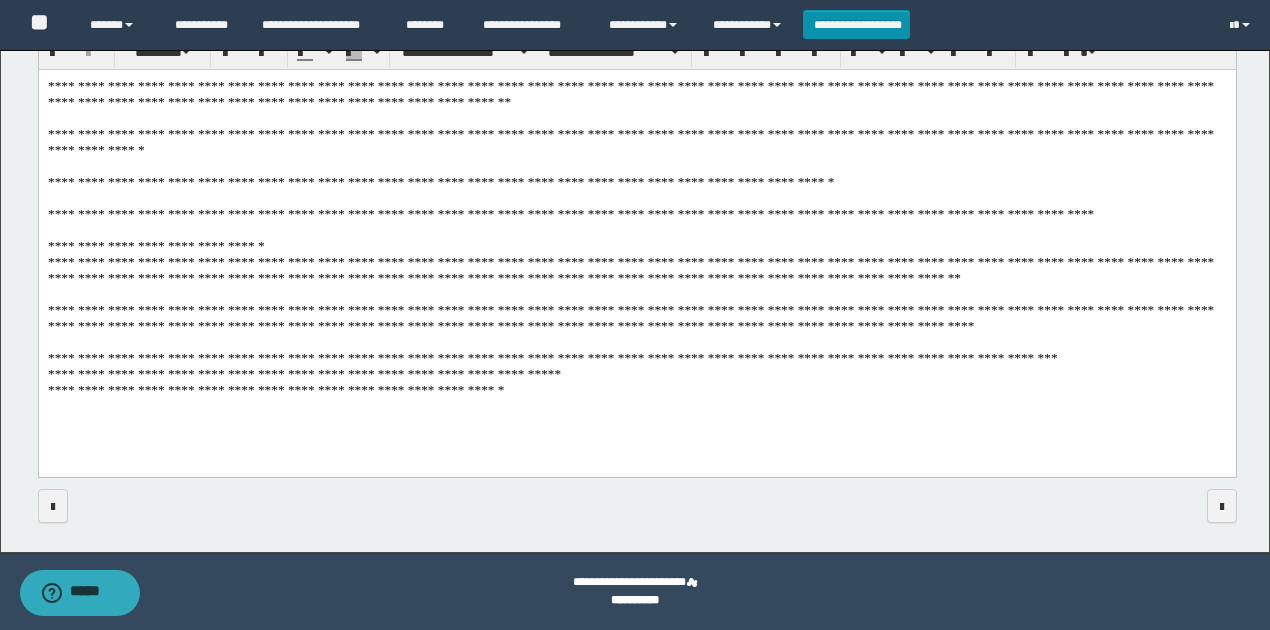 click on "**********" at bounding box center [637, 248] 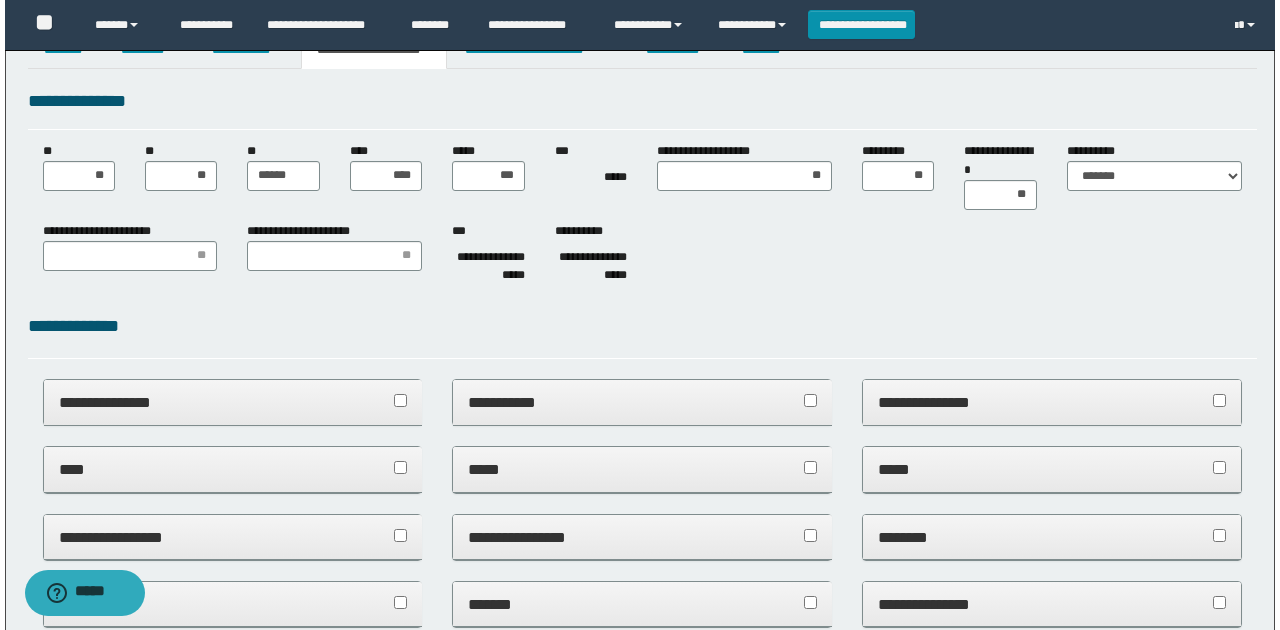 scroll, scrollTop: 0, scrollLeft: 0, axis: both 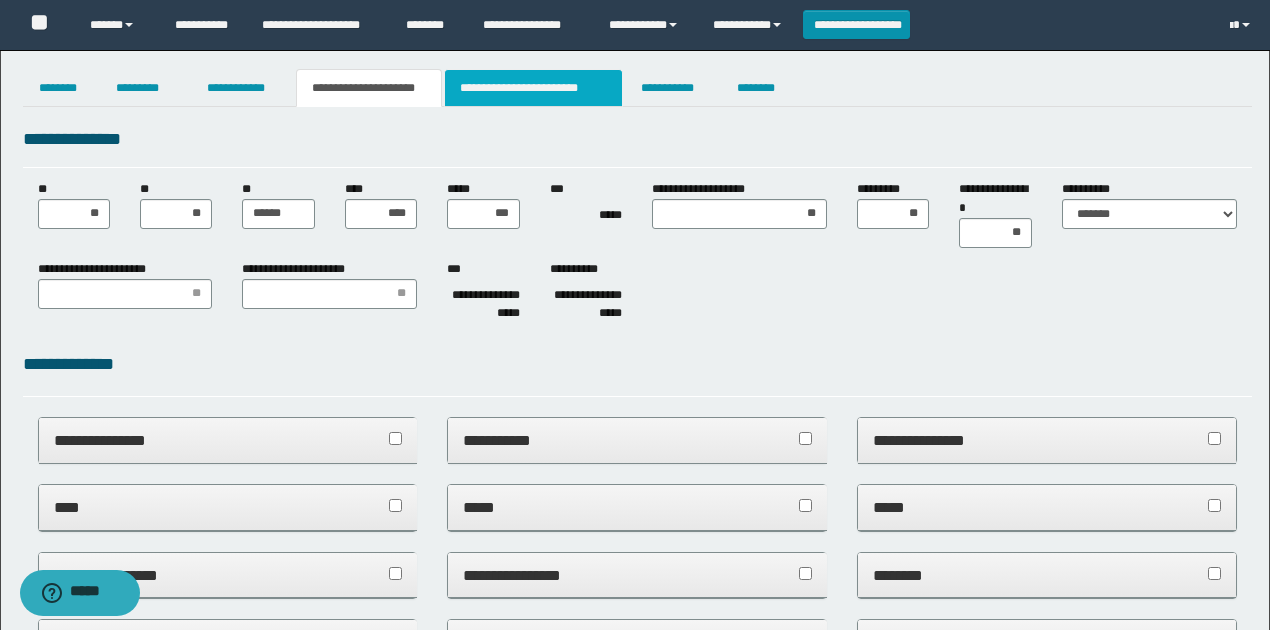 click on "**********" at bounding box center (533, 88) 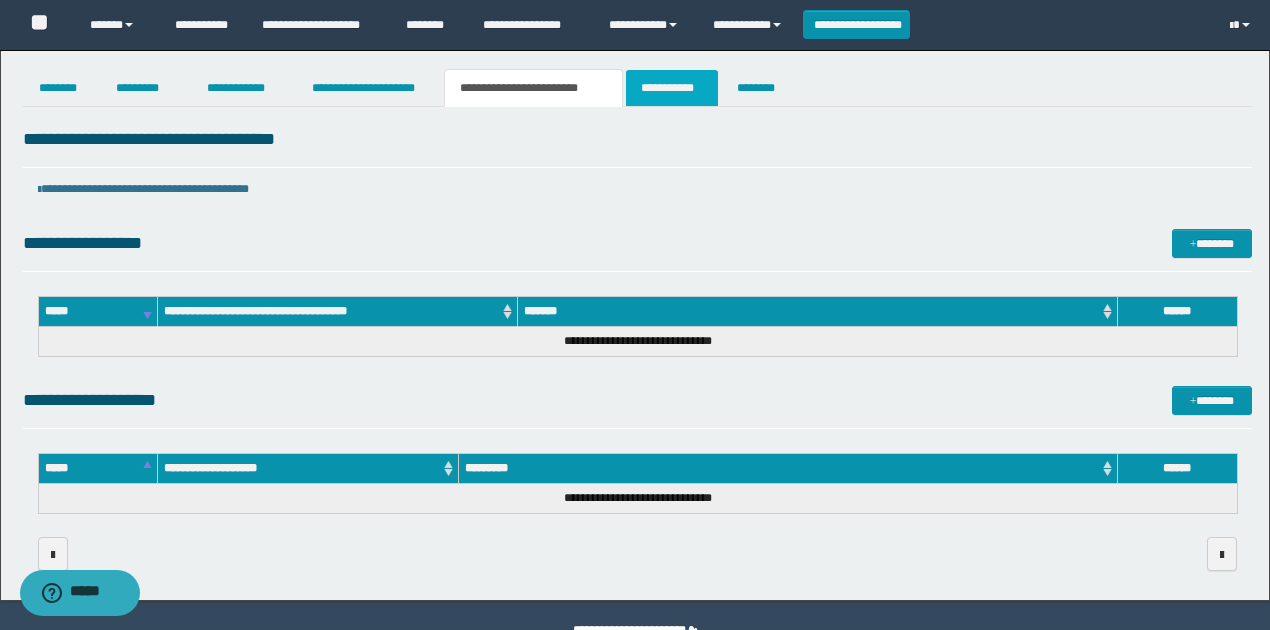 click on "**********" at bounding box center [672, 88] 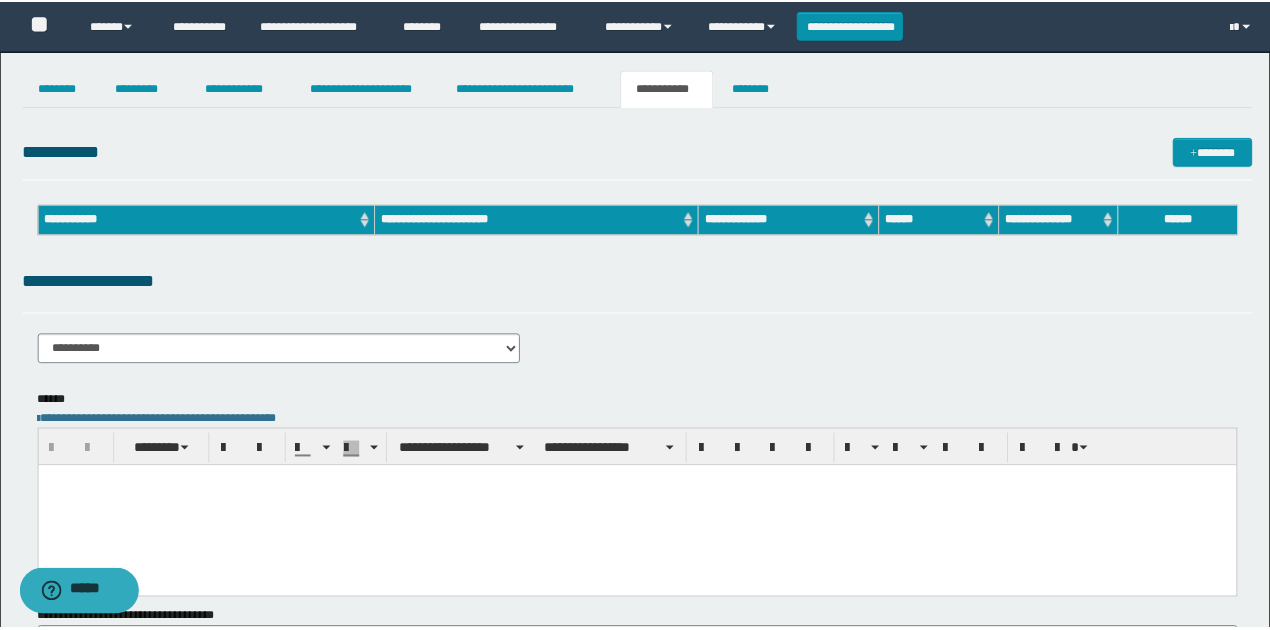 scroll, scrollTop: 0, scrollLeft: 0, axis: both 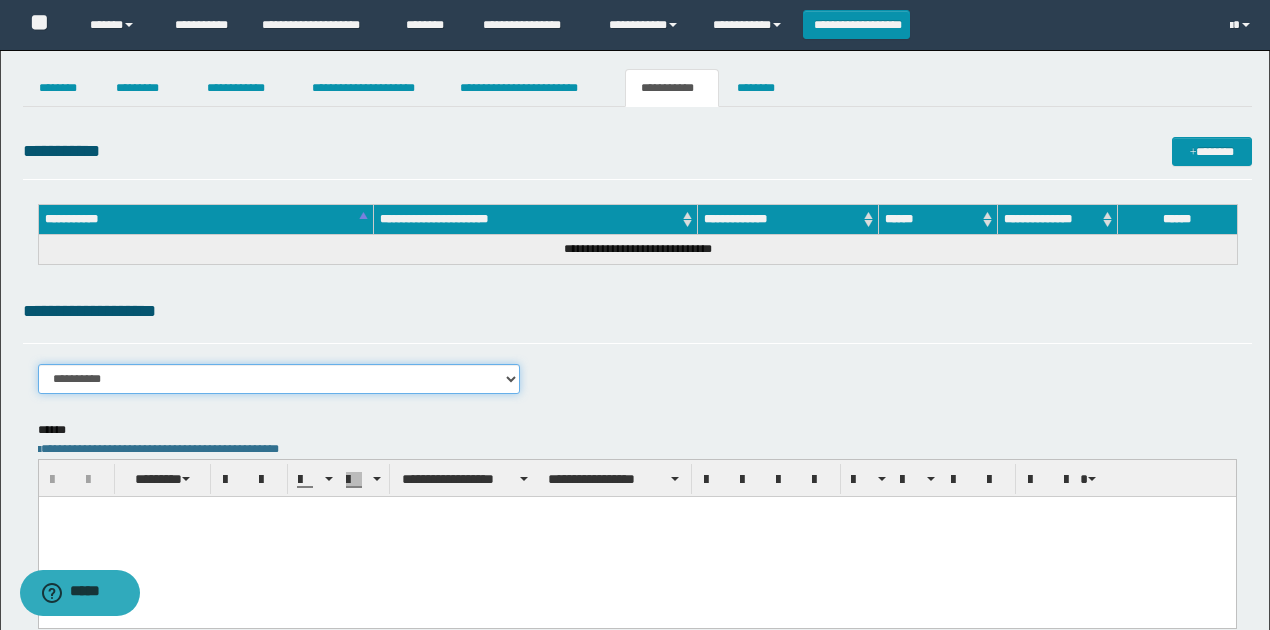 click on "**********" at bounding box center [279, 379] 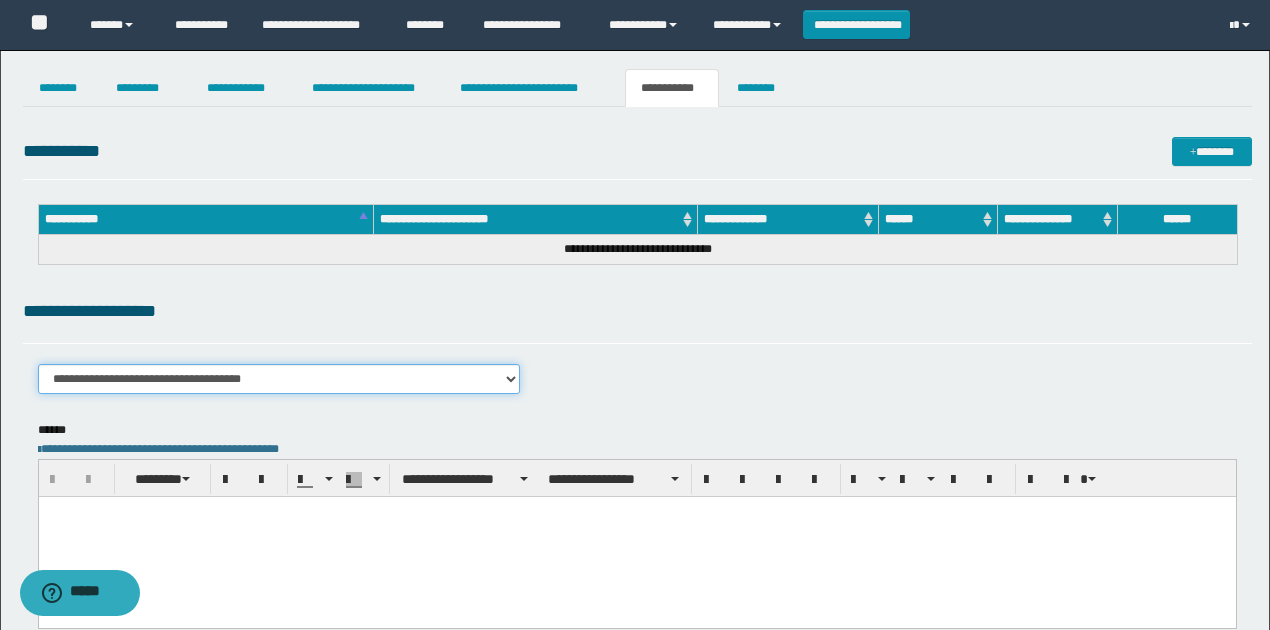 click on "**********" at bounding box center [279, 379] 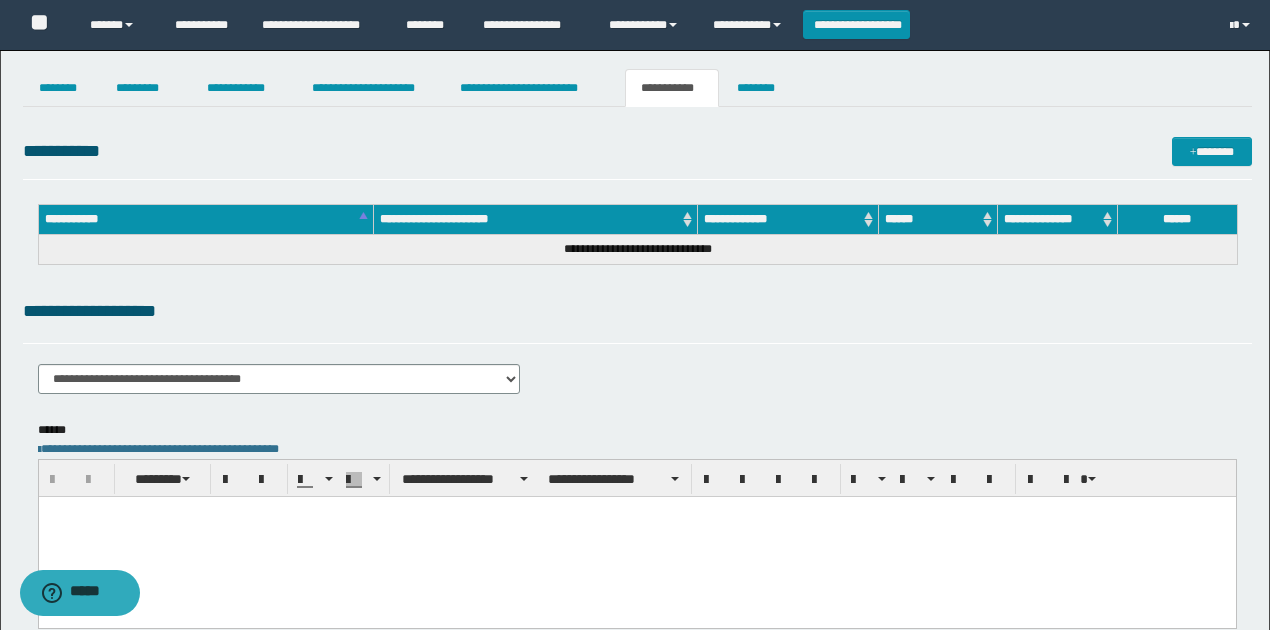 click on "**********" at bounding box center [637, 311] 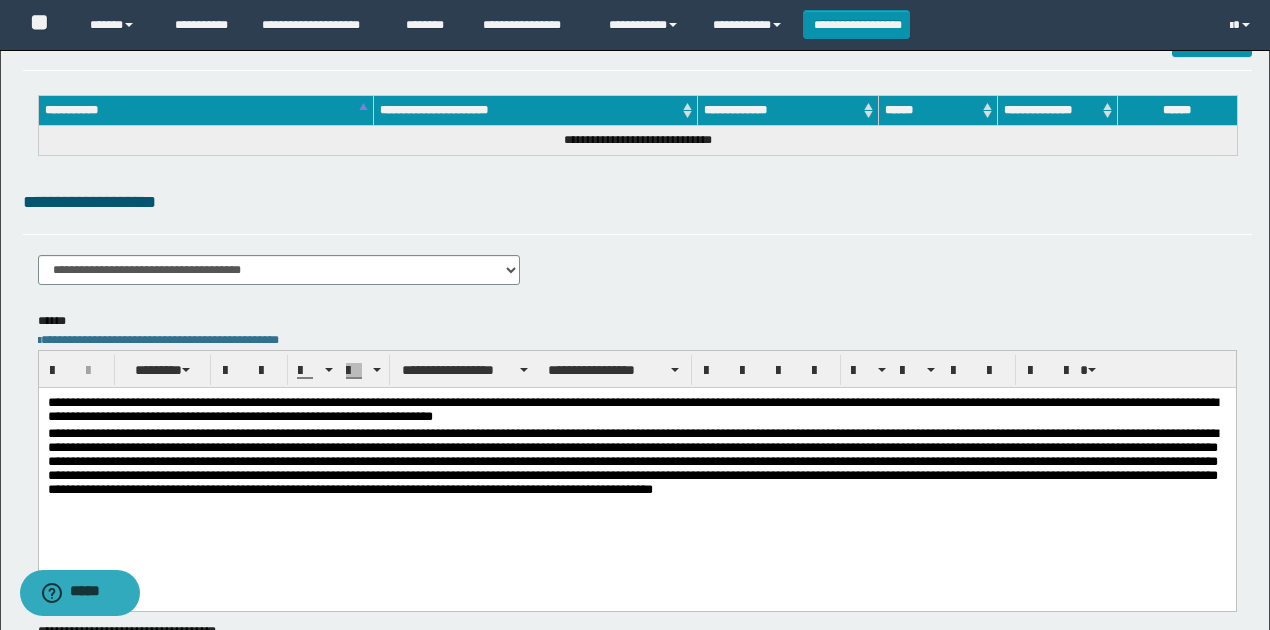 scroll, scrollTop: 266, scrollLeft: 0, axis: vertical 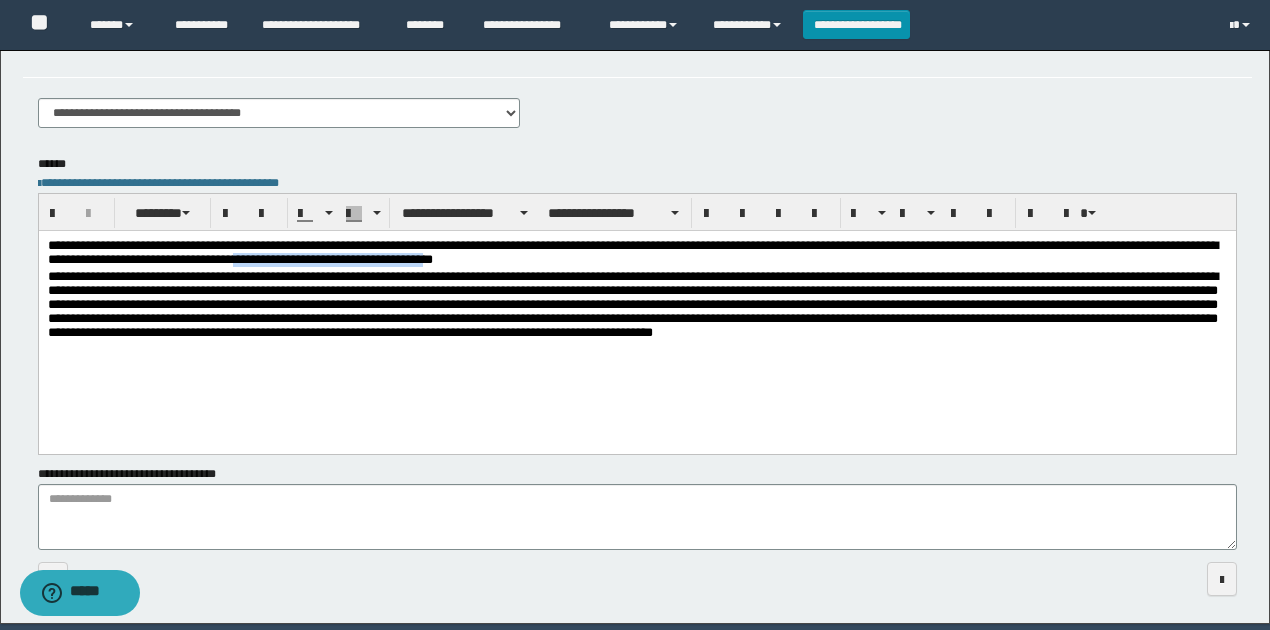 drag, startPoint x: 590, startPoint y: 258, endPoint x: 395, endPoint y: 261, distance: 195.02307 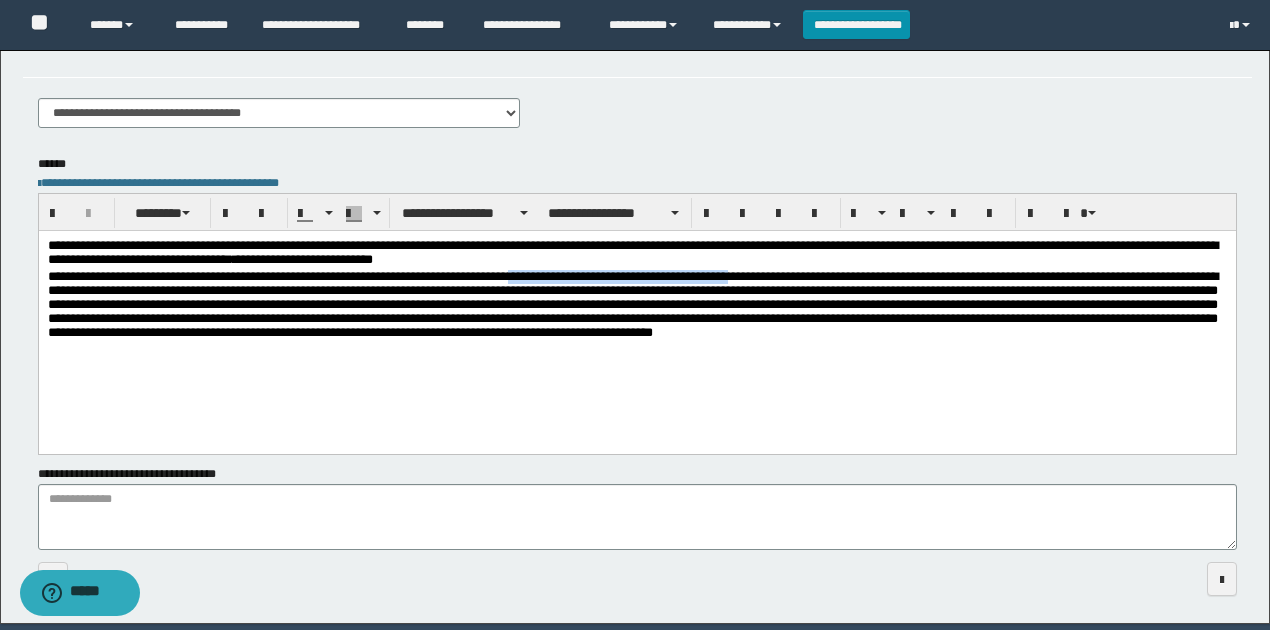 drag, startPoint x: 562, startPoint y: 273, endPoint x: 810, endPoint y: 276, distance: 248.01814 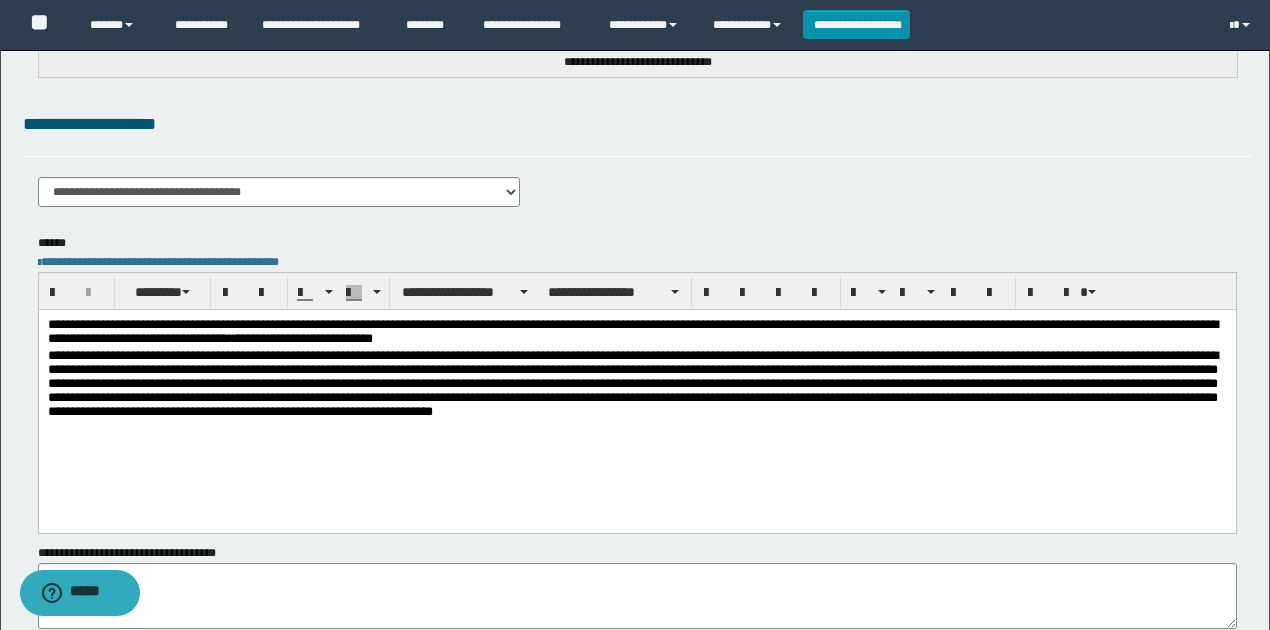 scroll, scrollTop: 66, scrollLeft: 0, axis: vertical 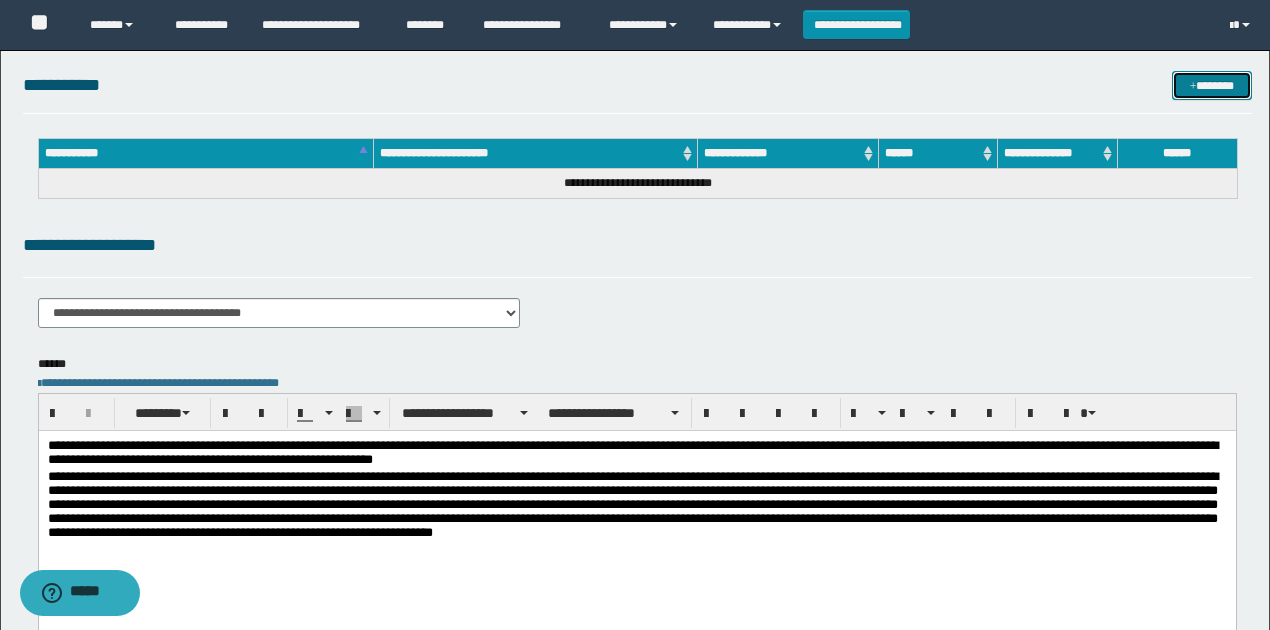 click on "*******" at bounding box center (1211, 85) 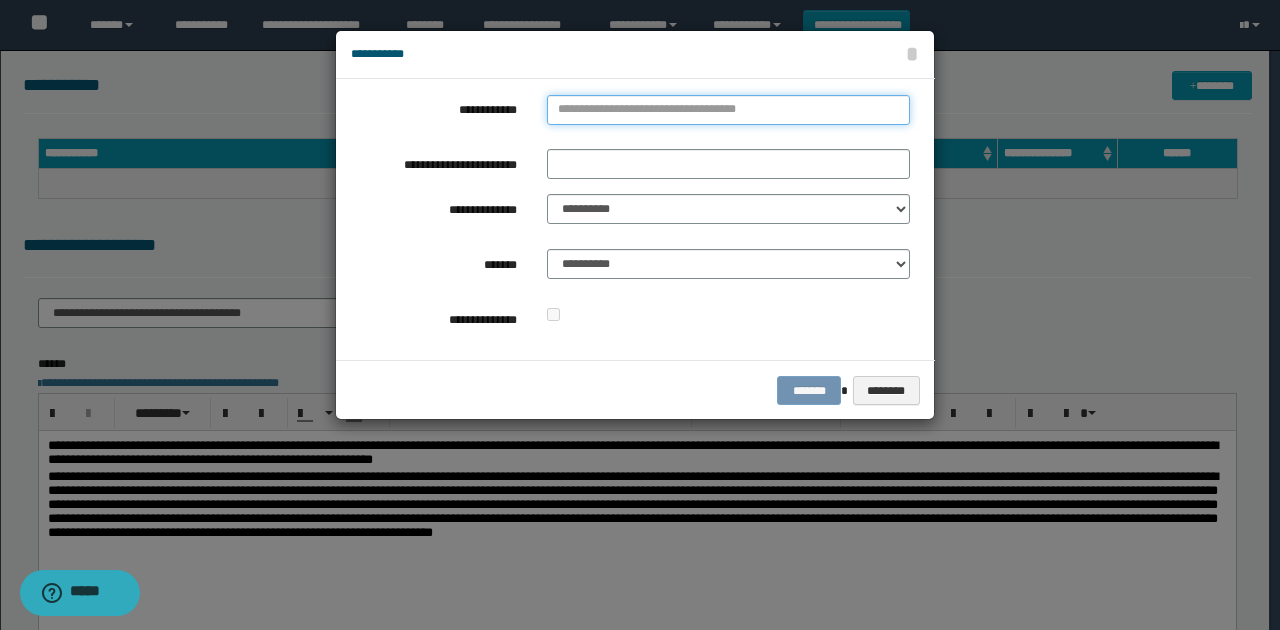 click on "**********" at bounding box center [728, 110] 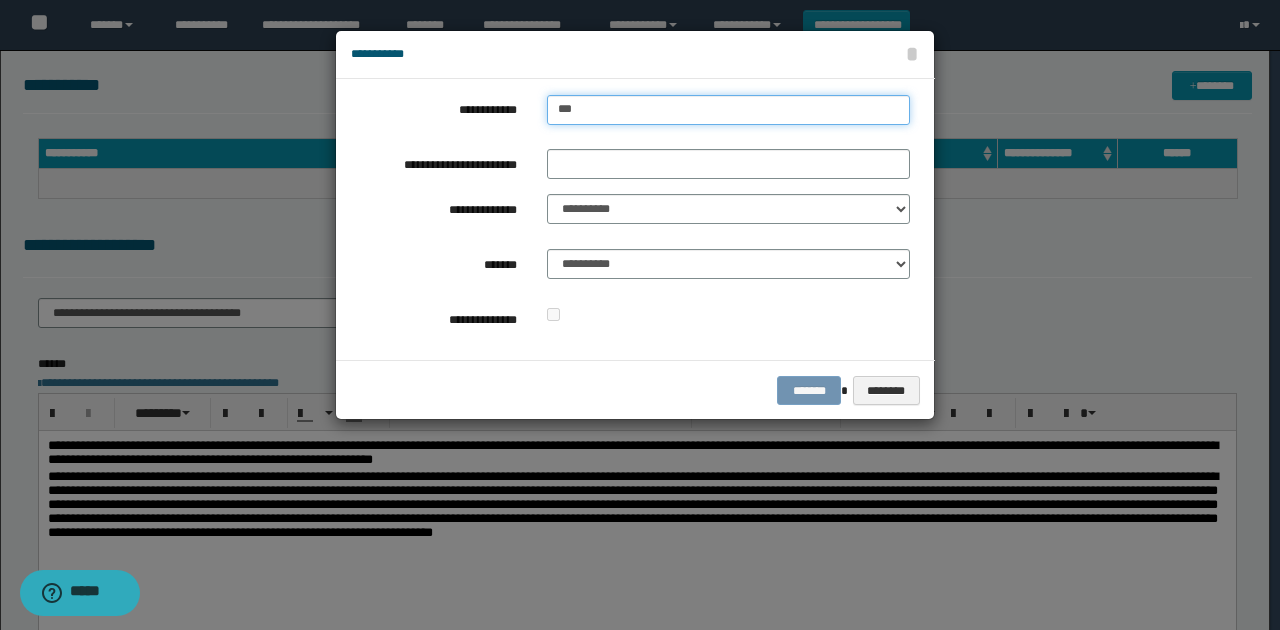 type on "****" 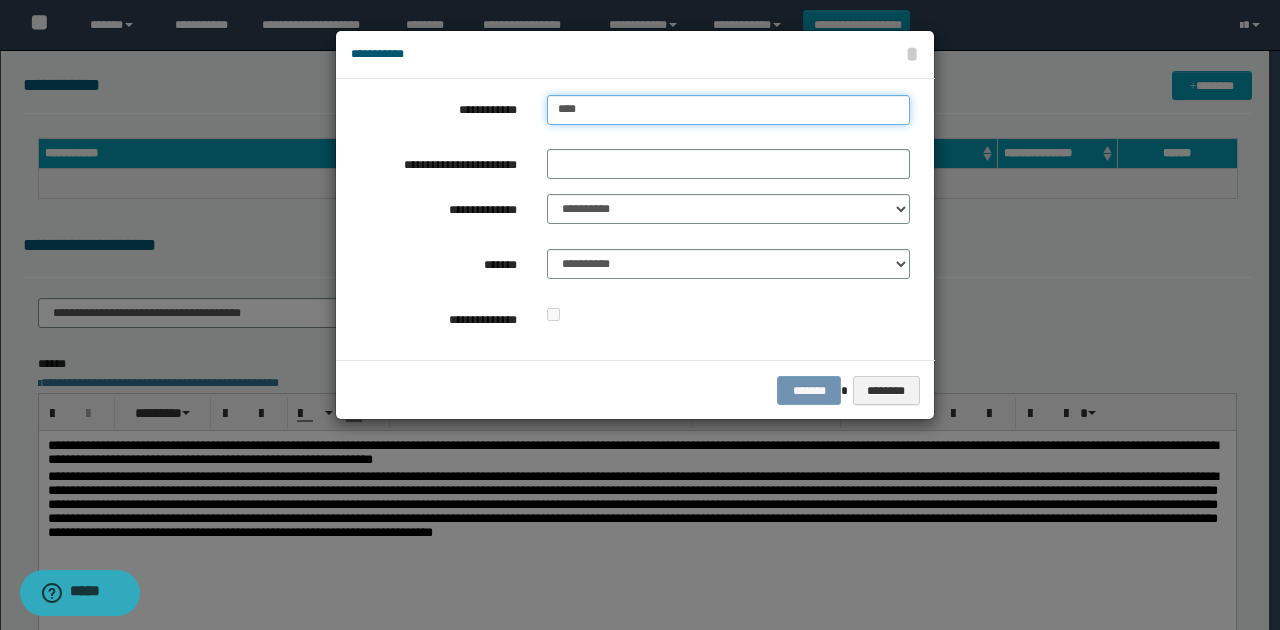 type on "****" 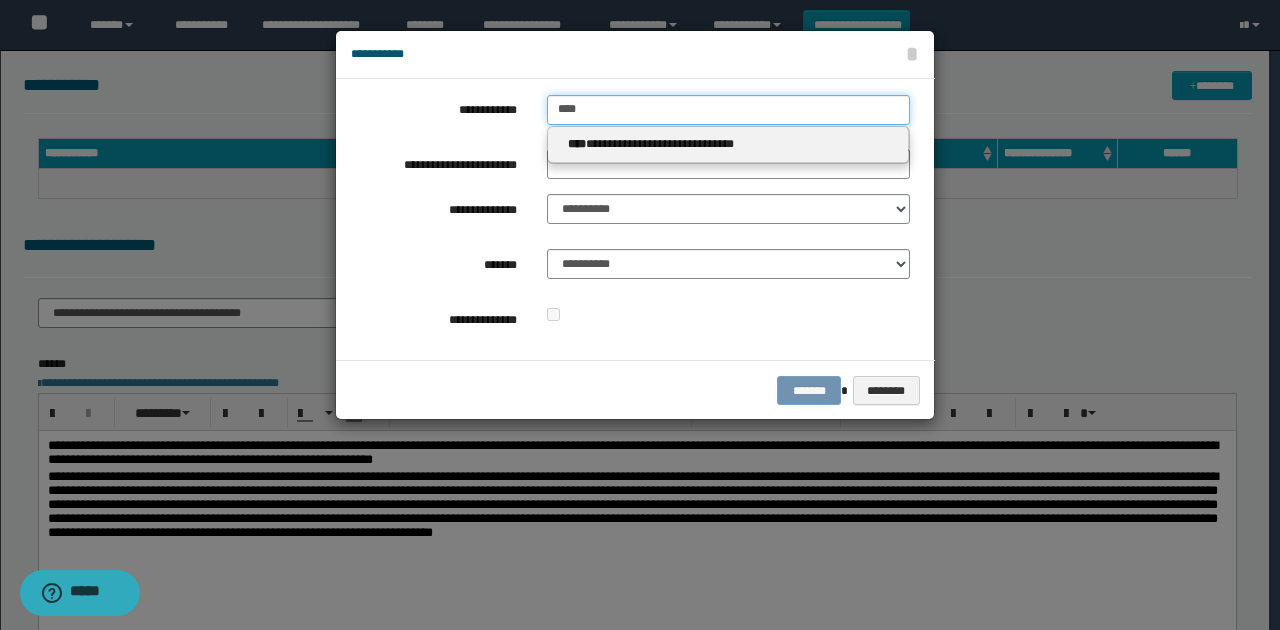 type on "****" 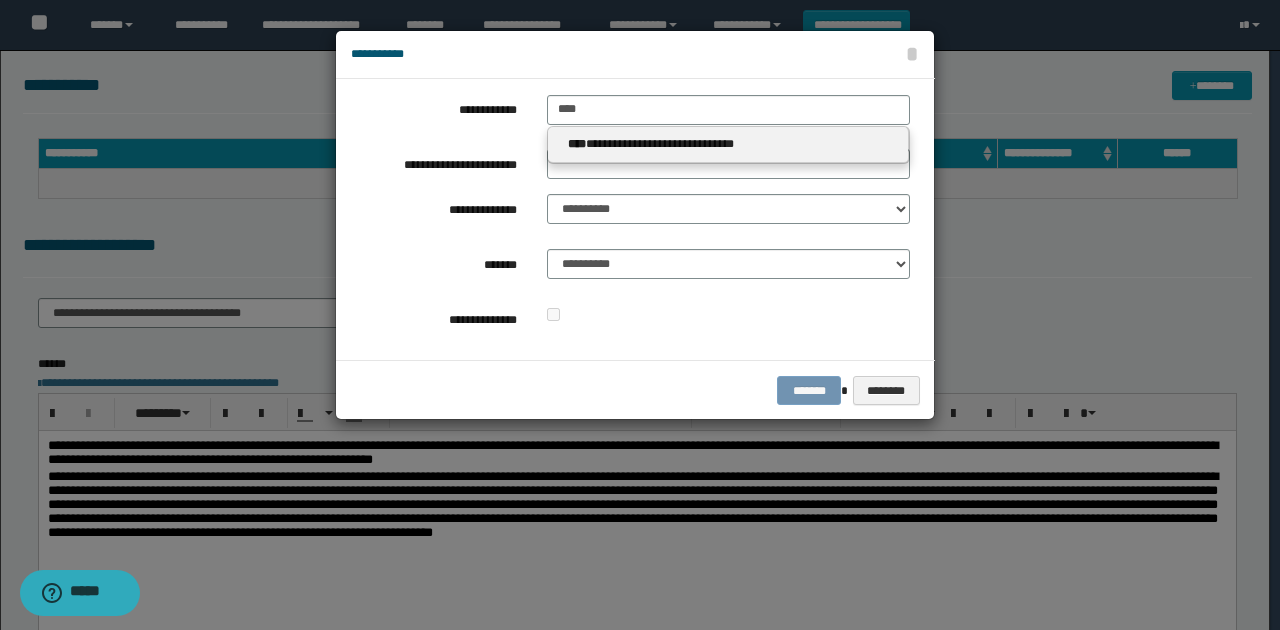 click on "**********" at bounding box center (728, 144) 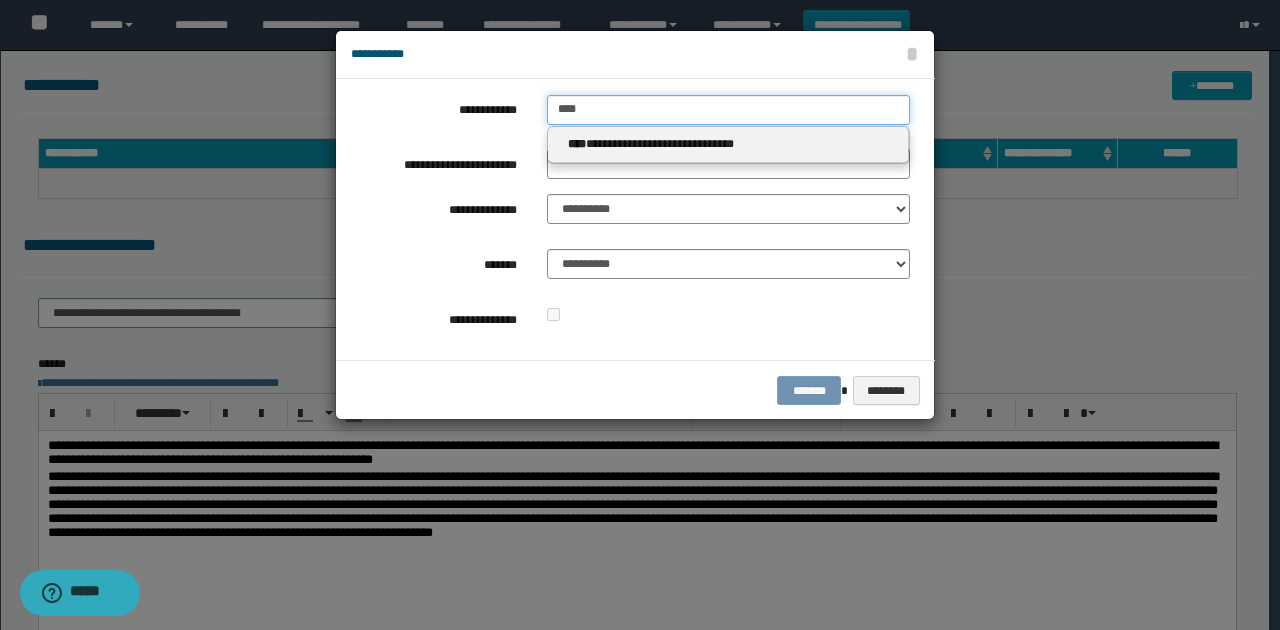 type 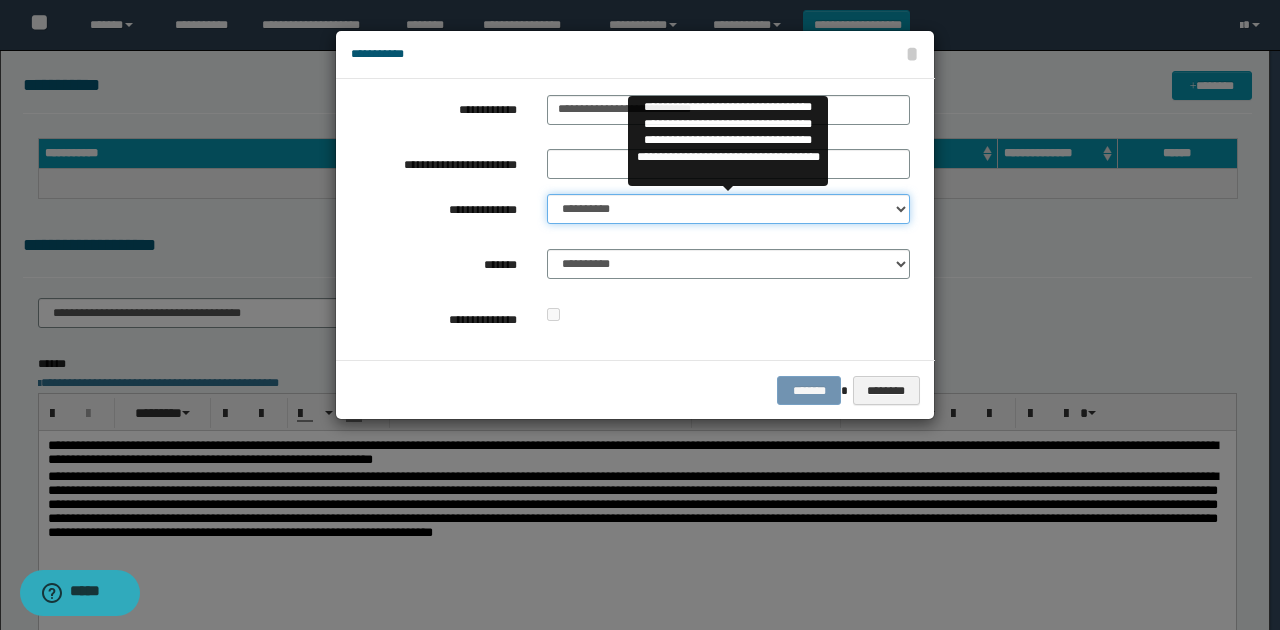 drag, startPoint x: 620, startPoint y: 200, endPoint x: 627, endPoint y: 222, distance: 23.086792 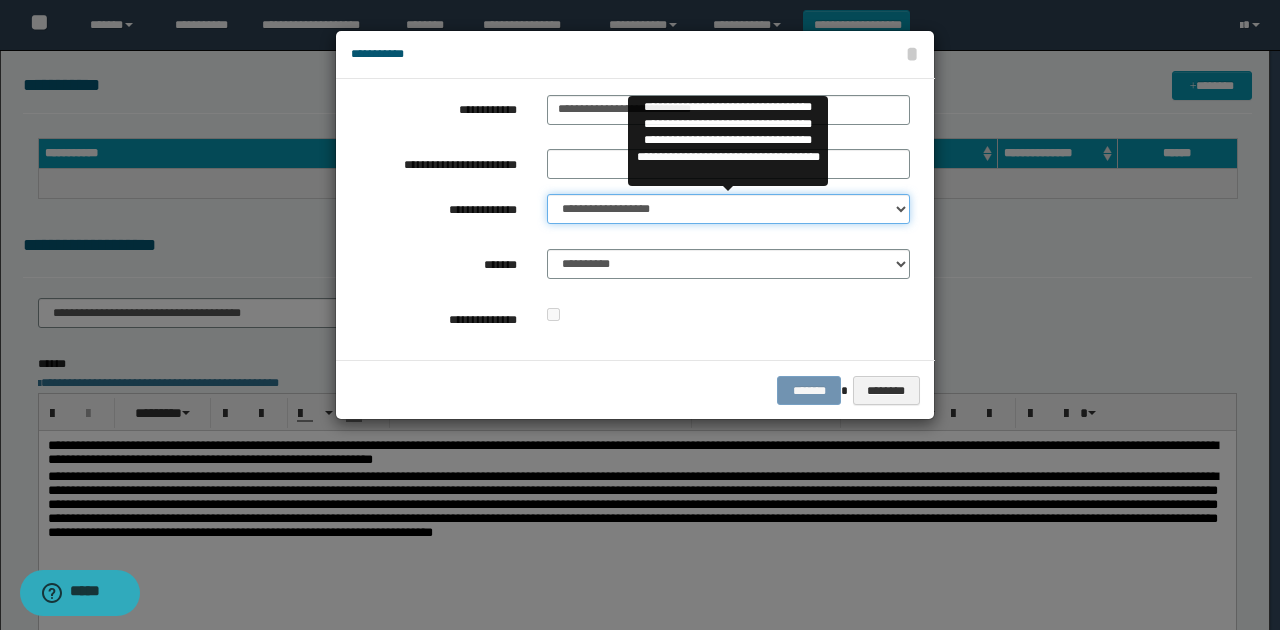 click on "**********" at bounding box center (728, 209) 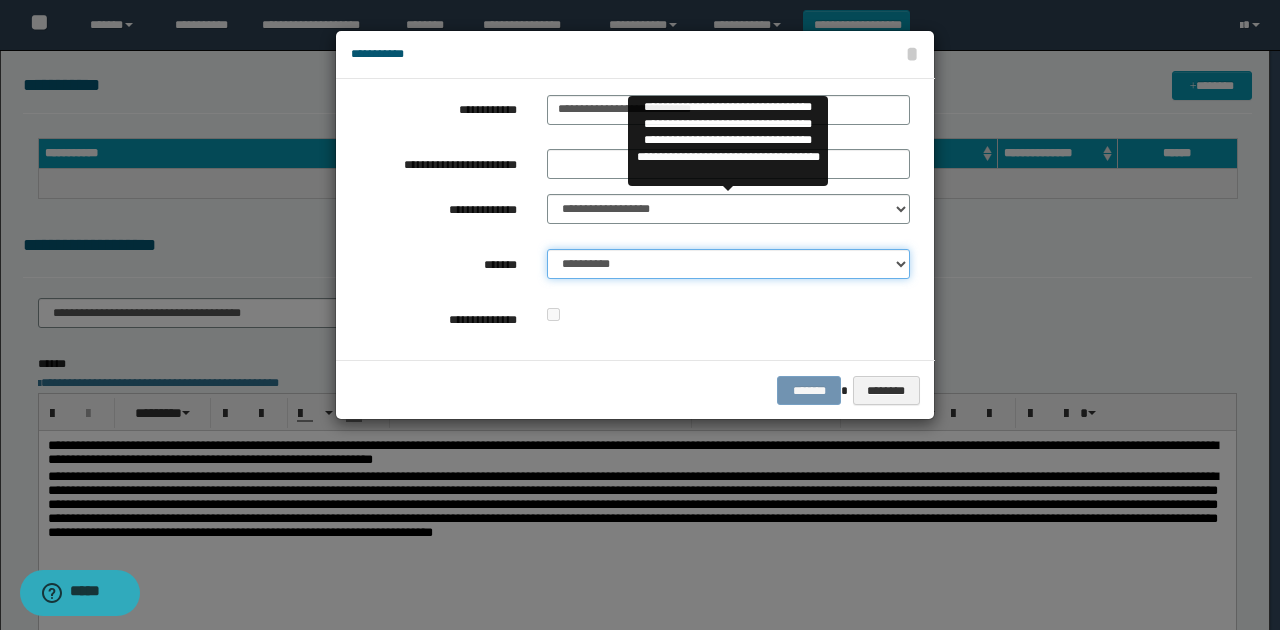 click on "**********" at bounding box center (728, 264) 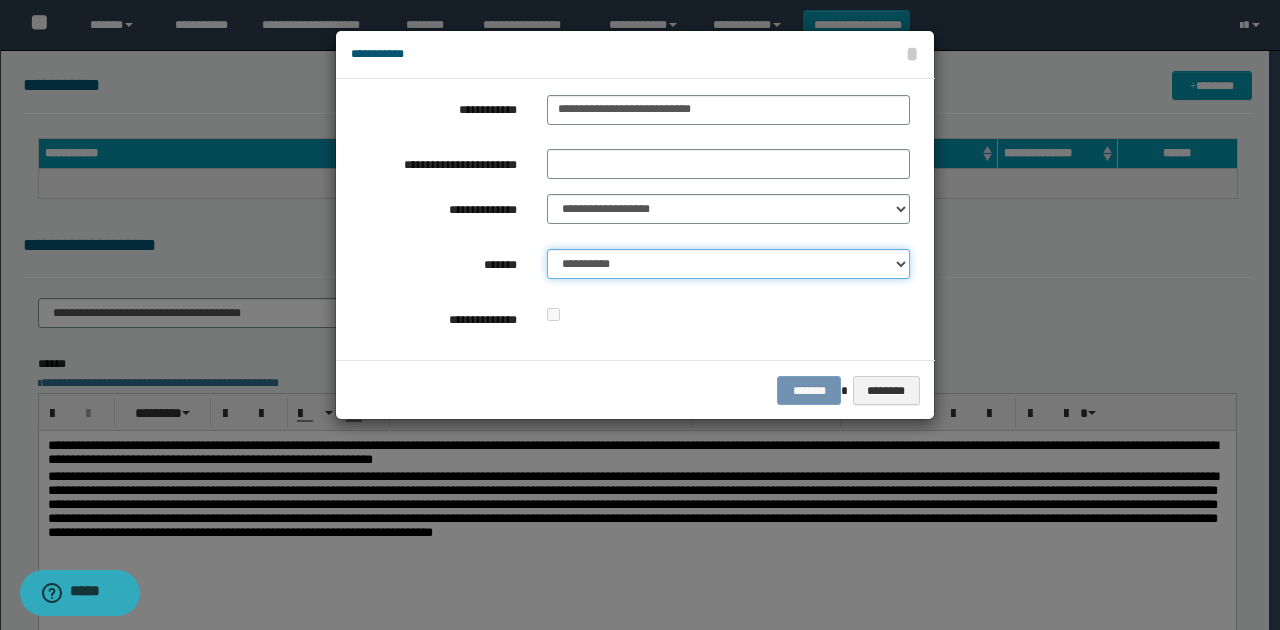 select on "*" 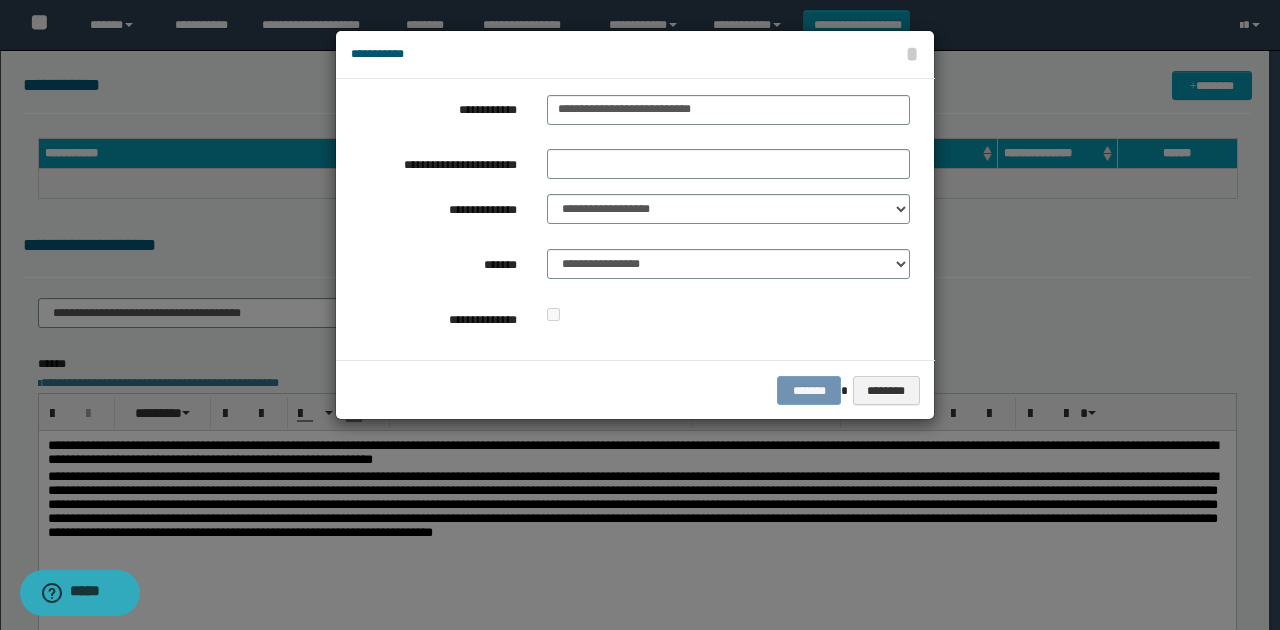 drag, startPoint x: 733, startPoint y: 325, endPoint x: 834, endPoint y: 396, distance: 123.458496 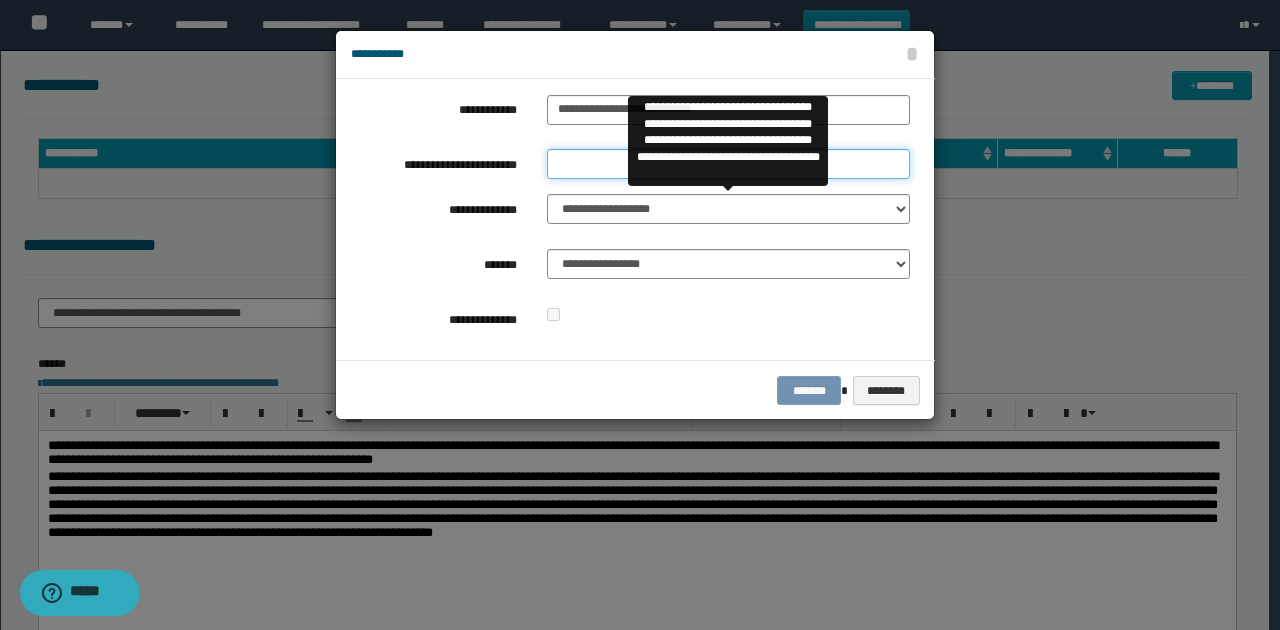 click on "**********" at bounding box center [728, 164] 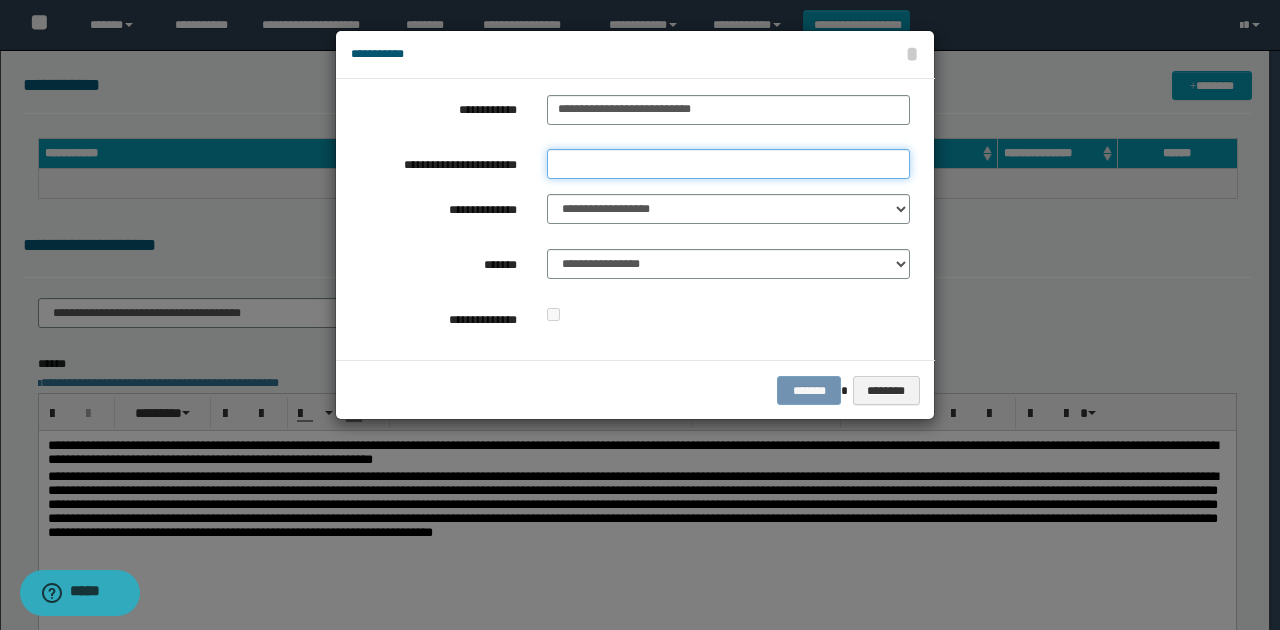 type on "*********" 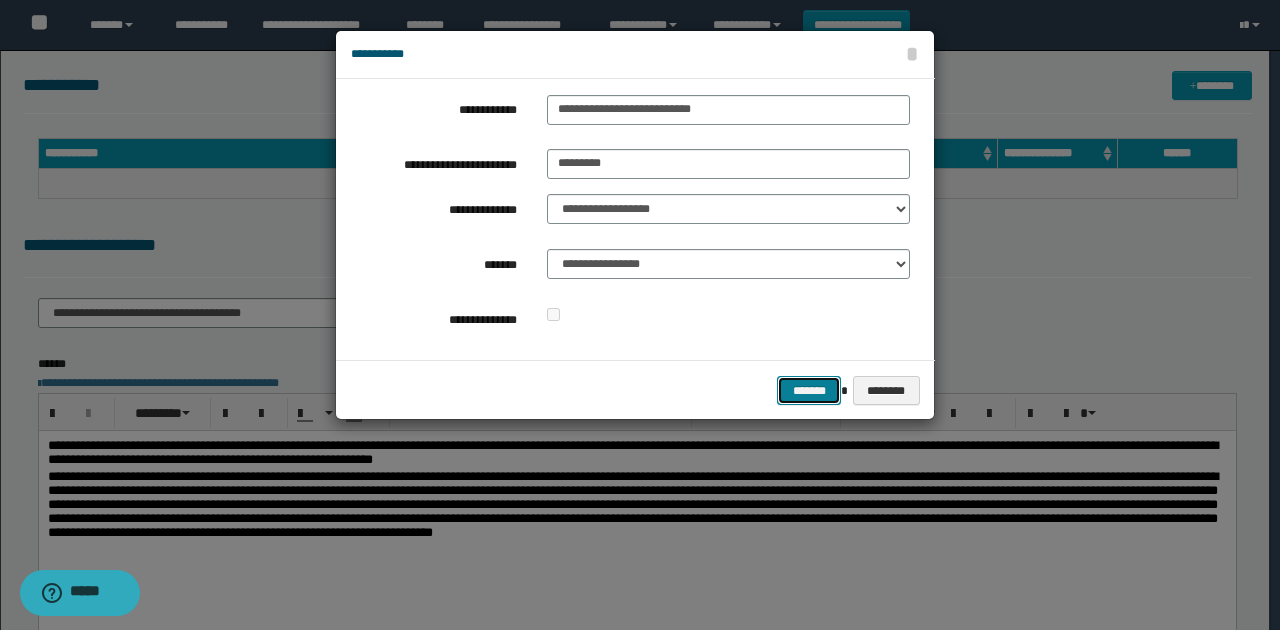click on "*******" at bounding box center (809, 390) 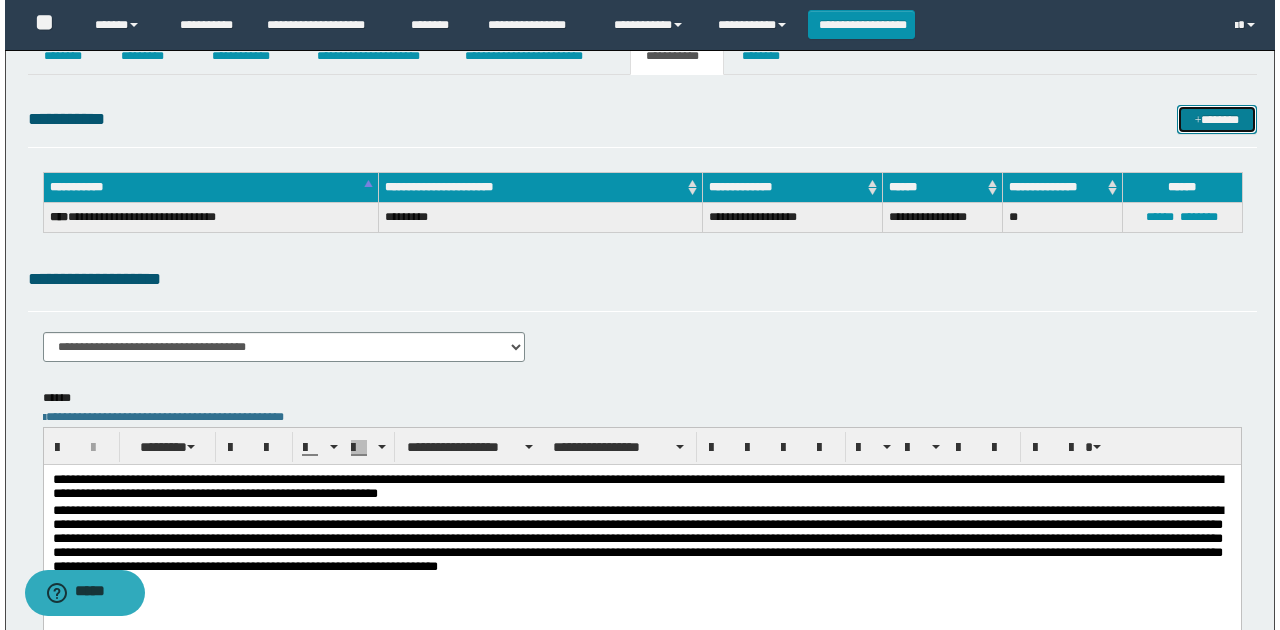 scroll, scrollTop: 0, scrollLeft: 0, axis: both 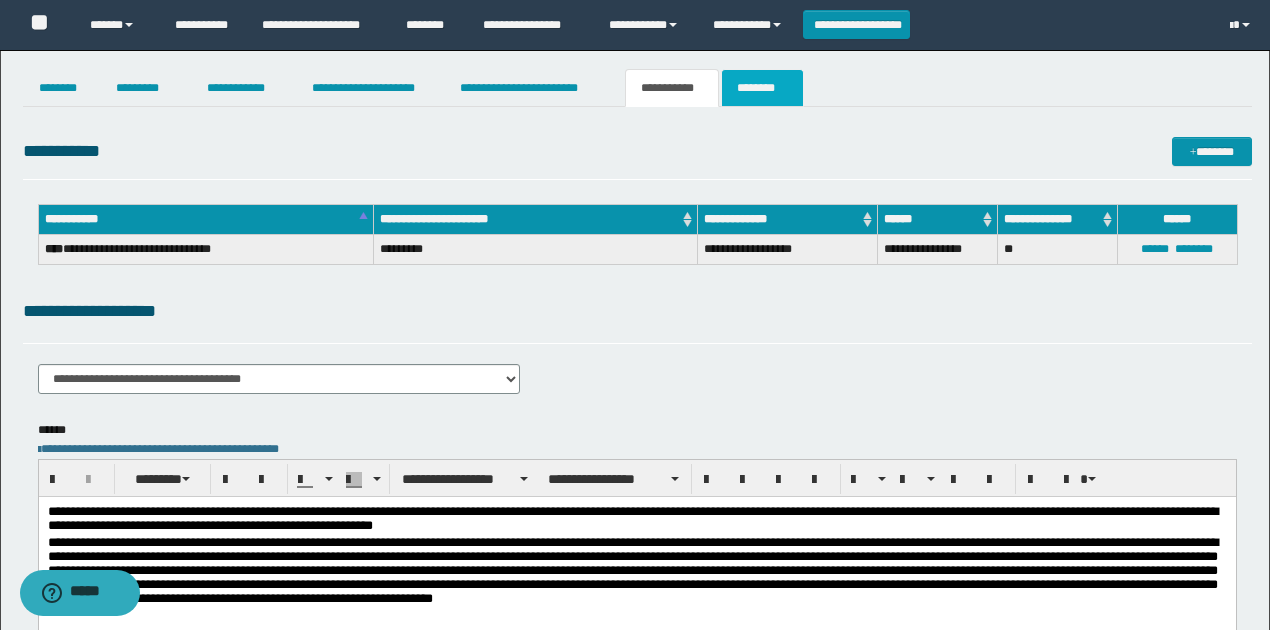 click on "********" at bounding box center (762, 88) 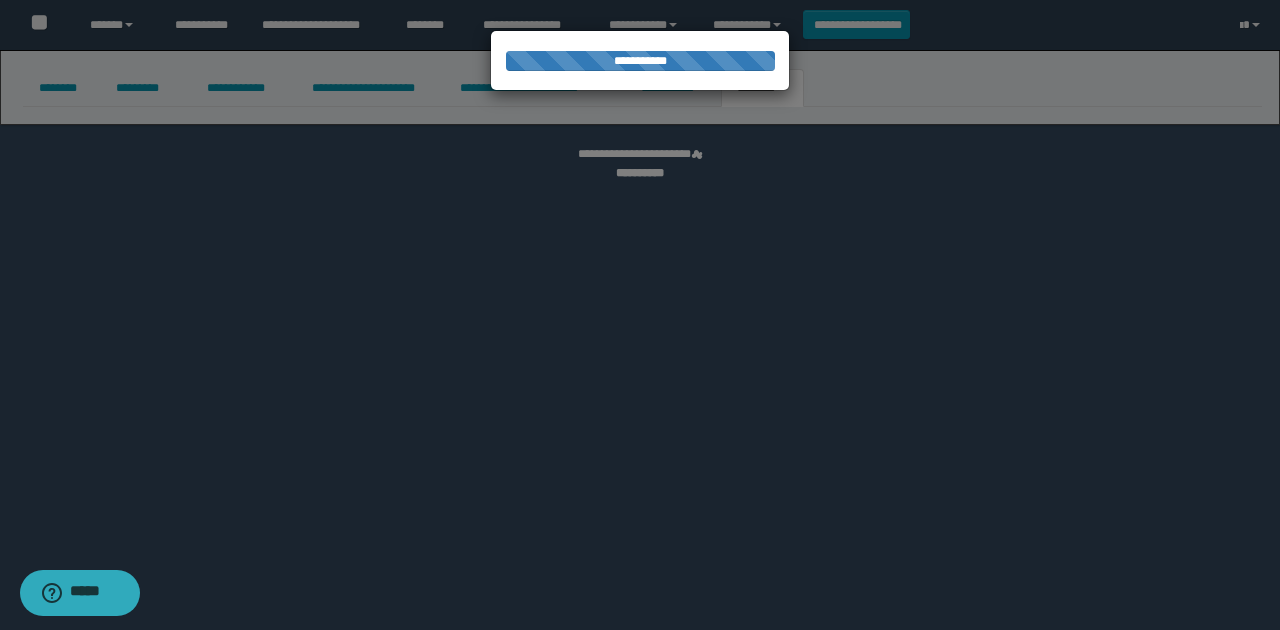 select 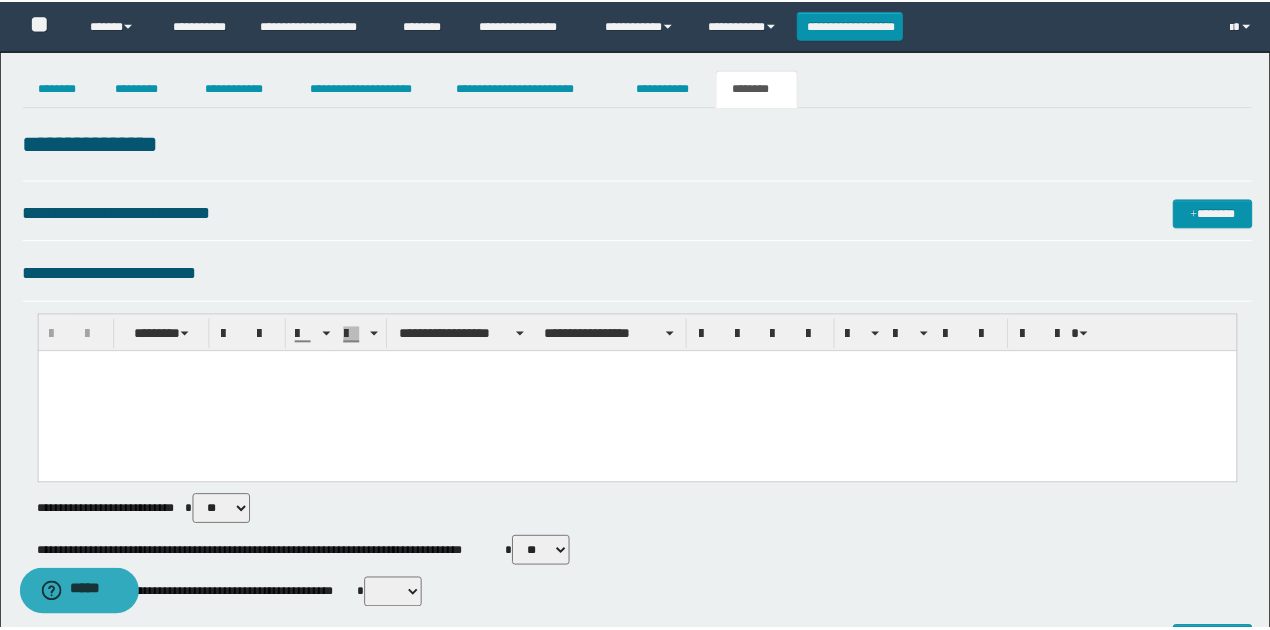 scroll, scrollTop: 0, scrollLeft: 0, axis: both 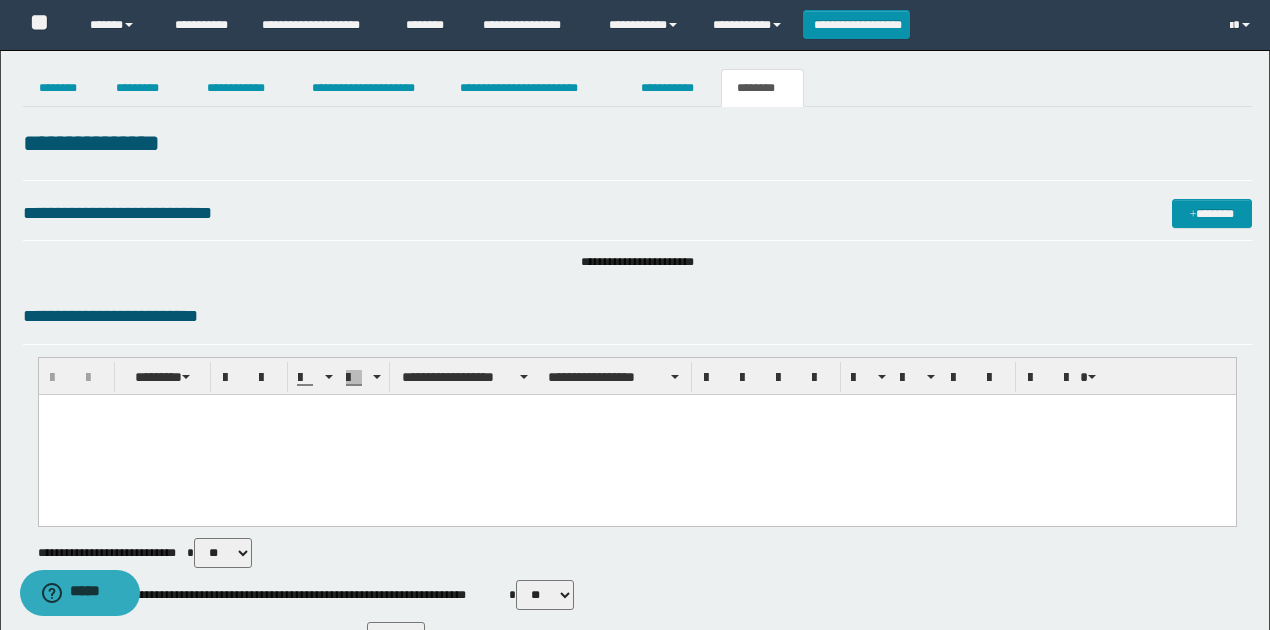 click at bounding box center (636, 435) 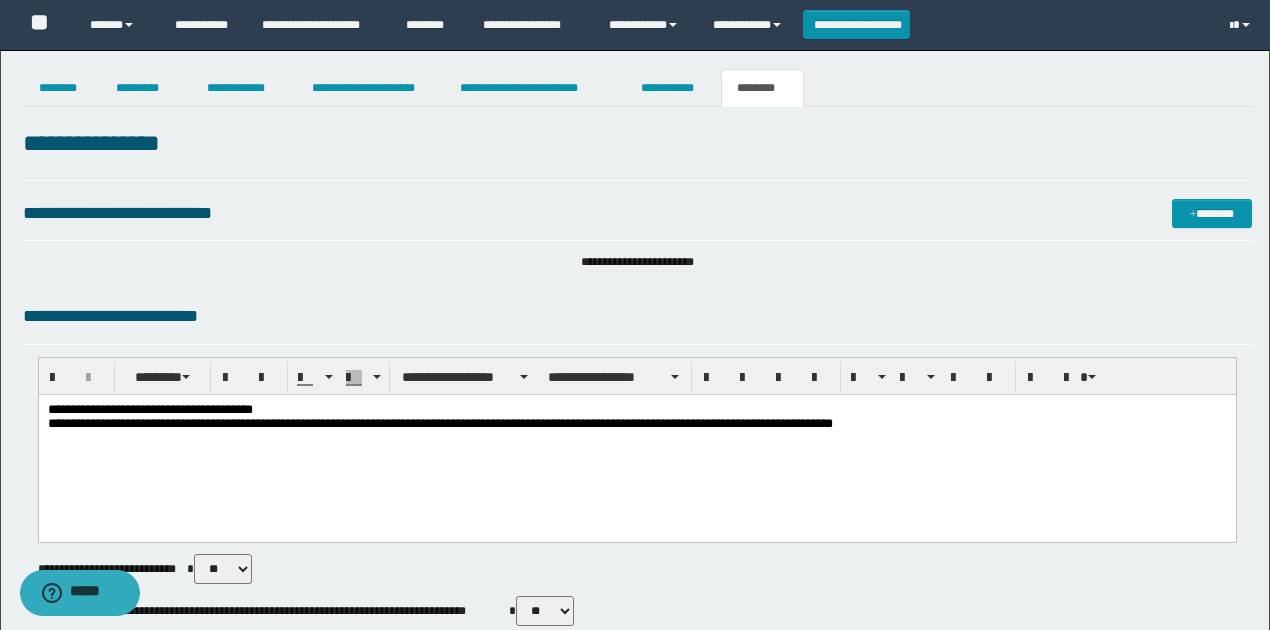 click on "**********" at bounding box center [637, 418] 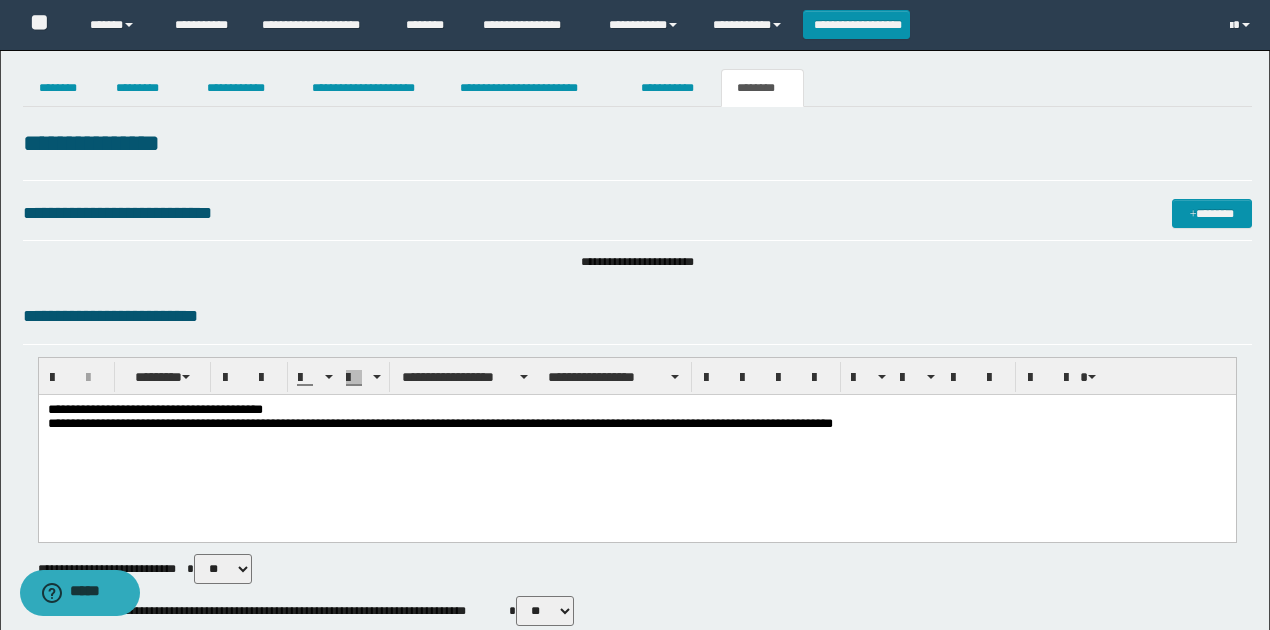 click on "**********" at bounding box center (637, 418) 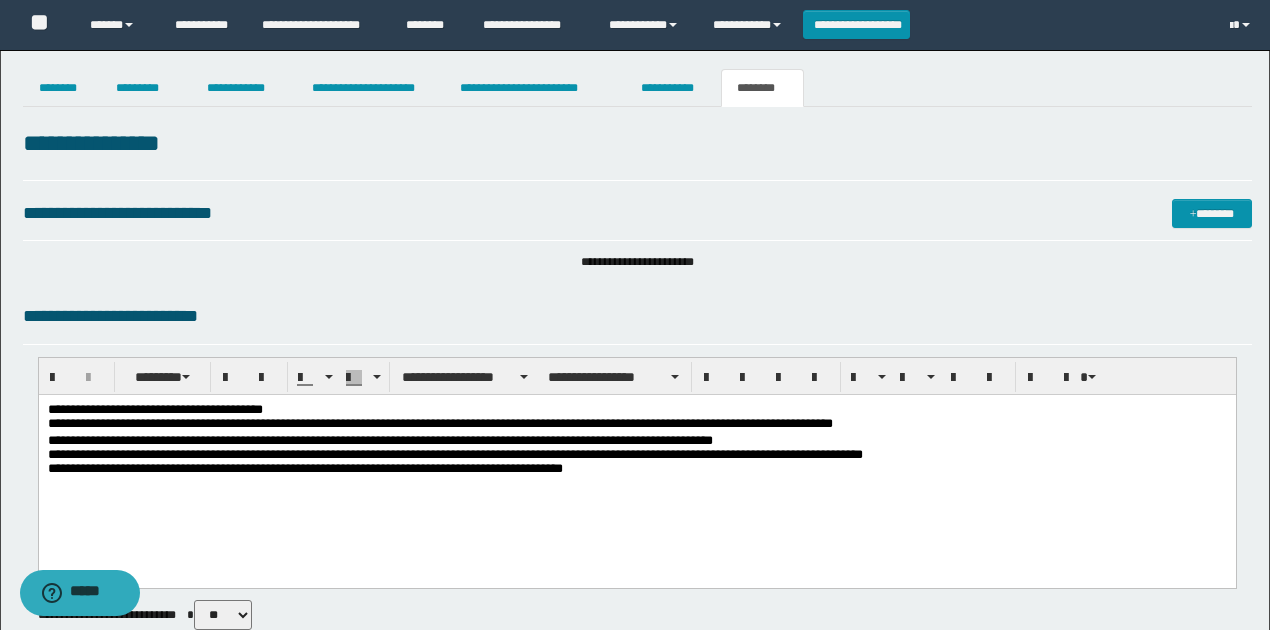 click on "**********" at bounding box center [637, 457] 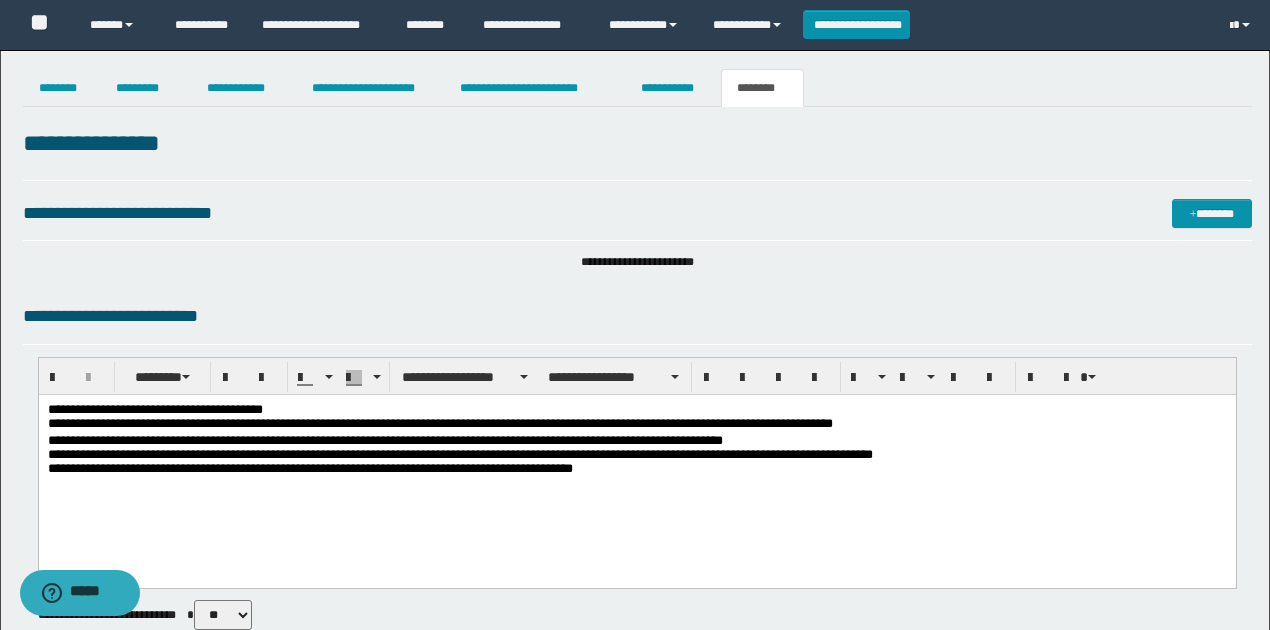 click on "**********" at bounding box center (636, 466) 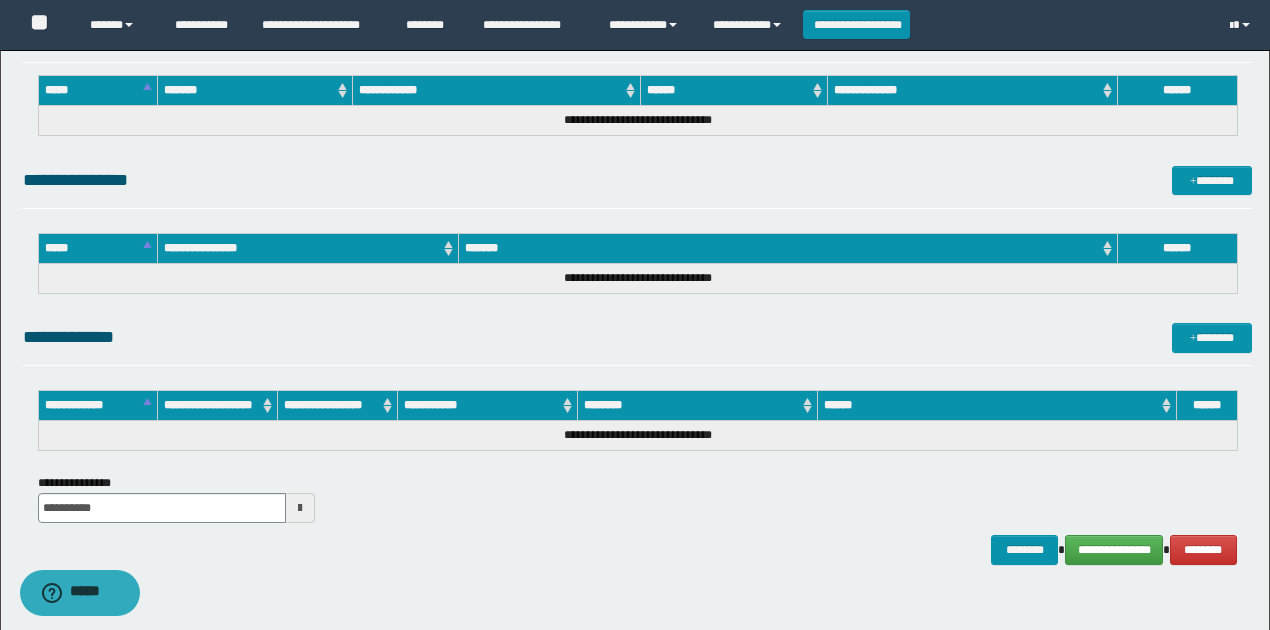 scroll, scrollTop: 933, scrollLeft: 0, axis: vertical 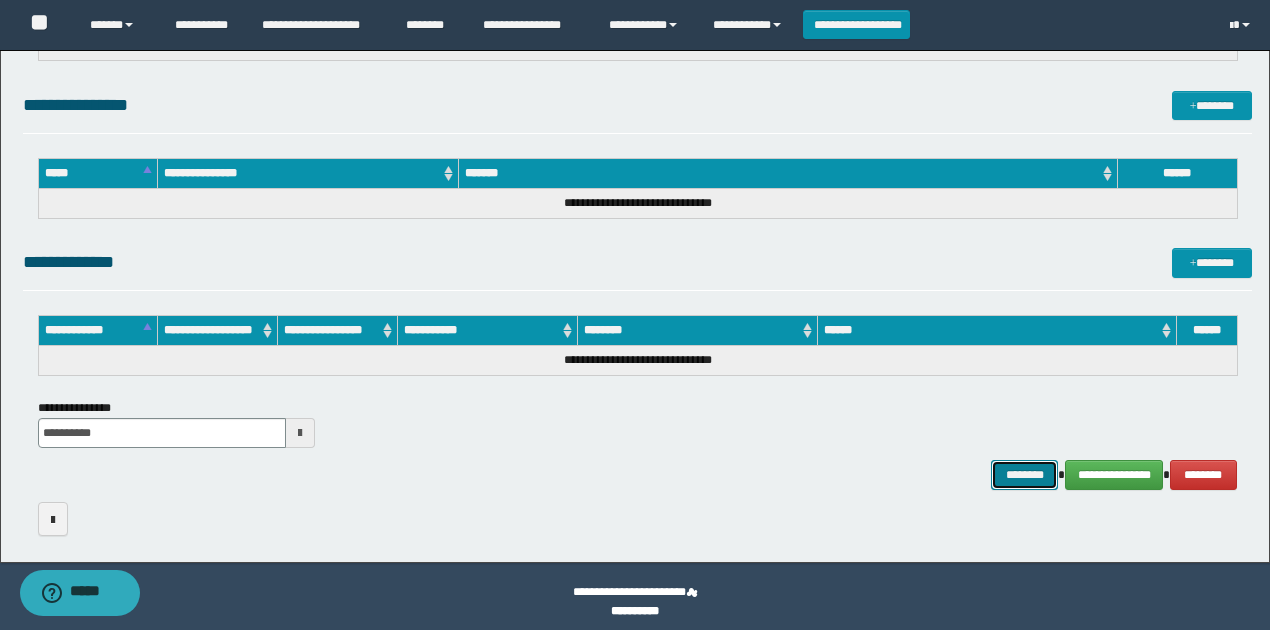 click on "********" at bounding box center [1024, 474] 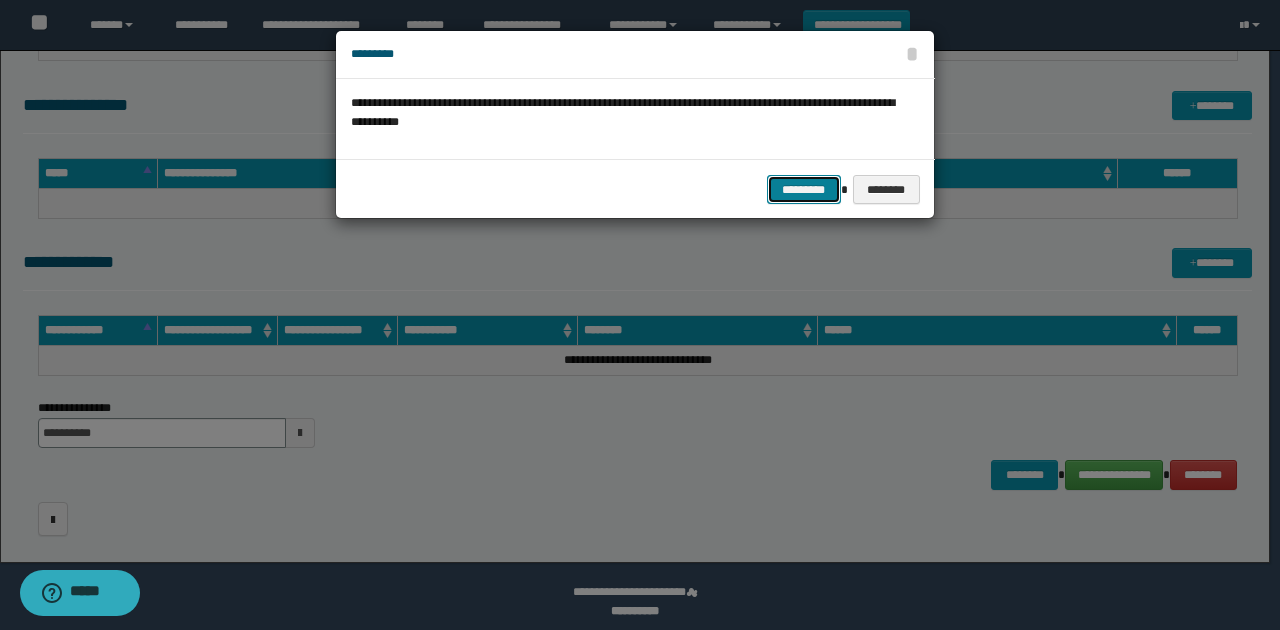 click on "*********" at bounding box center (804, 189) 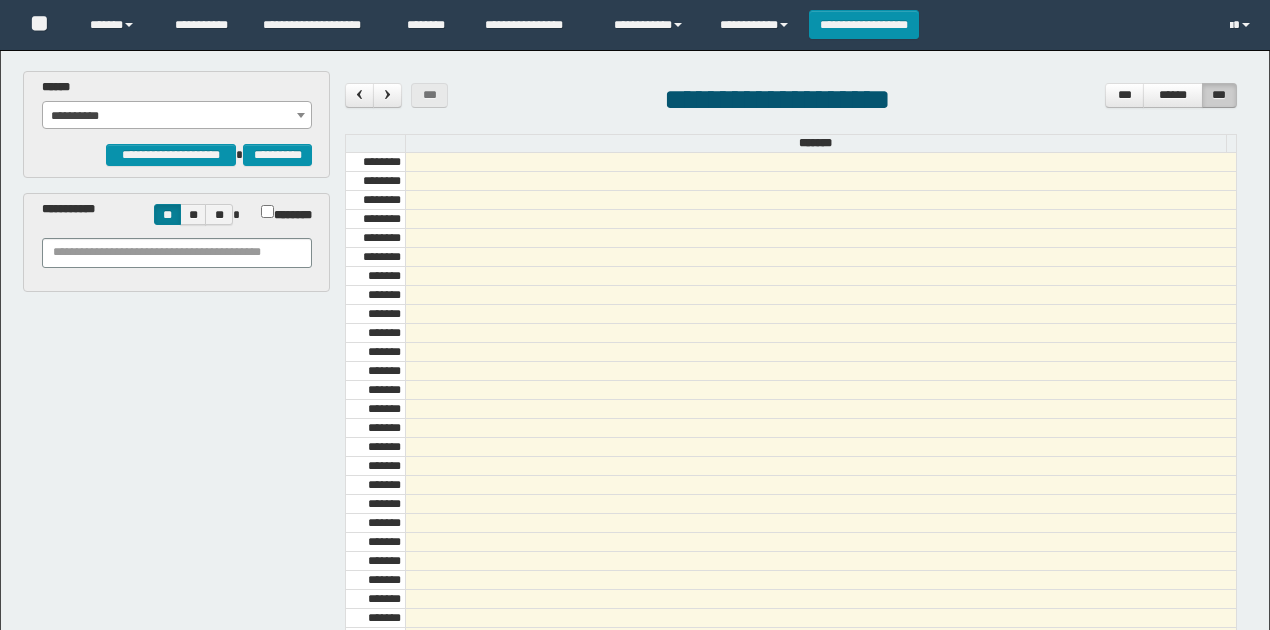 scroll, scrollTop: 0, scrollLeft: 0, axis: both 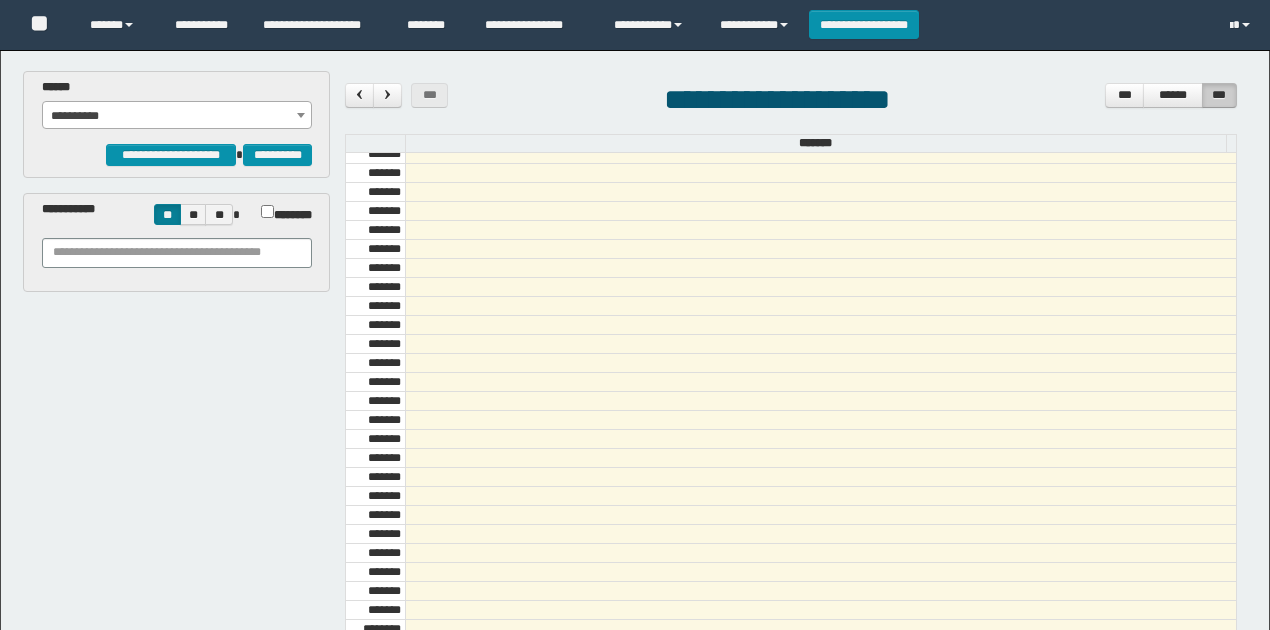 click on "**********" at bounding box center (177, 116) 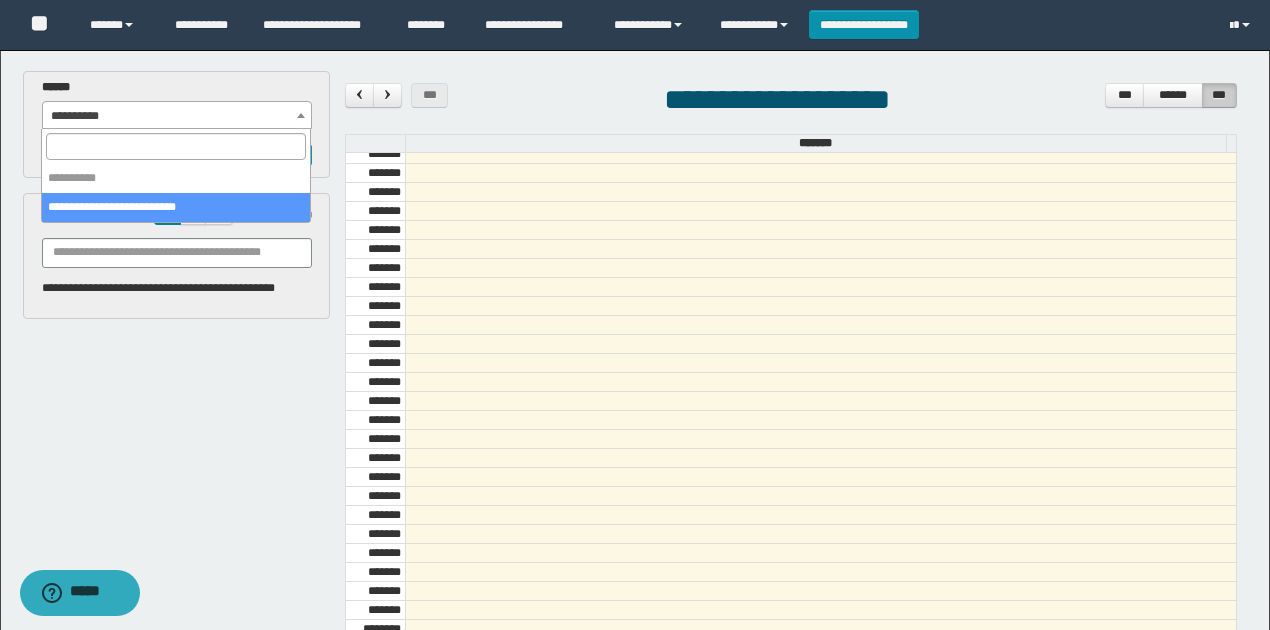 select on "******" 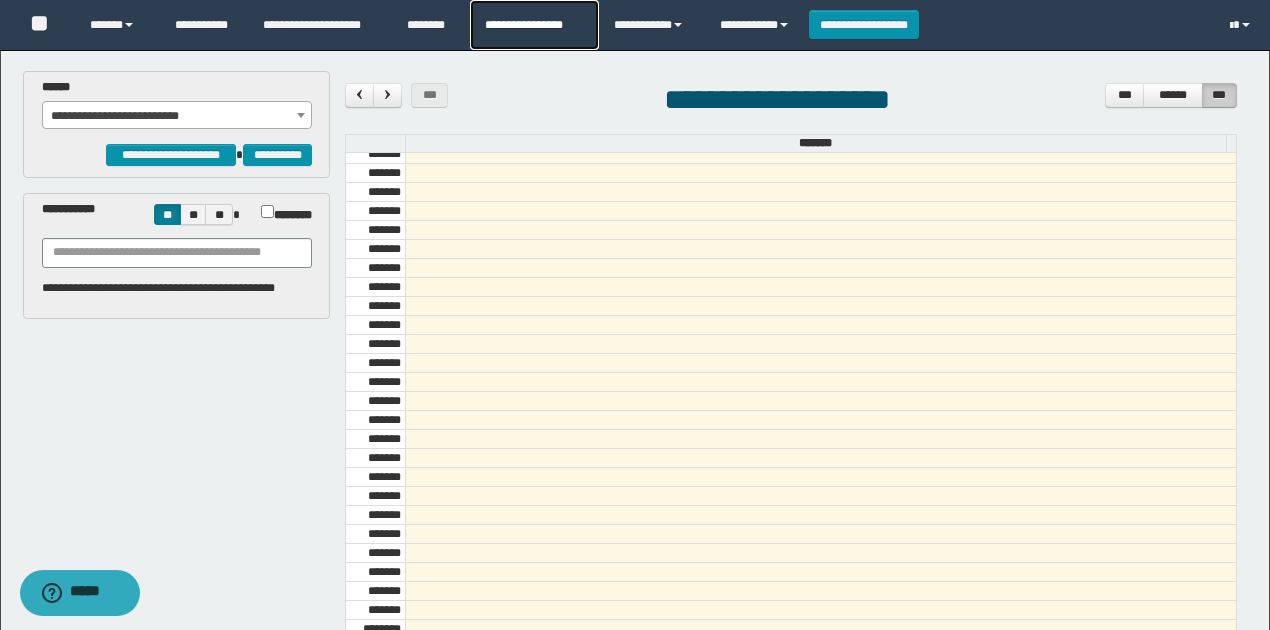 click on "**********" at bounding box center [534, 25] 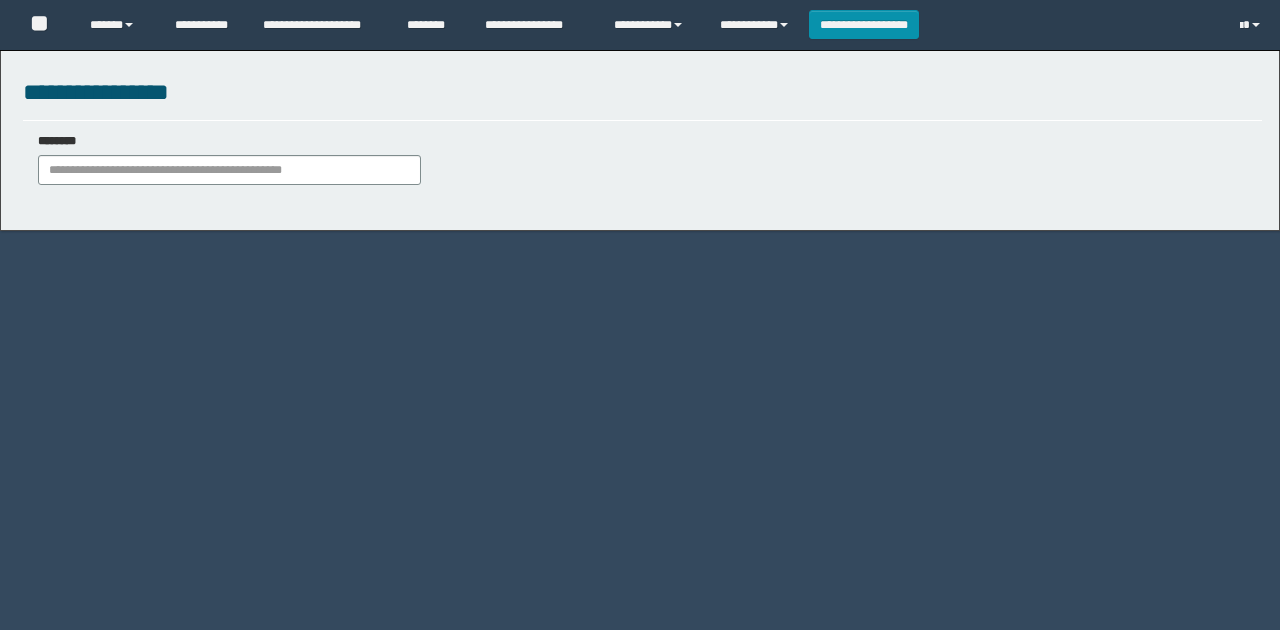 scroll, scrollTop: 0, scrollLeft: 0, axis: both 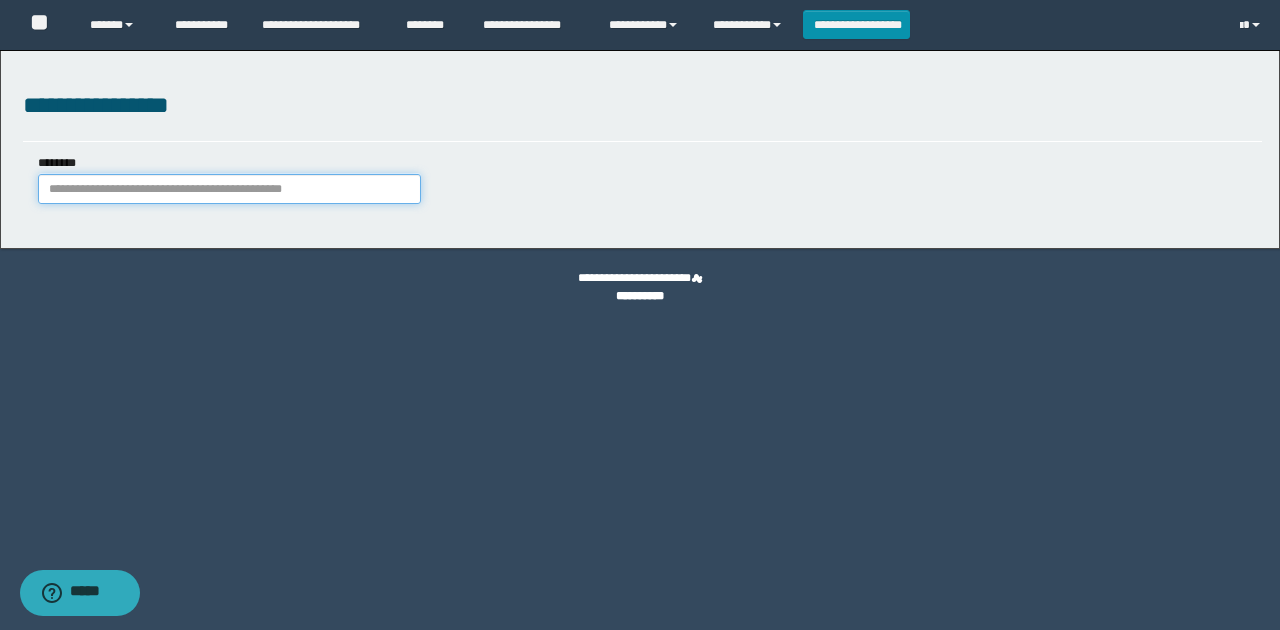click on "********" at bounding box center (229, 189) 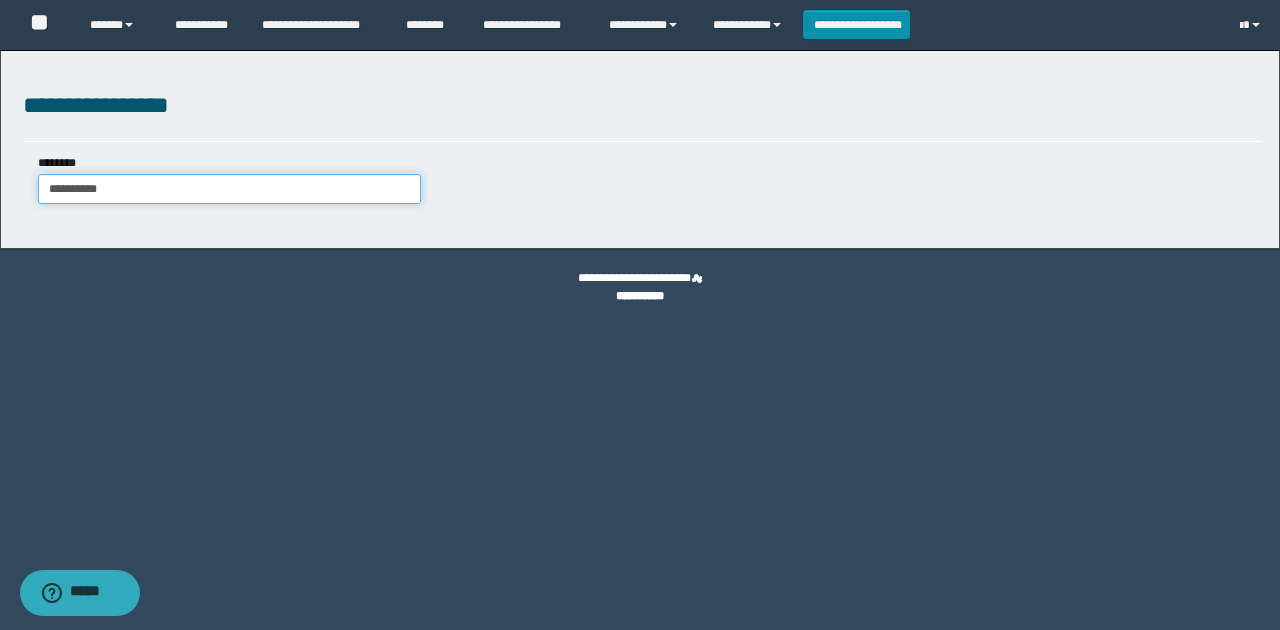 drag, startPoint x: 156, startPoint y: 184, endPoint x: 0, endPoint y: 175, distance: 156.2594 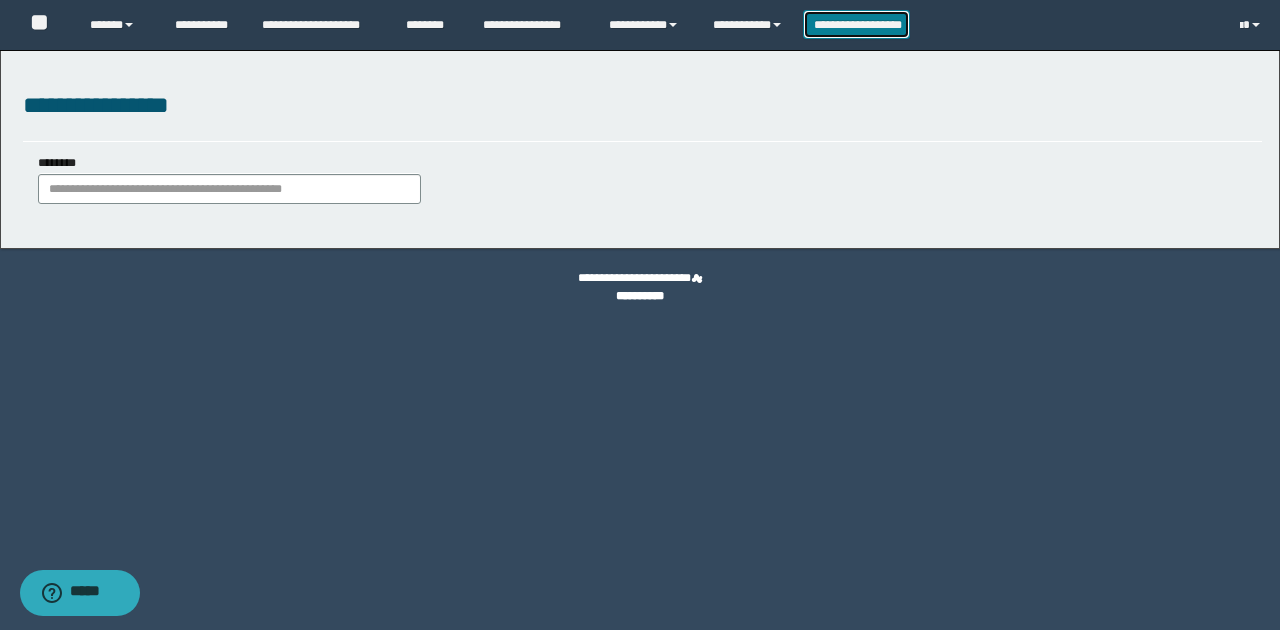 click on "**********" at bounding box center (857, 24) 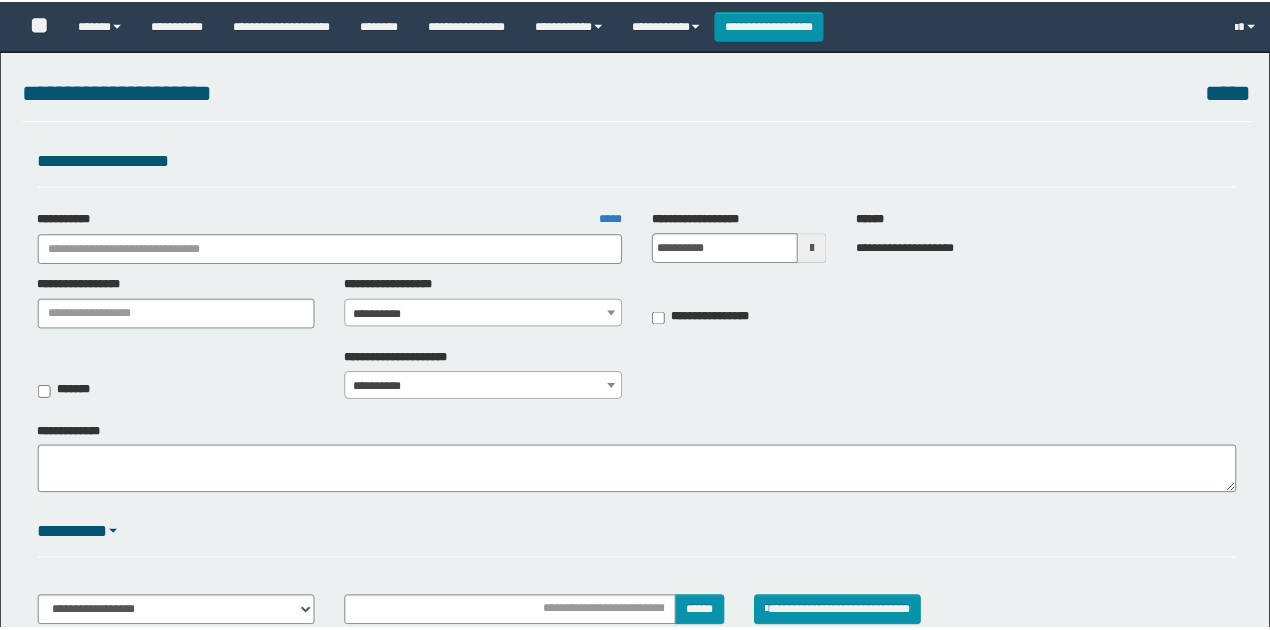 scroll, scrollTop: 0, scrollLeft: 0, axis: both 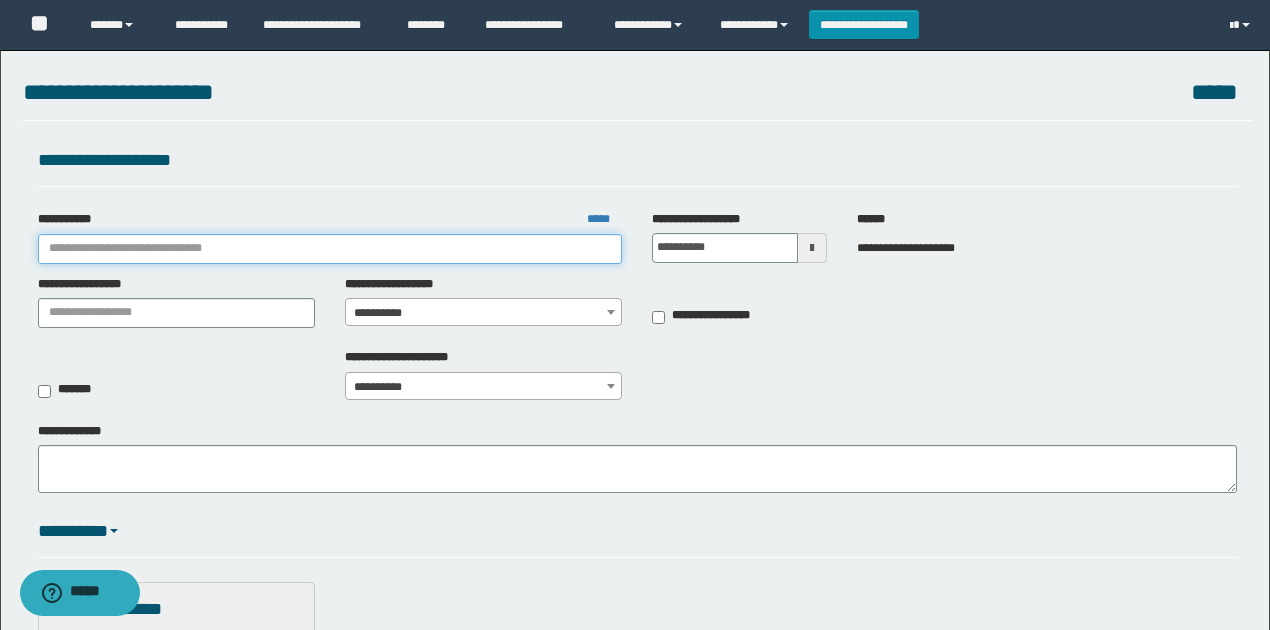 click on "**********" at bounding box center [330, 249] 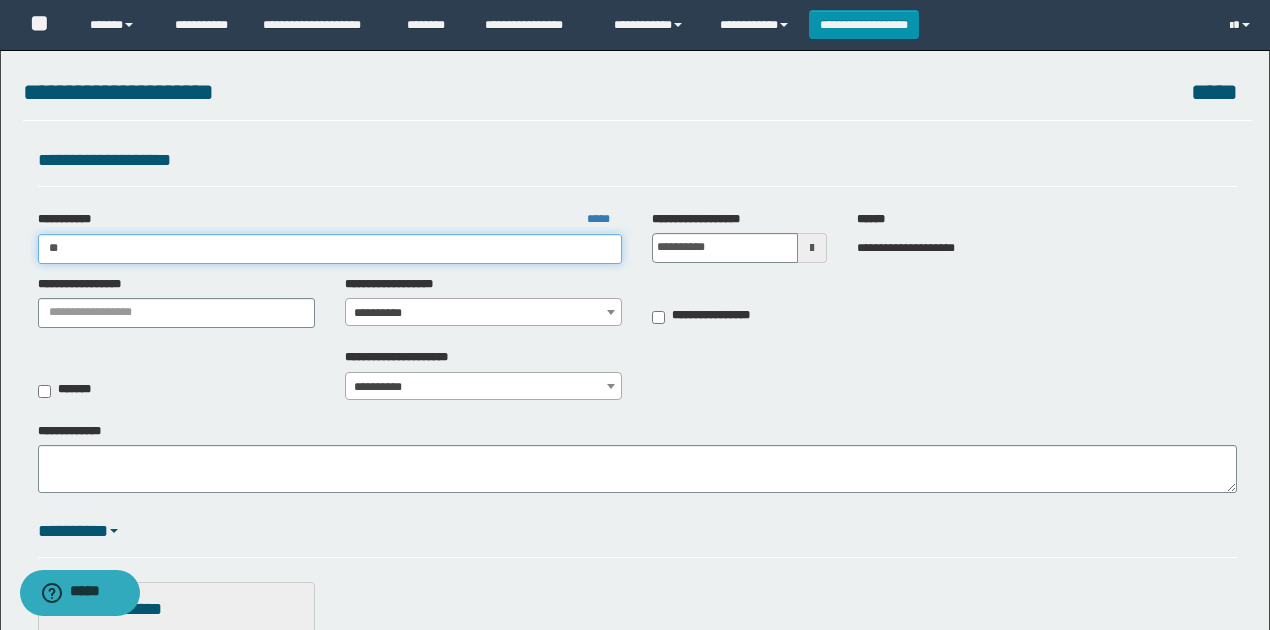 type on "***" 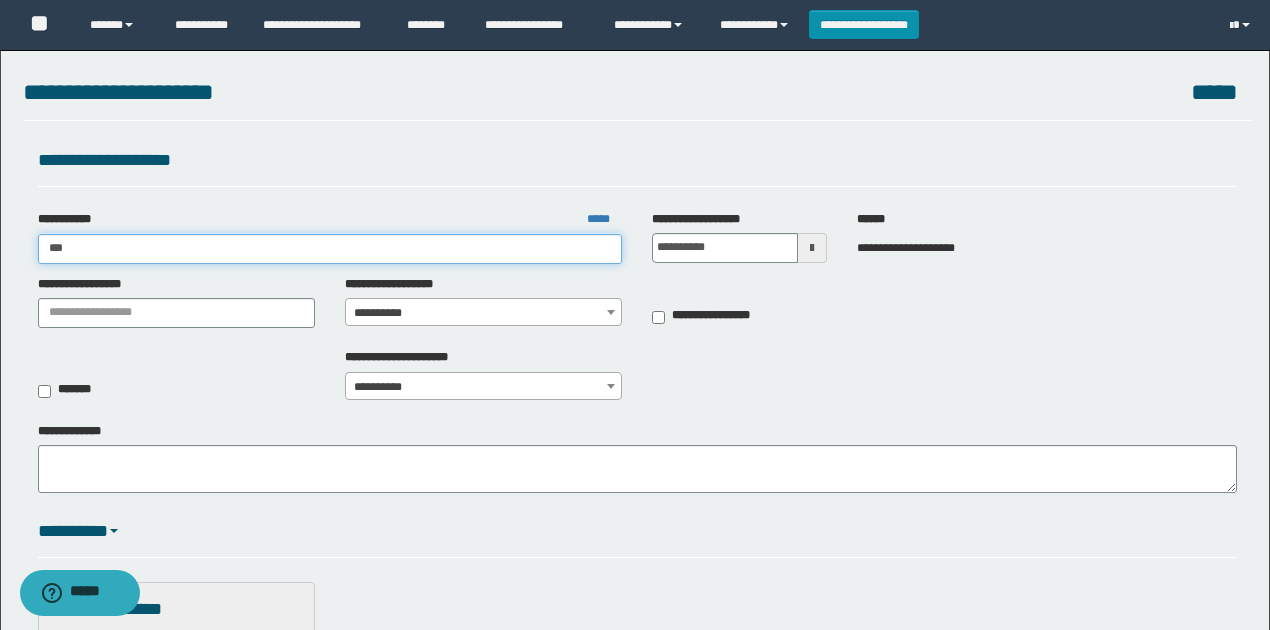 type on "***" 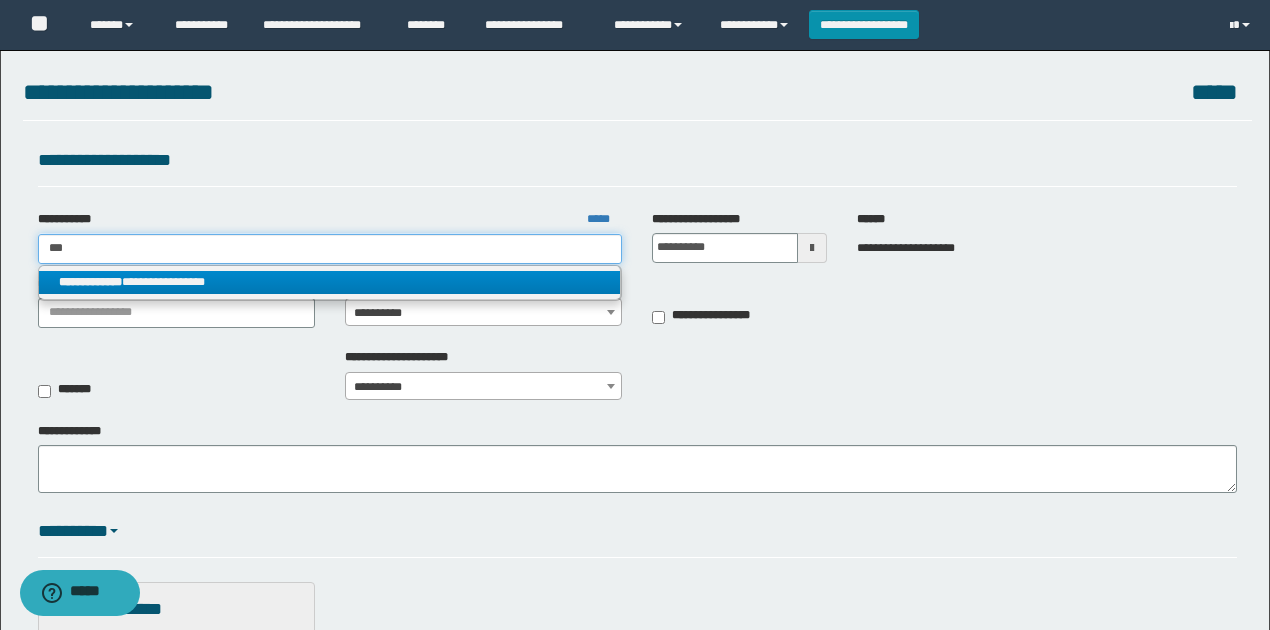 type on "***" 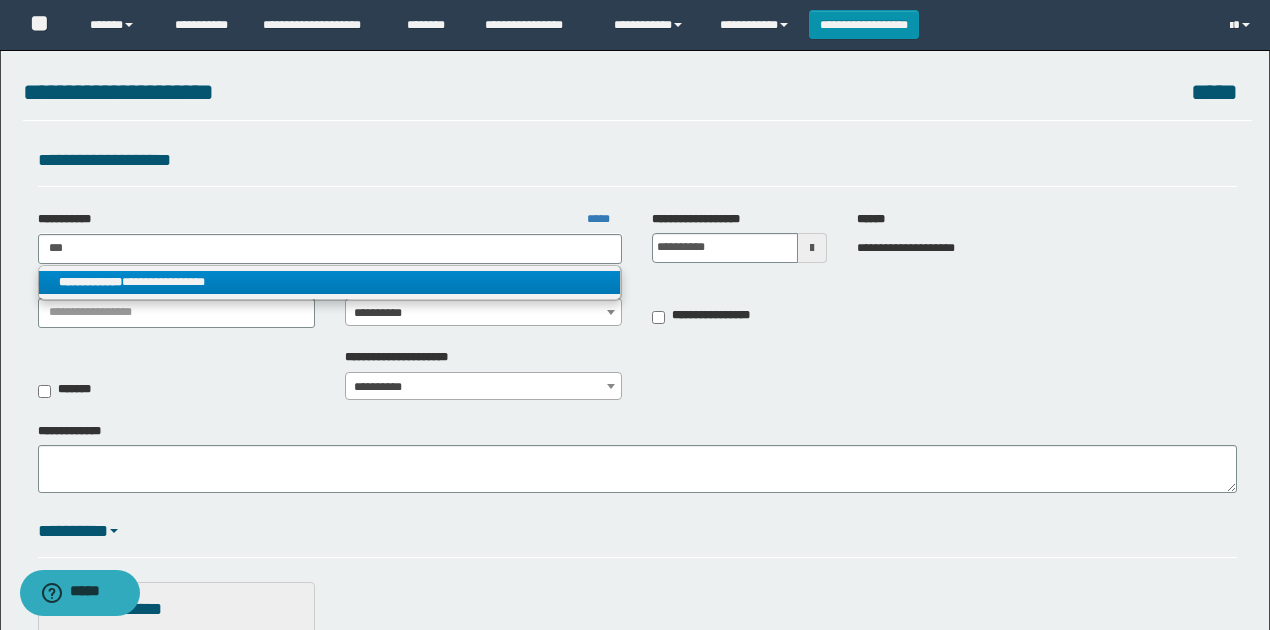 click on "**********" at bounding box center (330, 282) 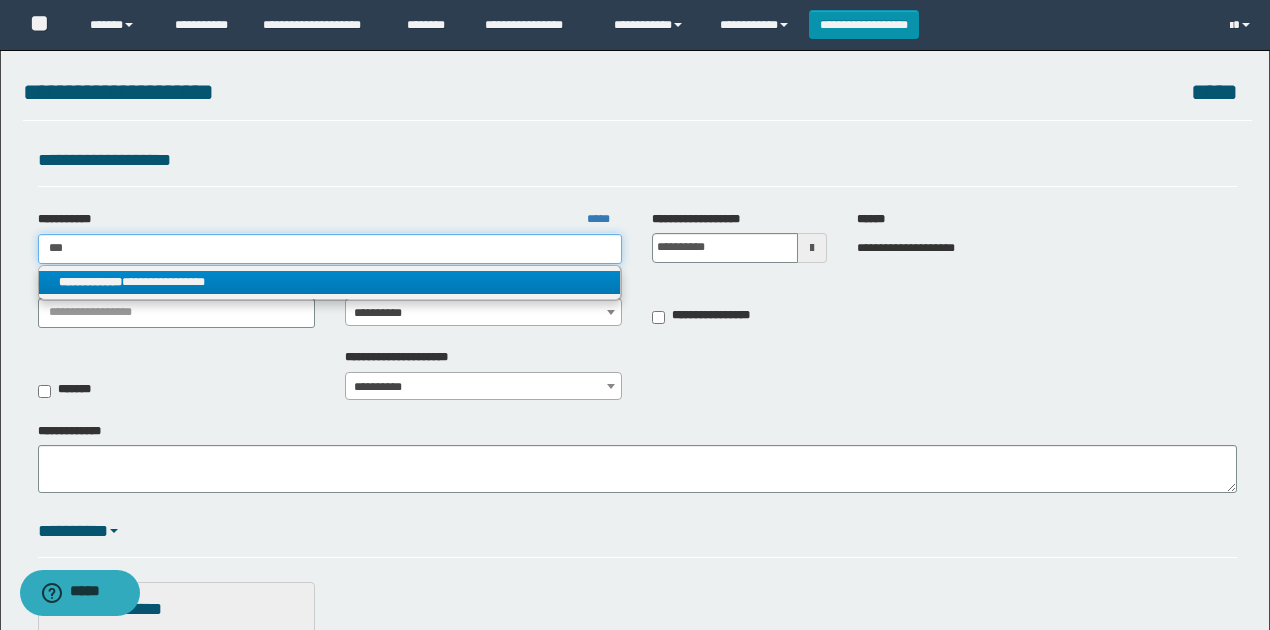type 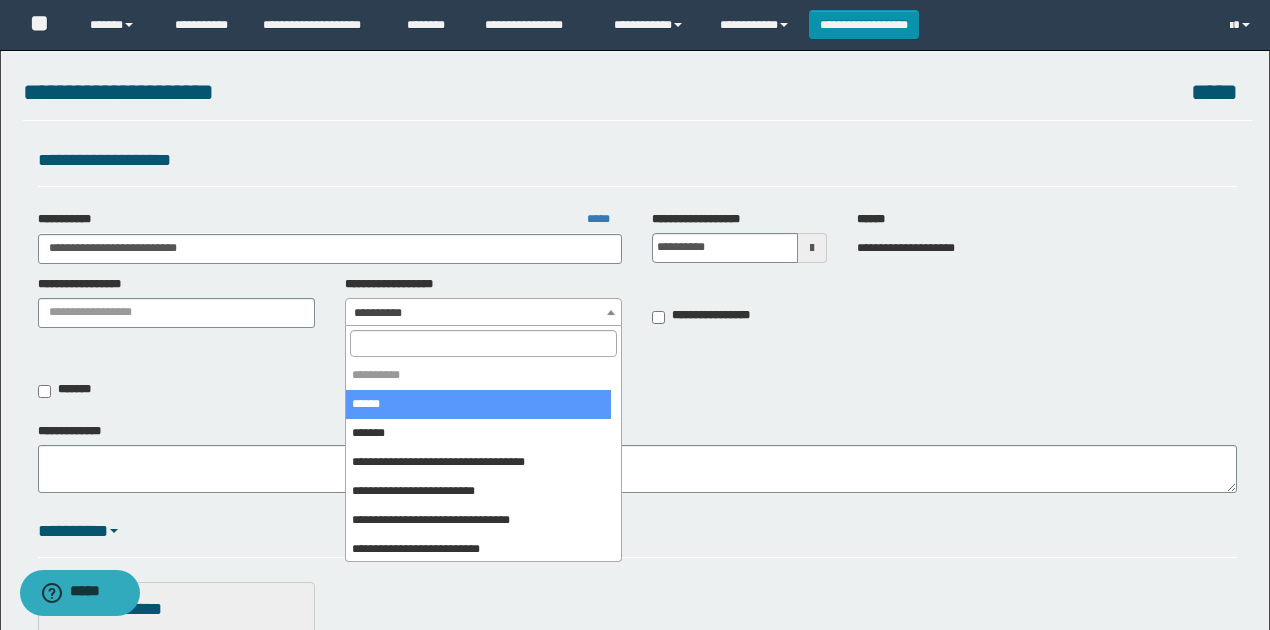 click on "**********" at bounding box center [484, 313] 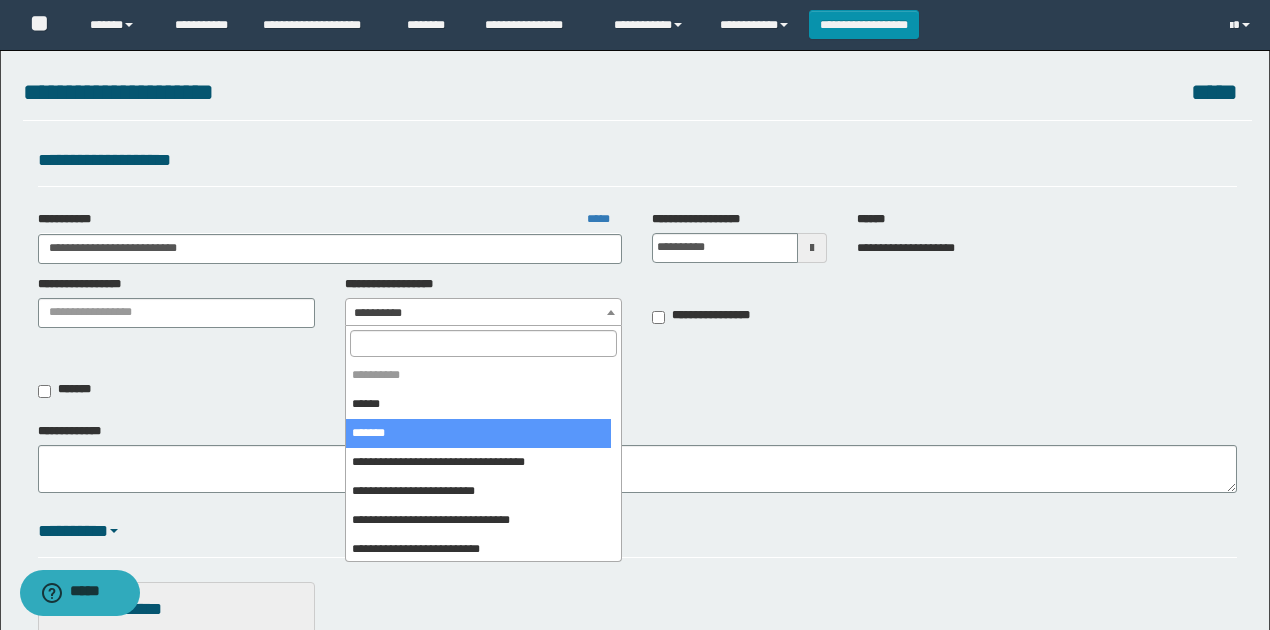 select on "****" 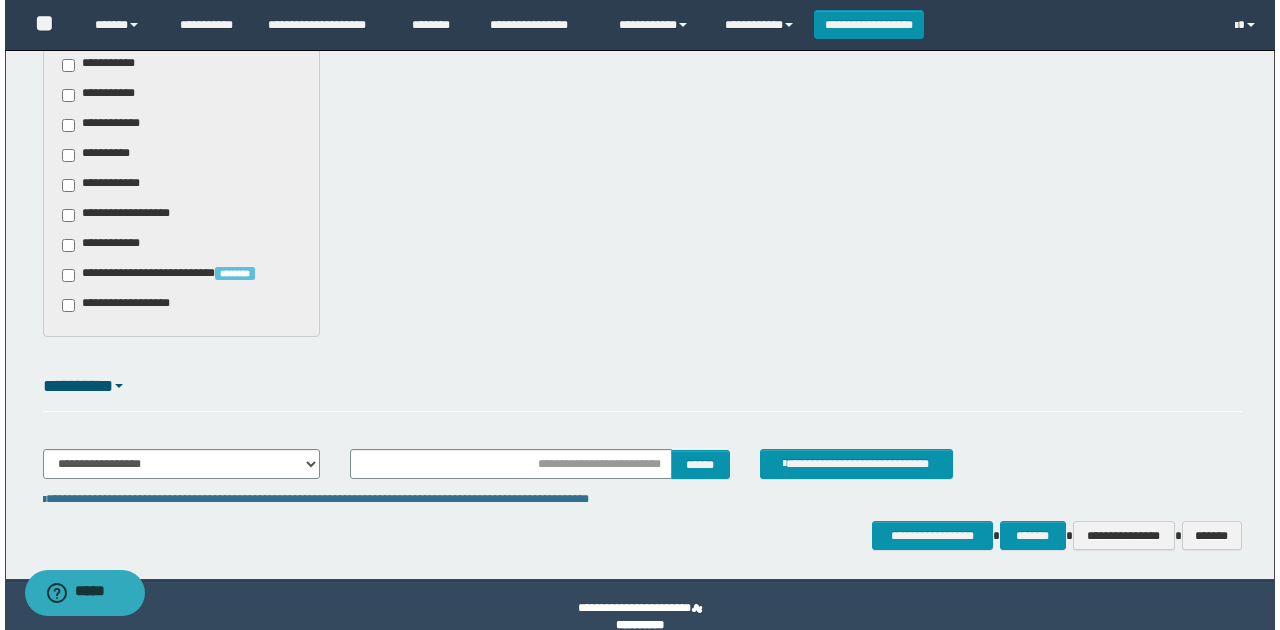 scroll, scrollTop: 733, scrollLeft: 0, axis: vertical 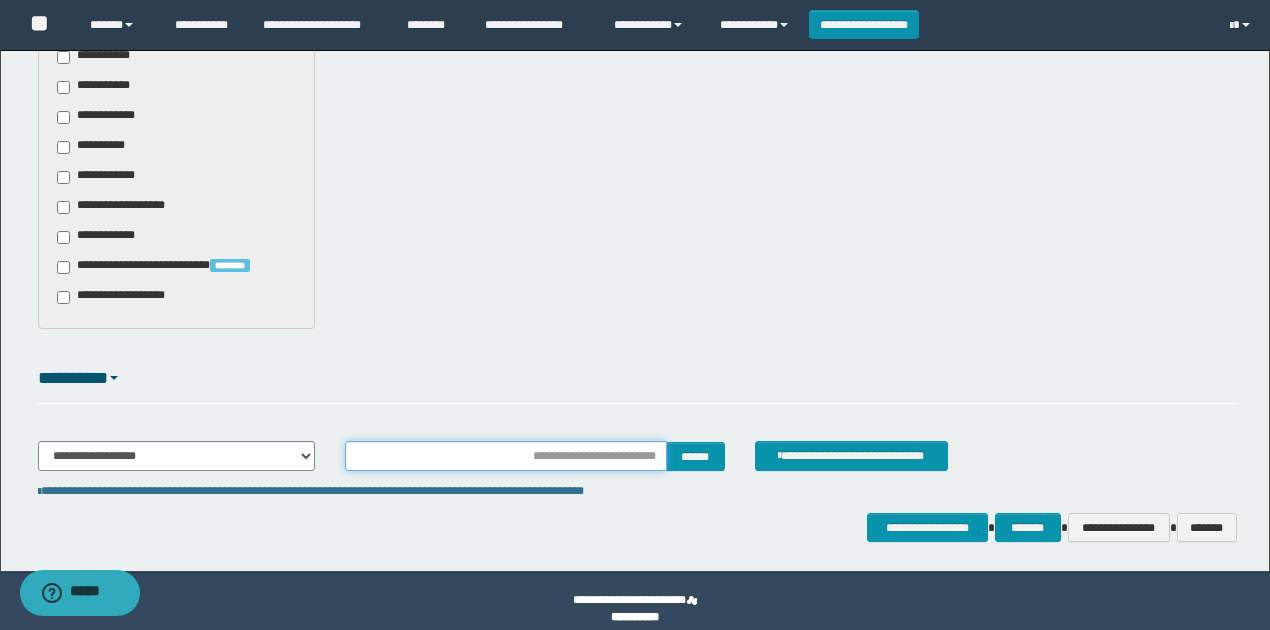 drag, startPoint x: 566, startPoint y: 461, endPoint x: 556, endPoint y: 455, distance: 11.661903 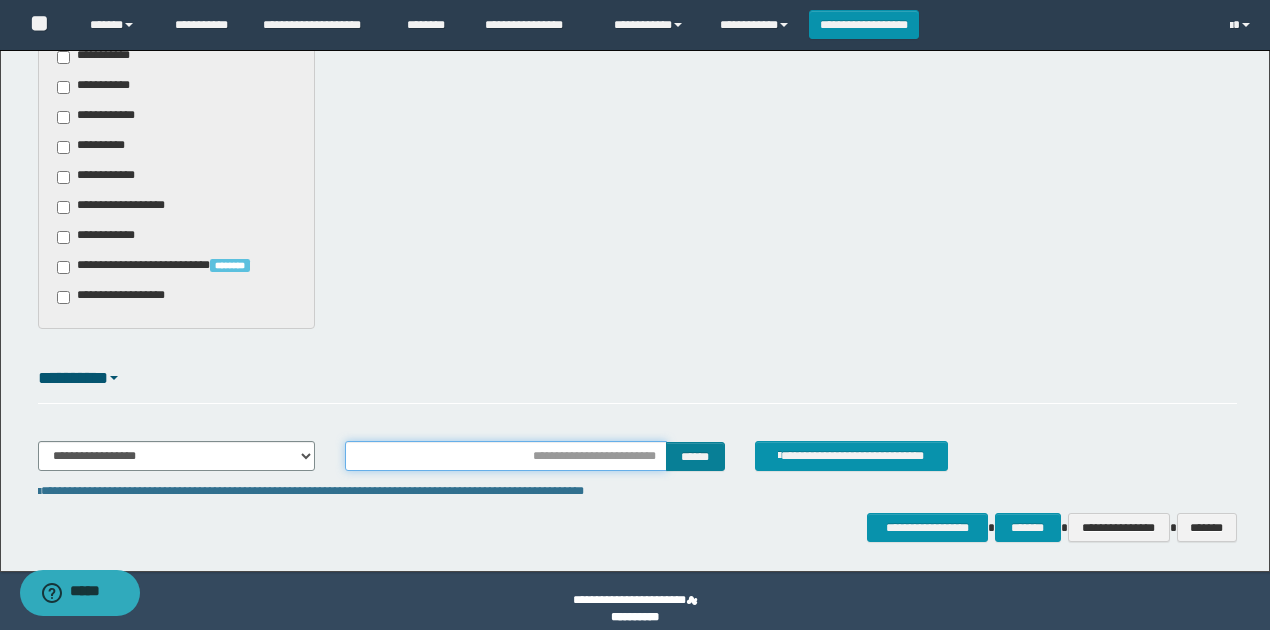 type on "**********" 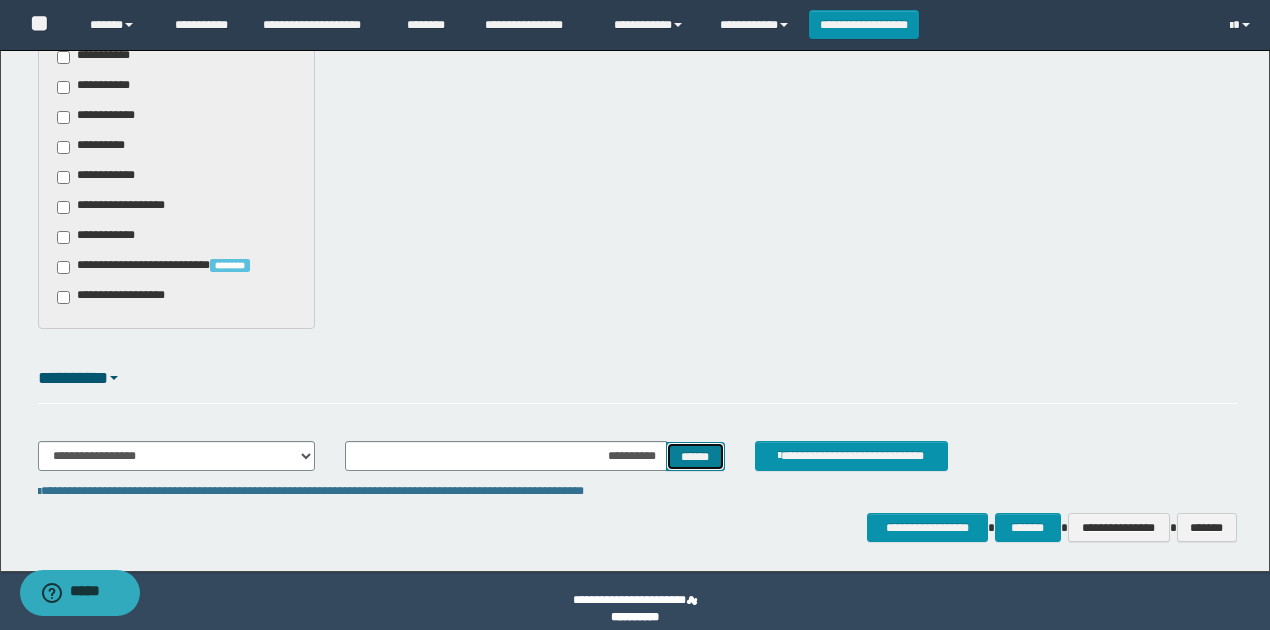 click on "******" at bounding box center (695, 456) 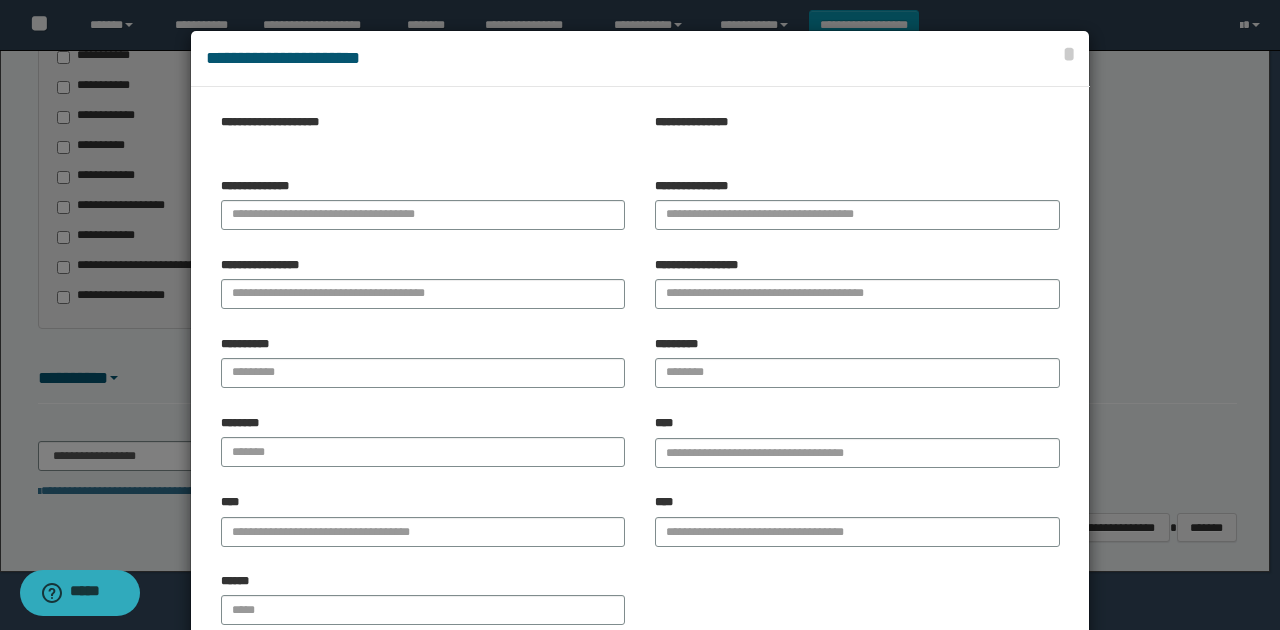 click on "**********" at bounding box center (423, 211) 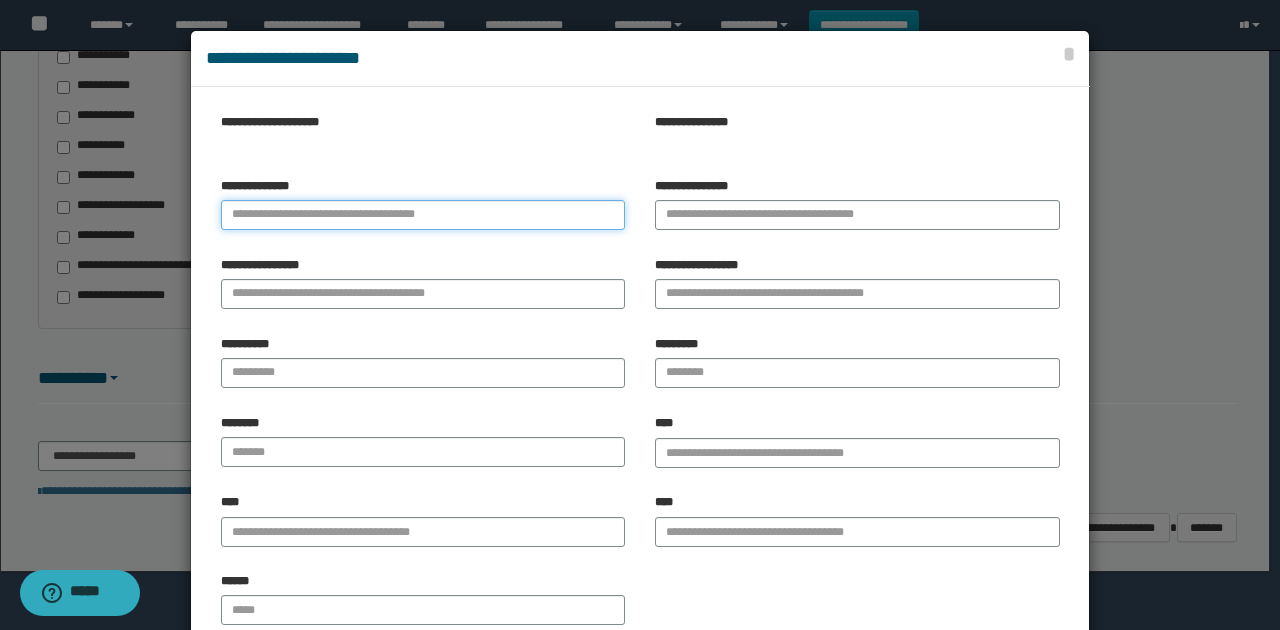 click on "**********" at bounding box center [423, 215] 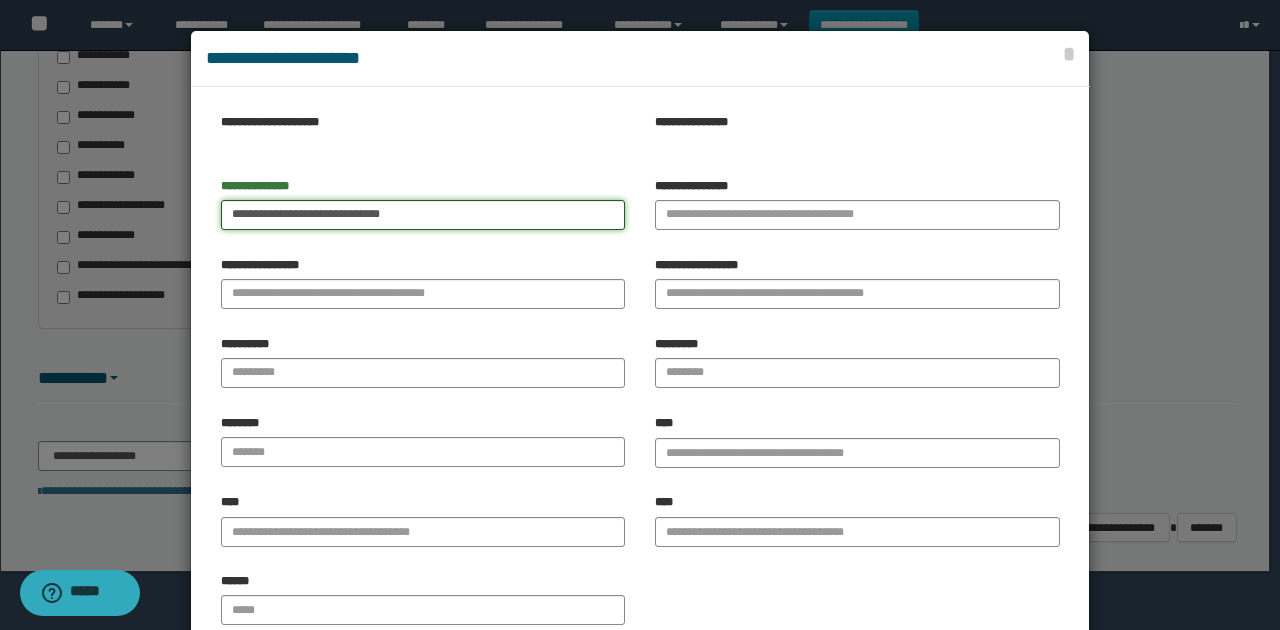 drag, startPoint x: 402, startPoint y: 212, endPoint x: 249, endPoint y: 215, distance: 153.0294 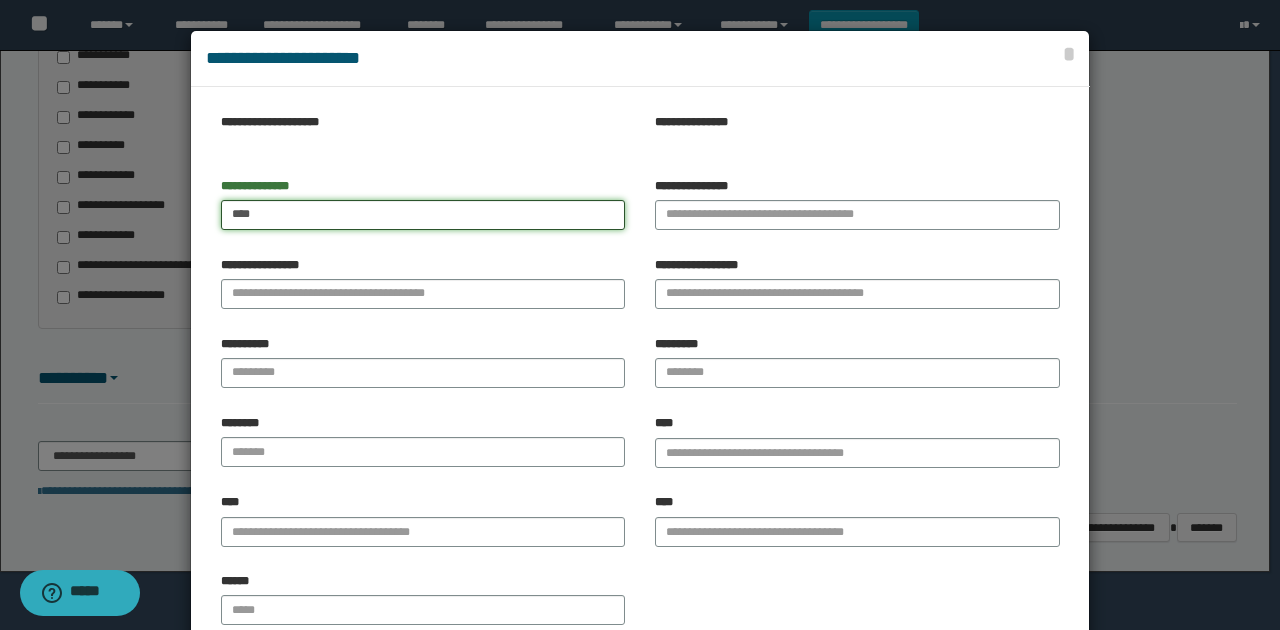 type on "****" 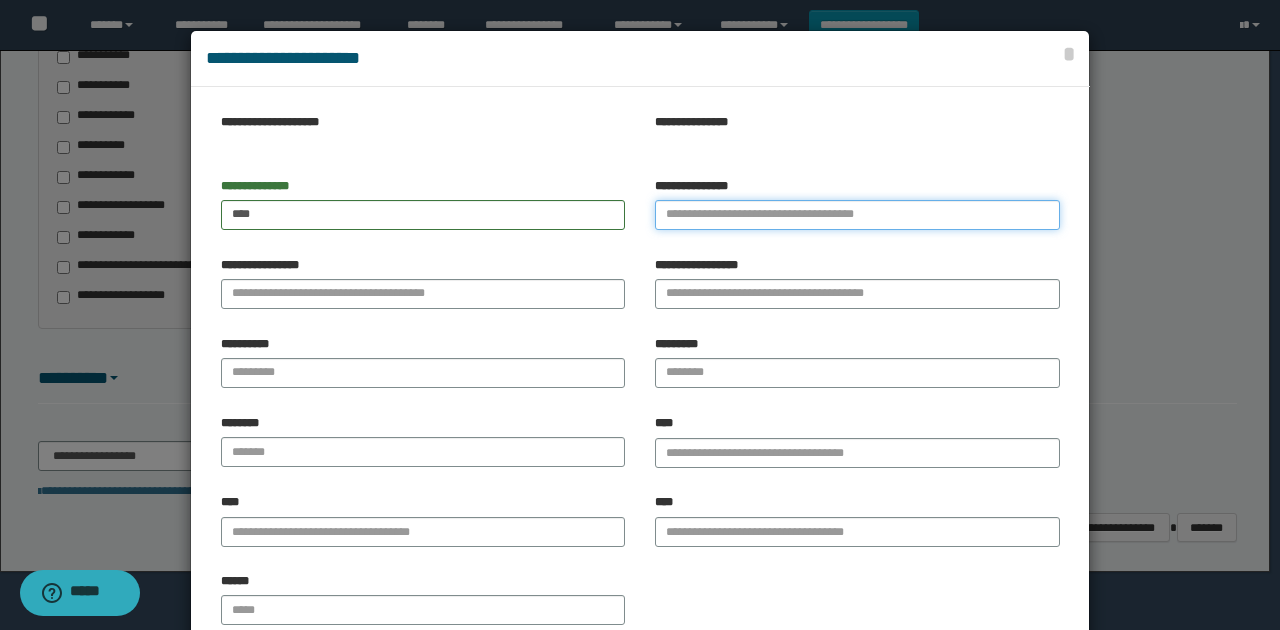 click on "**********" at bounding box center [857, 215] 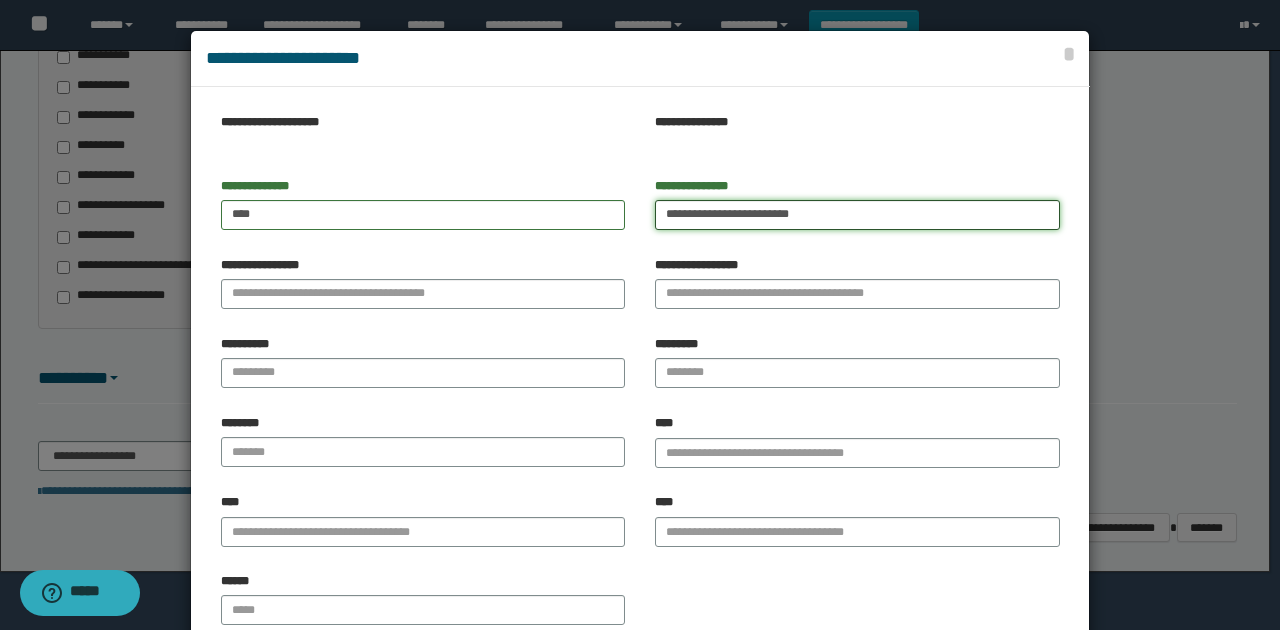 drag, startPoint x: 716, startPoint y: 212, endPoint x: 730, endPoint y: 254, distance: 44.27189 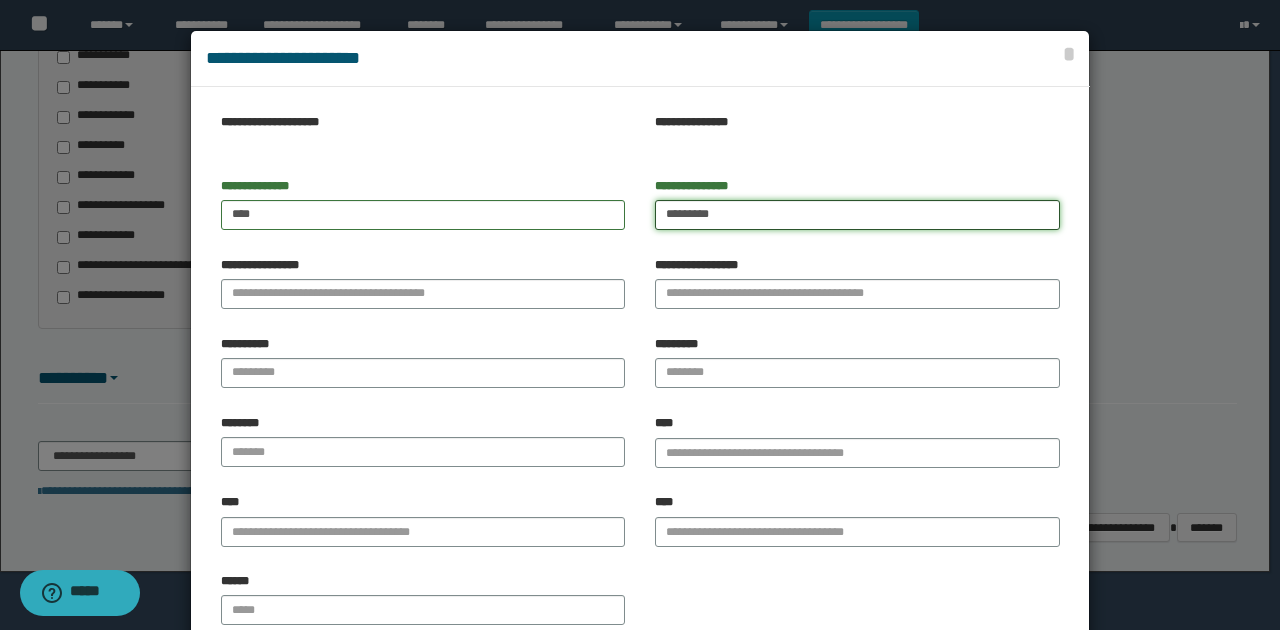 type on "*********" 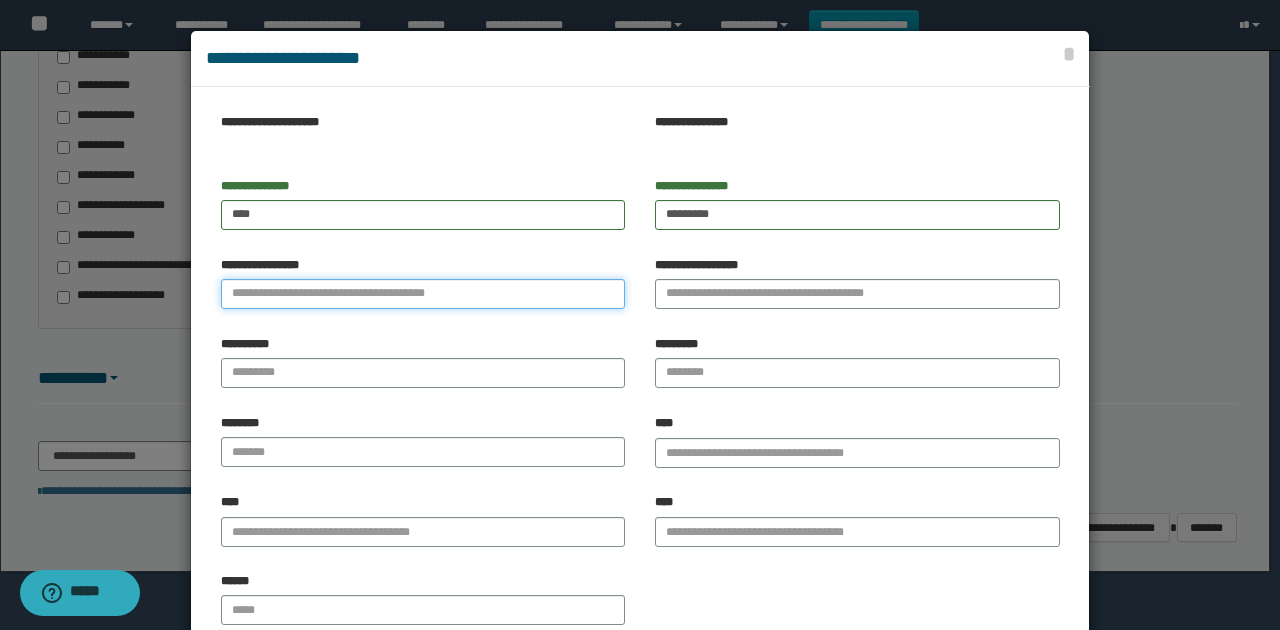 click on "**********" at bounding box center [423, 294] 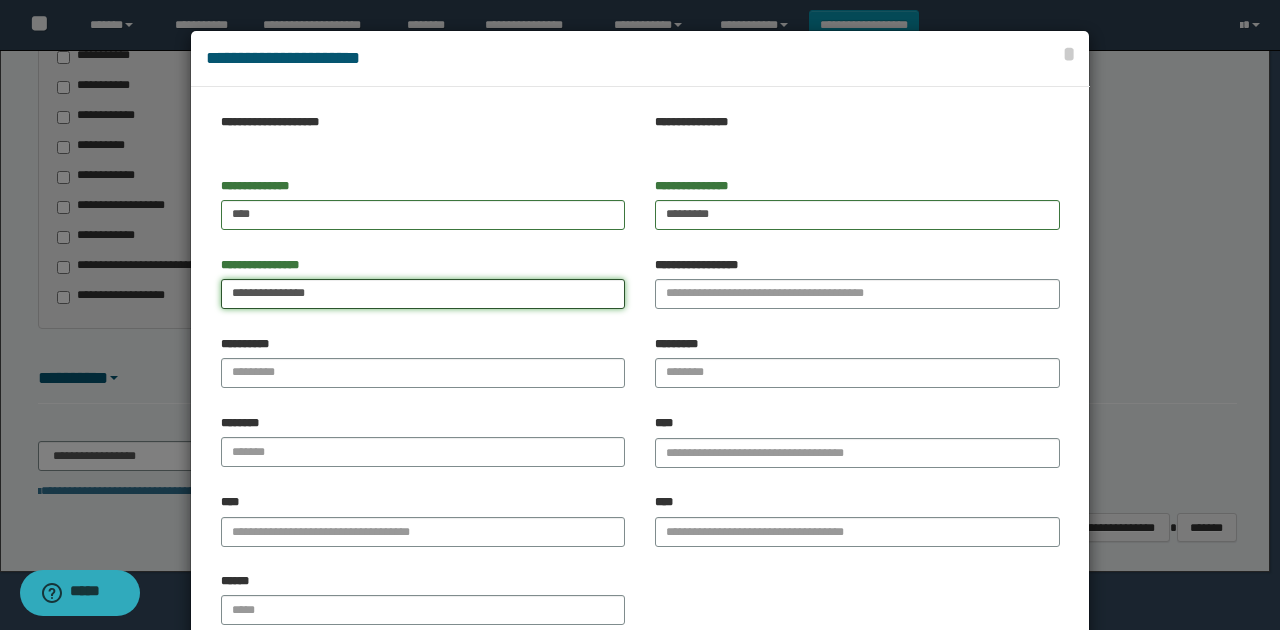 drag, startPoint x: 404, startPoint y: 304, endPoint x: 270, endPoint y: 296, distance: 134.23859 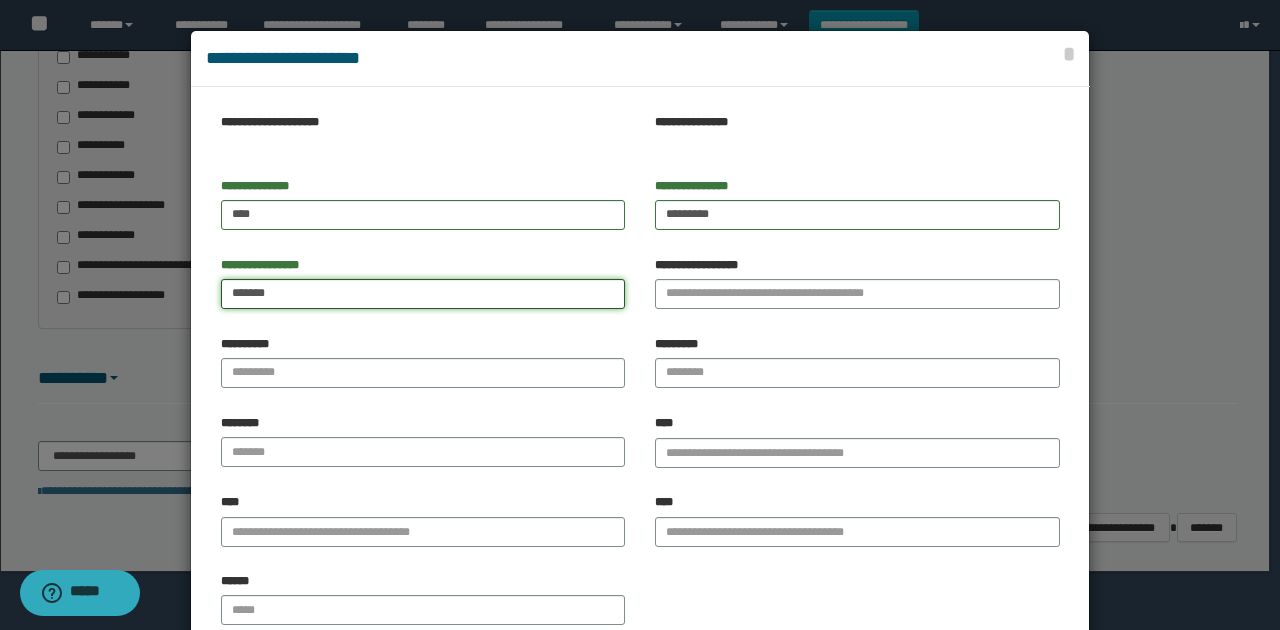 type on "*******" 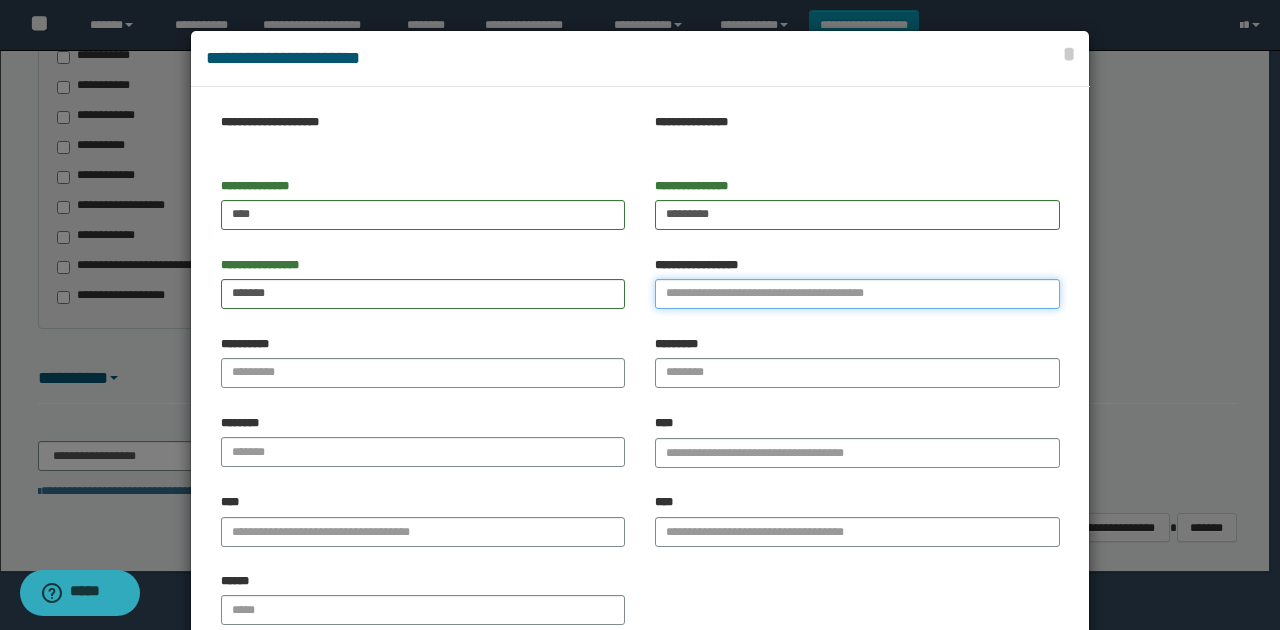 click on "**********" at bounding box center (857, 294) 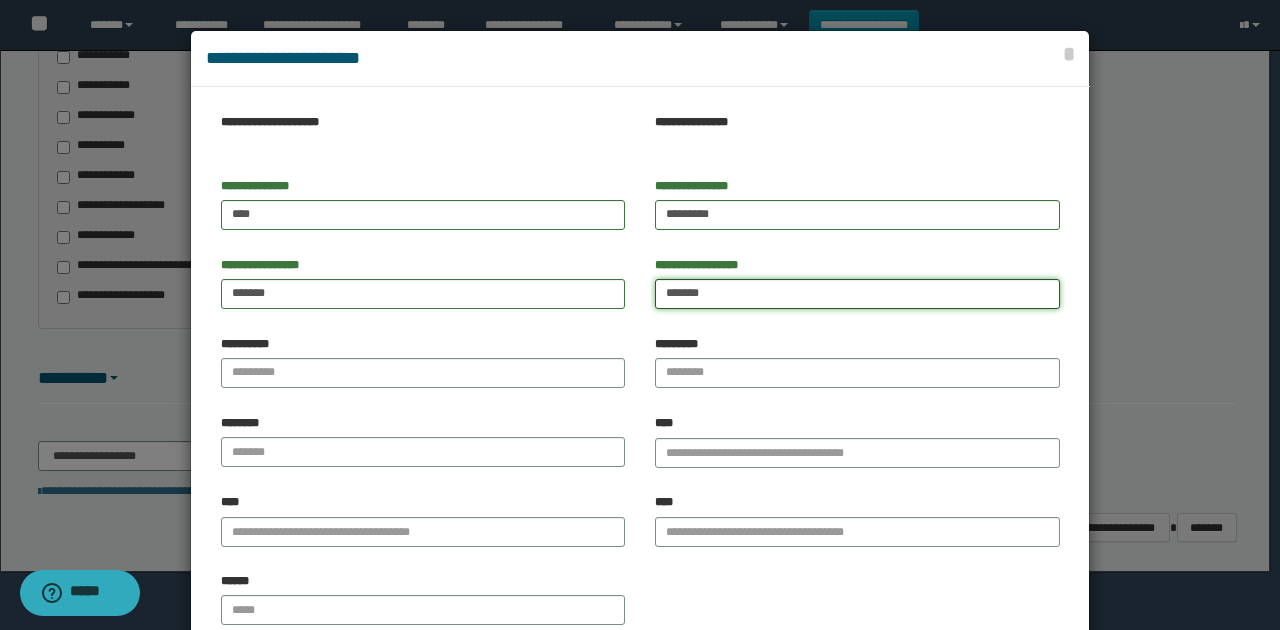 type on "*******" 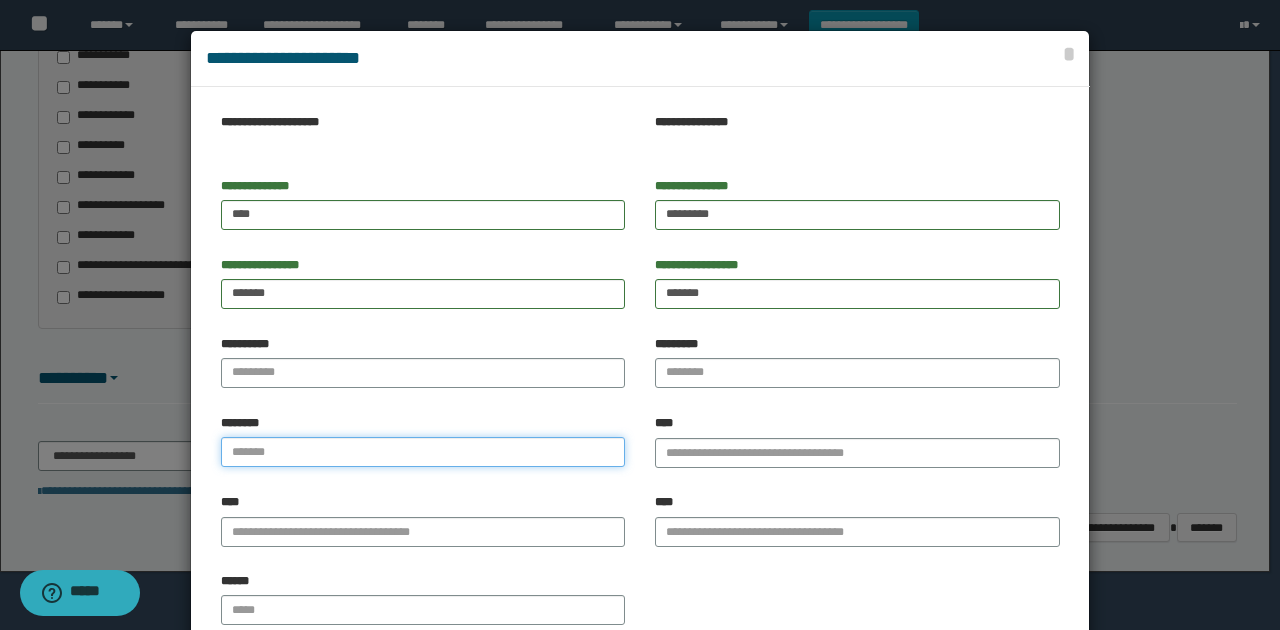 click at bounding box center [423, 452] 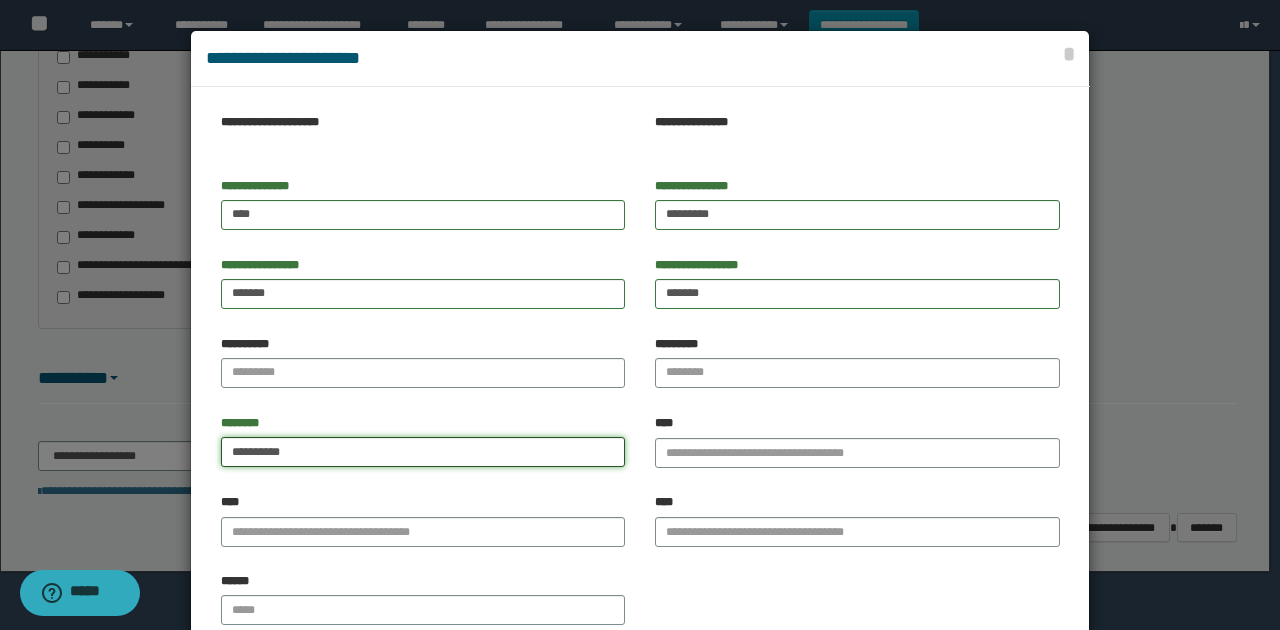 type on "**********" 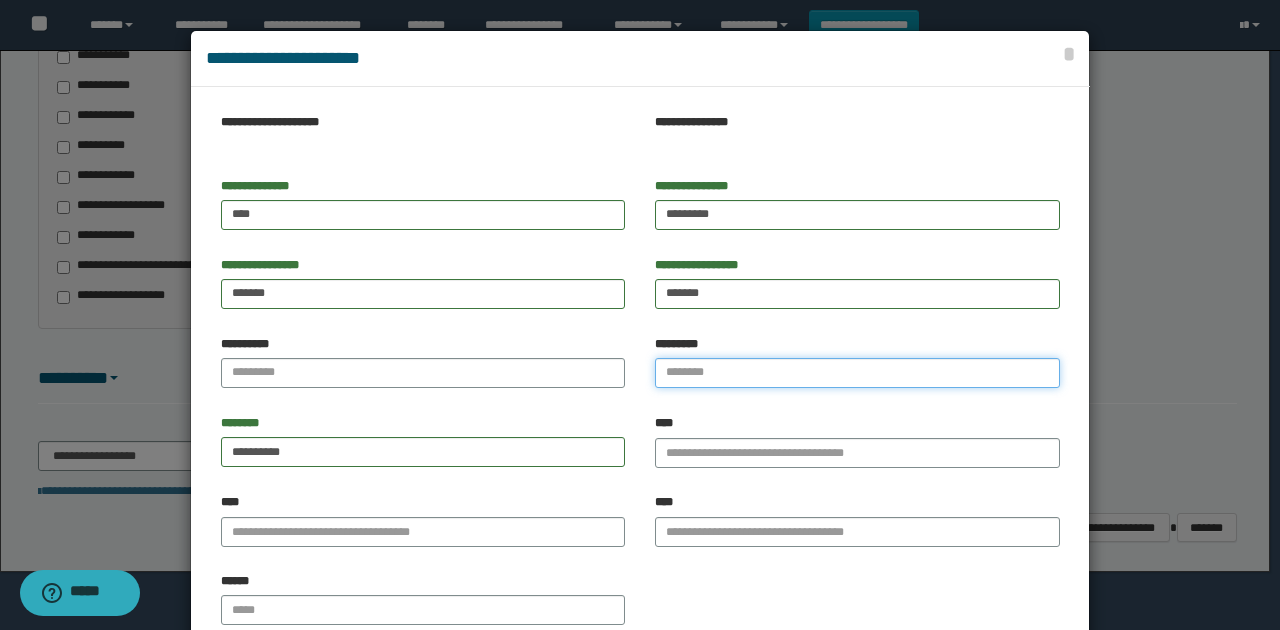 click on "*********" at bounding box center [857, 373] 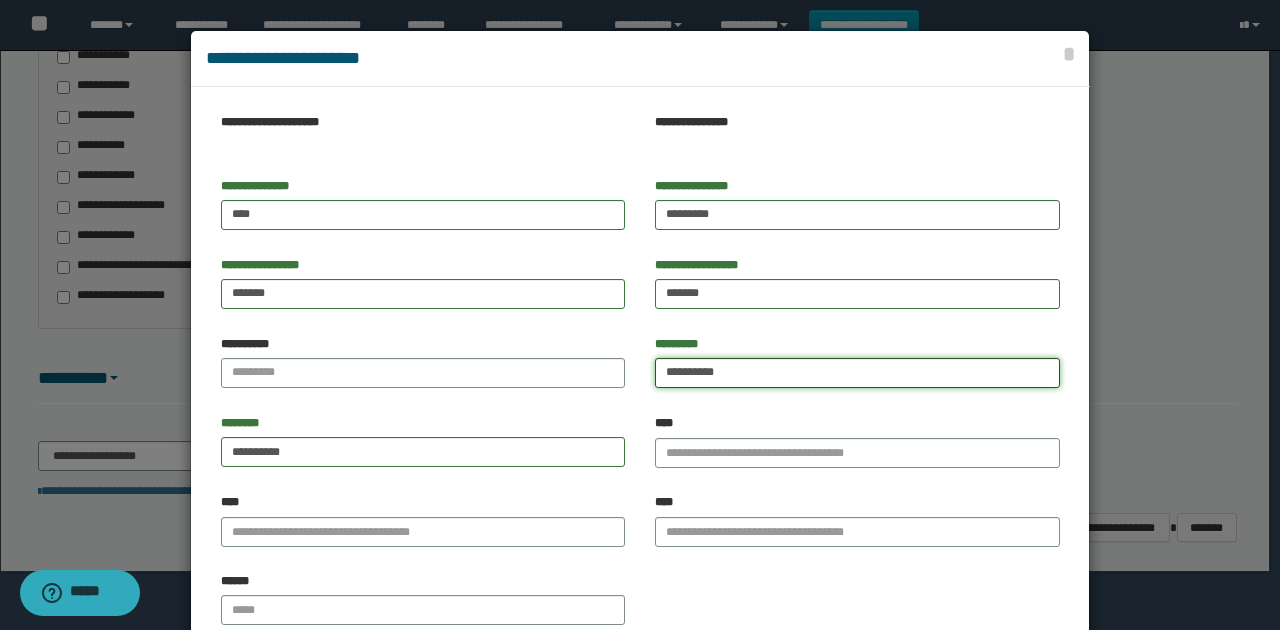 type on "**********" 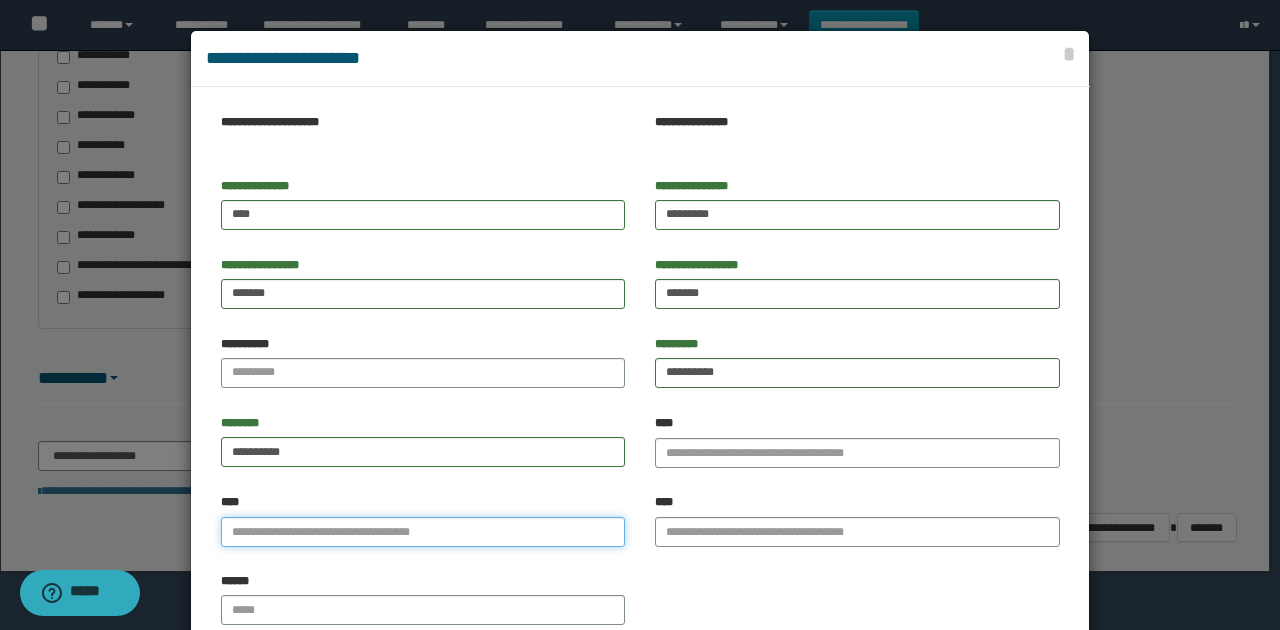 click on "****" at bounding box center (423, 532) 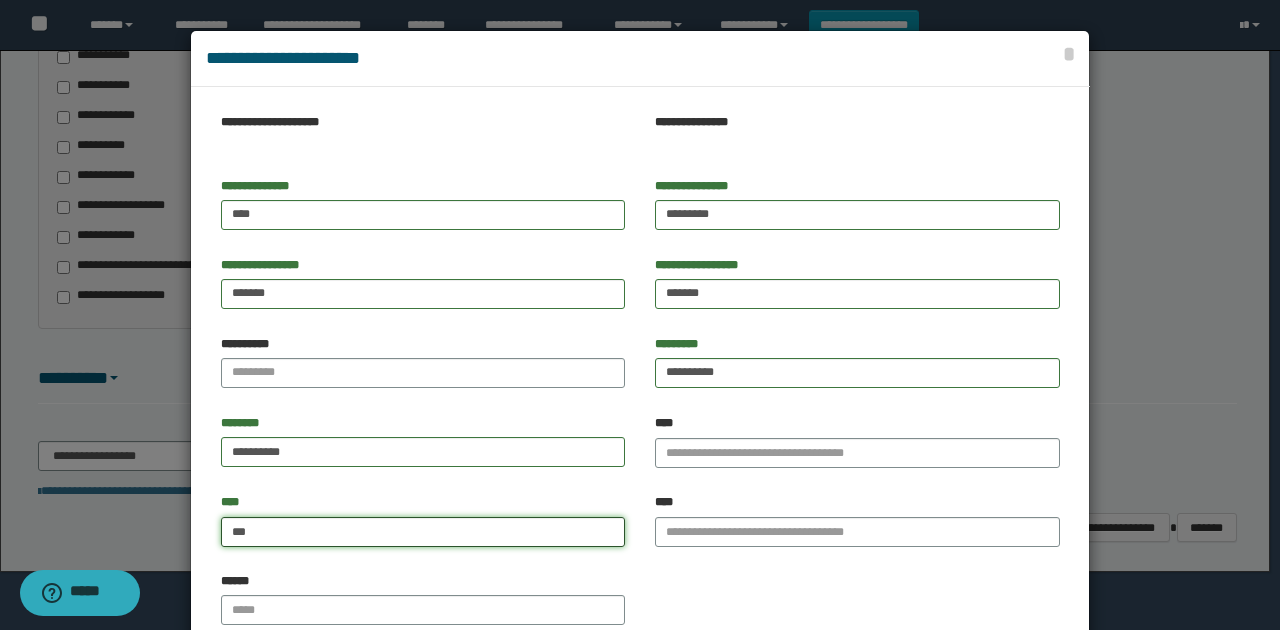 type on "****" 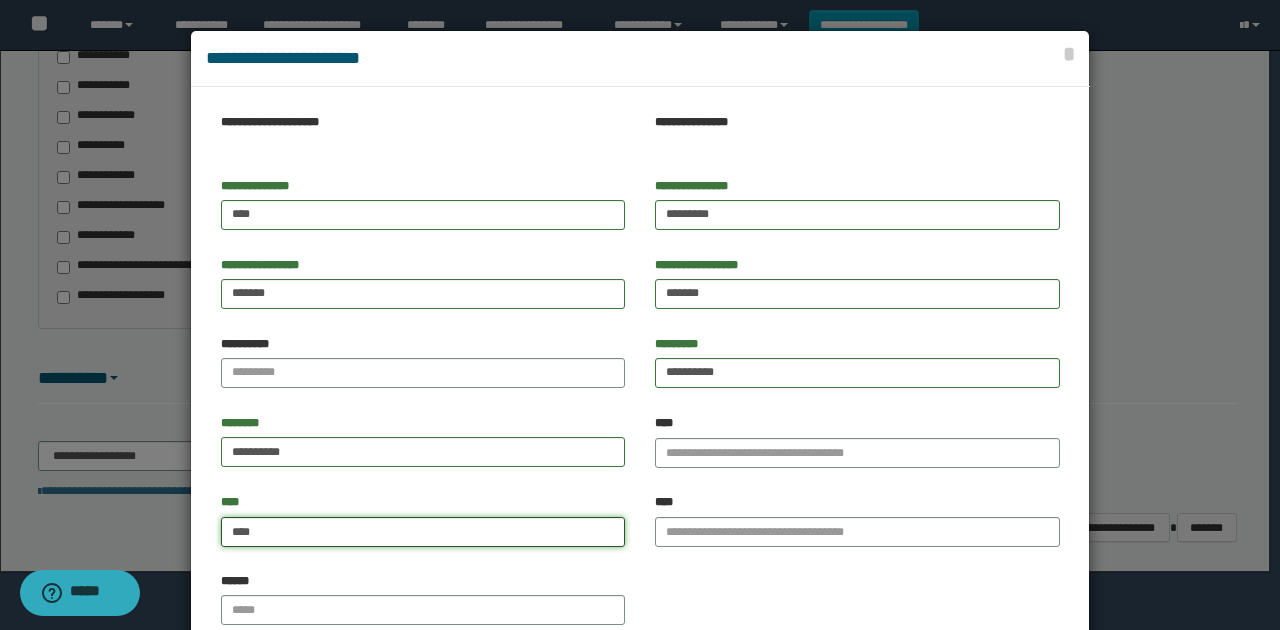 type on "****" 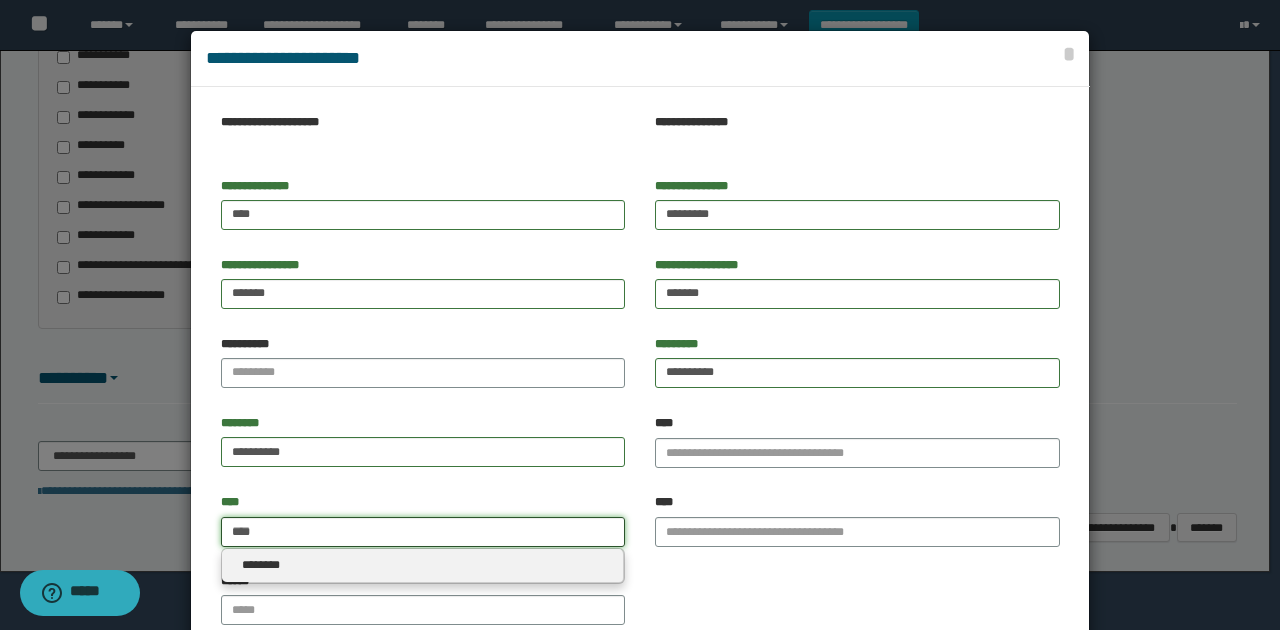 type on "****" 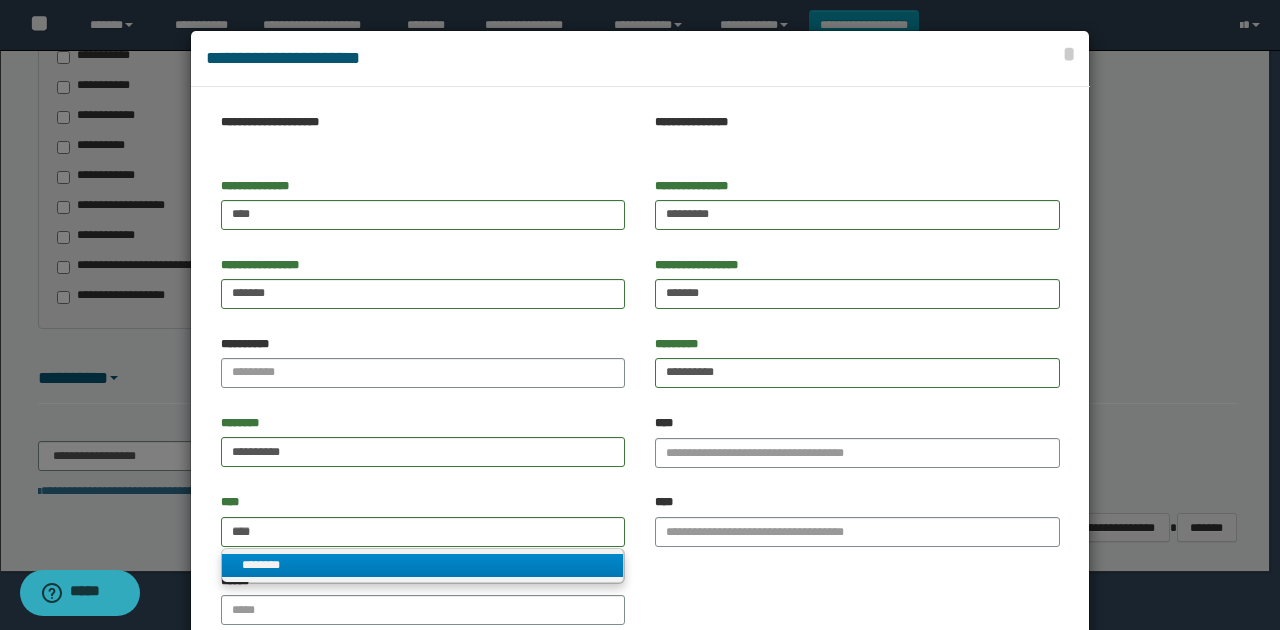 click on "********" at bounding box center (423, 565) 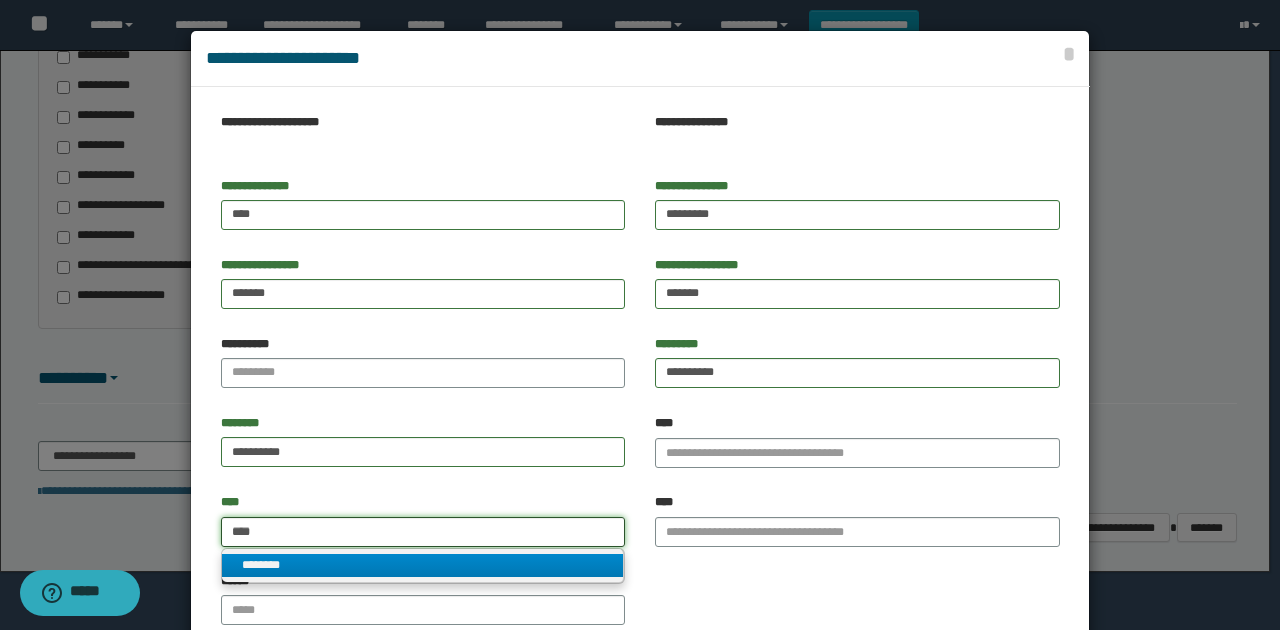type 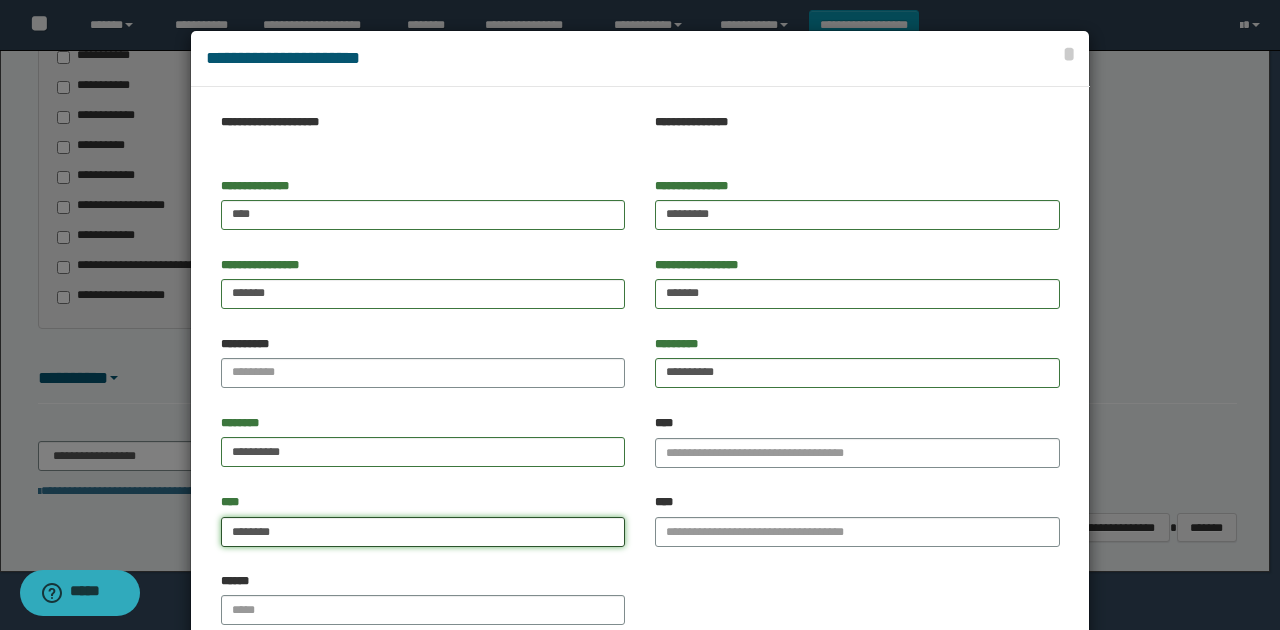type on "********" 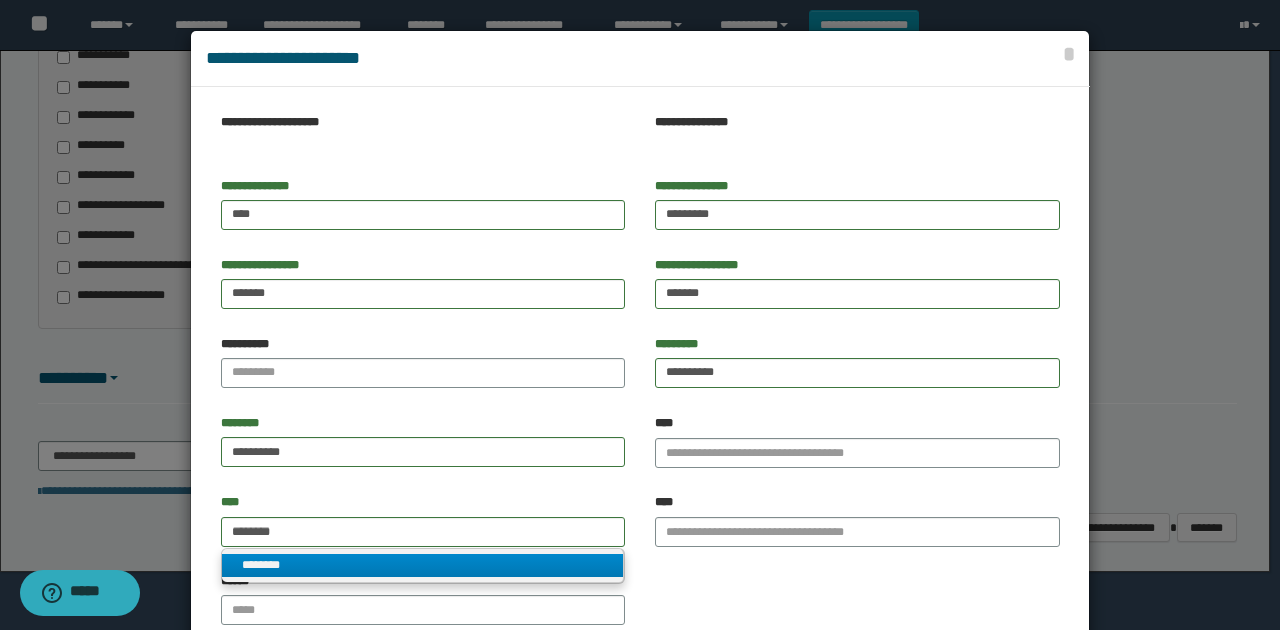 click on "********" at bounding box center (423, 565) 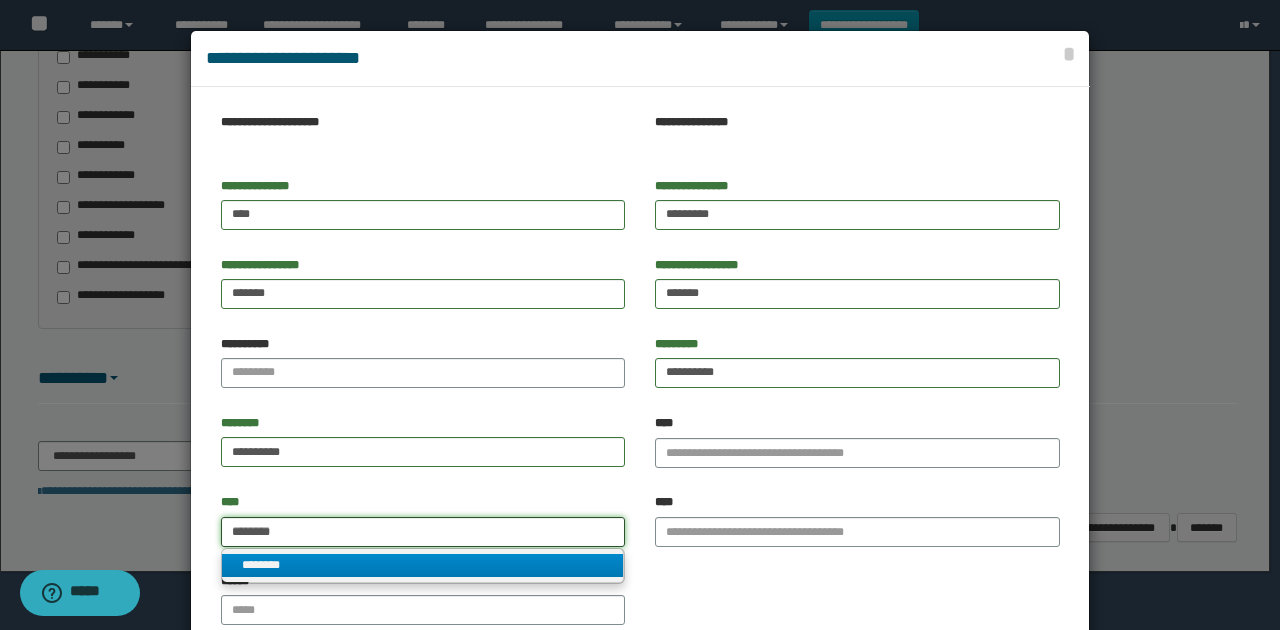 type 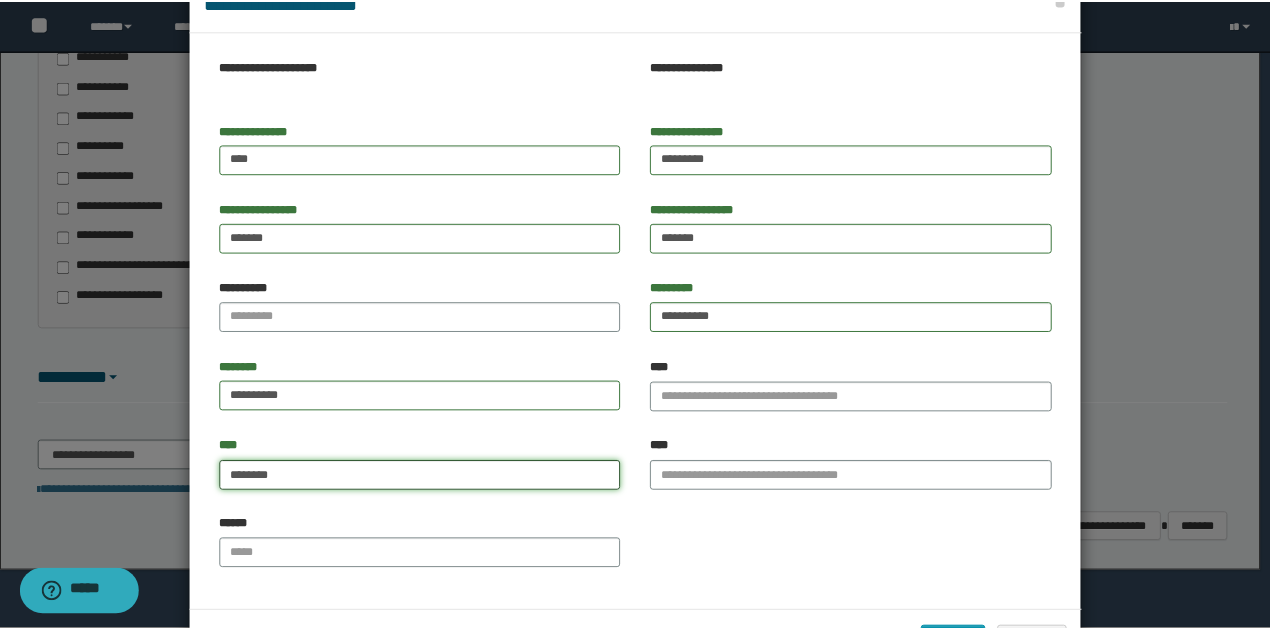 scroll, scrollTop: 128, scrollLeft: 0, axis: vertical 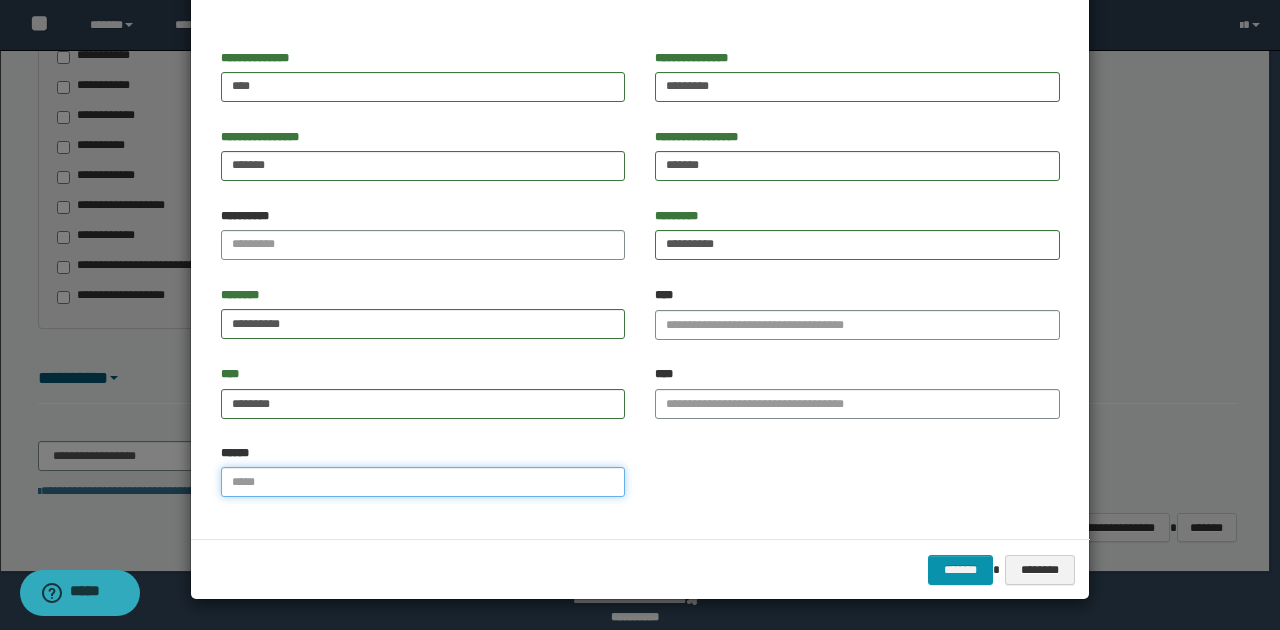 click on "******" at bounding box center [423, 482] 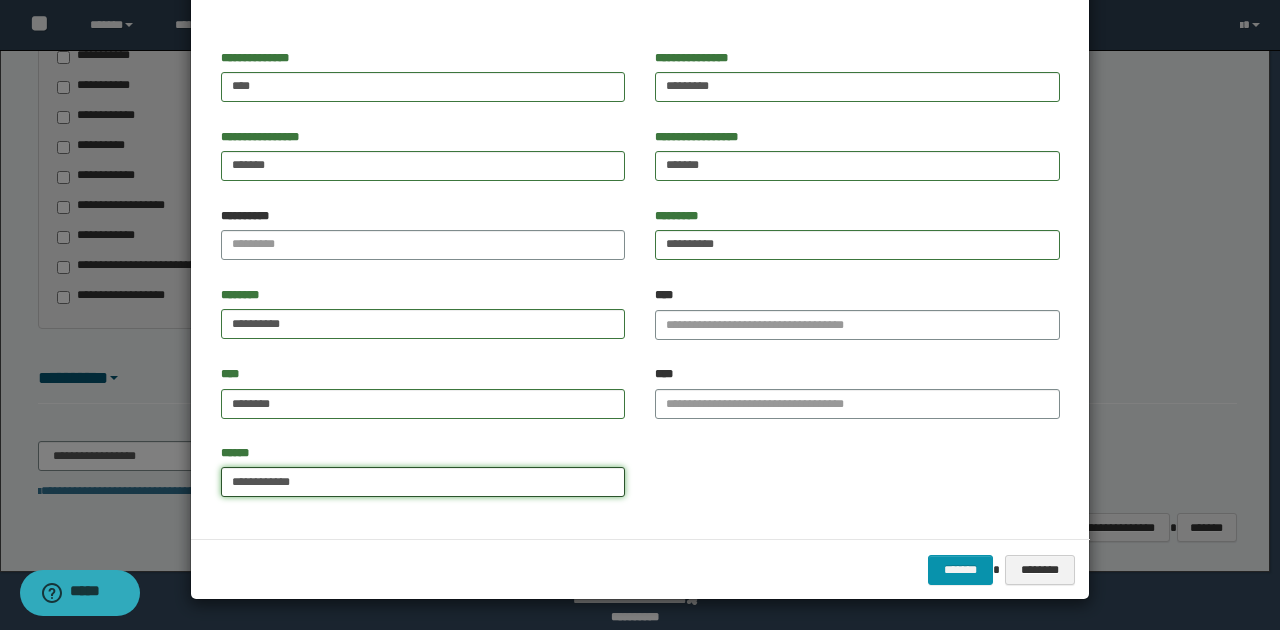 type on "**********" 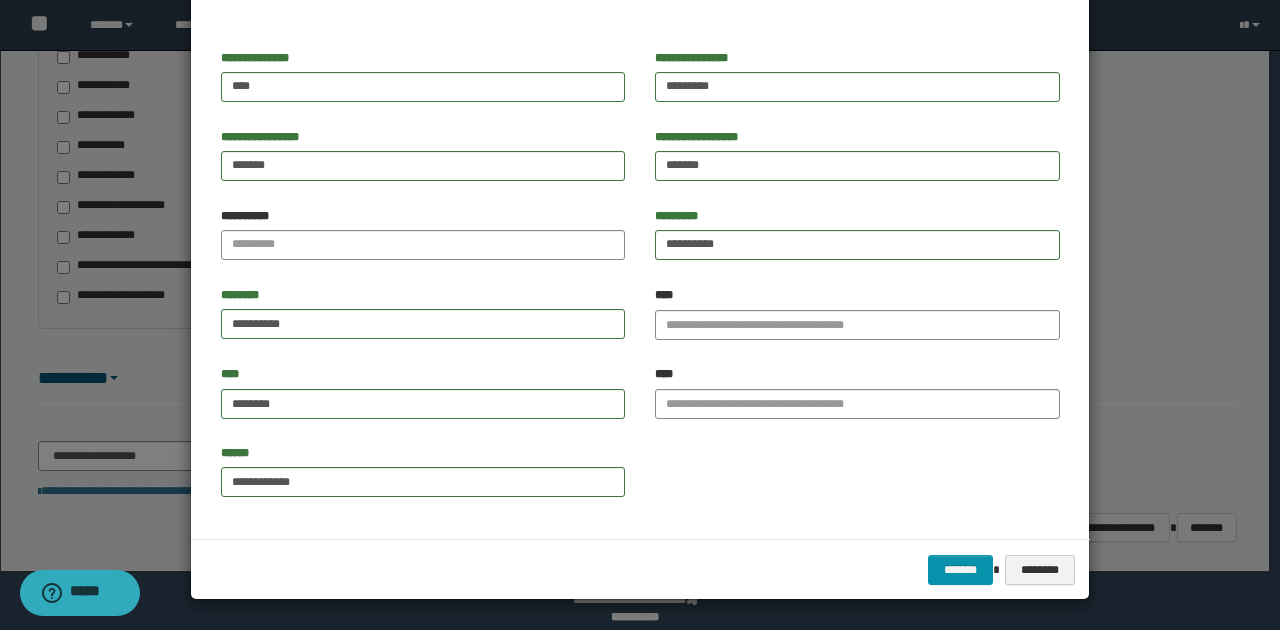 drag, startPoint x: 738, startPoint y: 450, endPoint x: 708, endPoint y: 419, distance: 43.13931 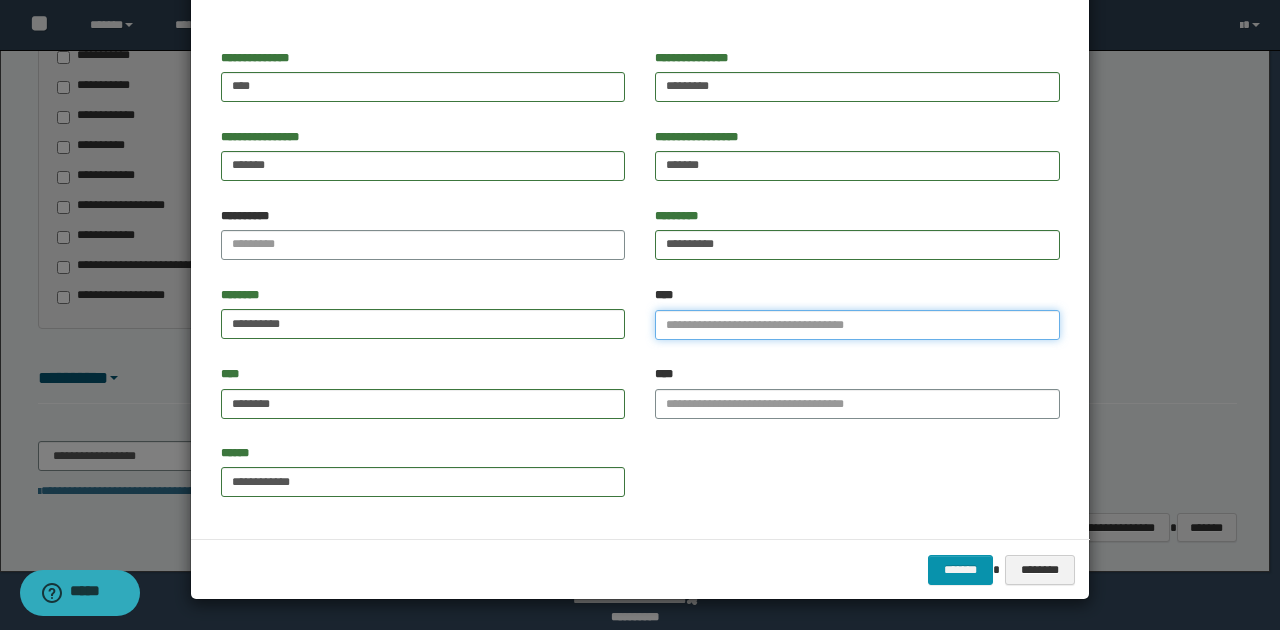 click on "****" at bounding box center (857, 325) 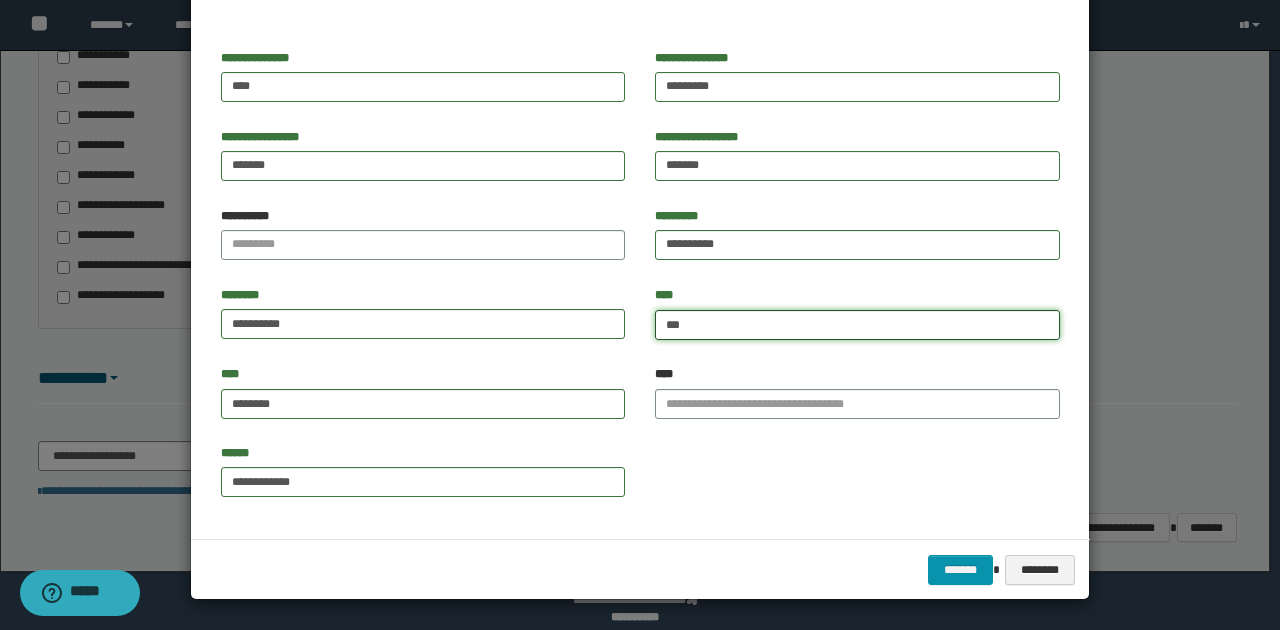 type on "****" 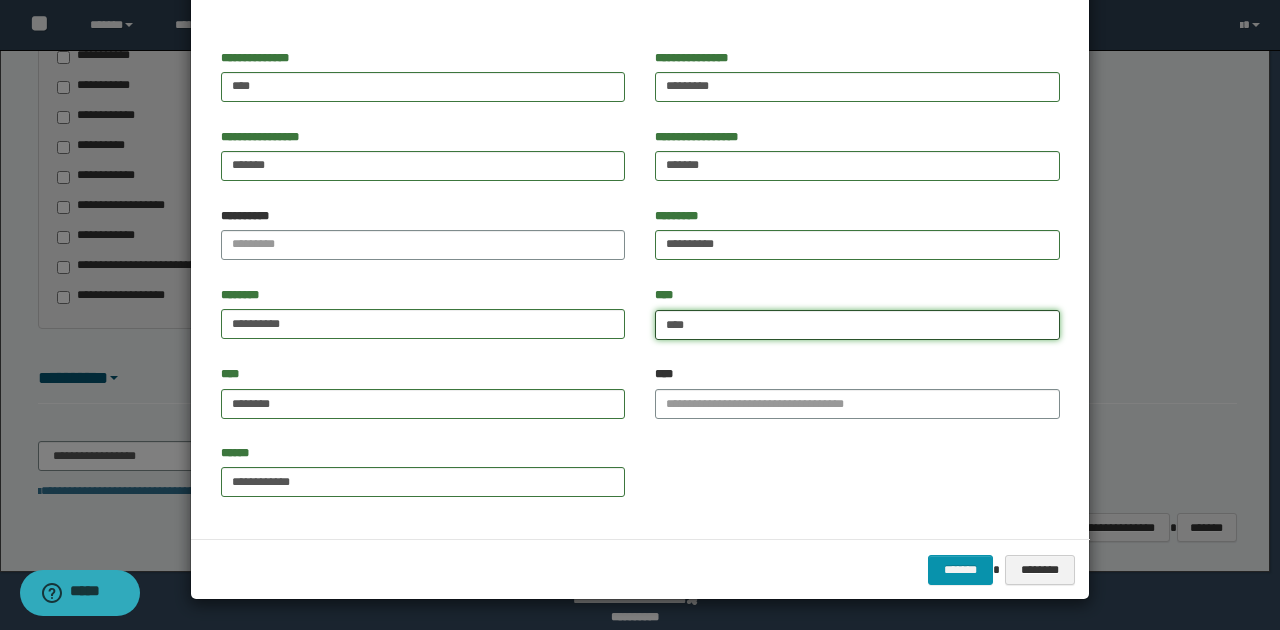 type on "****" 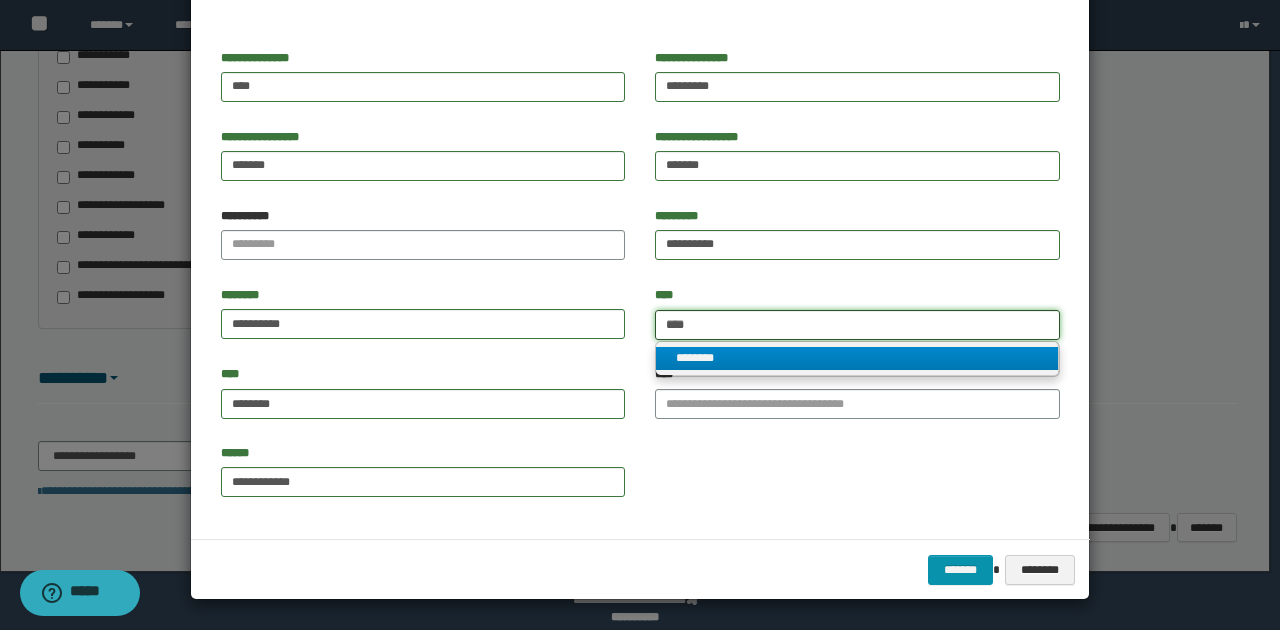 type on "****" 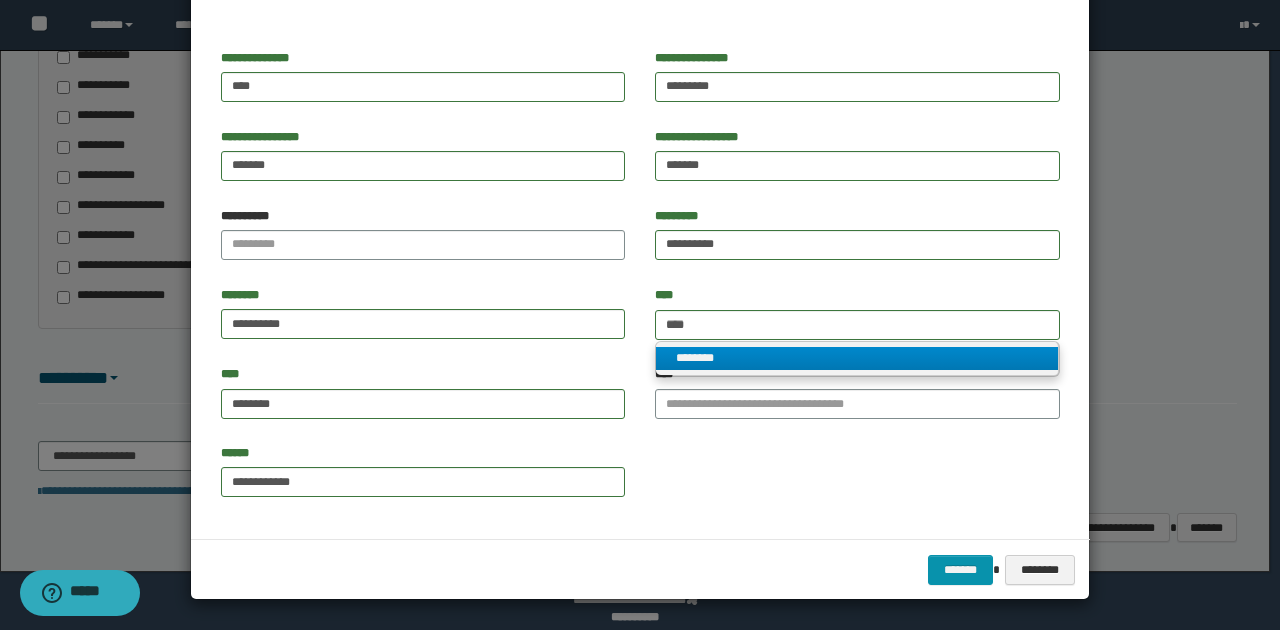 click on "********" at bounding box center [857, 358] 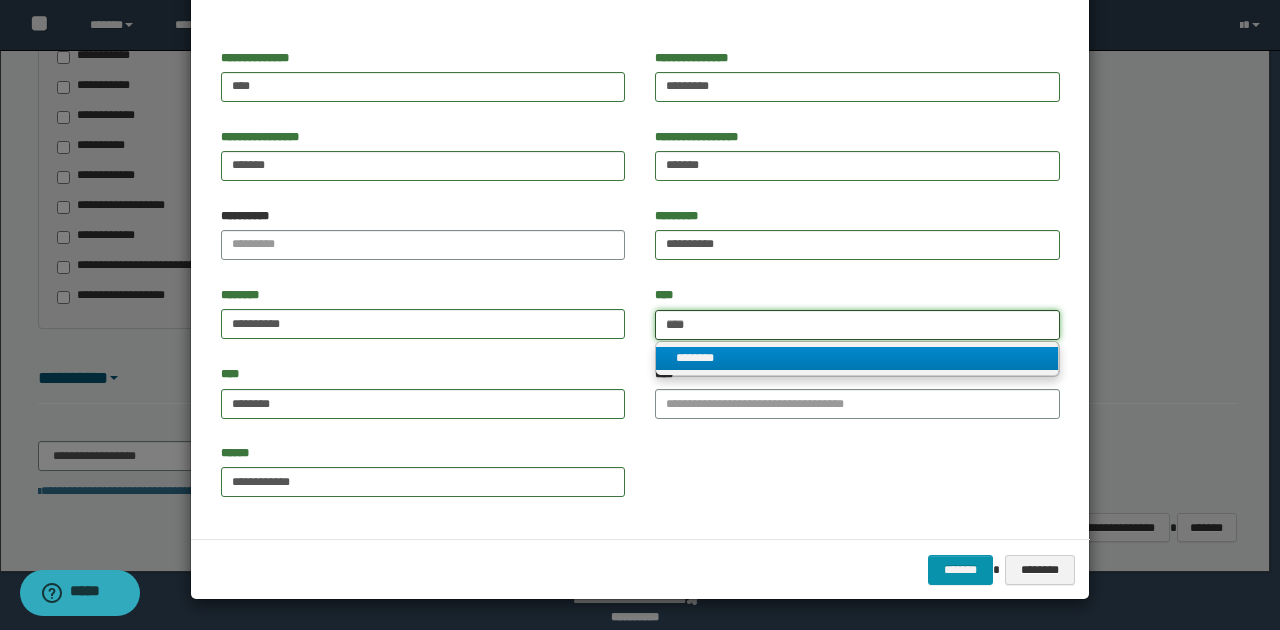 type 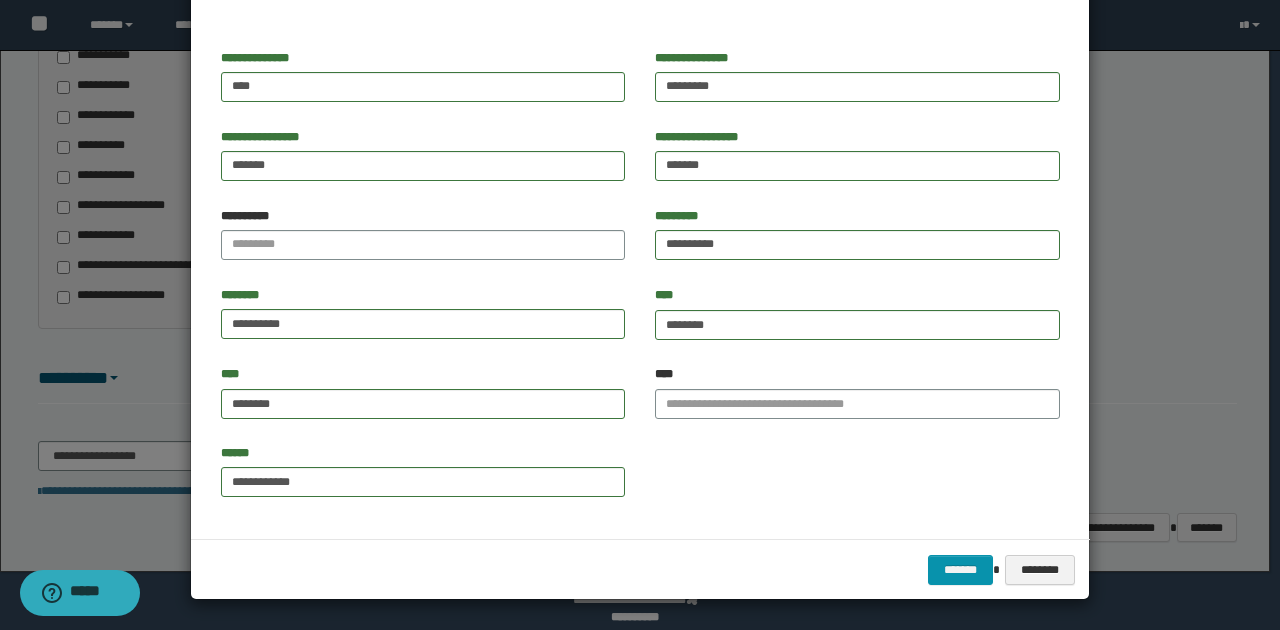 click on "**********" at bounding box center (640, 478) 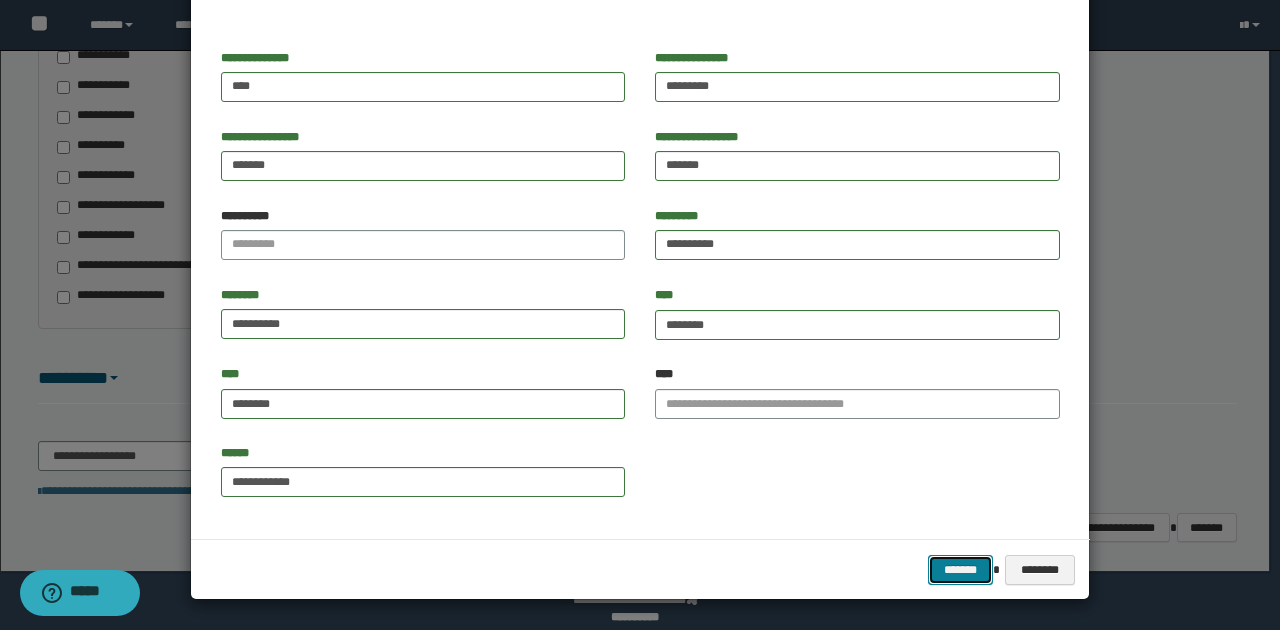 click on "*******" at bounding box center (960, 569) 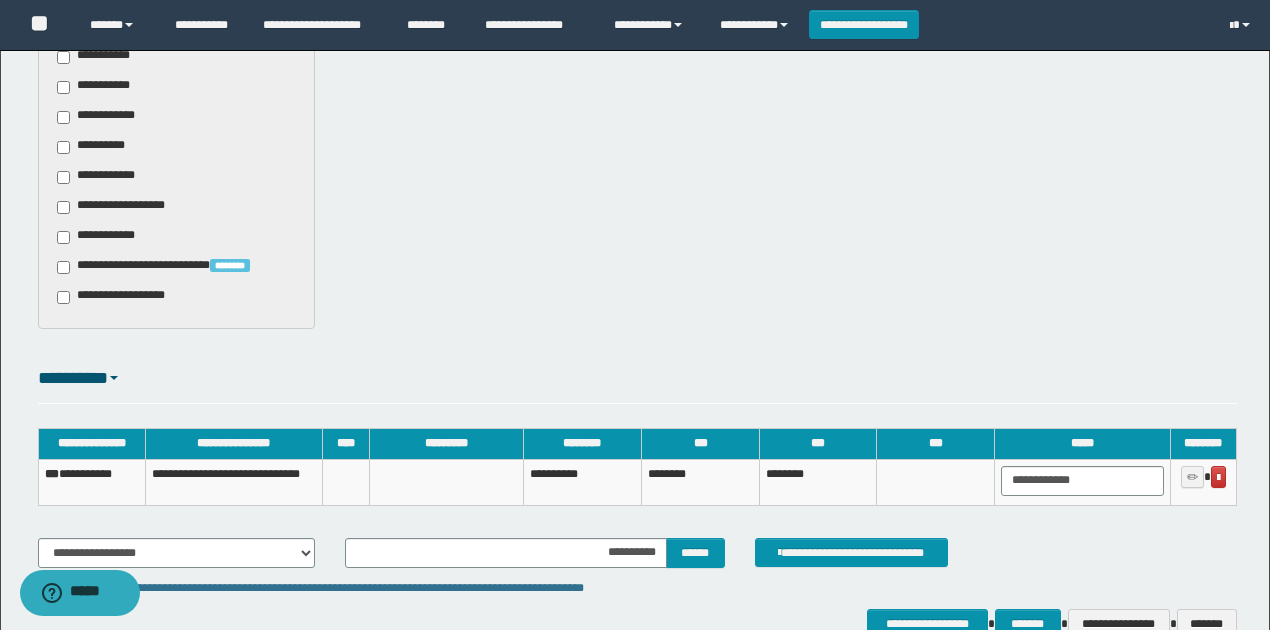 click on "**********" at bounding box center [91, 482] 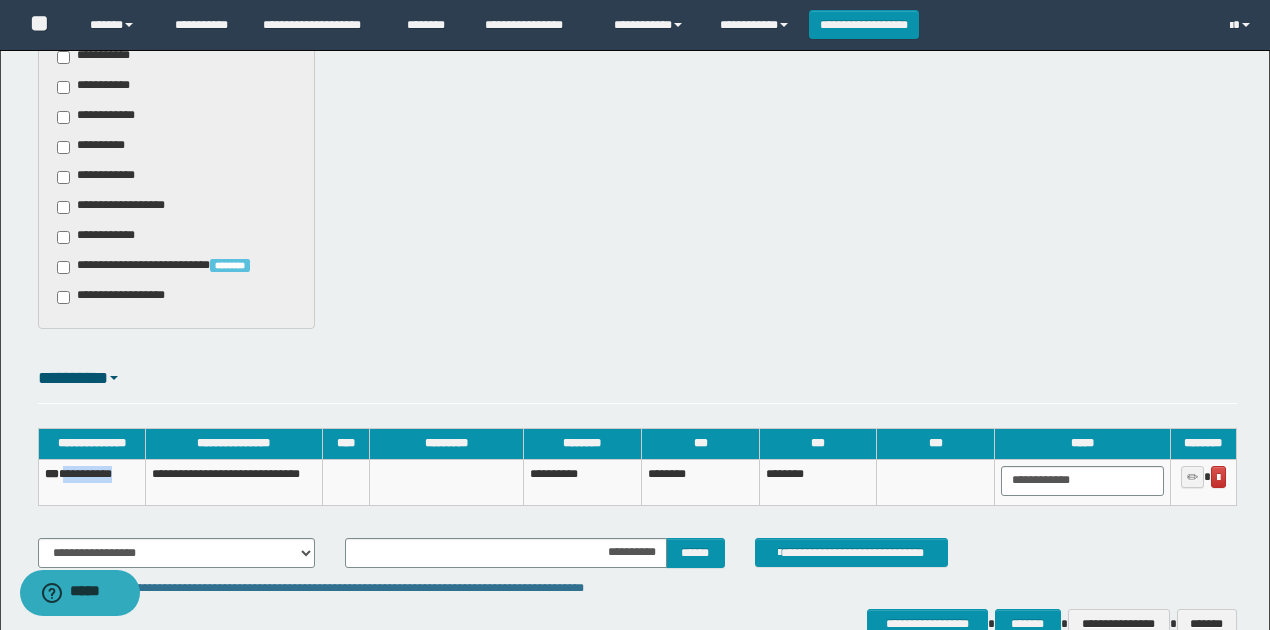 click on "**********" at bounding box center [91, 482] 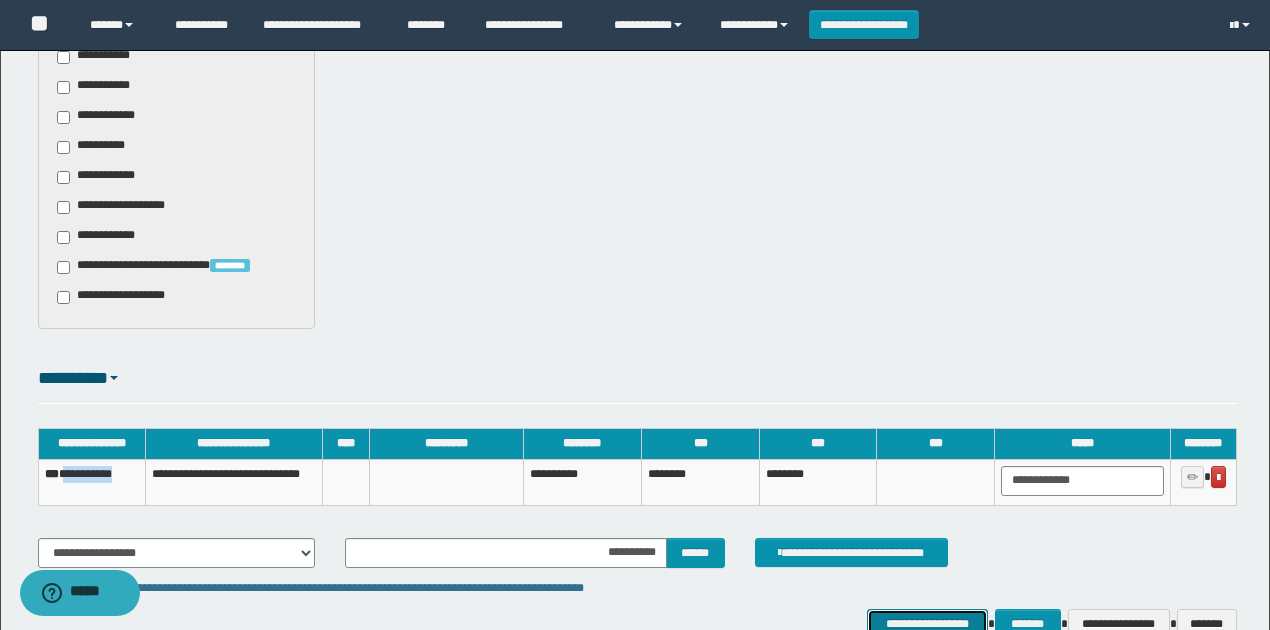 drag, startPoint x: 924, startPoint y: 616, endPoint x: 915, endPoint y: 609, distance: 11.401754 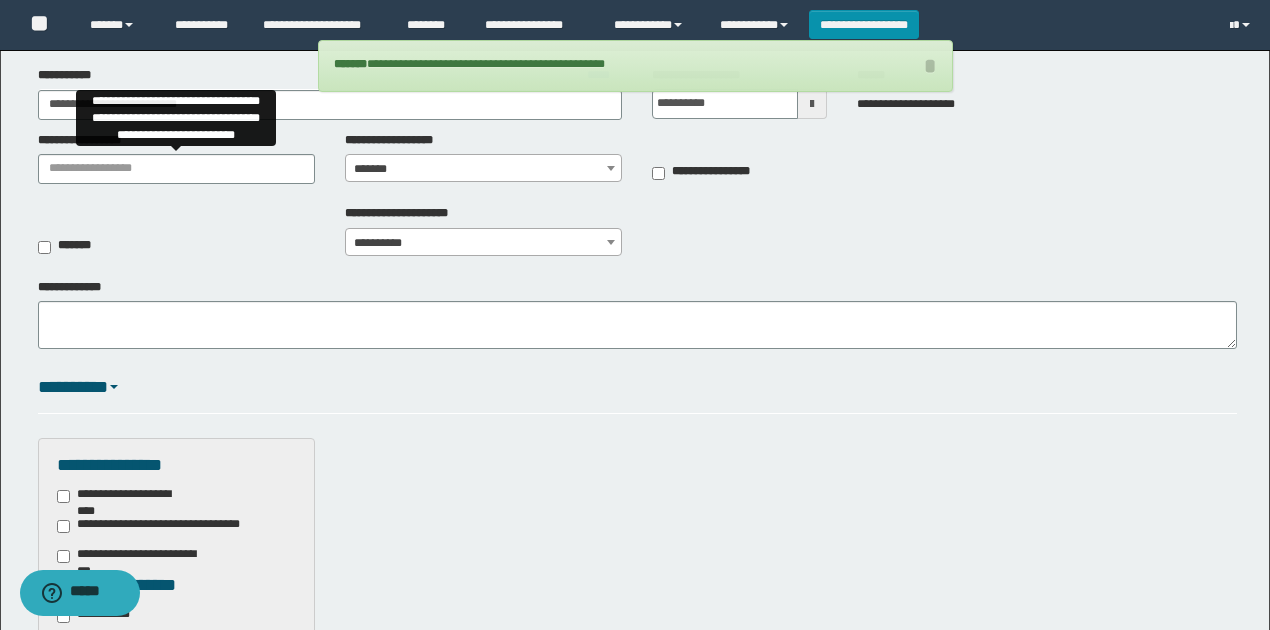 scroll, scrollTop: 0, scrollLeft: 0, axis: both 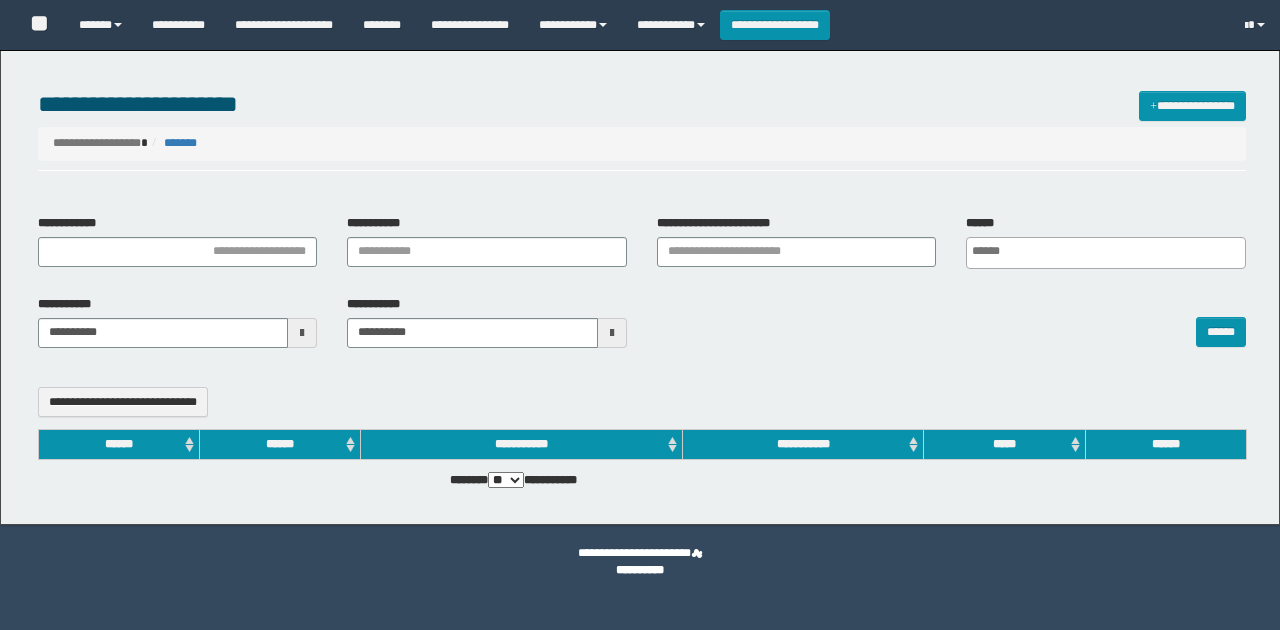 select 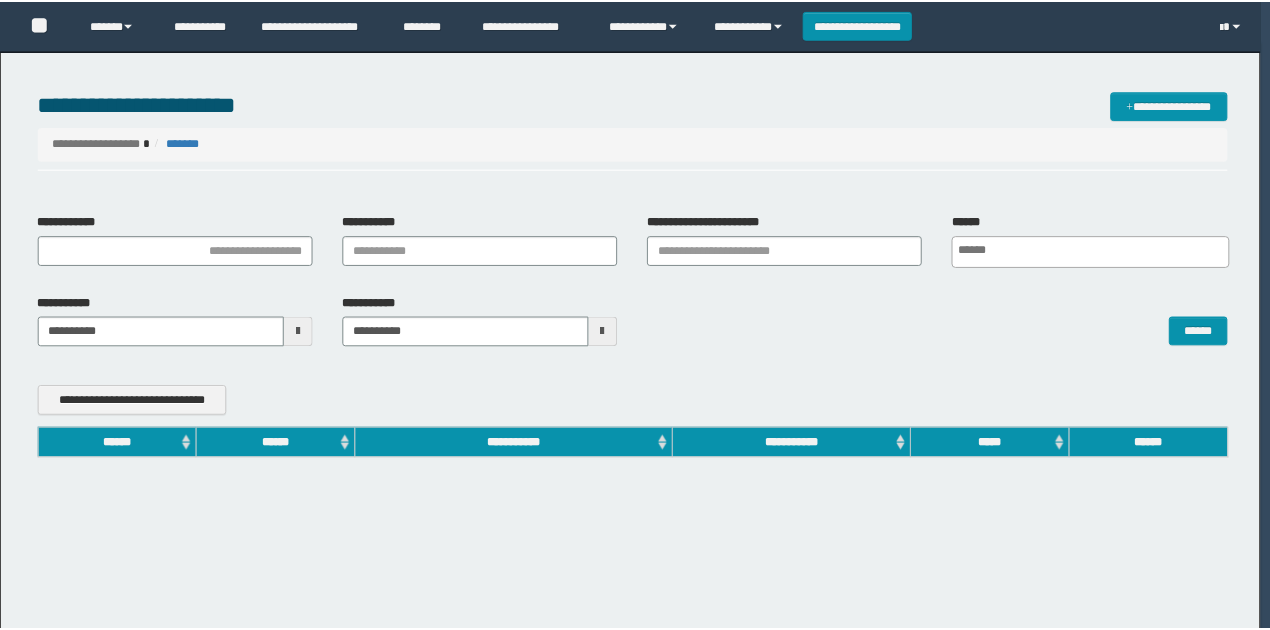 scroll, scrollTop: 0, scrollLeft: 0, axis: both 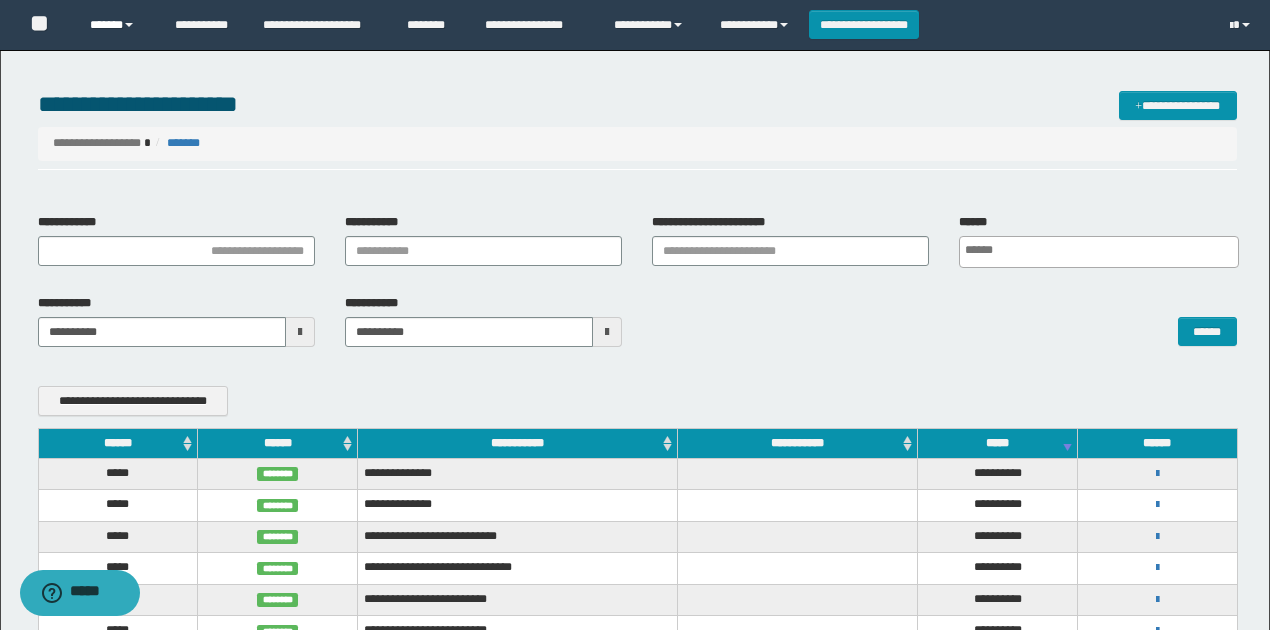 click on "******" at bounding box center (117, 25) 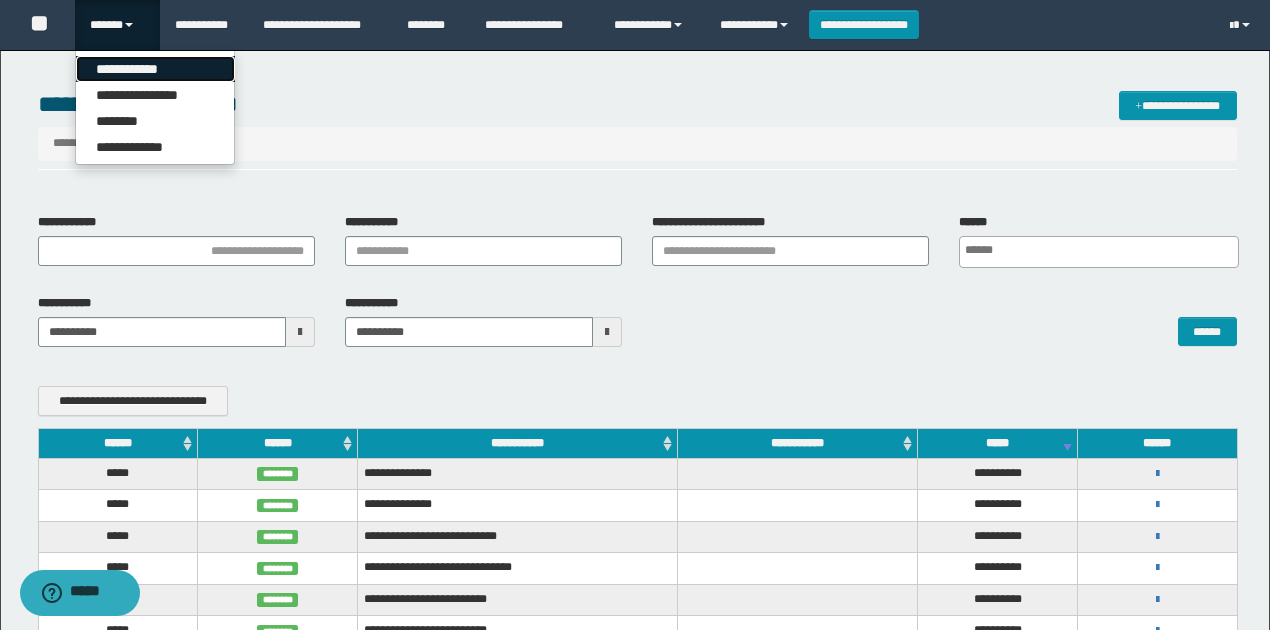 click on "**********" at bounding box center [155, 69] 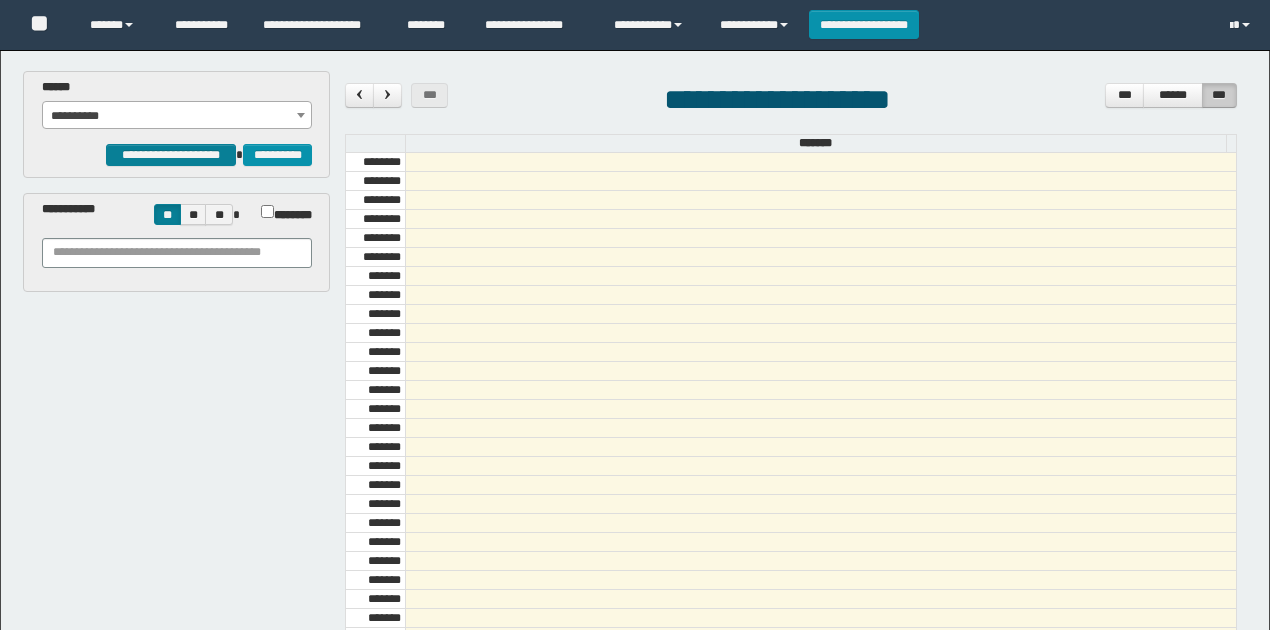 scroll, scrollTop: 0, scrollLeft: 0, axis: both 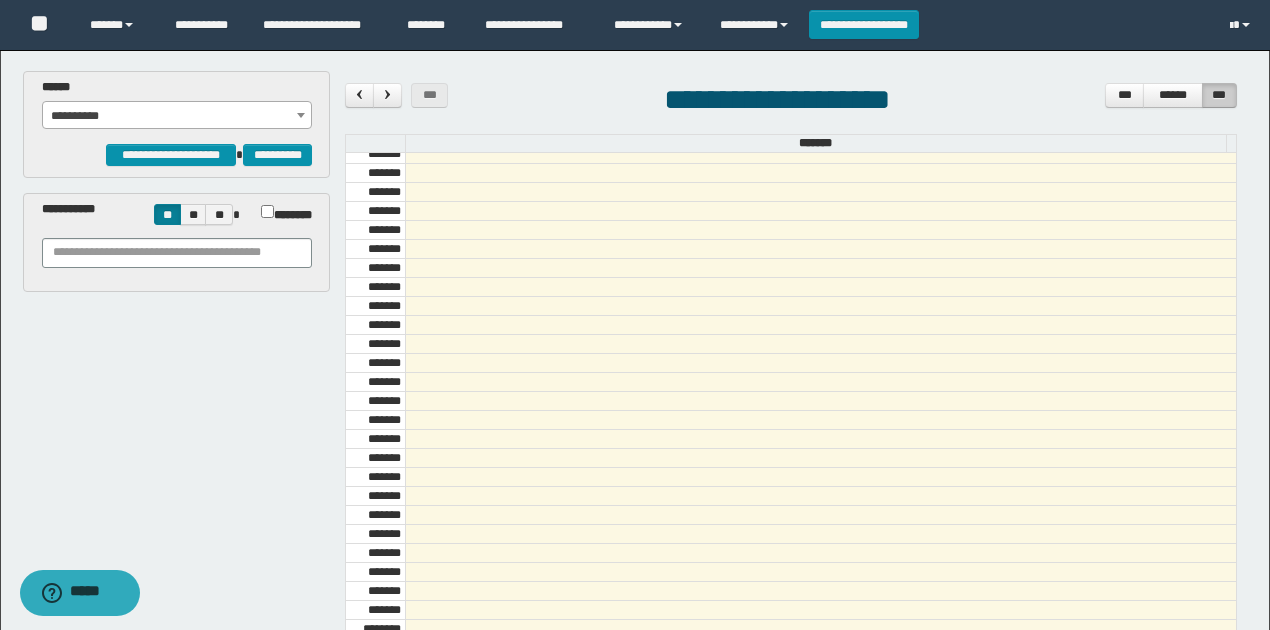 click on "**********" at bounding box center (177, 116) 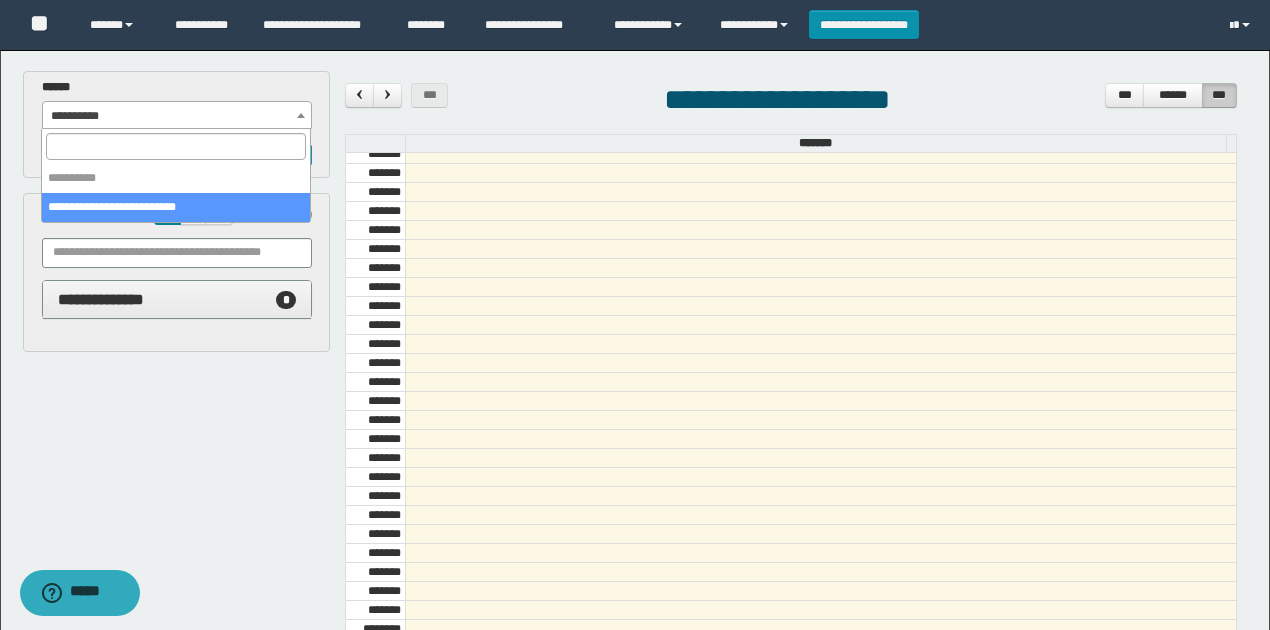 select on "******" 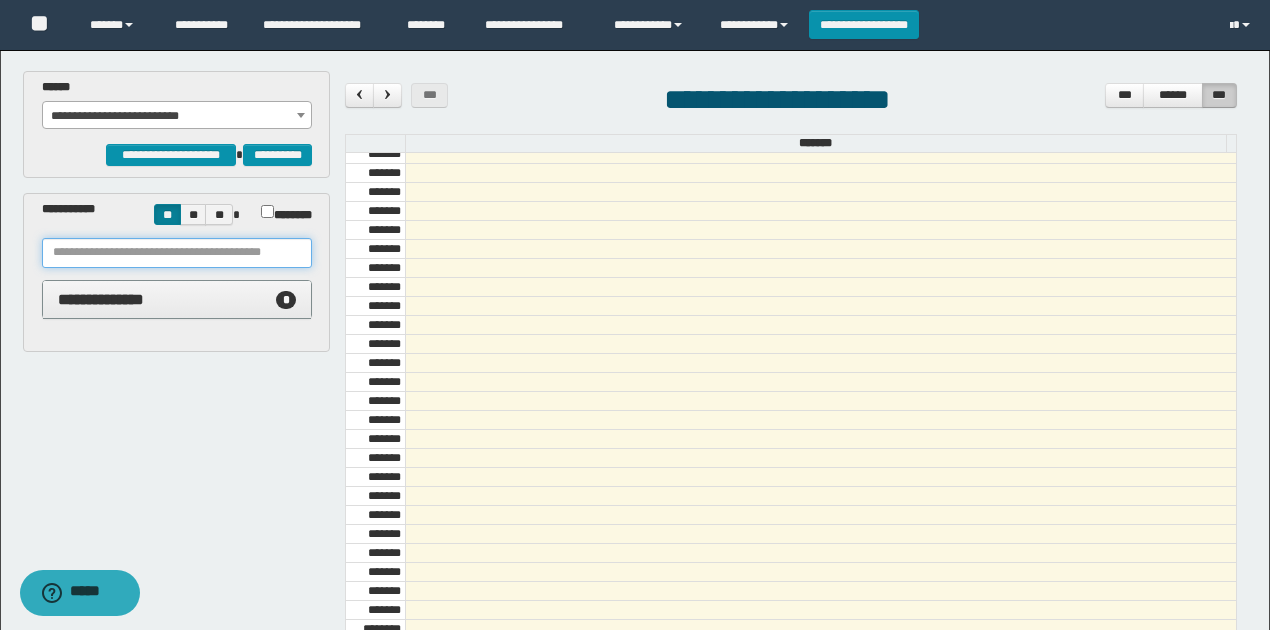 click at bounding box center [177, 253] 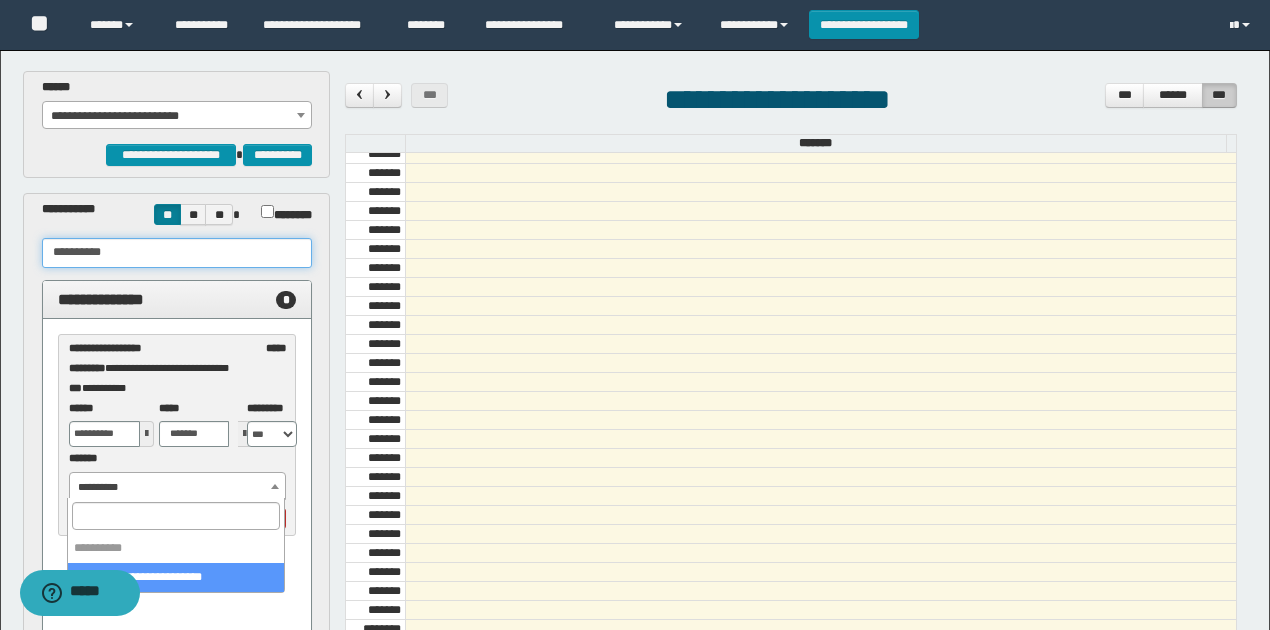 click on "**********" at bounding box center (178, 487) 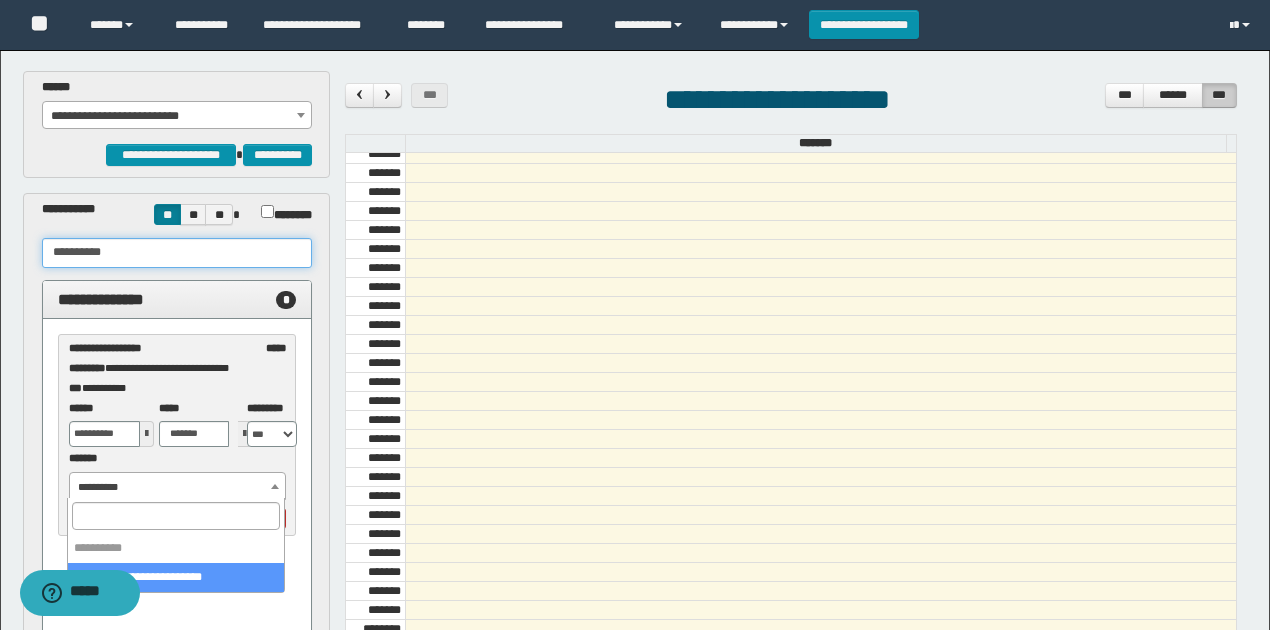type on "**********" 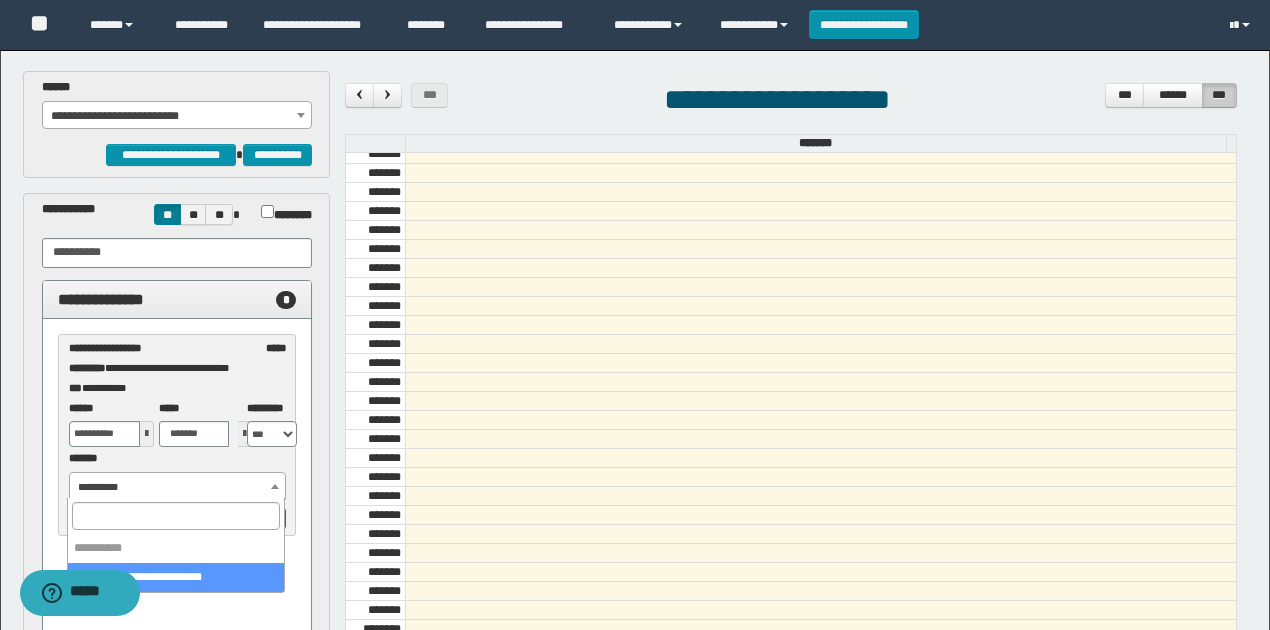 select on "******" 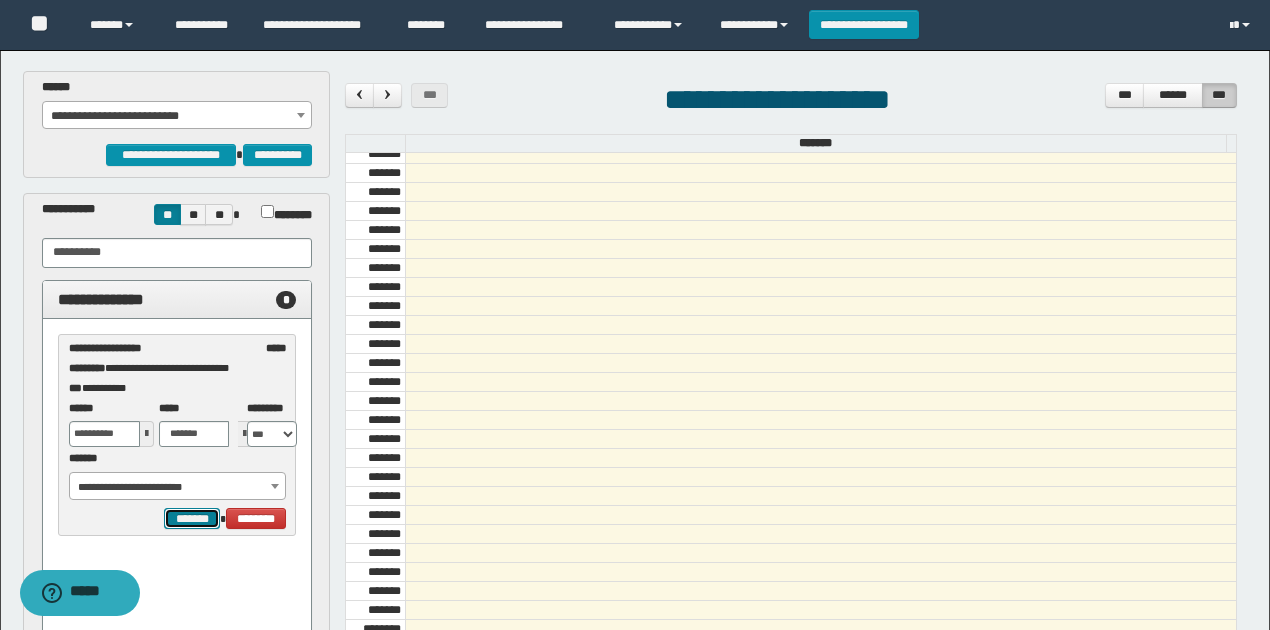 click on "*******" at bounding box center [192, 518] 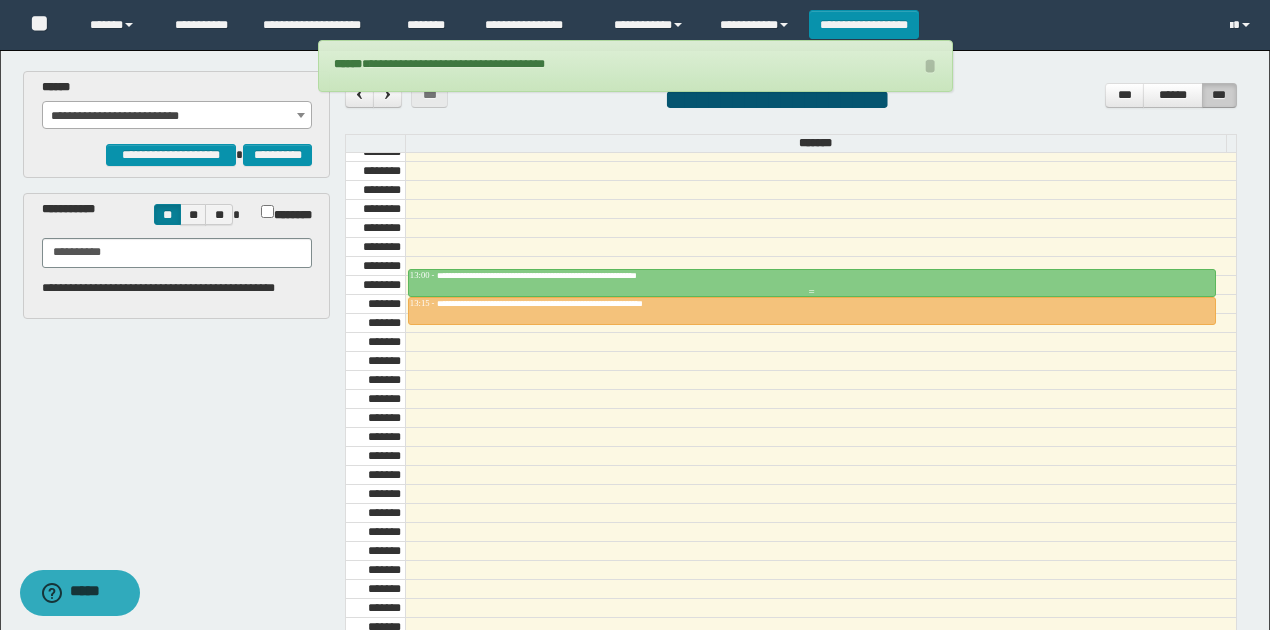 scroll, scrollTop: 1340, scrollLeft: 0, axis: vertical 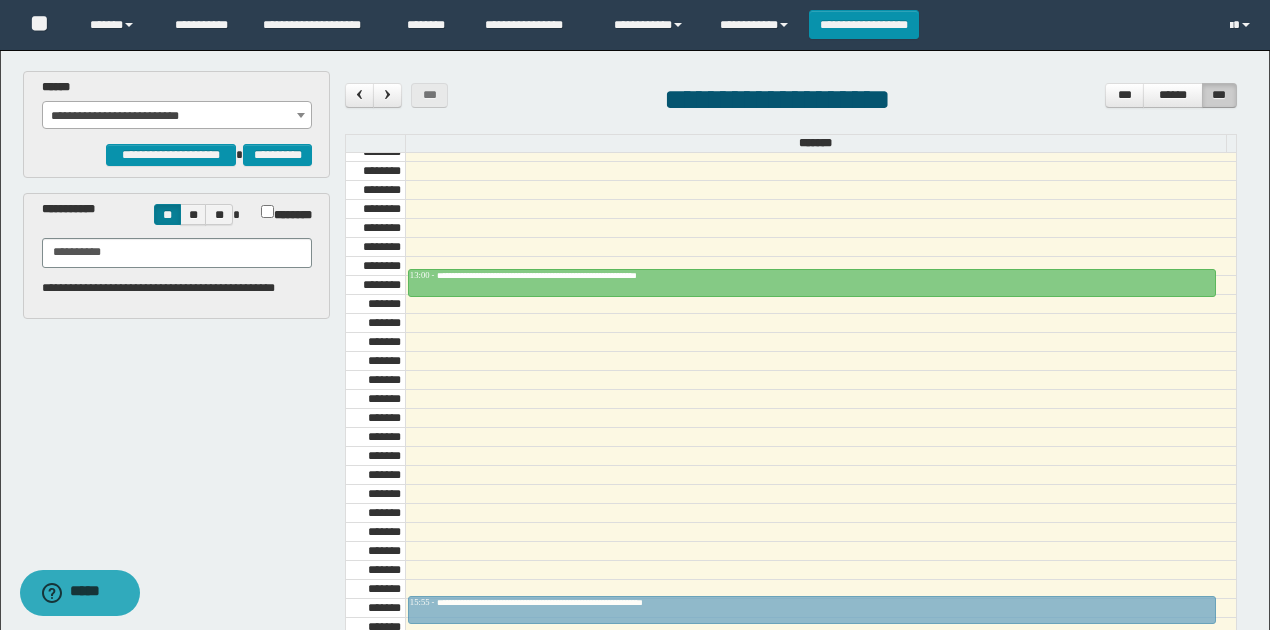 drag, startPoint x: 692, startPoint y: 300, endPoint x: 738, endPoint y: 589, distance: 292.638 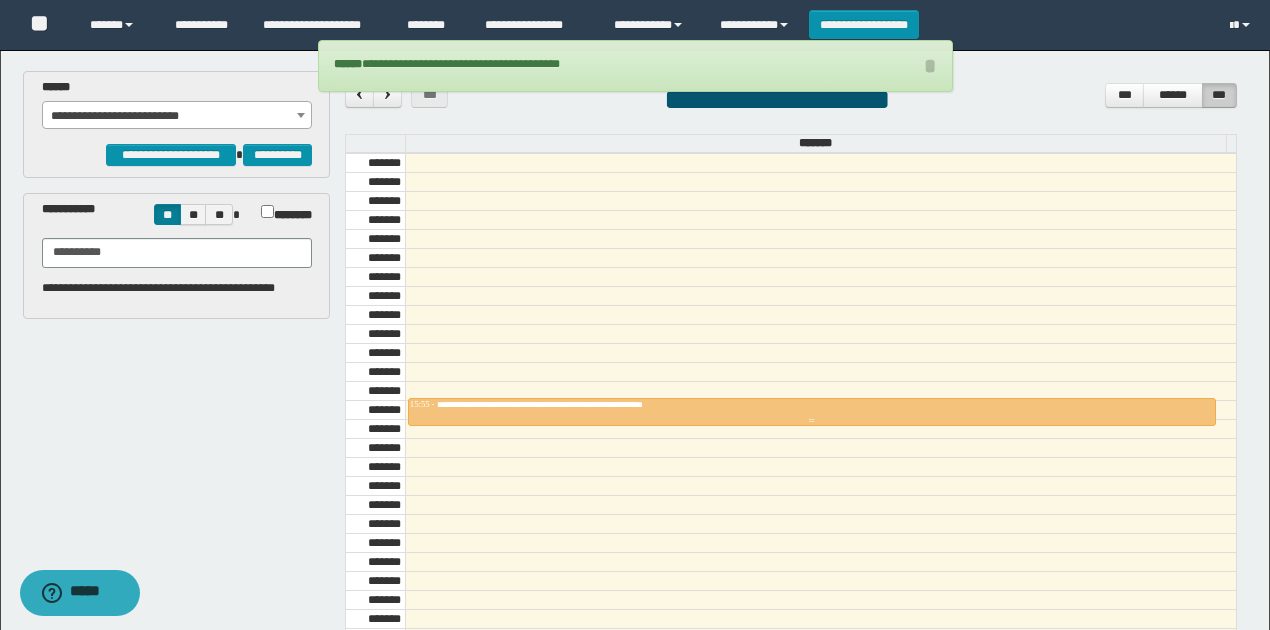 scroll, scrollTop: 1540, scrollLeft: 0, axis: vertical 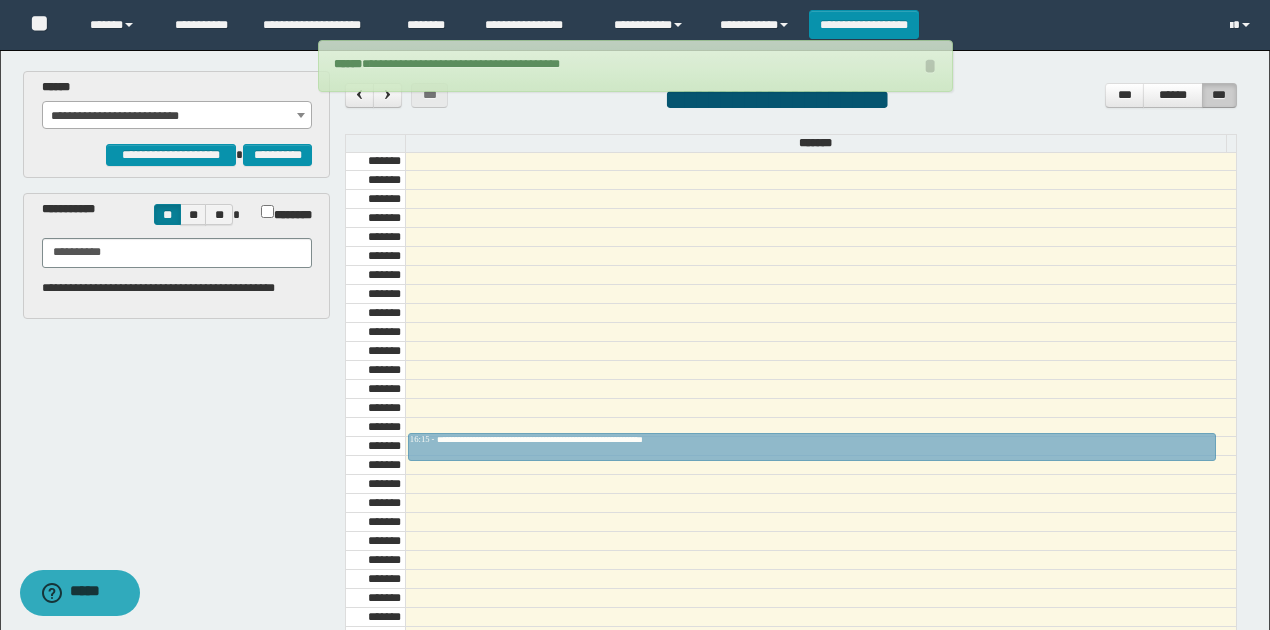 drag, startPoint x: 682, startPoint y: 411, endPoint x: 690, endPoint y: 440, distance: 30.083218 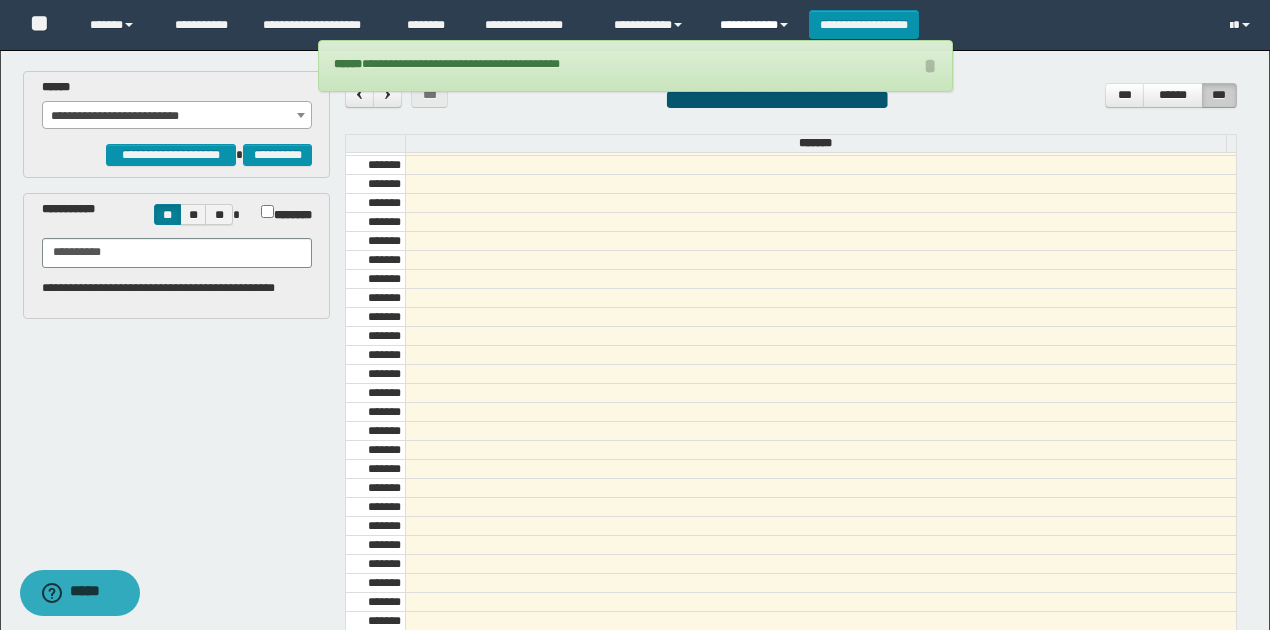 scroll, scrollTop: 473, scrollLeft: 0, axis: vertical 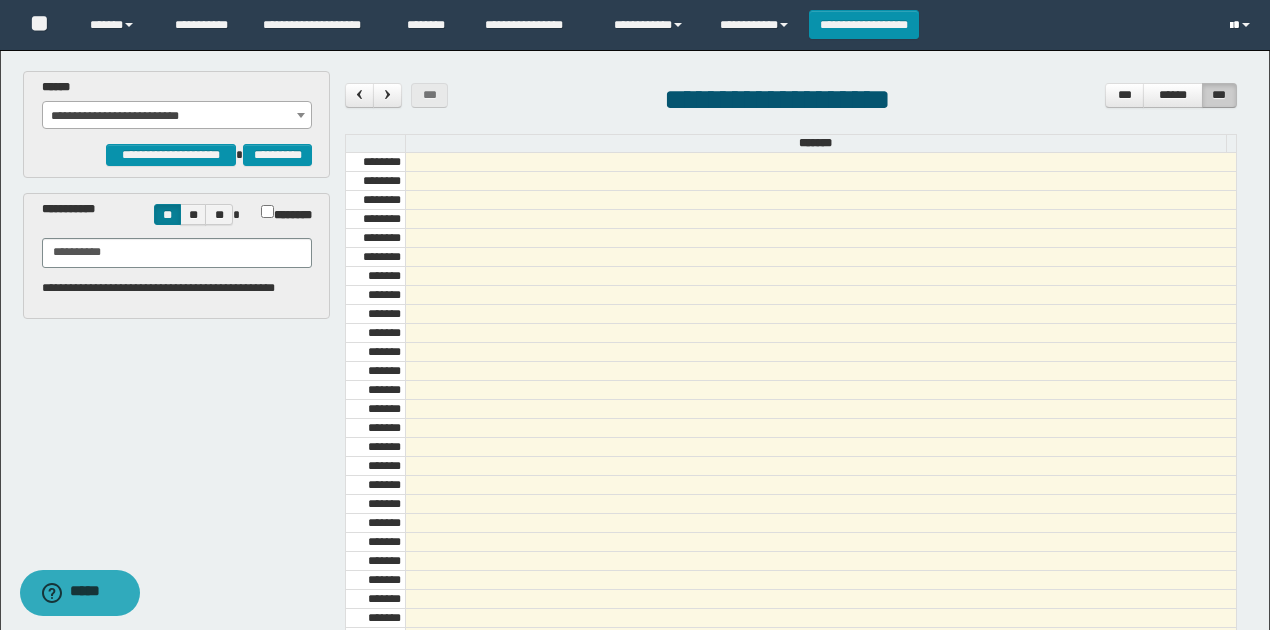 click at bounding box center [1242, 25] 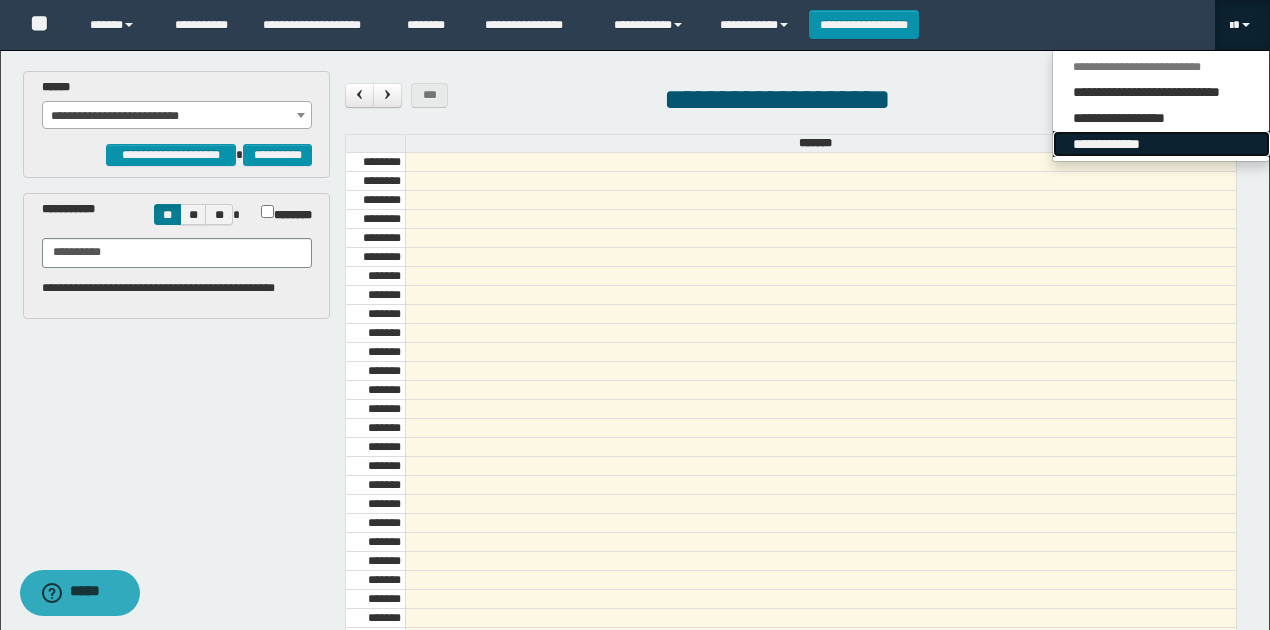 click on "**********" at bounding box center (1161, 144) 